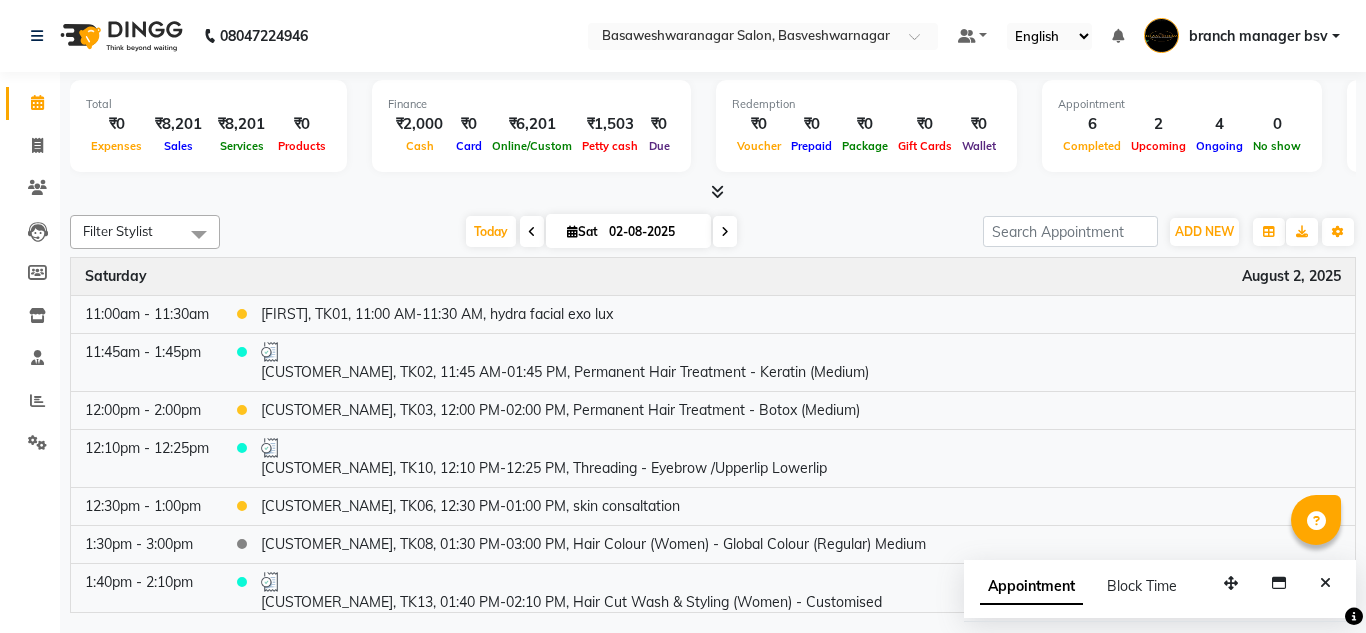 scroll, scrollTop: 0, scrollLeft: 0, axis: both 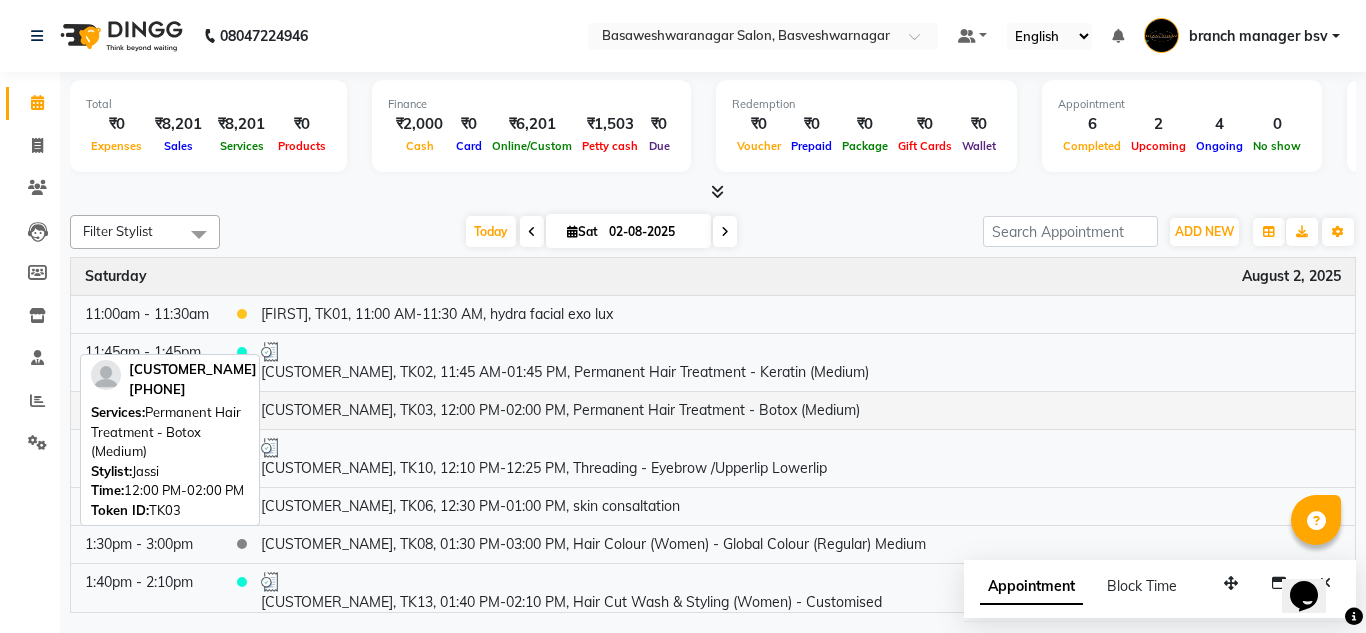 click on "[CUSTOMER_NAME], TK03, 12:00 PM-02:00 PM, Permanent Hair Treatment - Botox (Medium)" at bounding box center (801, 410) 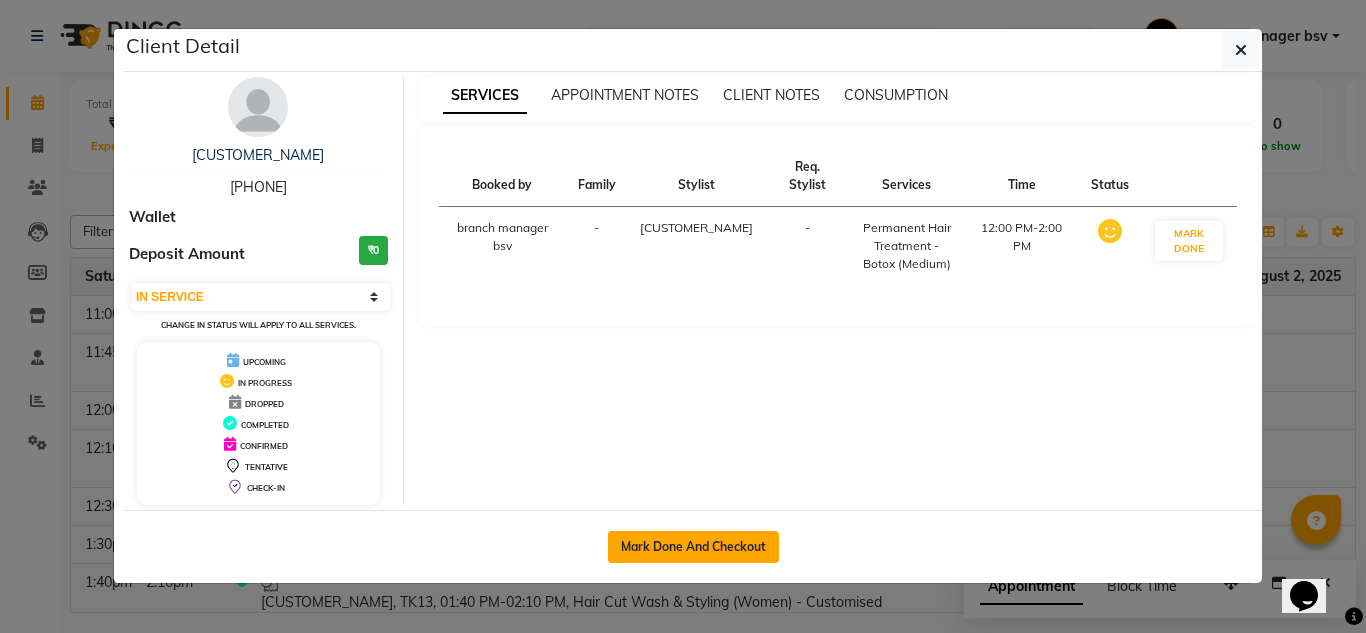 click on "Mark Done And Checkout" 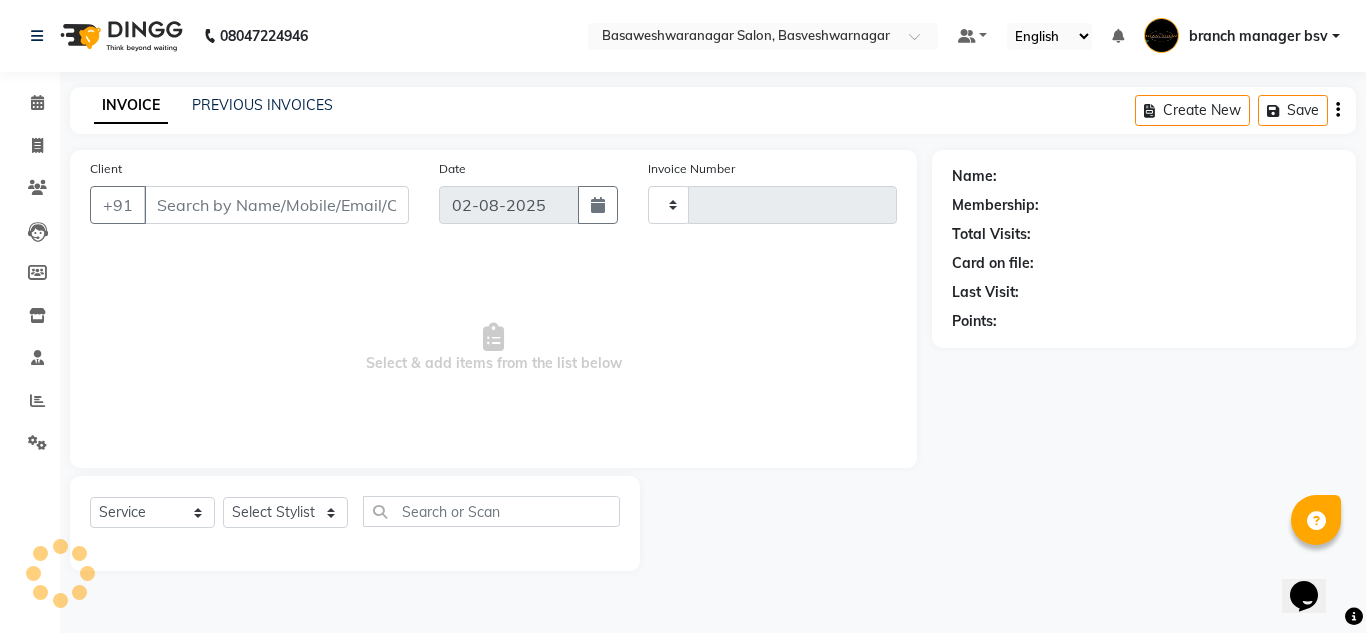 type on "0816" 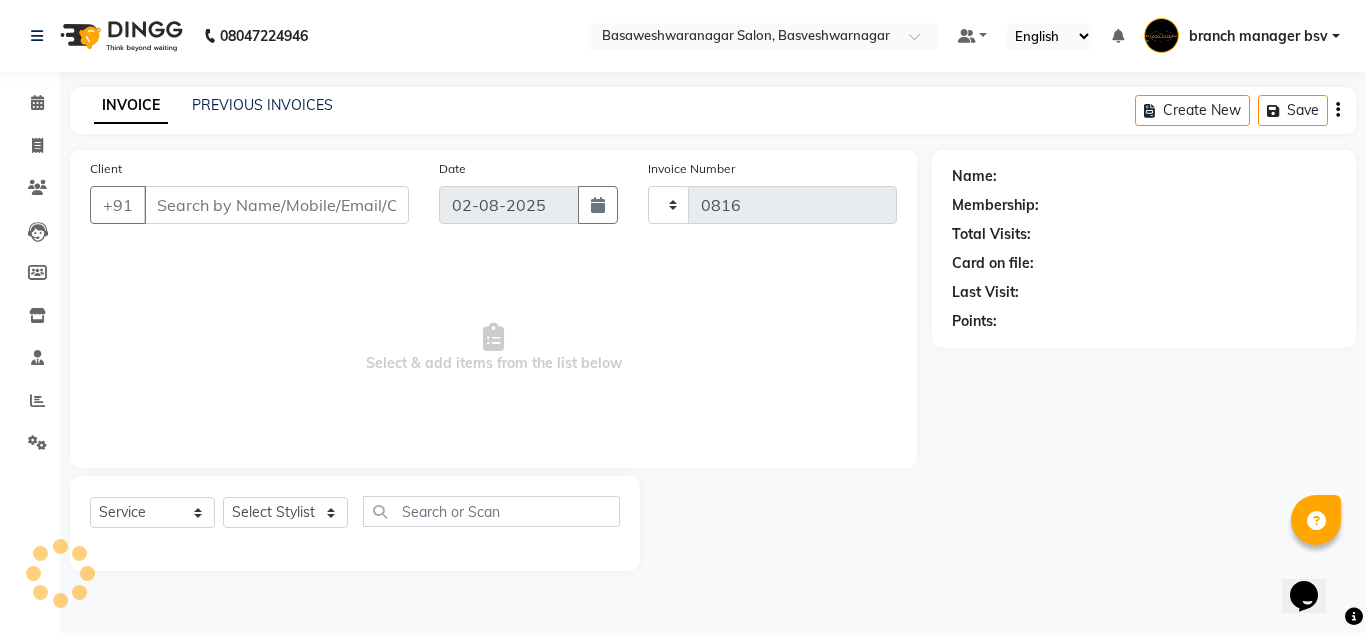 select on "842" 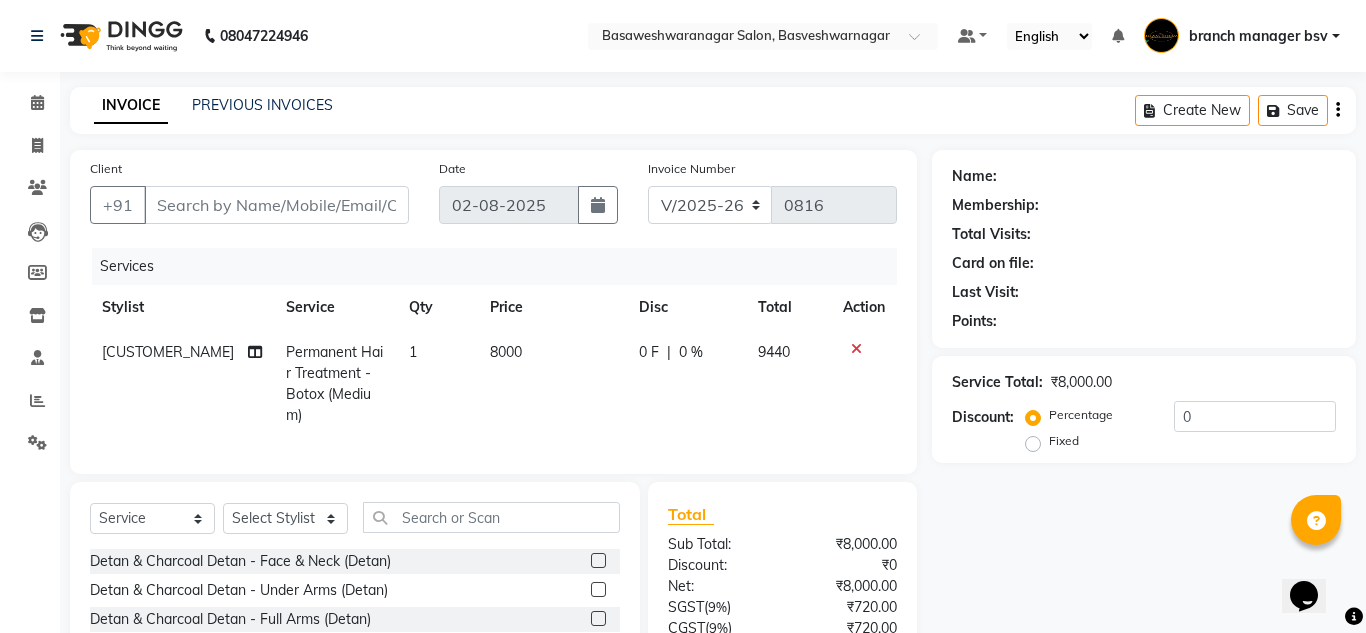 type on "[PHONE]" 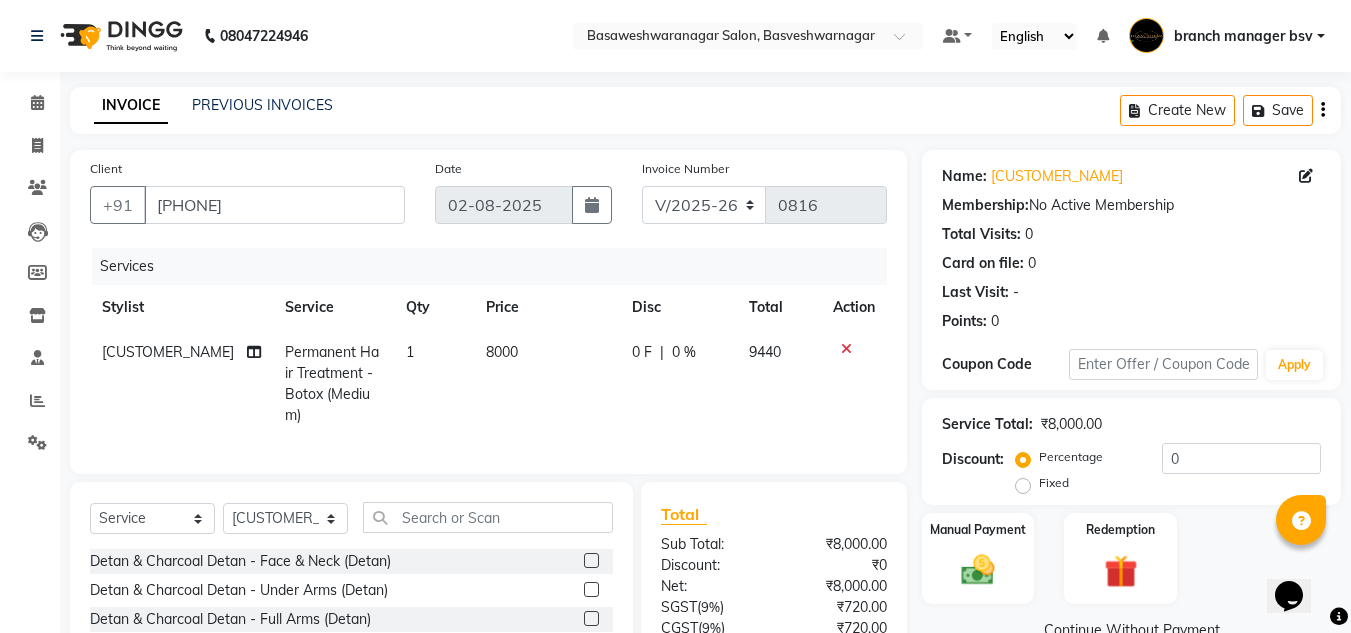 click on "[CUSTOMER_NAME]" 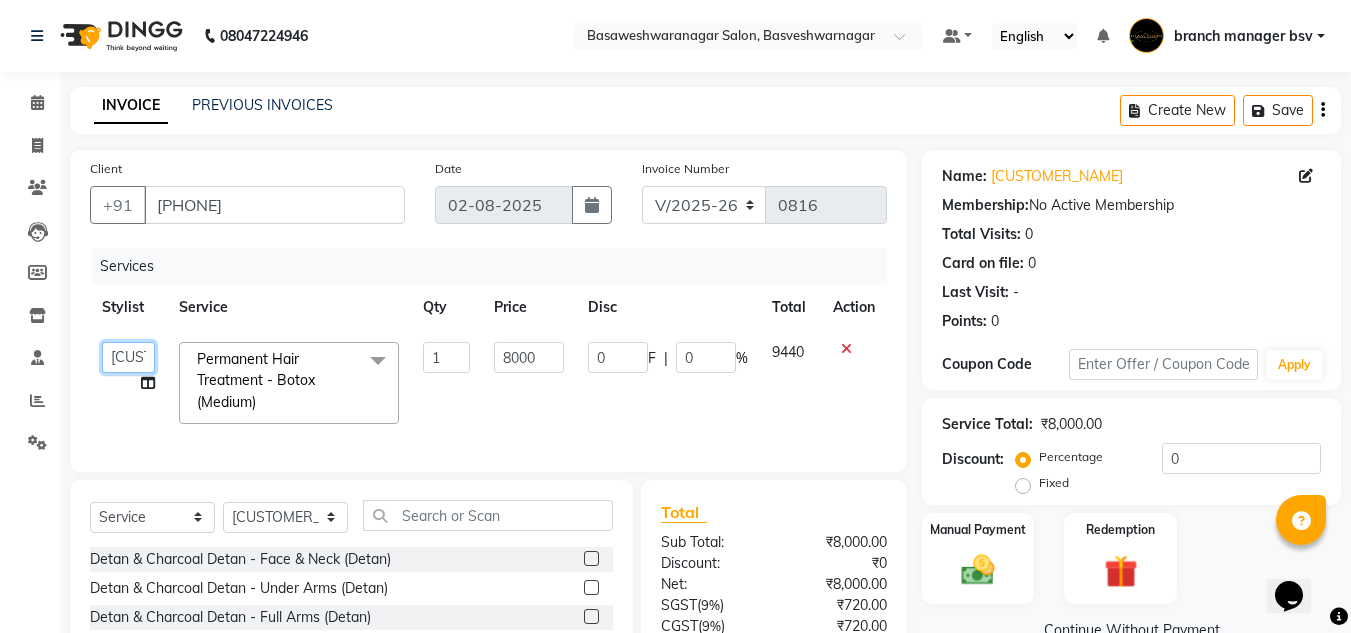 click on "ashwini   branch manager bsv   Dr.Jabin   Dr mehzabin   GURISH   JASSI   Jayshree   Navya   pooja accounts   PRATIK   RAJEESHA   Rasna   Sanskruthi   shangnimwom   SMIRTI   SUMITH   SUNITHA   SUNNY   Tanveer    TEZZ   The Glam Room   theja   Trishna   urmi" 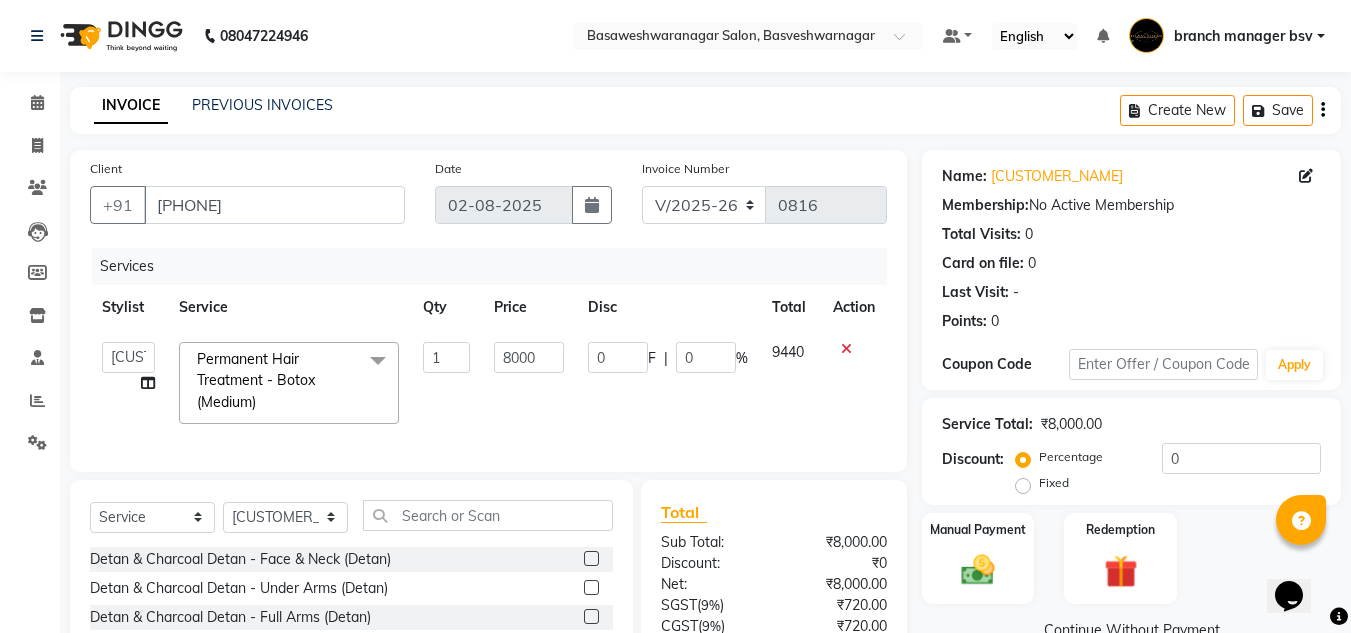 select on "46882" 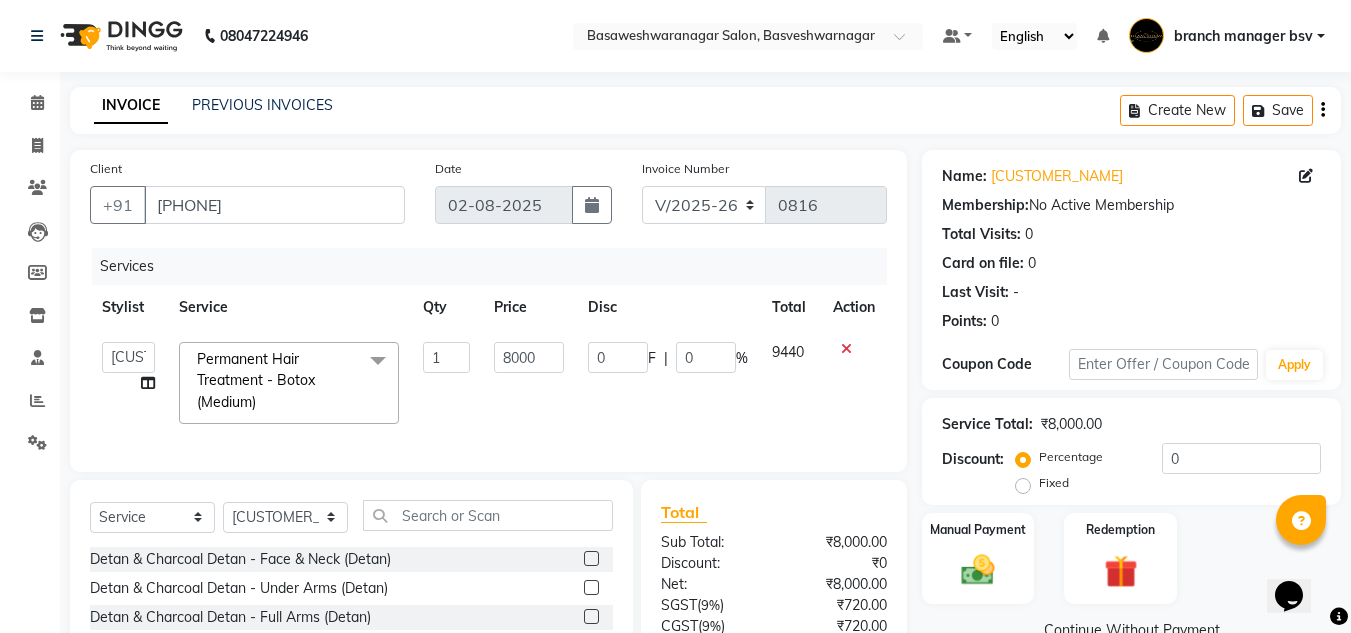 click on "Permanent Hair Treatment - Botox (Medium)  x" 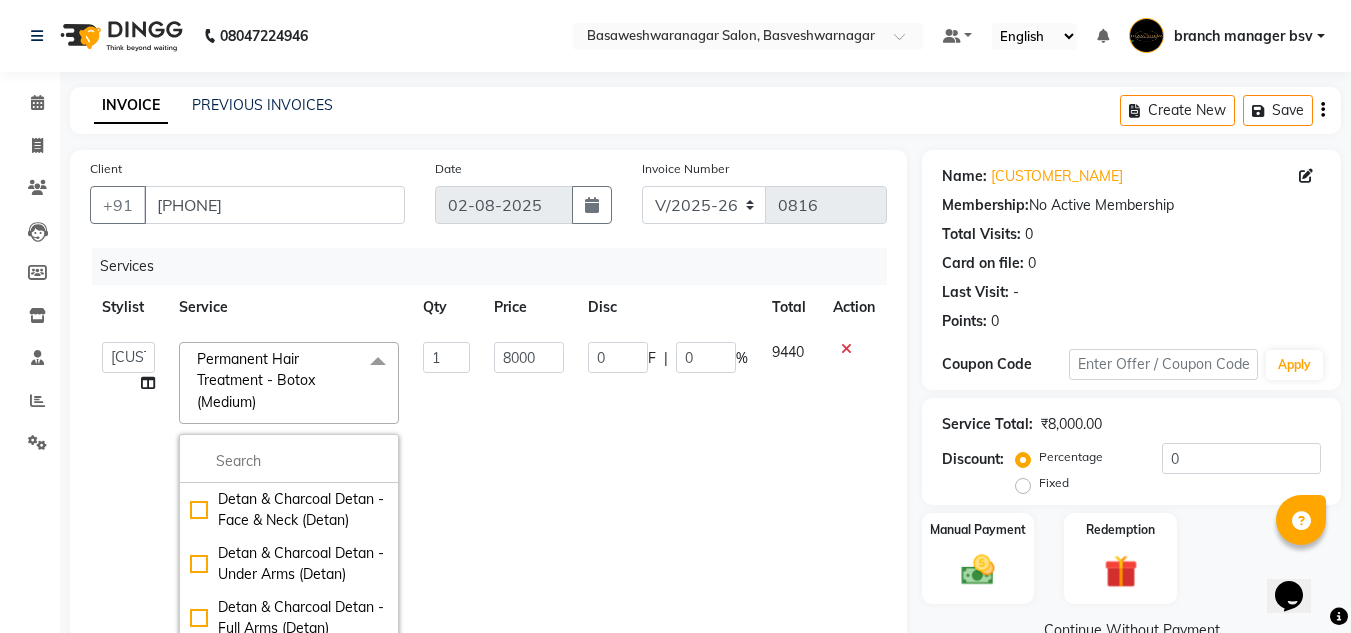 click on "0 F | 0 %" 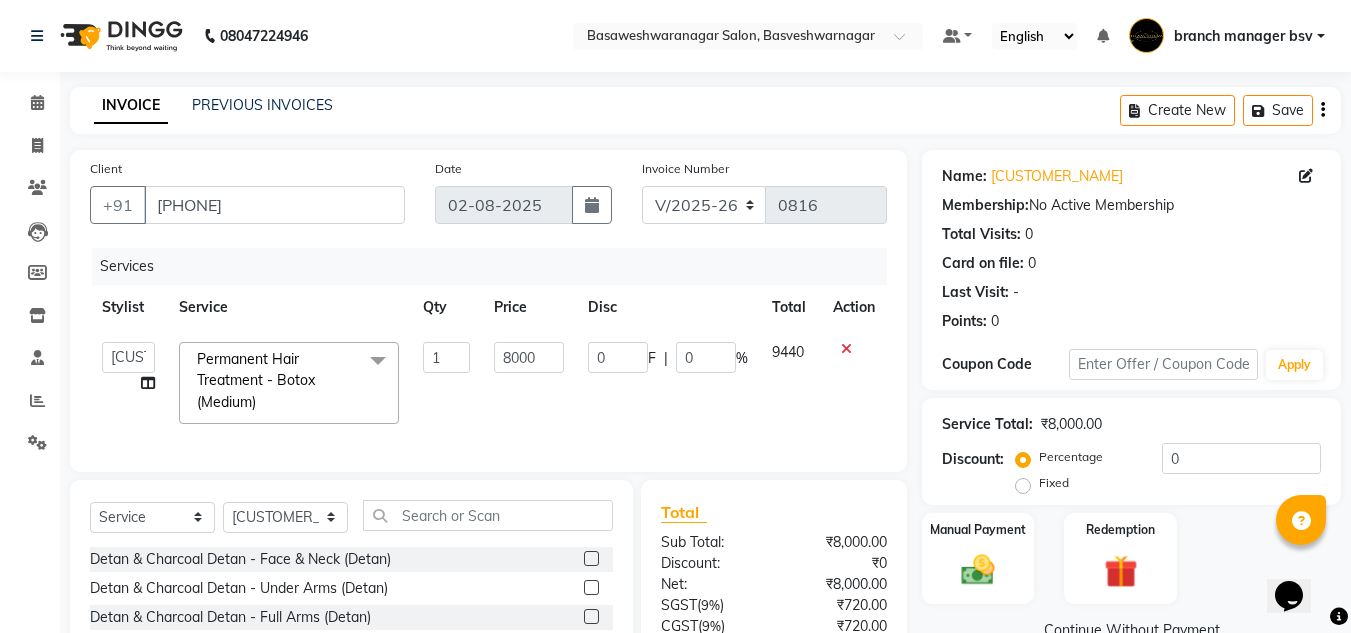scroll, scrollTop: 187, scrollLeft: 0, axis: vertical 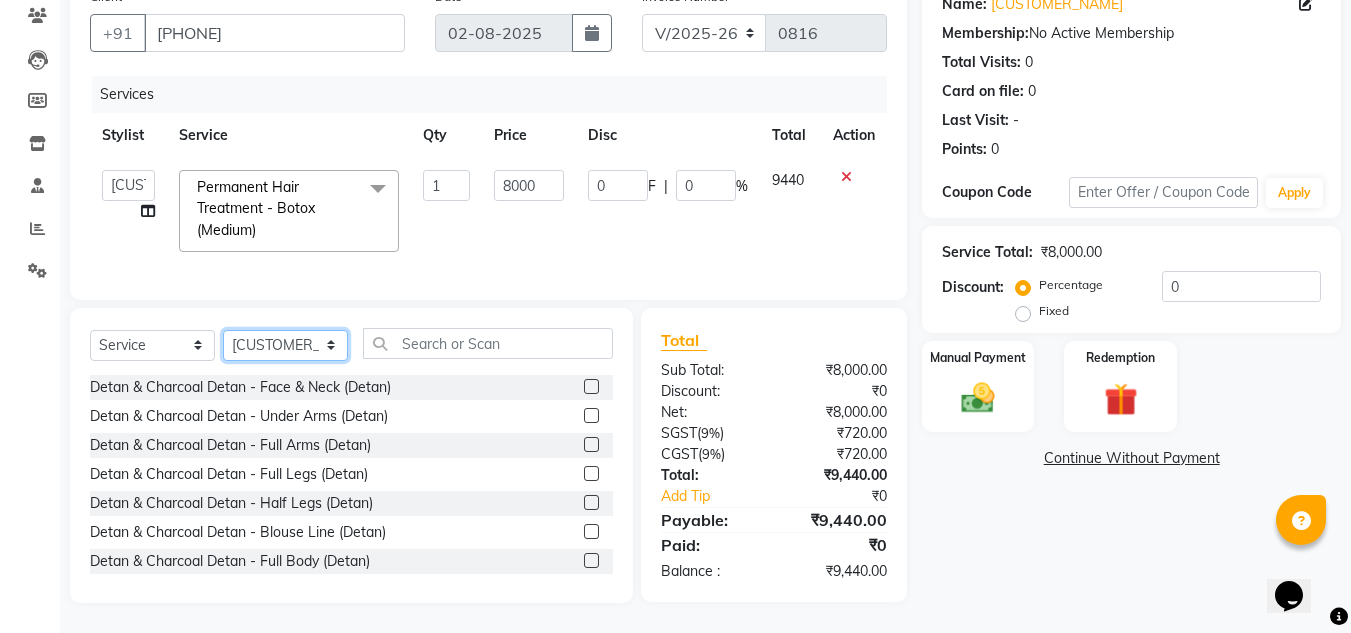click on "Select Stylist ashwini branch manager bsv Dr.Jabin Dr mehzabin GURISH JASSI Jayshree Navya pooja accounts PRATIK RAJEESHA Rasna Sanskruthi shangnimwom SMIRTI SUMITH SUNITHA SUNNY Tanveer  TEZZ The Glam Room theja Trishna urmi" 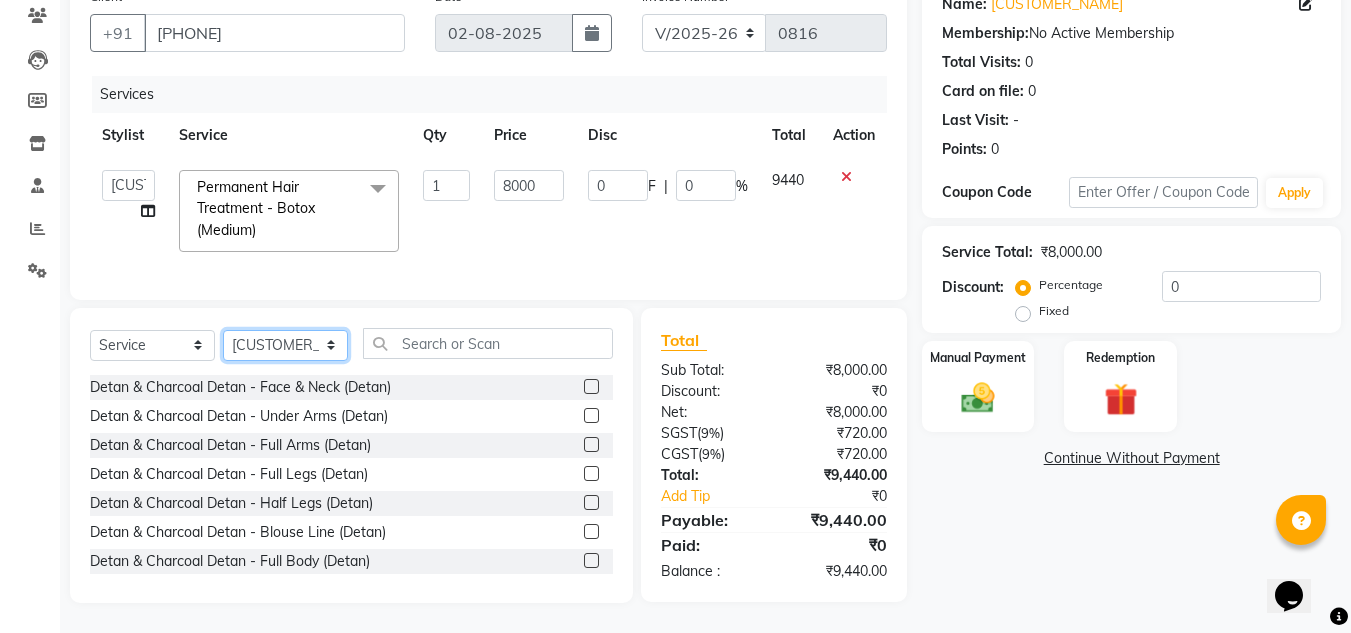 select on "46882" 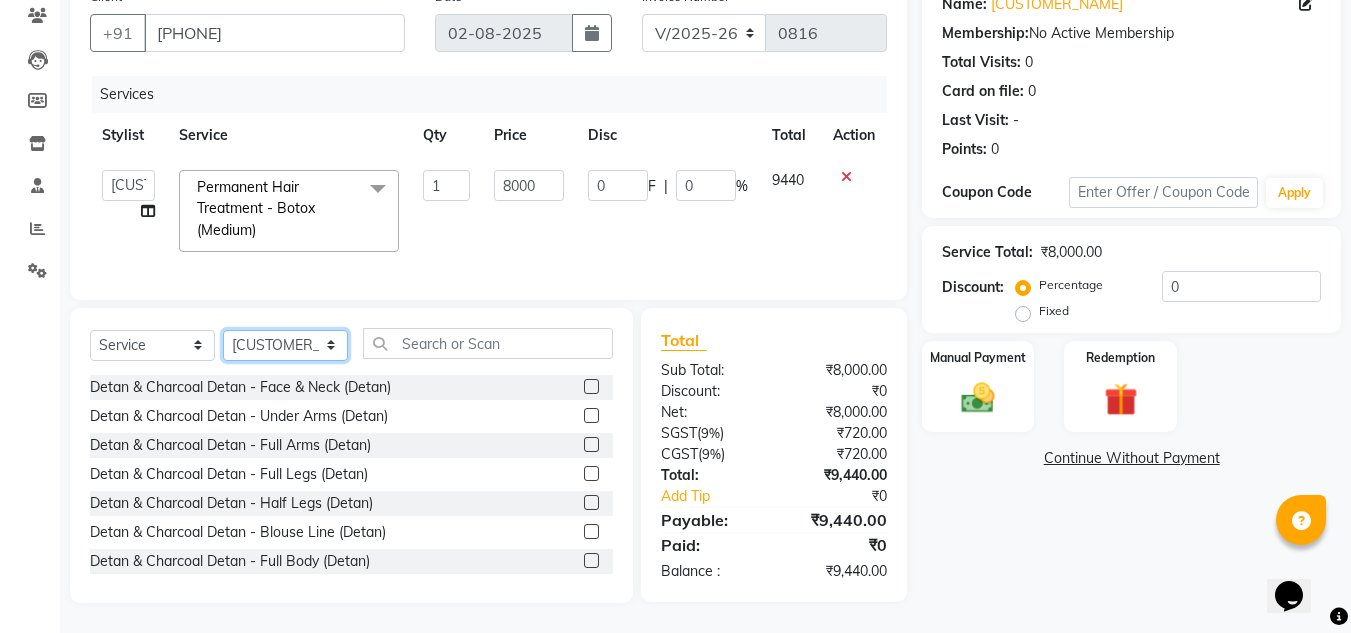 click on "Select Stylist ashwini branch manager bsv Dr.Jabin Dr mehzabin GURISH JASSI Jayshree Navya pooja accounts PRATIK RAJEESHA Rasna Sanskruthi shangnimwom SMIRTI SUMITH SUNITHA SUNNY Tanveer  TEZZ The Glam Room theja Trishna urmi" 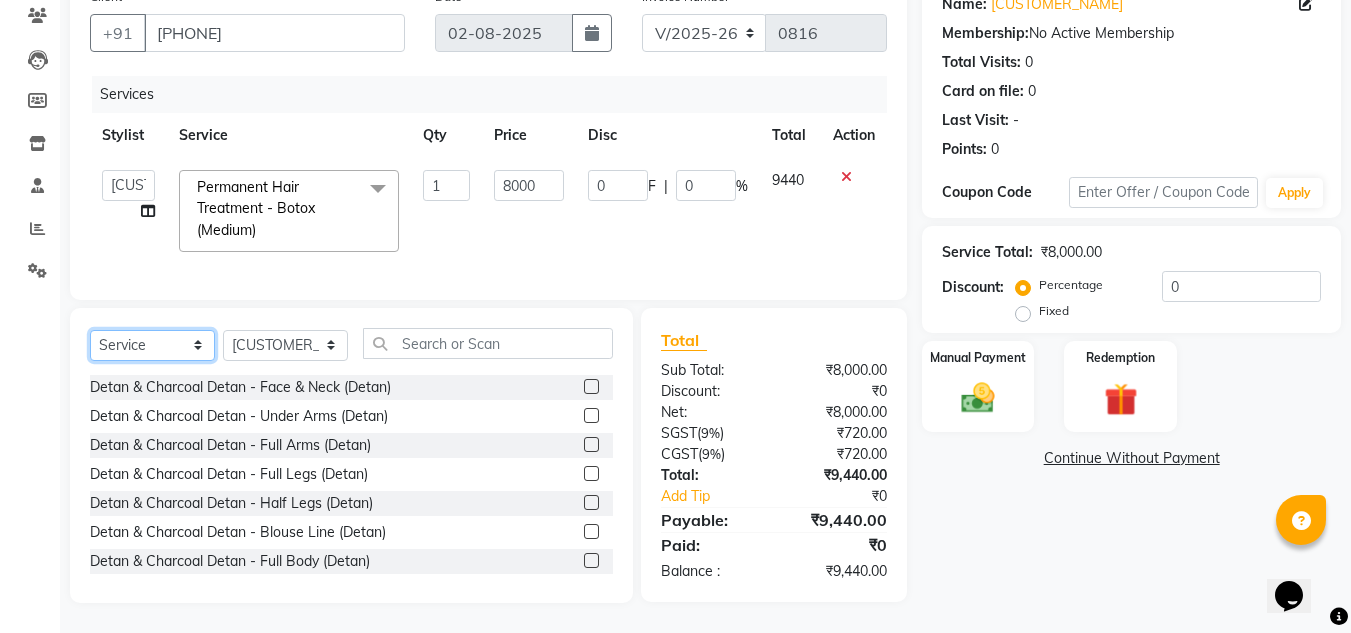 click on "Select  Service  Product  Membership  Package Voucher Prepaid Gift Card" 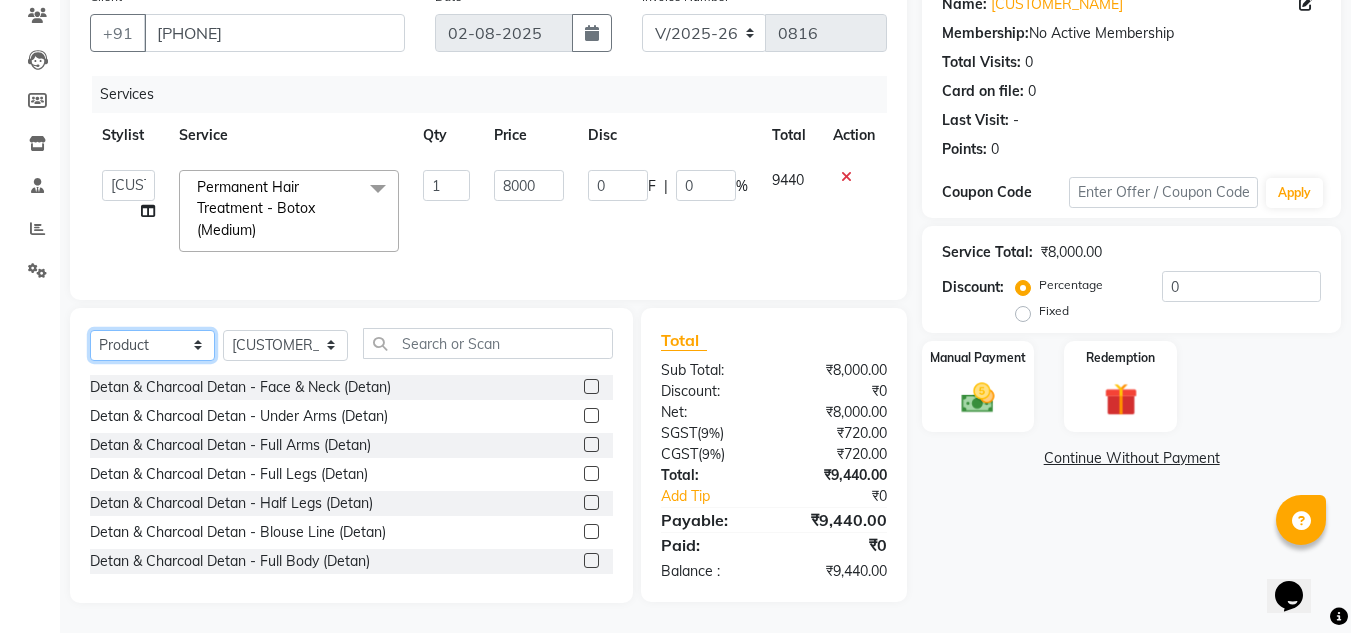 click on "Select  Service  Product  Membership  Package Voucher Prepaid Gift Card" 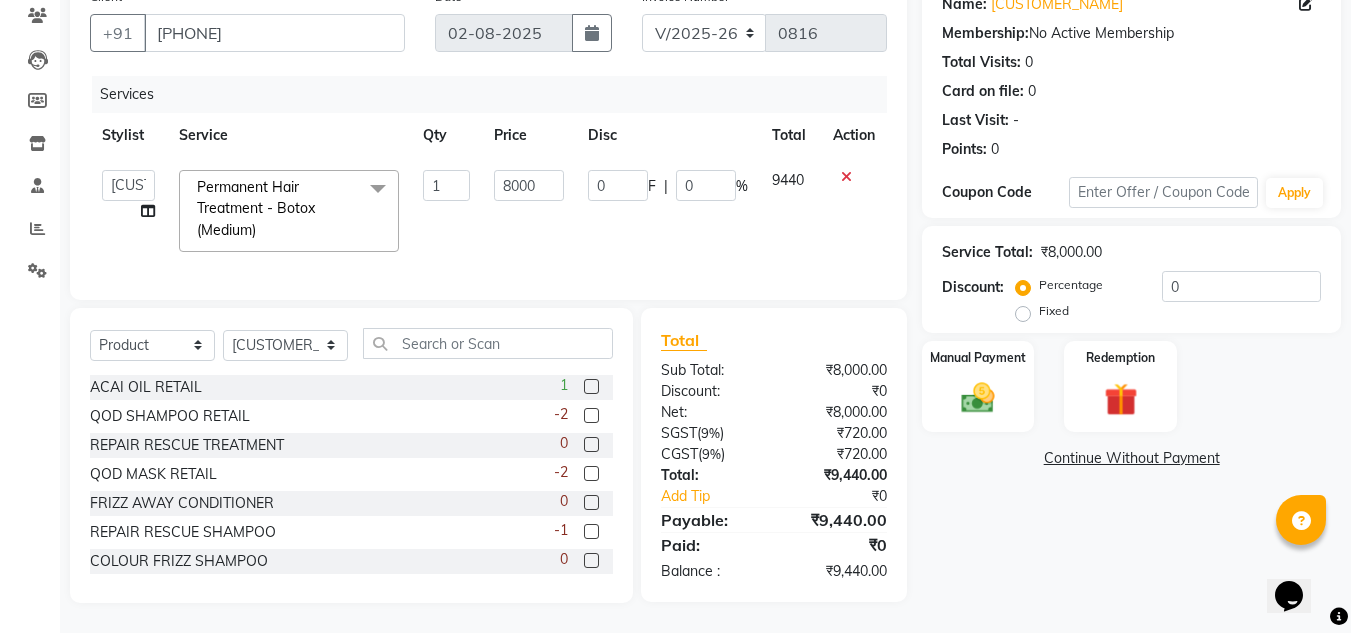click 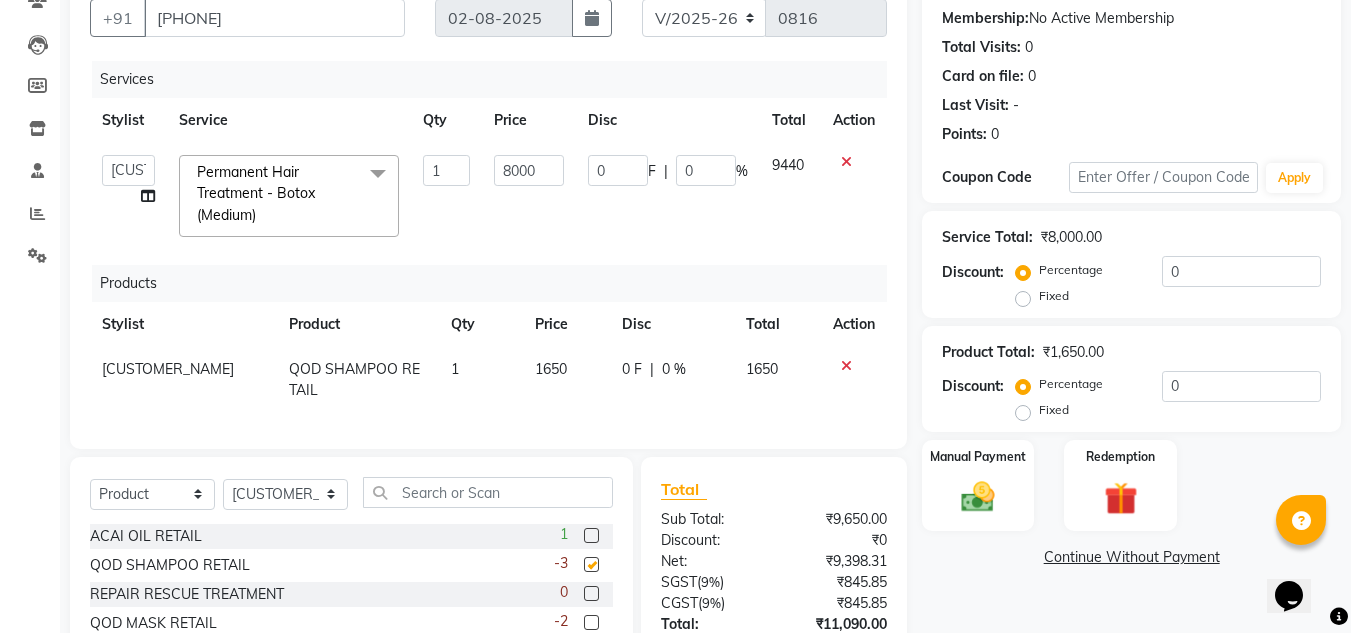checkbox on "false" 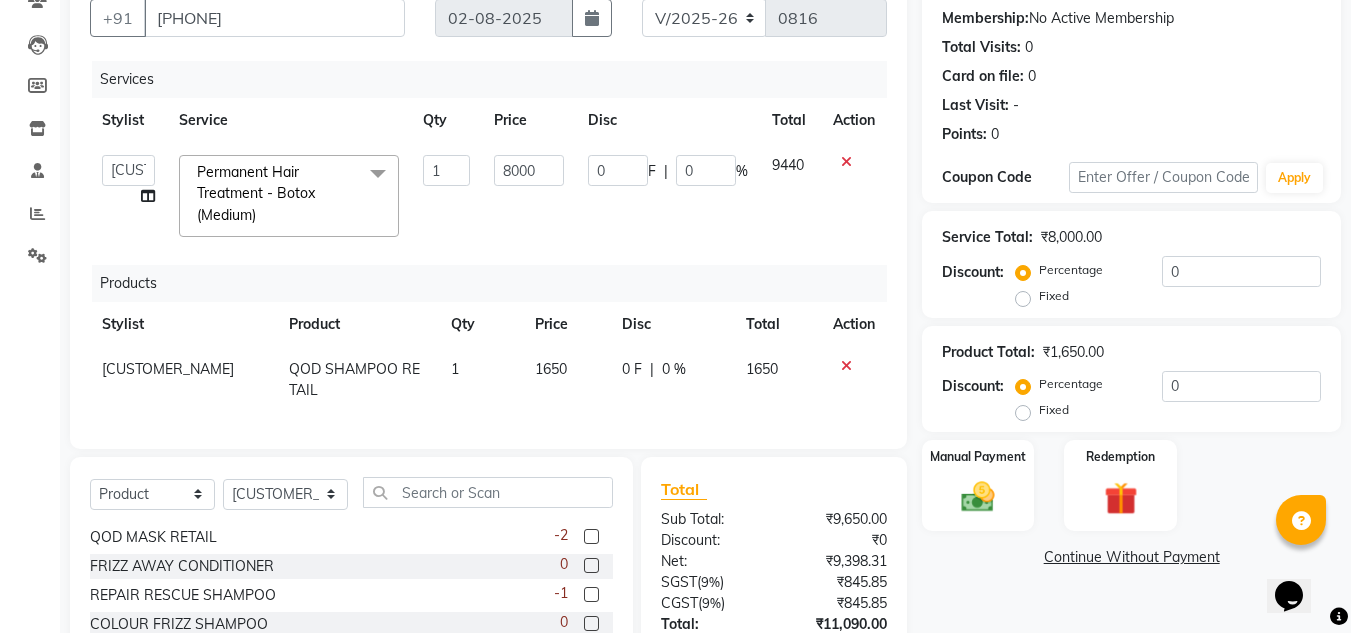 scroll, scrollTop: 77, scrollLeft: 0, axis: vertical 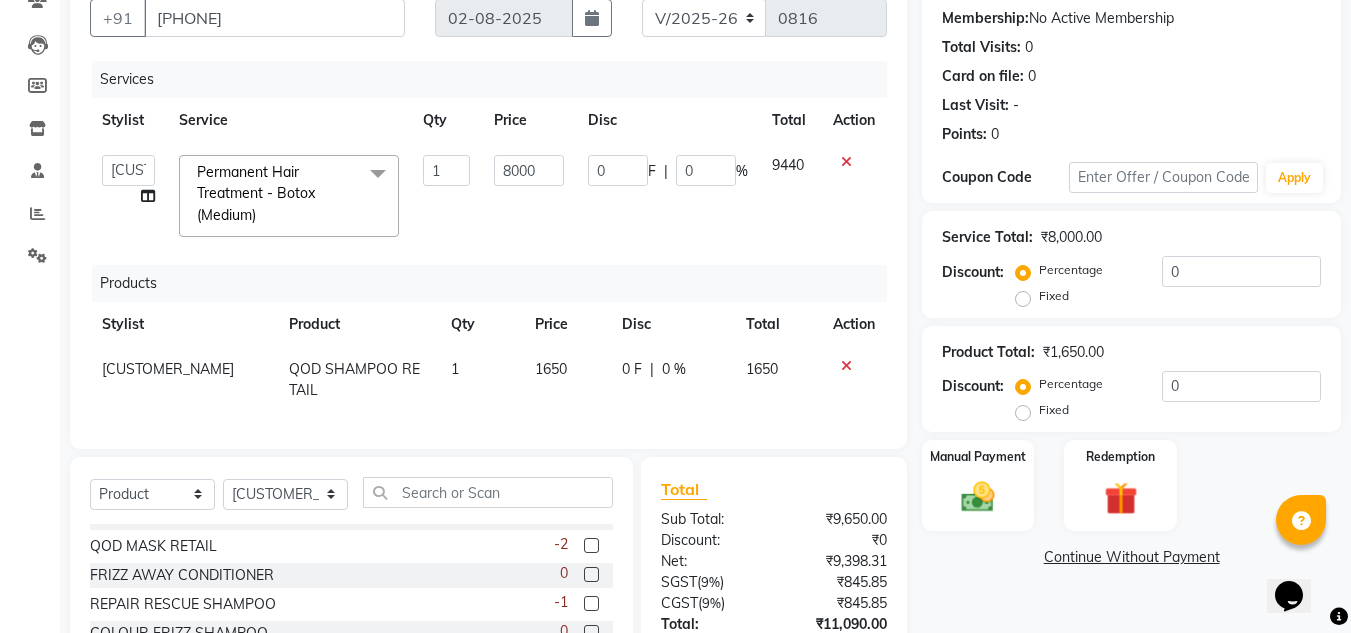 click 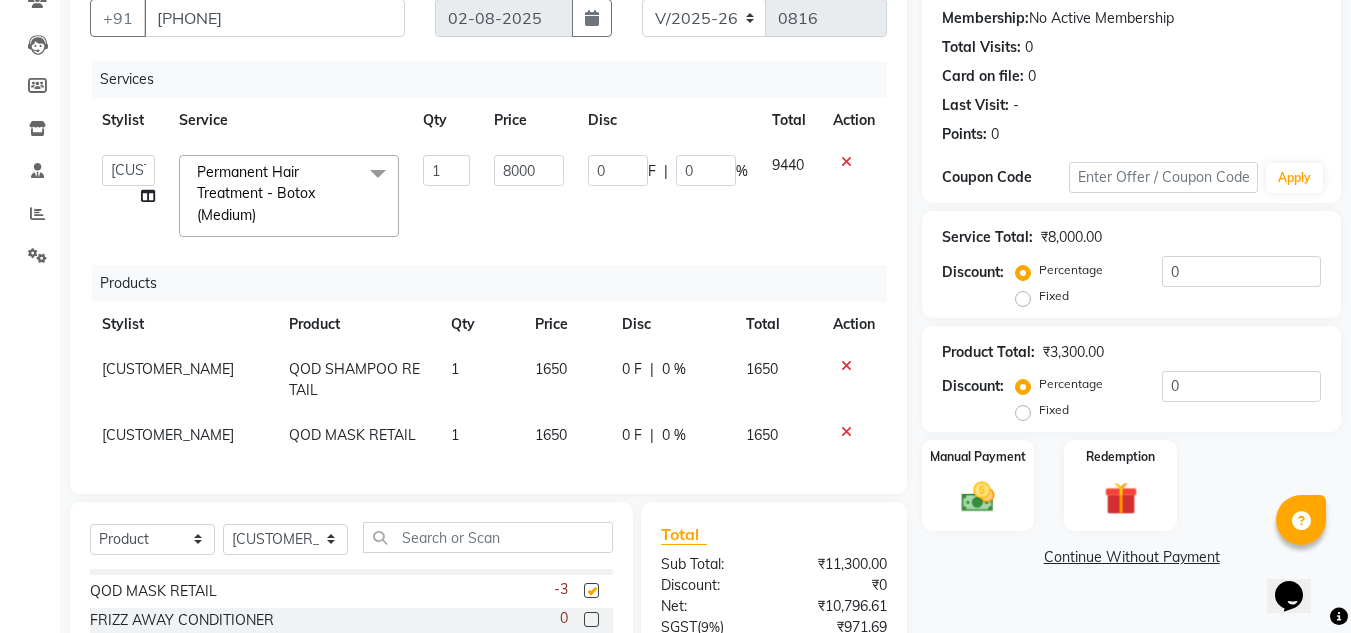 checkbox on "false" 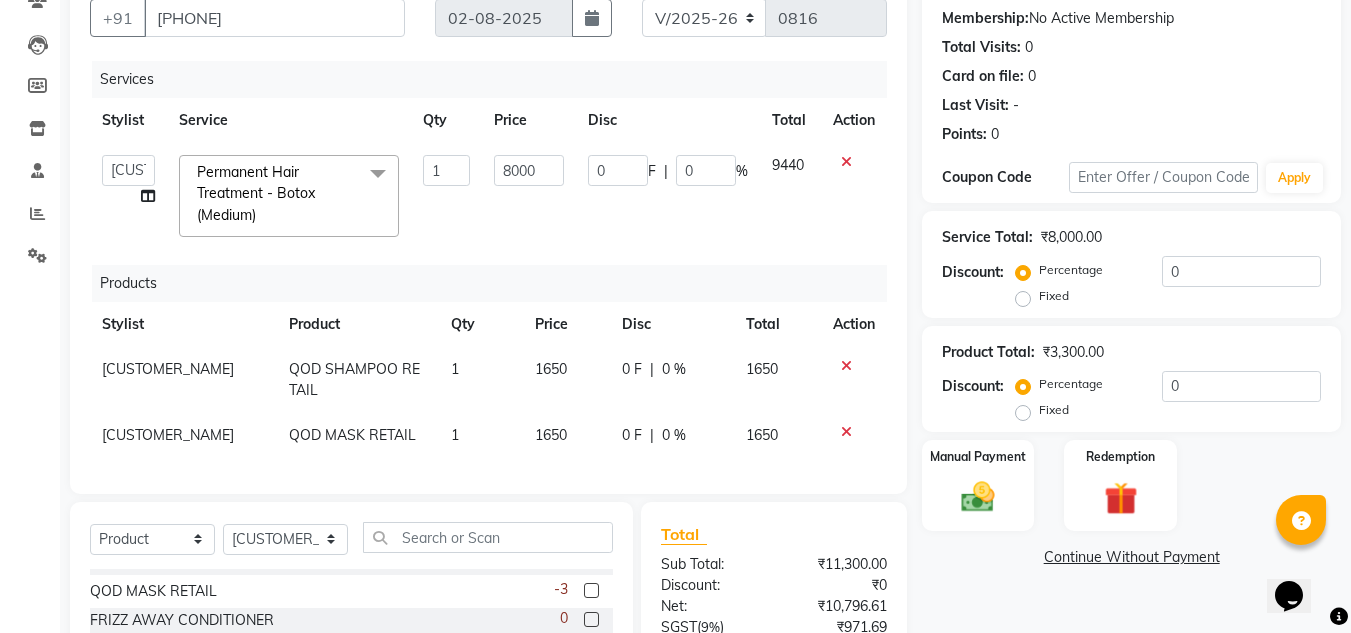 scroll, scrollTop: 396, scrollLeft: 0, axis: vertical 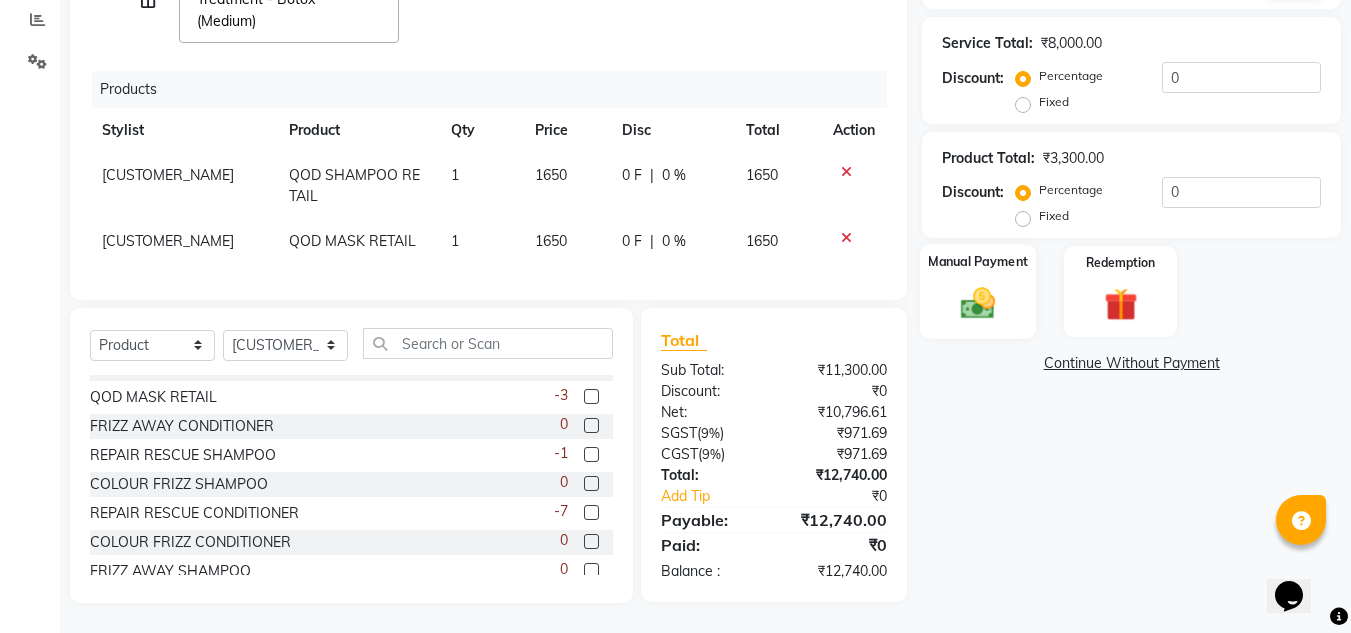 click 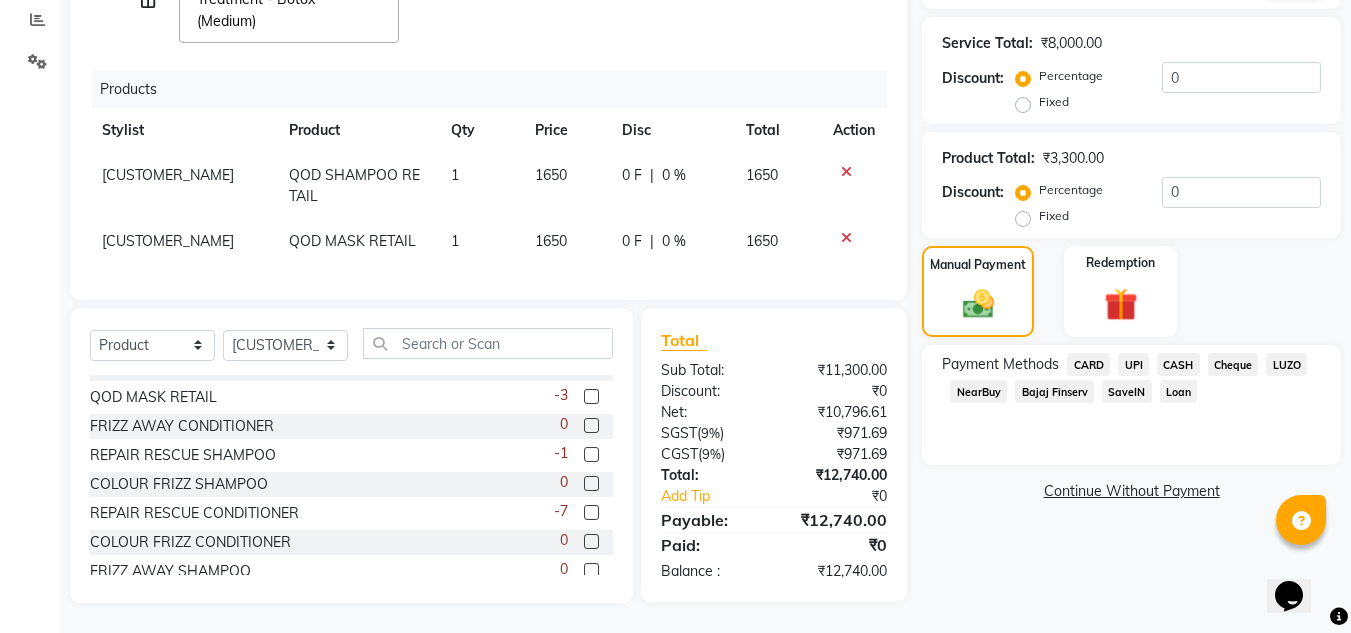 click on "UPI" 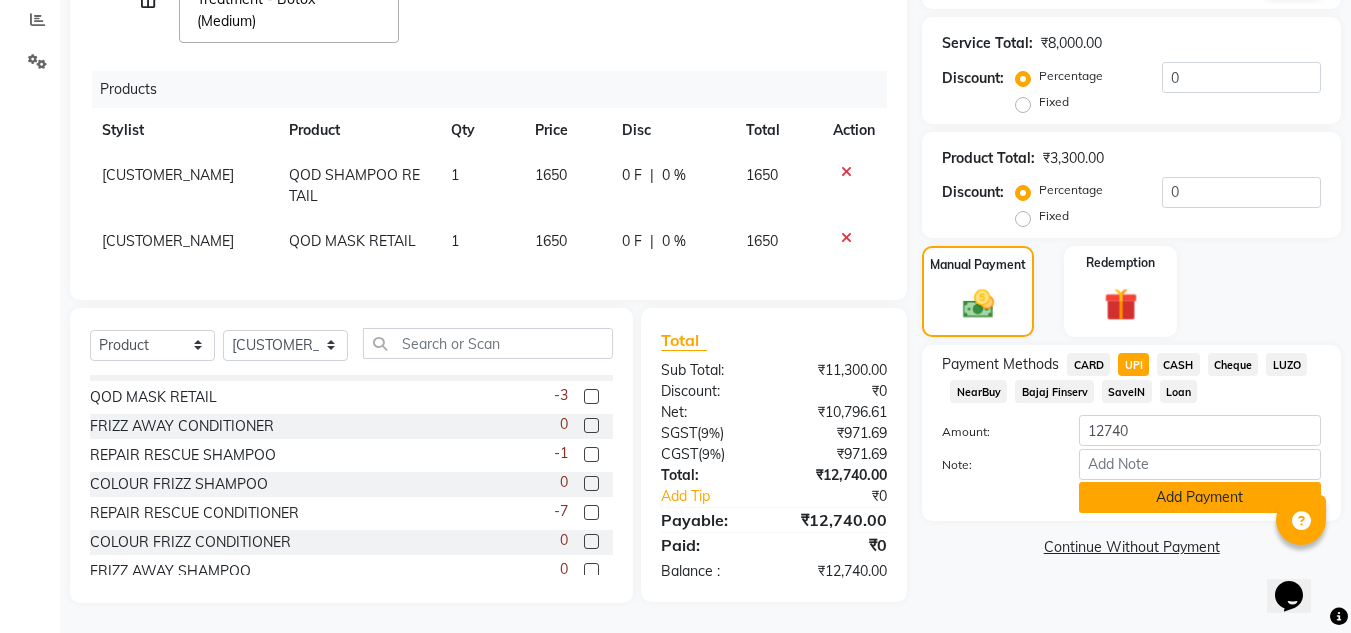 click on "Add Payment" 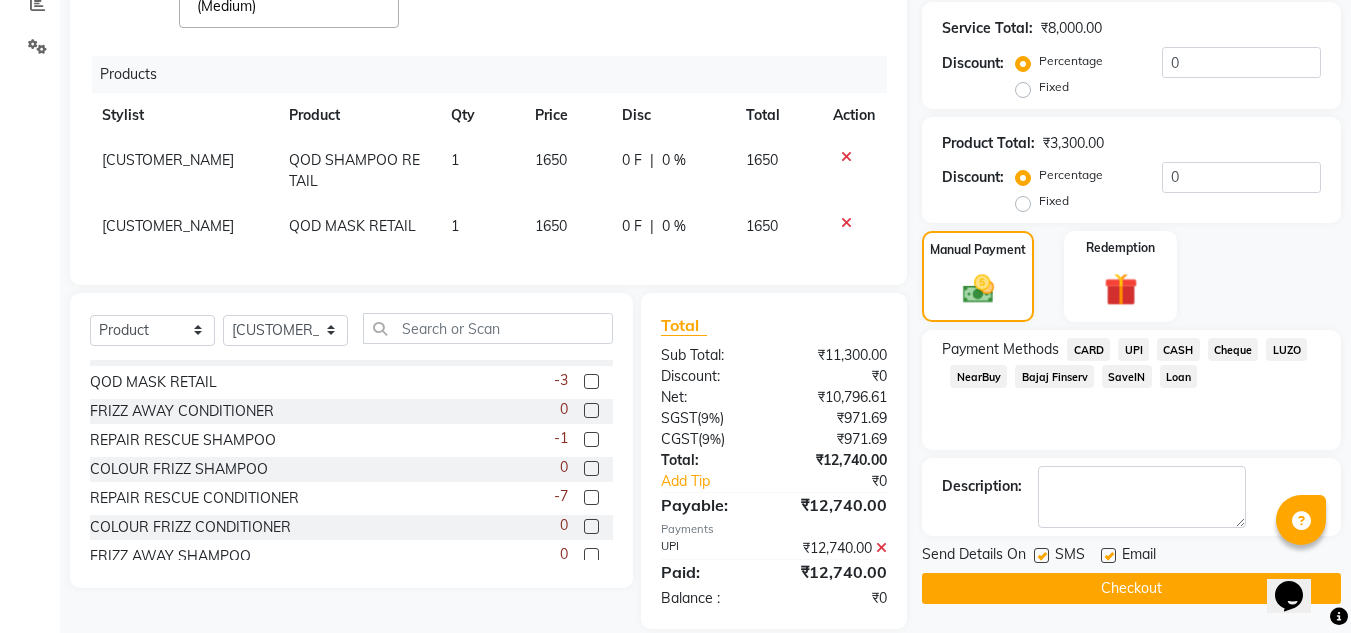click 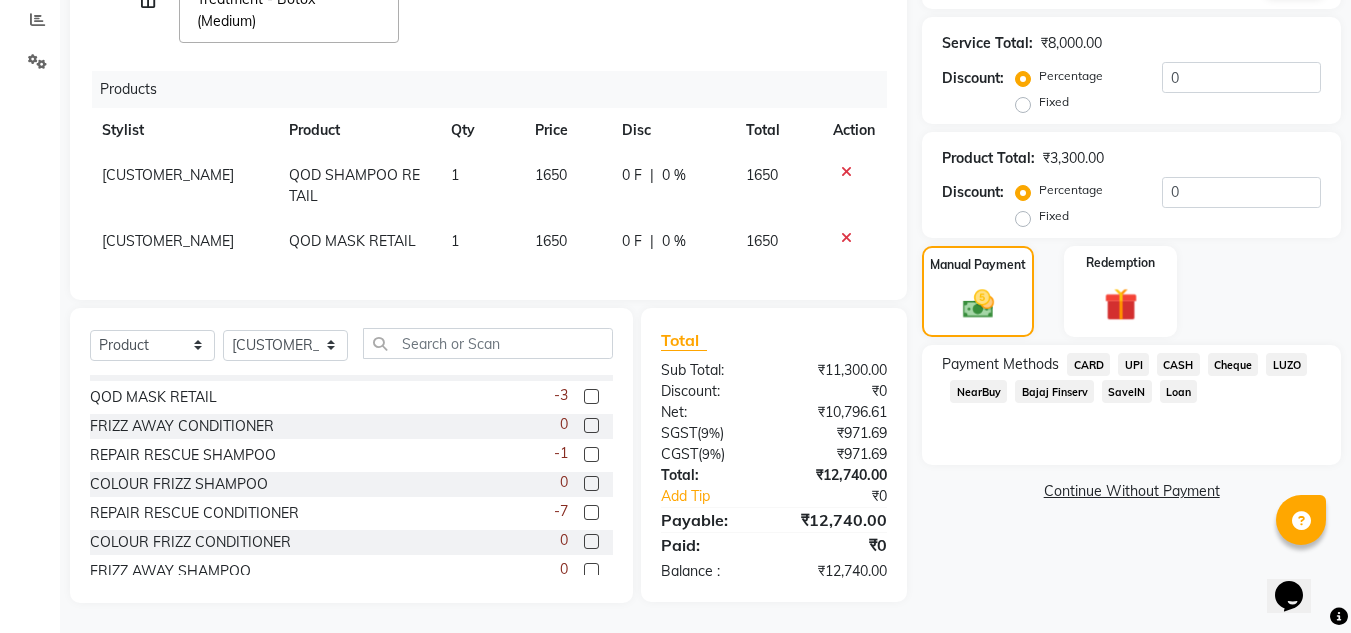click on "UPI" 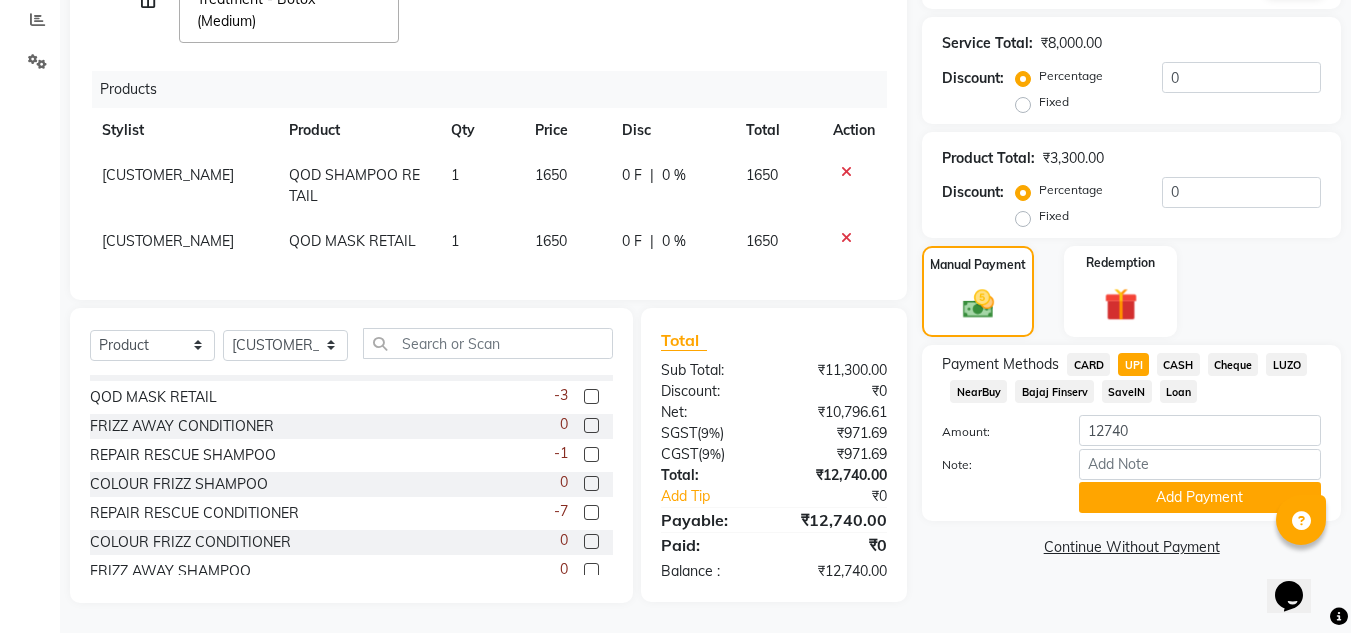 click on "CASH" 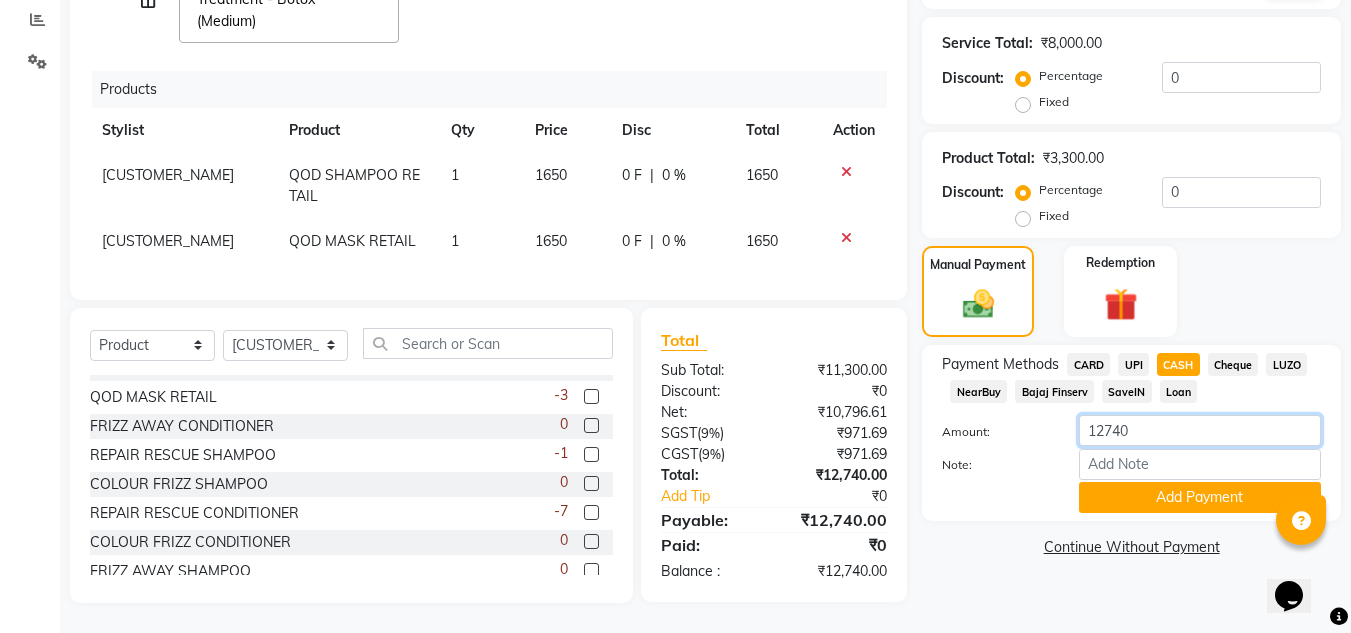 click on "12740" 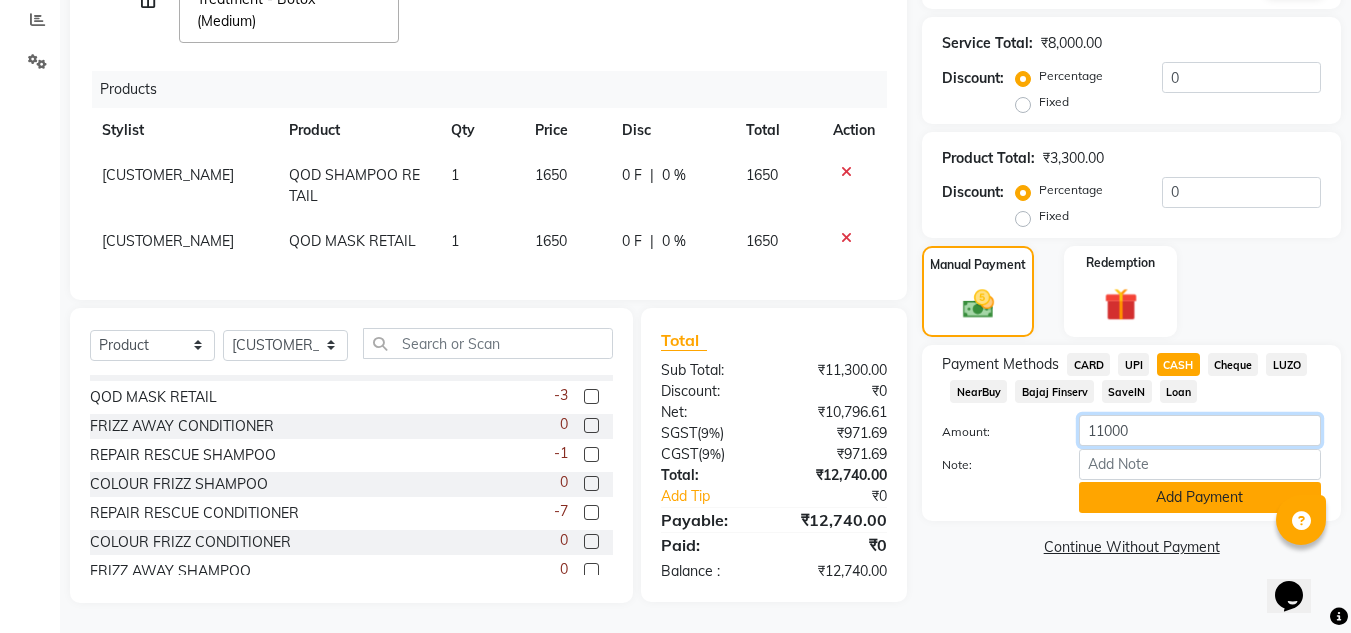 type on "11000" 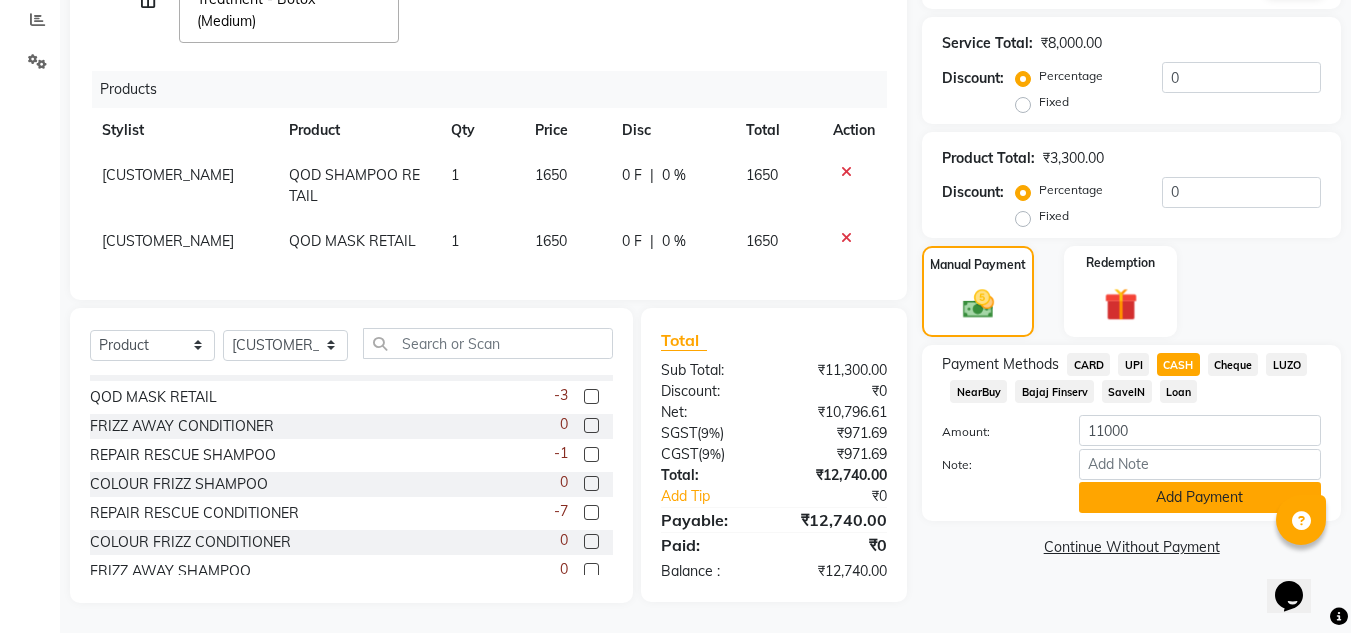 click on "Add Payment" 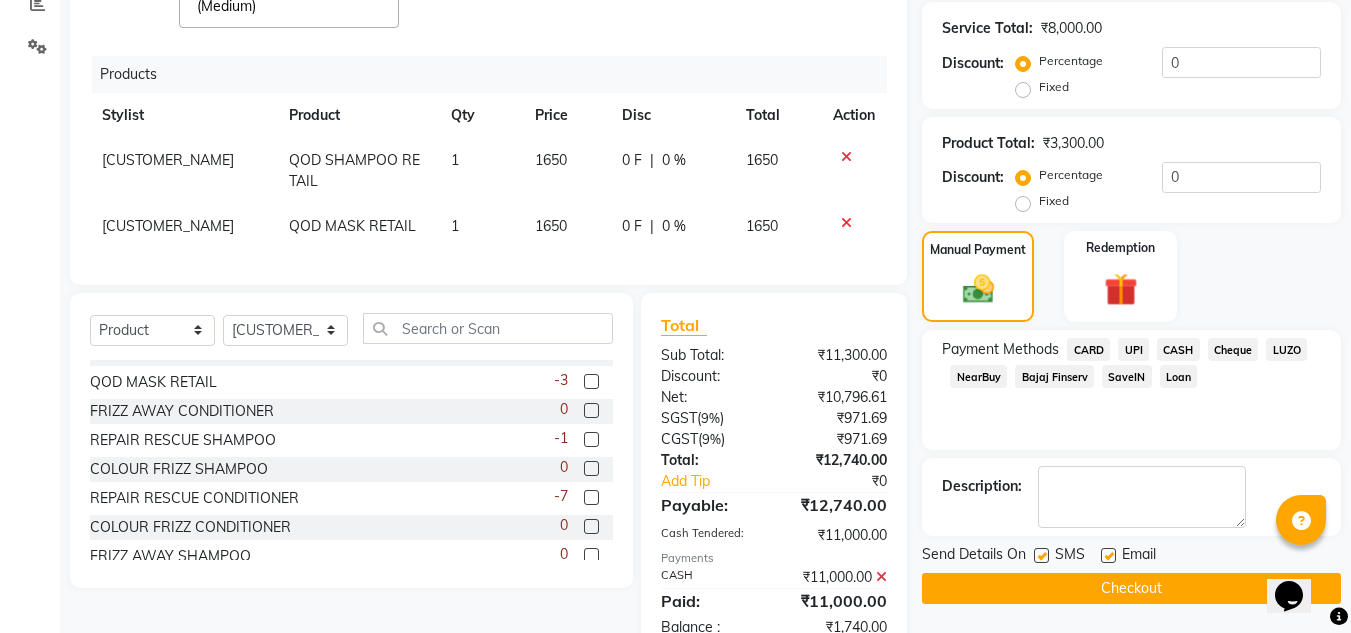 scroll, scrollTop: 466, scrollLeft: 0, axis: vertical 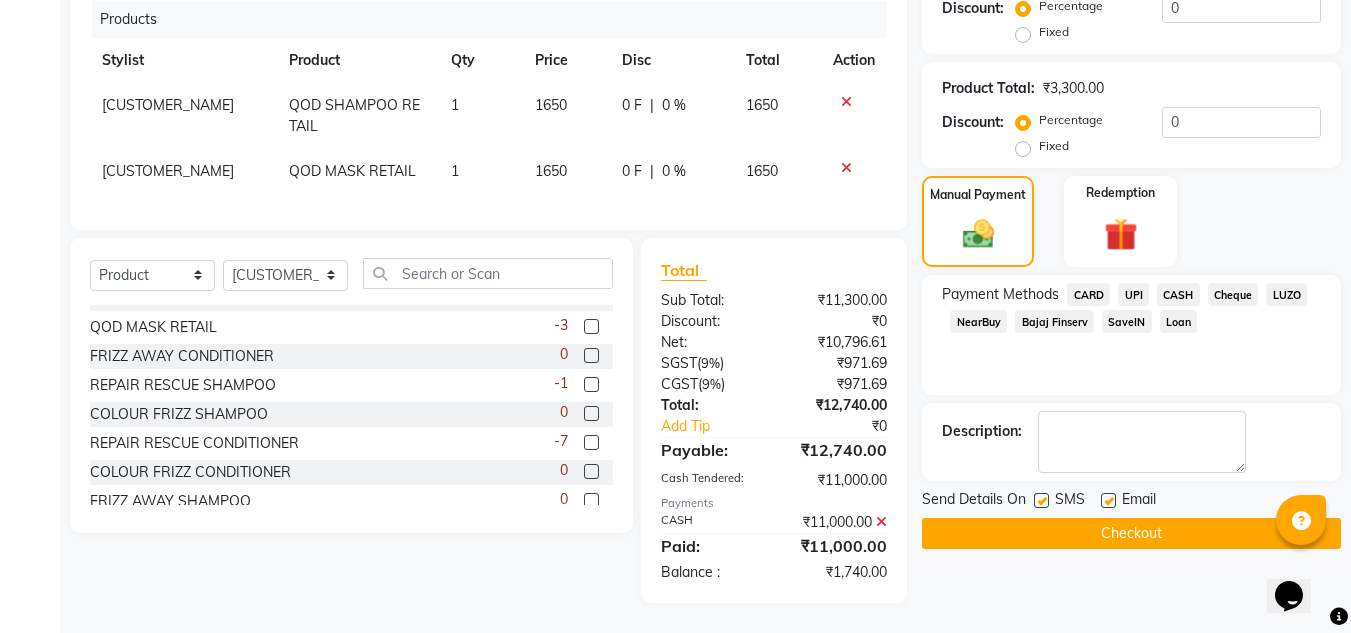 click on "UPI" 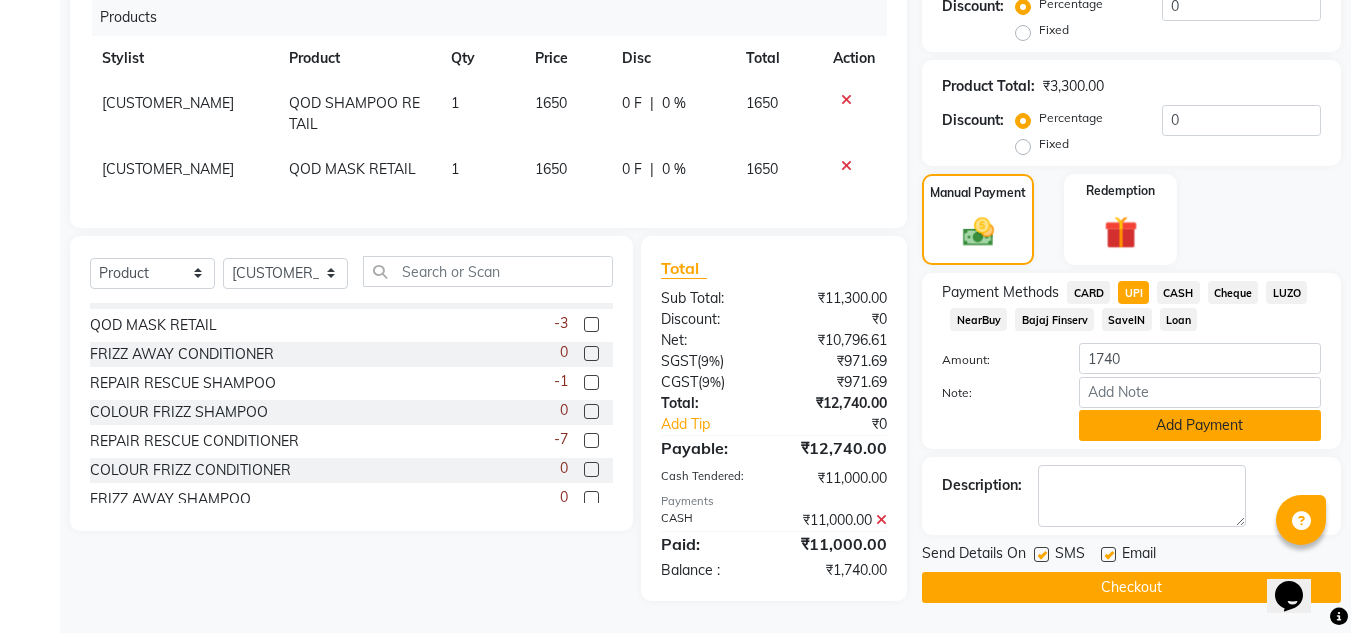 click on "Add Payment" 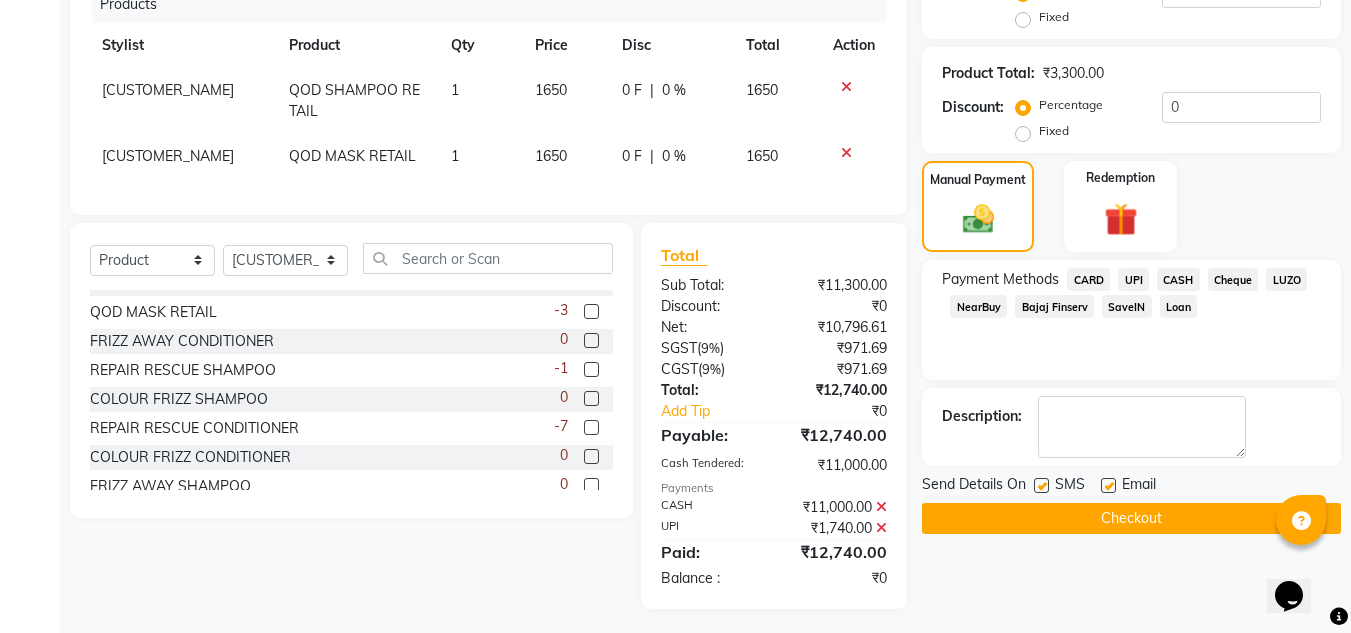 click on "Checkout" 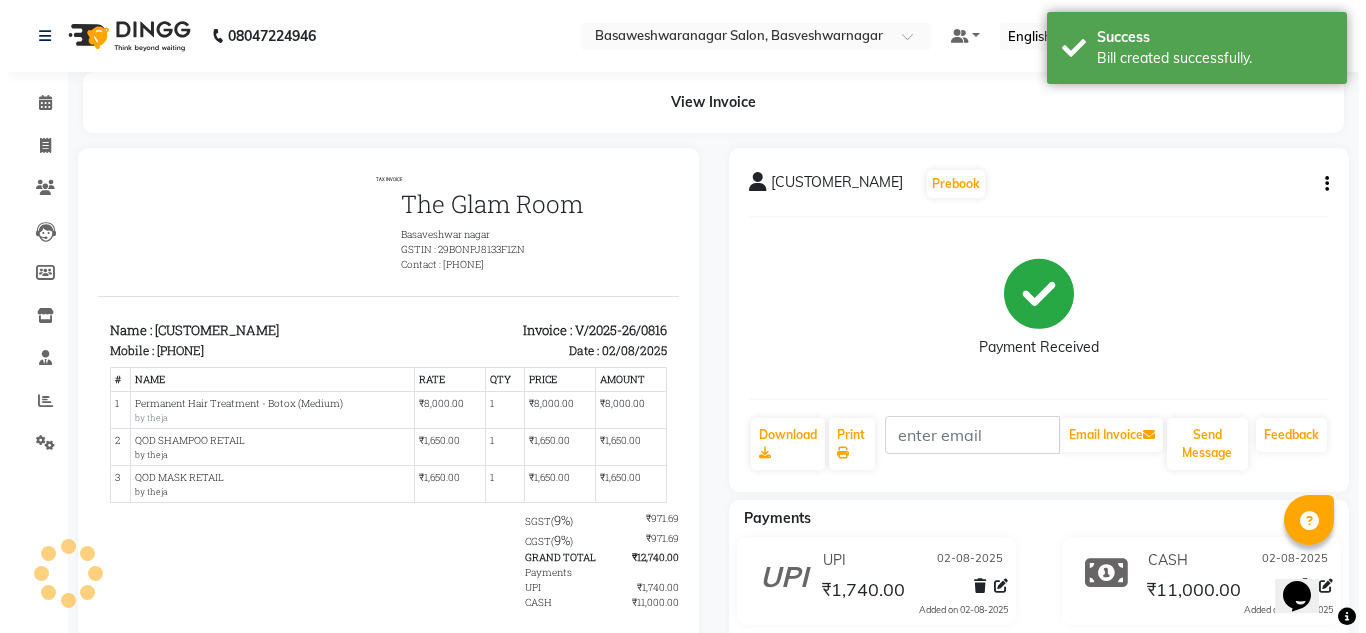 scroll, scrollTop: 0, scrollLeft: 0, axis: both 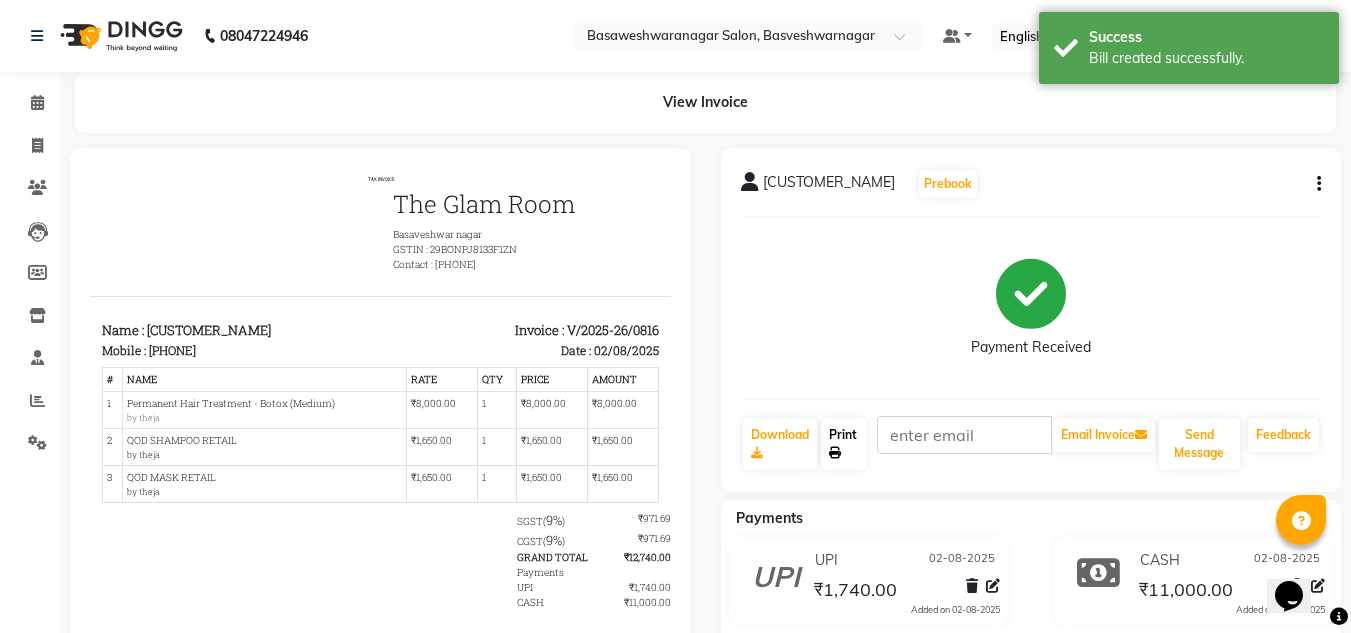 click 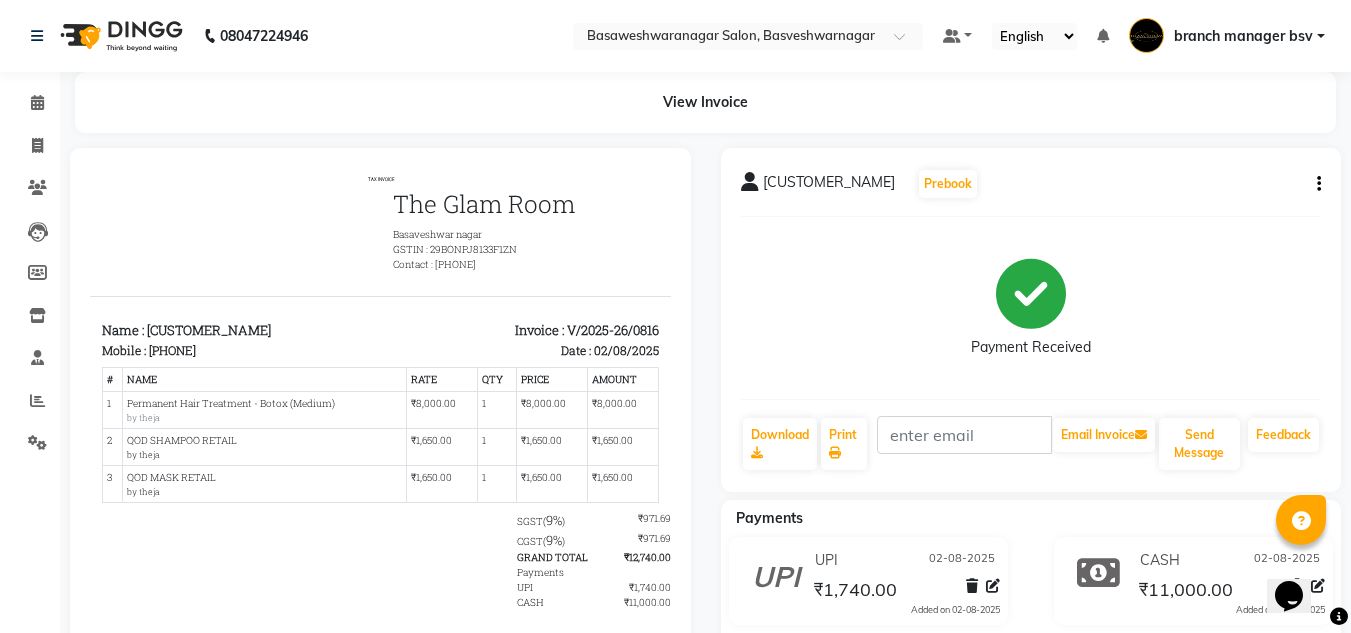 click on "Payment Received" 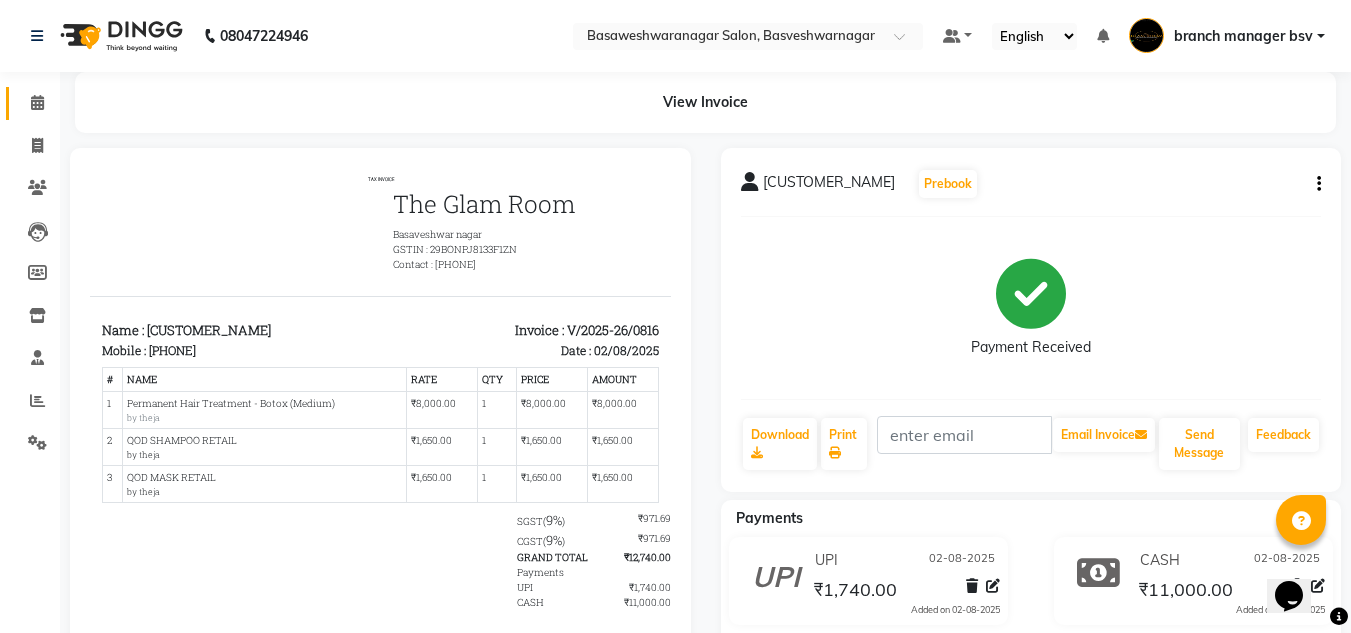 click on "Calendar" 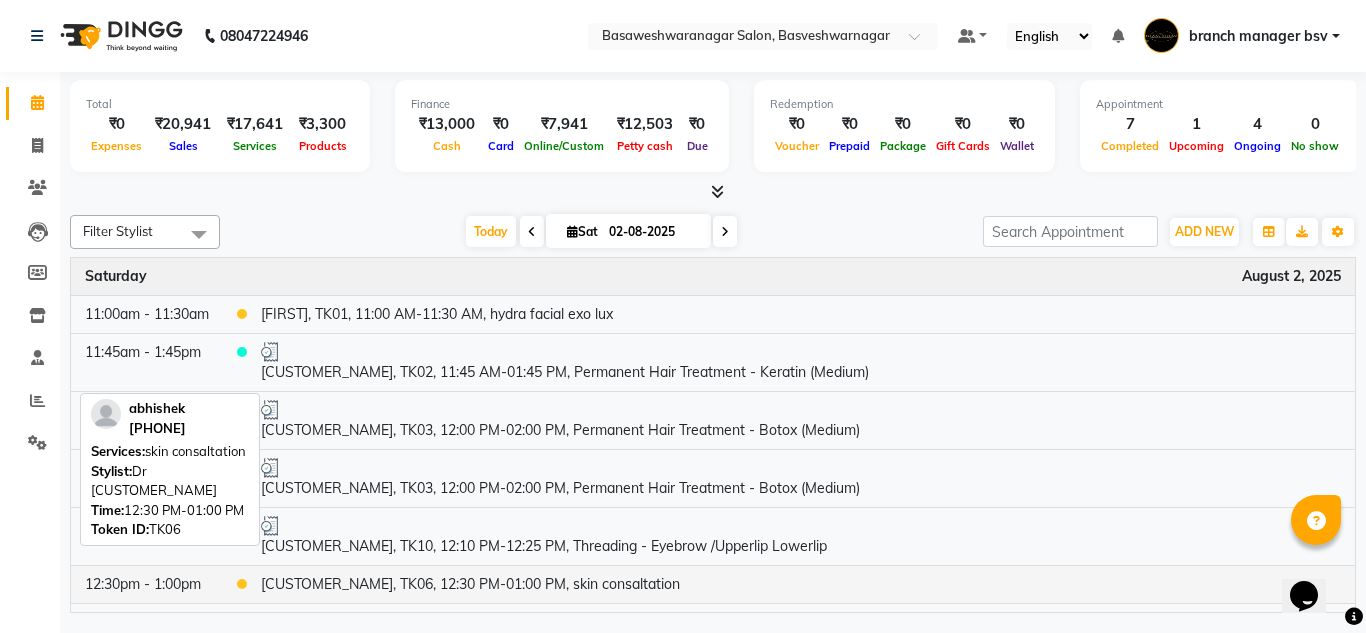 scroll, scrollTop: 376, scrollLeft: 0, axis: vertical 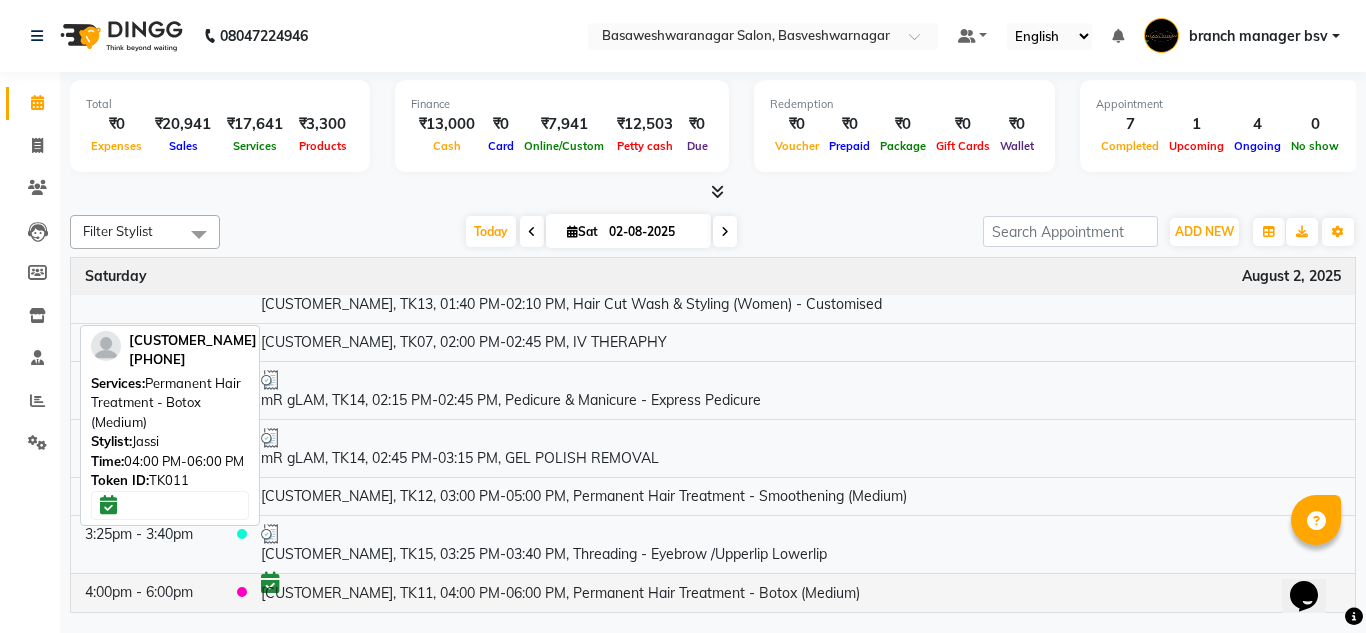 click on "[FIRST], TK11, 04:00 PM-06:00 PM, Permanent Hair Treatment - Botox (Medium)" at bounding box center [801, 592] 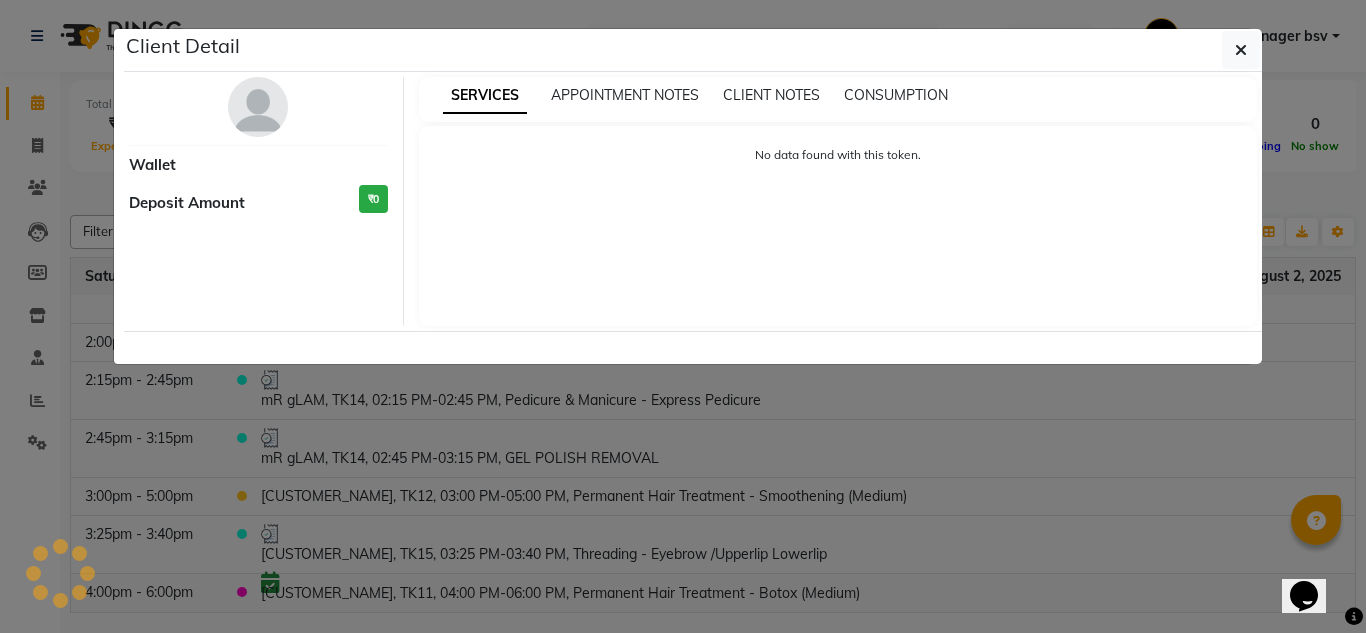 select on "6" 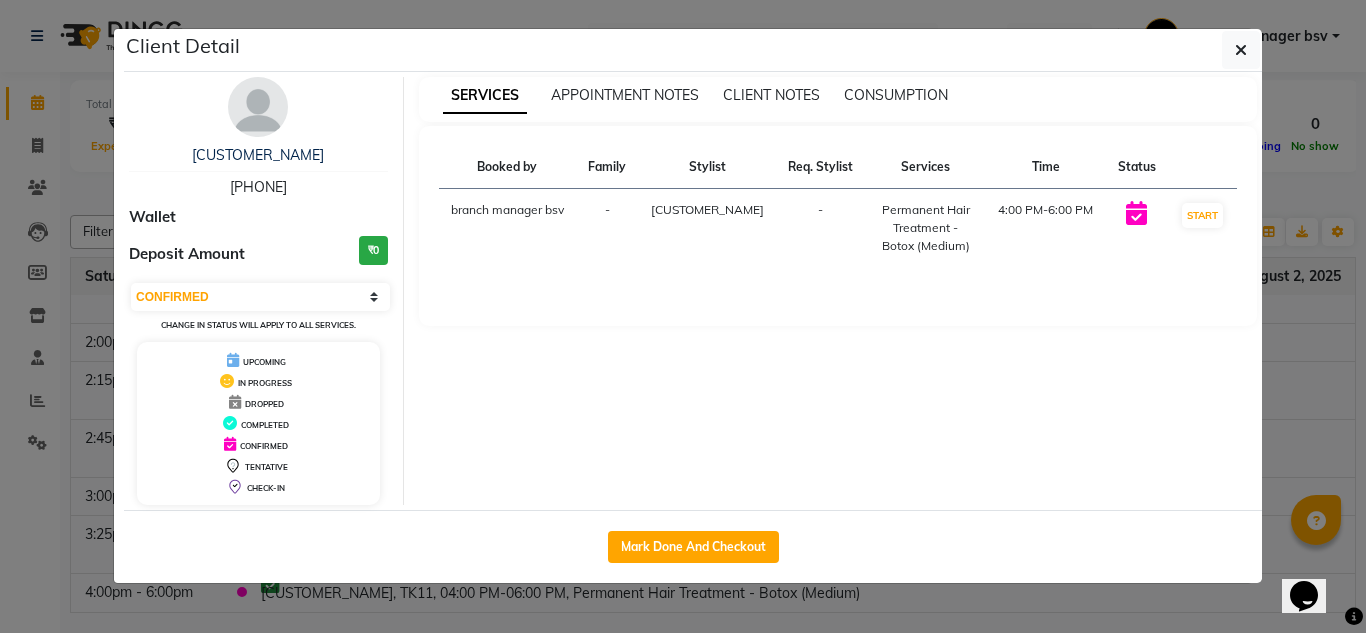 click on "Client Detail  shruthi    8095859018 Wallet Deposit Amount  ₹0  Select IN SERVICE CONFIRMED TENTATIVE CHECK IN MARK DONE DROPPED UPCOMING Change in status will apply to all services. UPCOMING IN PROGRESS DROPPED COMPLETED CONFIRMED TENTATIVE CHECK-IN SERVICES APPOINTMENT NOTES CLIENT NOTES CONSUMPTION Booked by Family Stylist Req. Stylist Services Time Status  branch manager bsv  - JASSI -  Permanent Hair Treatment - Botox (Medium)   4:00 PM-6:00 PM   START   Mark Done And Checkout" 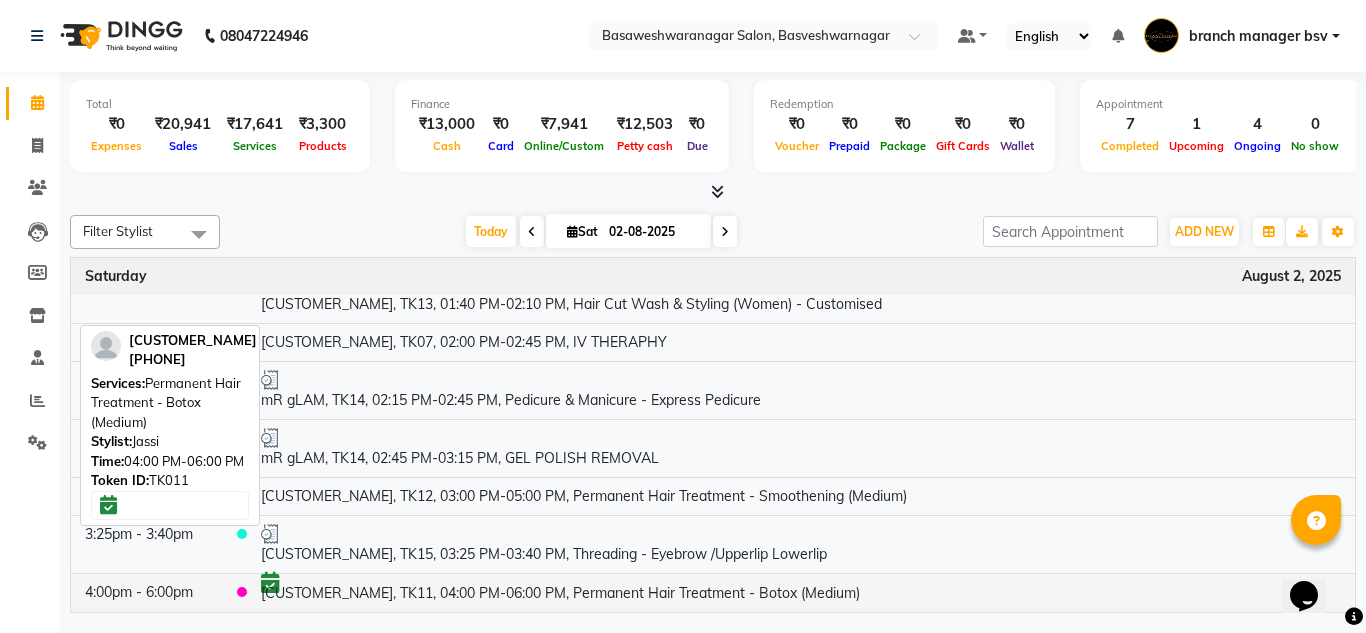 click on "[FIRST], TK11, 04:00 PM-06:00 PM, Permanent Hair Treatment - Botox (Medium)" at bounding box center [801, 592] 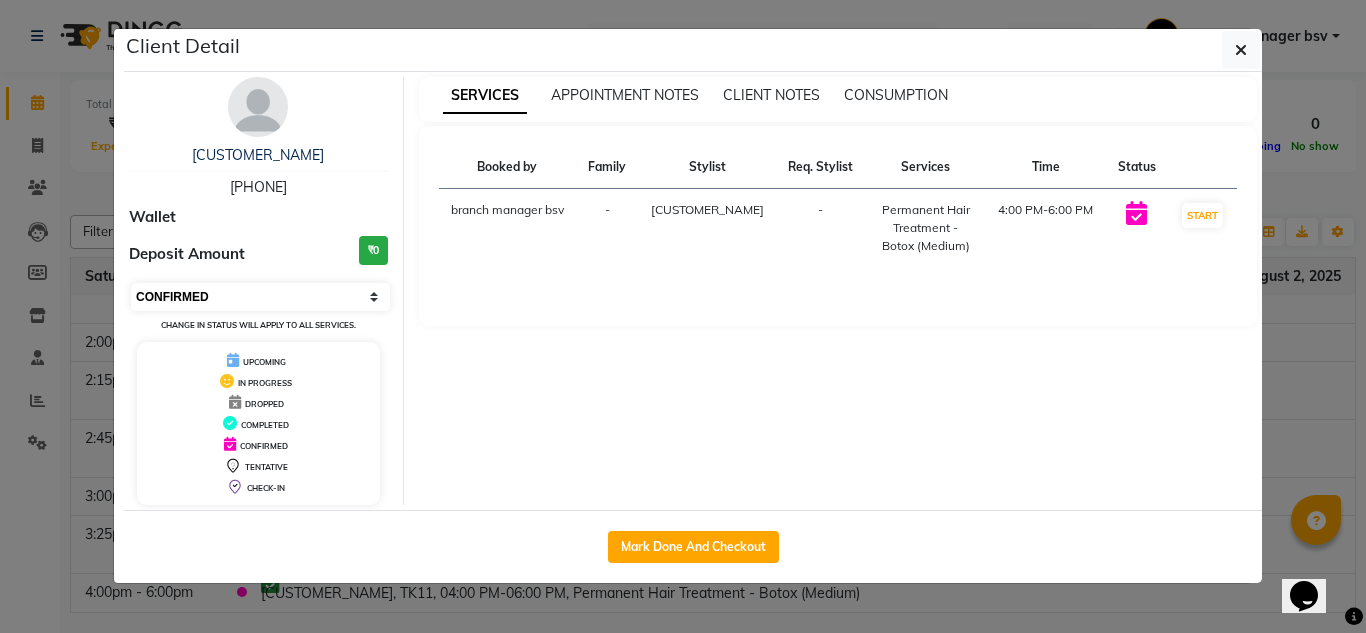 click on "Select IN SERVICE CONFIRMED TENTATIVE CHECK IN MARK DONE DROPPED UPCOMING" at bounding box center [260, 297] 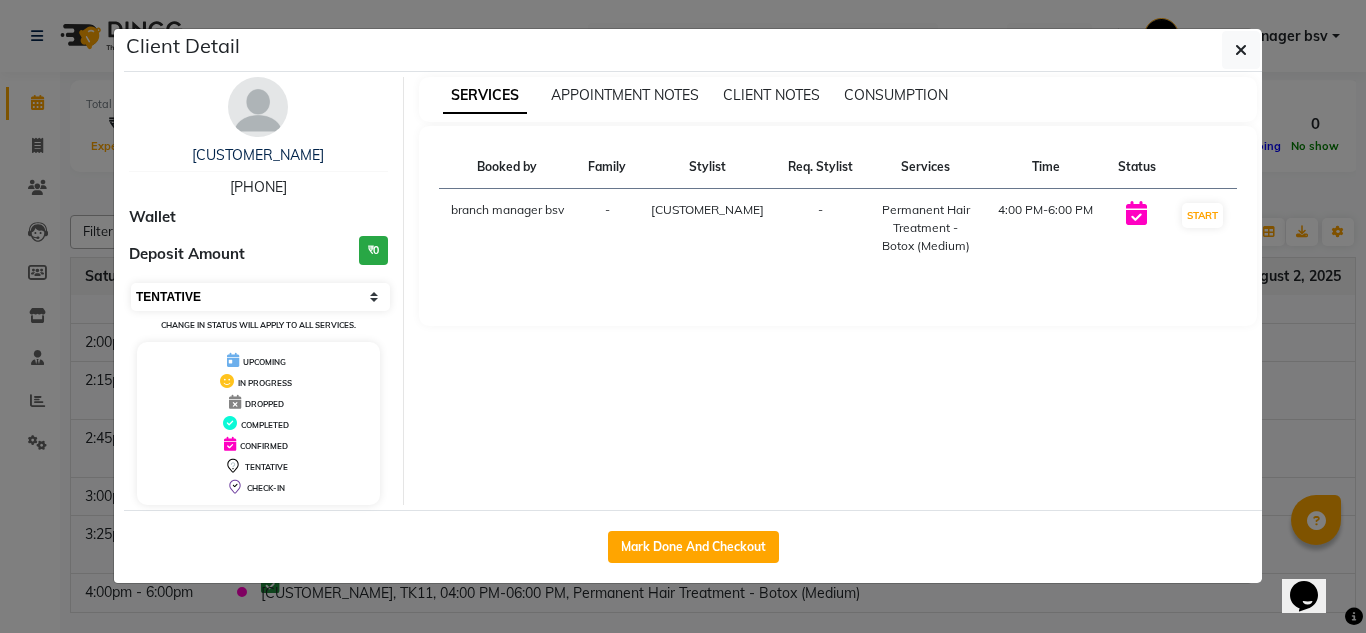 click on "Select IN SERVICE CONFIRMED TENTATIVE CHECK IN MARK DONE DROPPED UPCOMING" at bounding box center (260, 297) 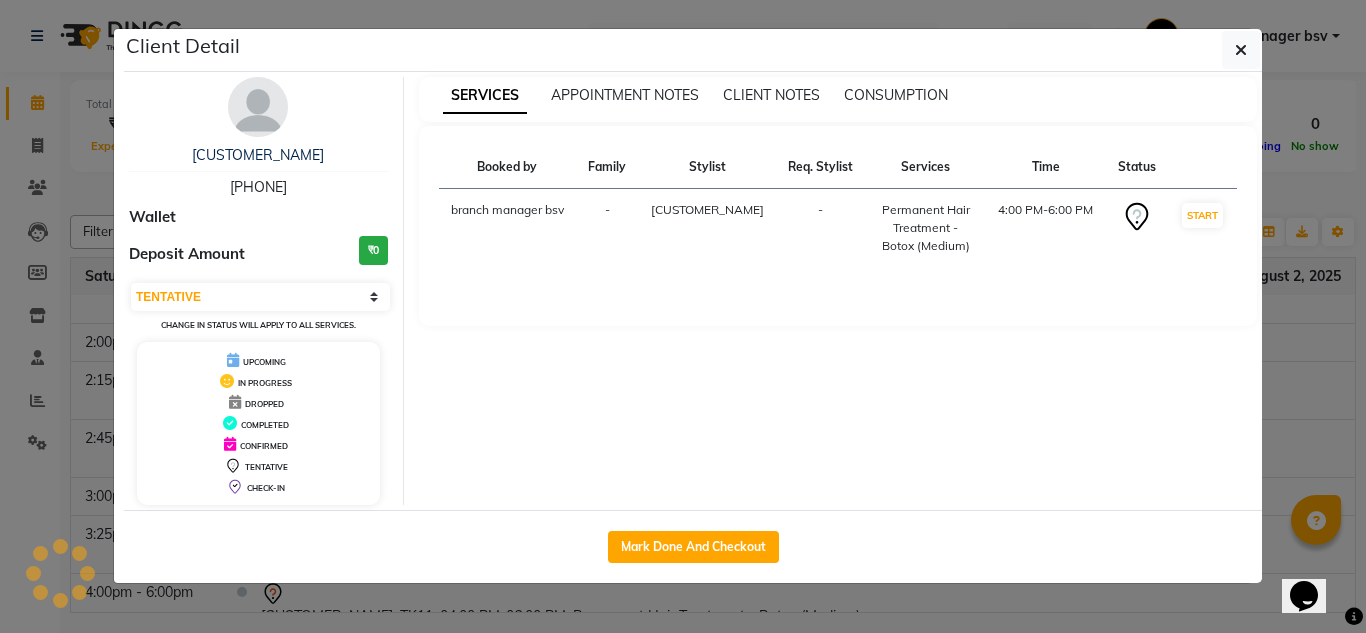 click on "Client Detail  shruthi    8095859018 Wallet Deposit Amount  ₹0  Select IN SERVICE CONFIRMED TENTATIVE CHECK IN MARK DONE DROPPED UPCOMING Change in status will apply to all services. UPCOMING IN PROGRESS DROPPED COMPLETED CONFIRMED TENTATIVE CHECK-IN SERVICES APPOINTMENT NOTES CLIENT NOTES CONSUMPTION Booked by Family Stylist Req. Stylist Services Time Status  branch manager bsv  - JASSI -  Permanent Hair Treatment - Botox (Medium)   4:00 PM-6:00 PM   START   Mark Done And Checkout" 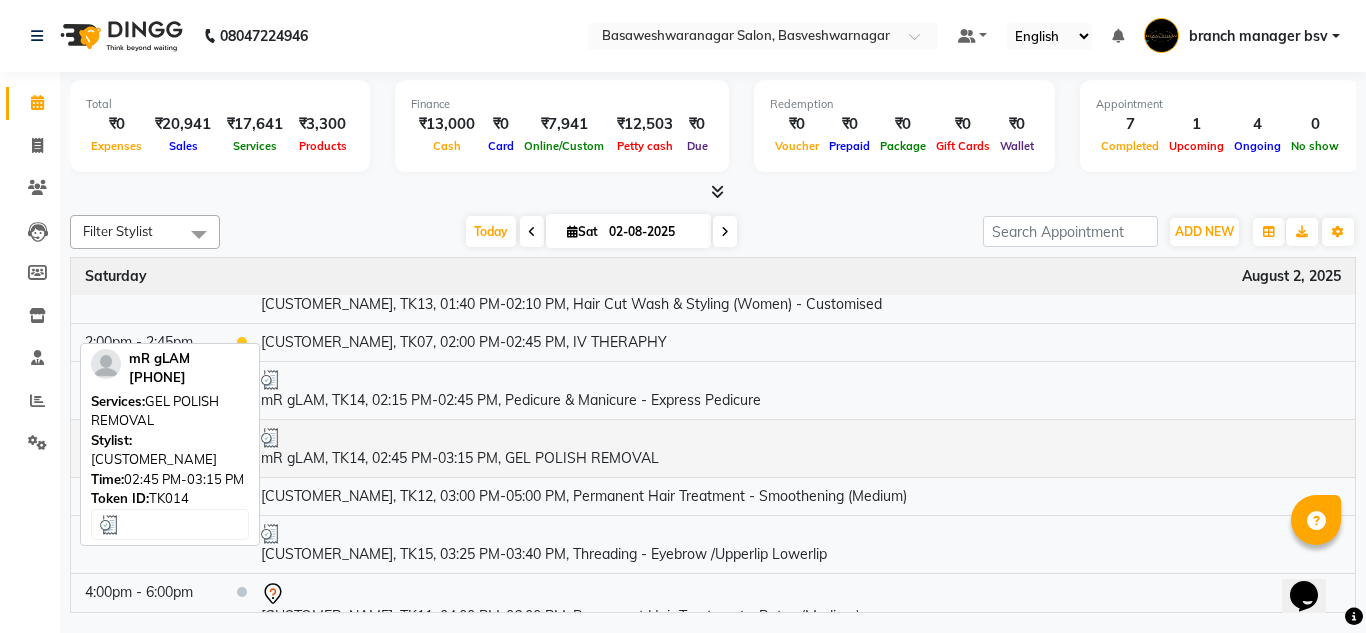 scroll, scrollTop: 399, scrollLeft: 0, axis: vertical 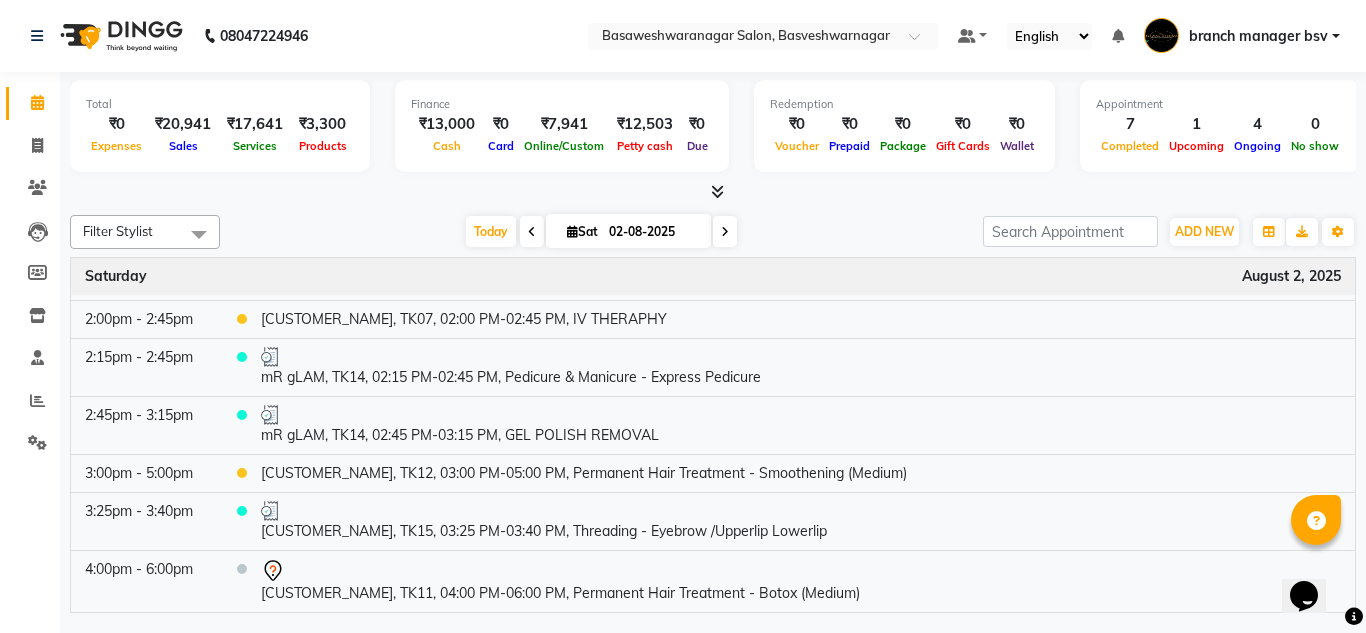 click at bounding box center [725, 231] 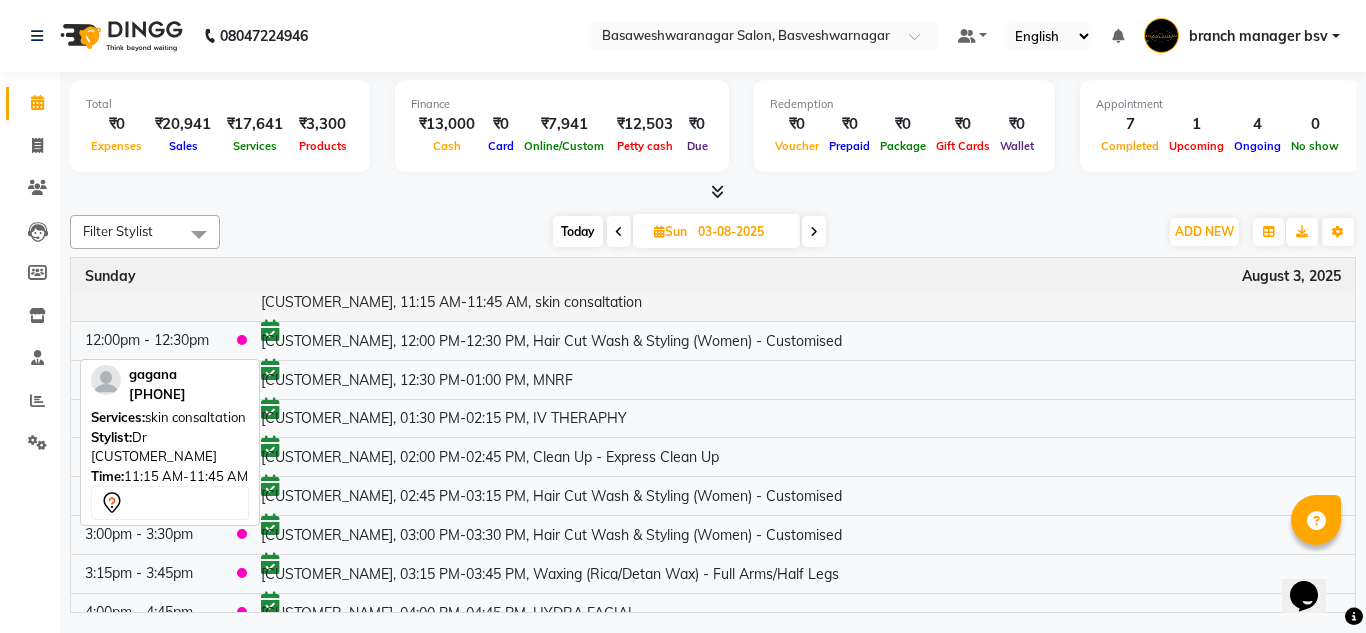 scroll, scrollTop: 164, scrollLeft: 0, axis: vertical 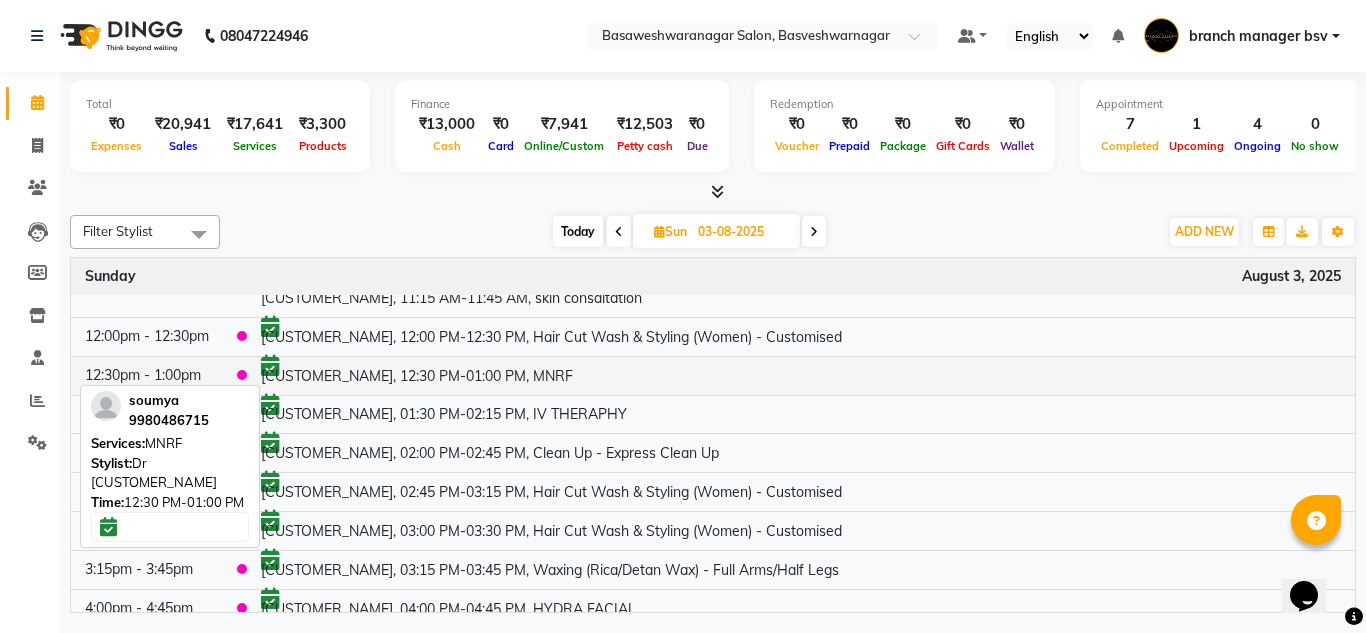 click on "soumya, 12:30 PM-01:00 PM, MNRF" at bounding box center (801, 375) 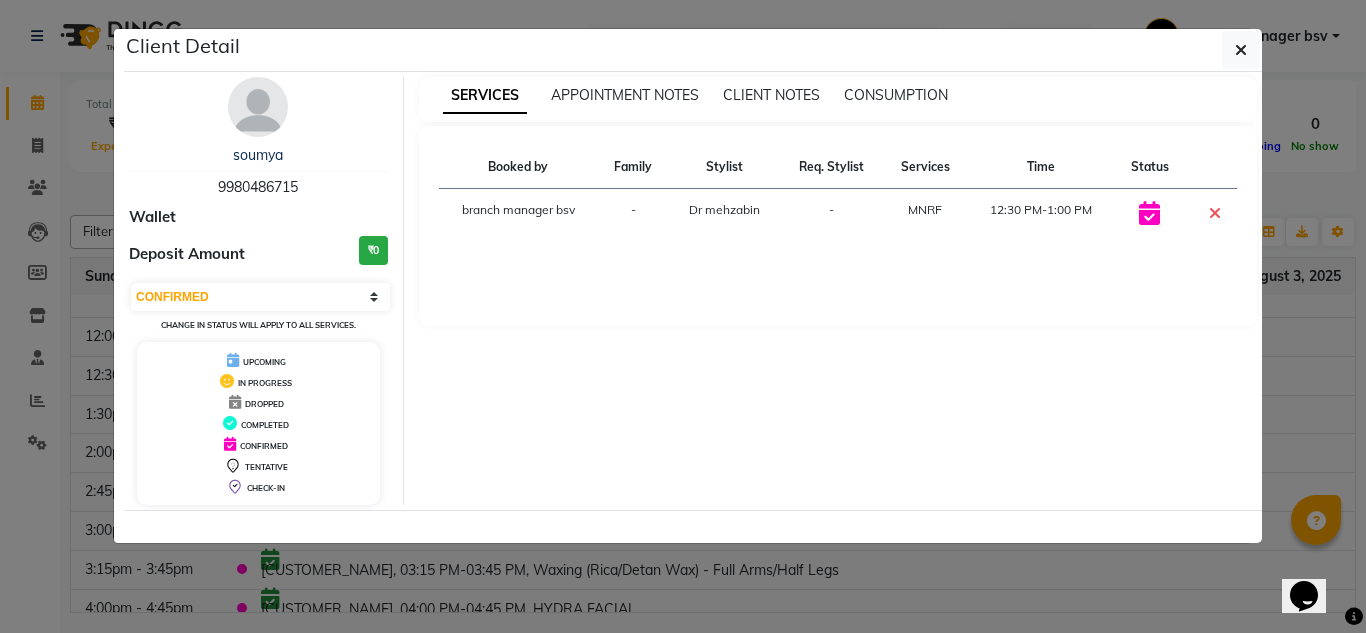 click on "Client Detail  soumya    9980486715 Wallet Deposit Amount  ₹0  Select CONFIRMED TENTATIVE Change in status will apply to all services. UPCOMING IN PROGRESS DROPPED COMPLETED CONFIRMED TENTATIVE CHECK-IN SERVICES APPOINTMENT NOTES CLIENT NOTES CONSUMPTION Booked by Family Stylist Req. Stylist Services Time Status  branch manager bsv  - Dr mehzabin -  MNRF   12:30 PM-1:00 PM" 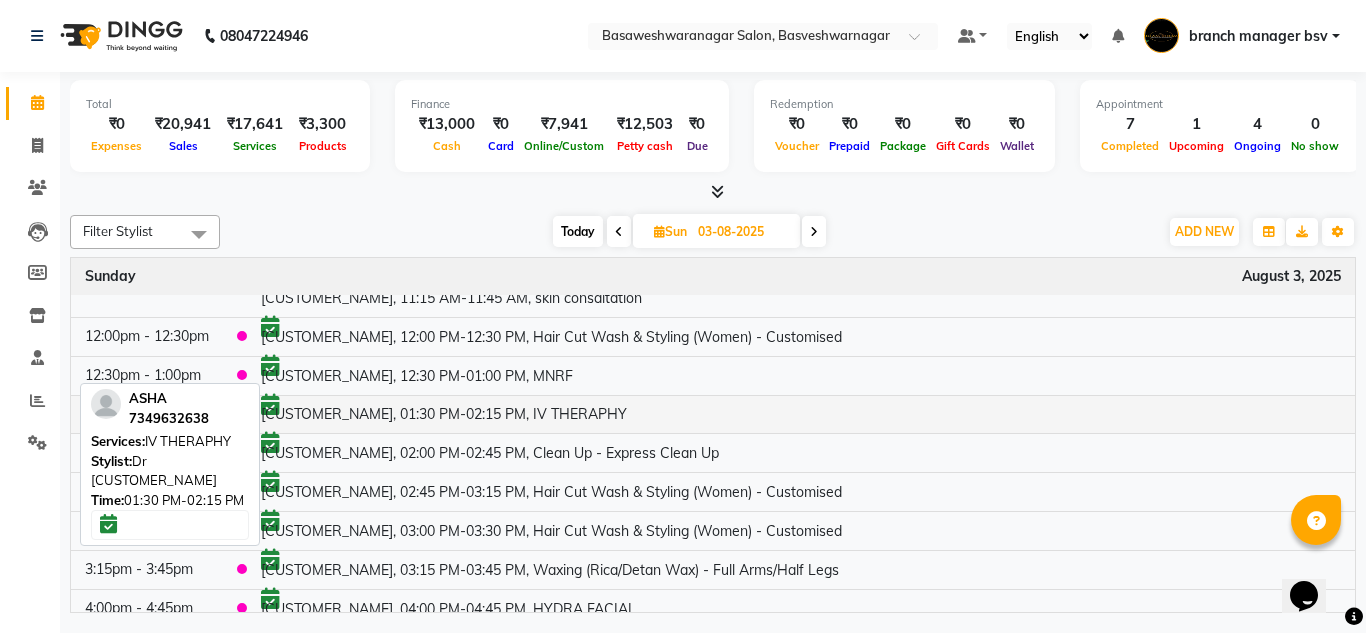 scroll, scrollTop: 0, scrollLeft: 0, axis: both 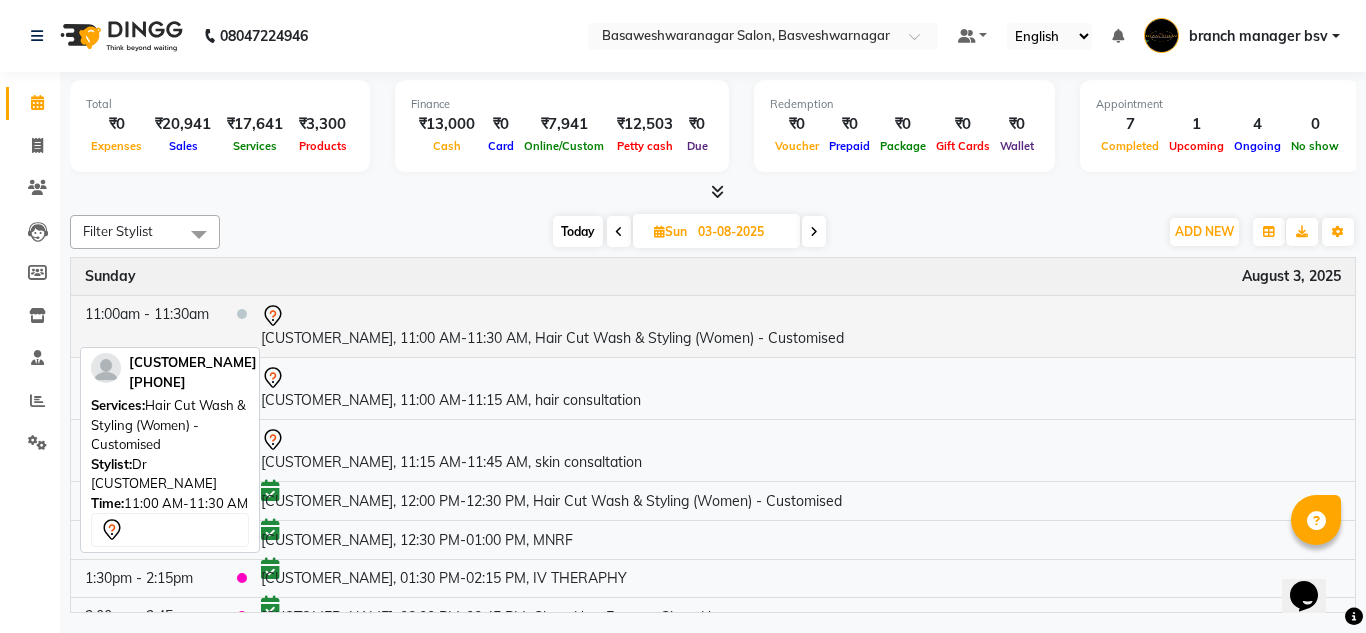 click on "haripriya, 11:00 AM-11:30 AM, Hair Cut Wash & Styling (Women) - Customised" at bounding box center (801, 326) 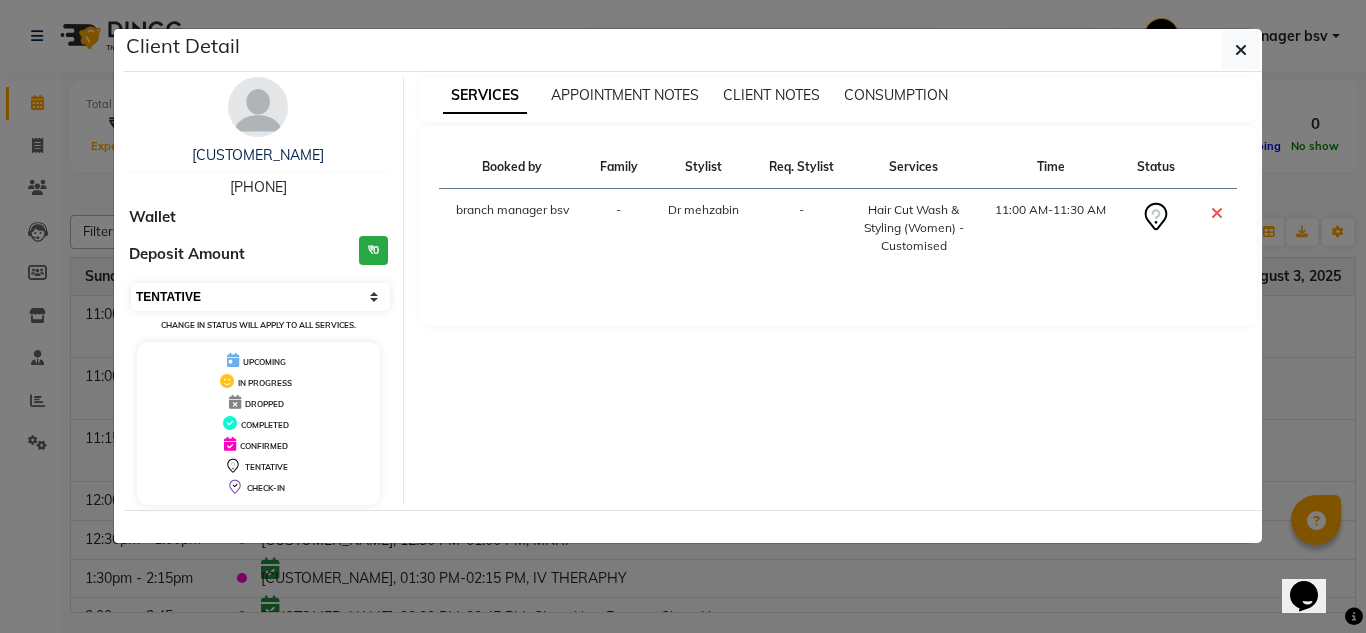 click on "Select CONFIRMED TENTATIVE" at bounding box center [260, 297] 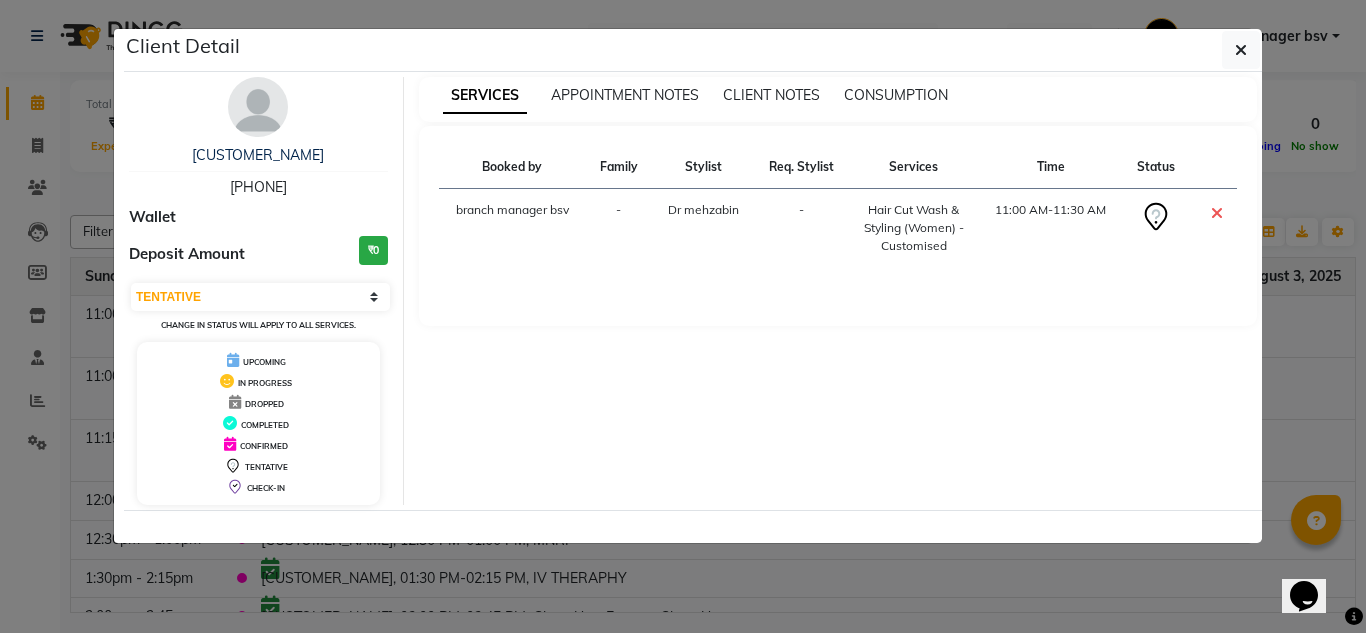 click on "Client Detail  haripriya    9014176384 Wallet Deposit Amount  ₹0  Select CONFIRMED TENTATIVE Change in status will apply to all services. UPCOMING IN PROGRESS DROPPED COMPLETED CONFIRMED TENTATIVE CHECK-IN SERVICES APPOINTMENT NOTES CLIENT NOTES CONSUMPTION Booked by Family Stylist Req. Stylist Services Time Status  branch manager bsv  - Dr mehzabin -  Hair Cut Wash & Styling (Women) - Customised   11:00 AM-11:30 AM" 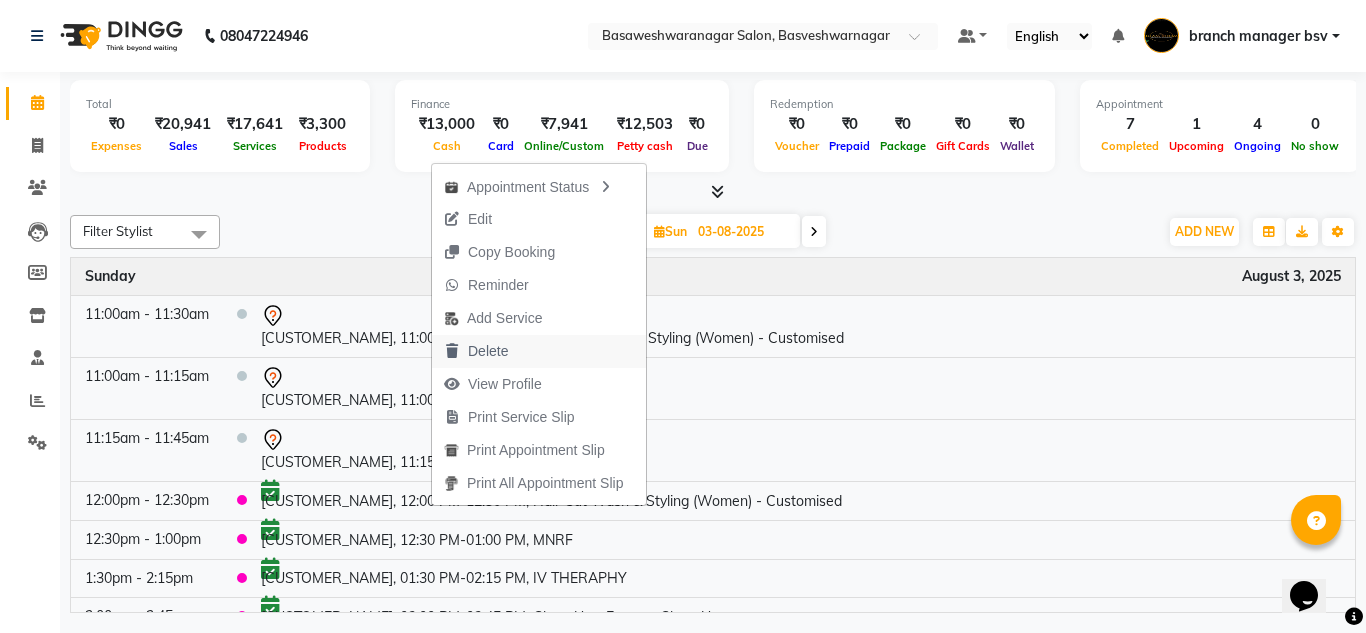 click on "Delete" at bounding box center [488, 351] 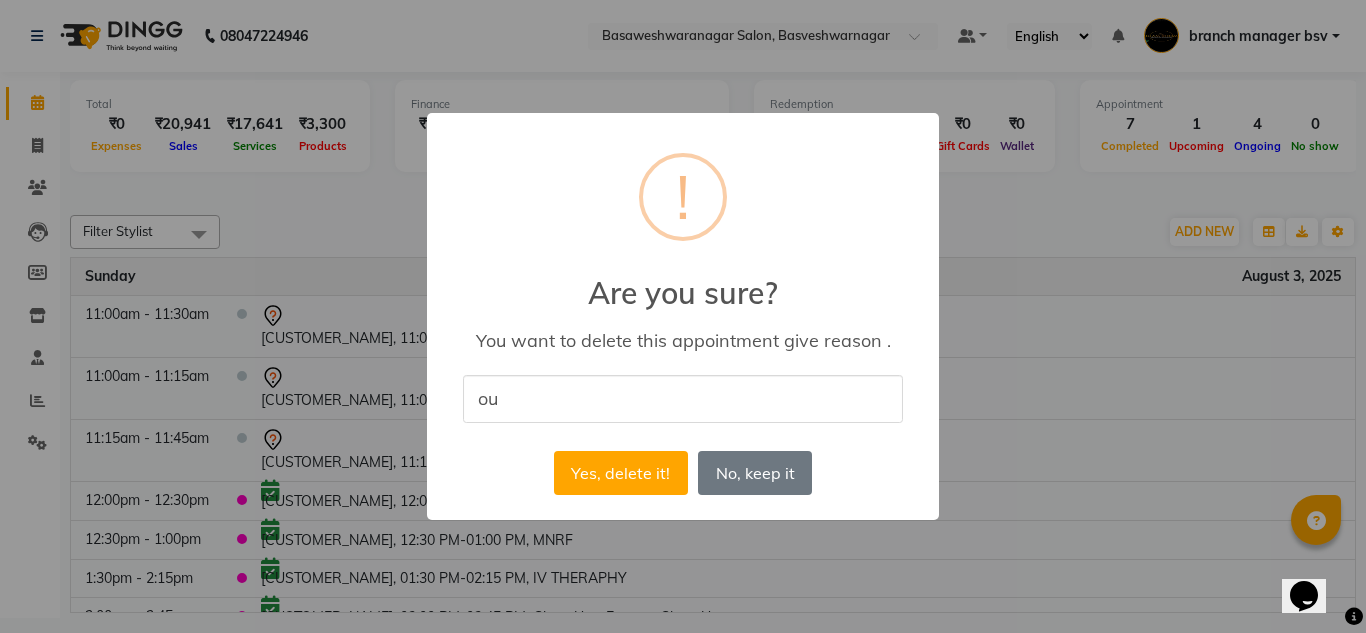 type on "OUT OF BANGALORE" 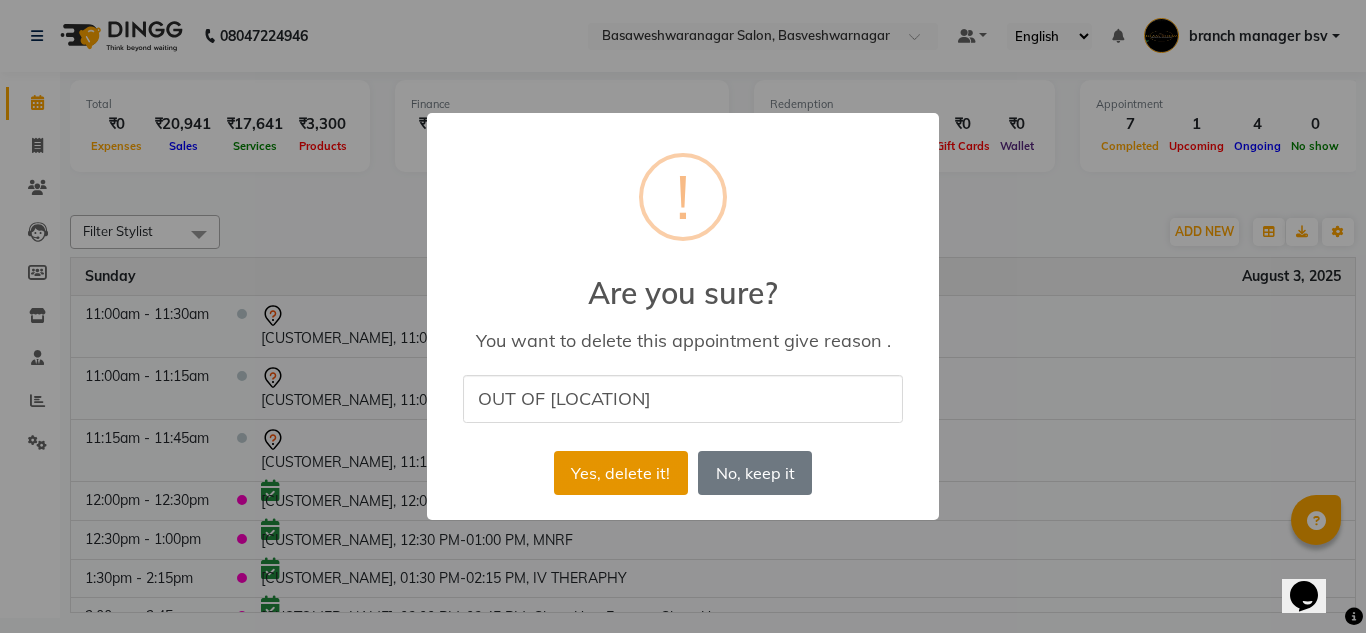 click on "Yes, delete it!" at bounding box center (621, 473) 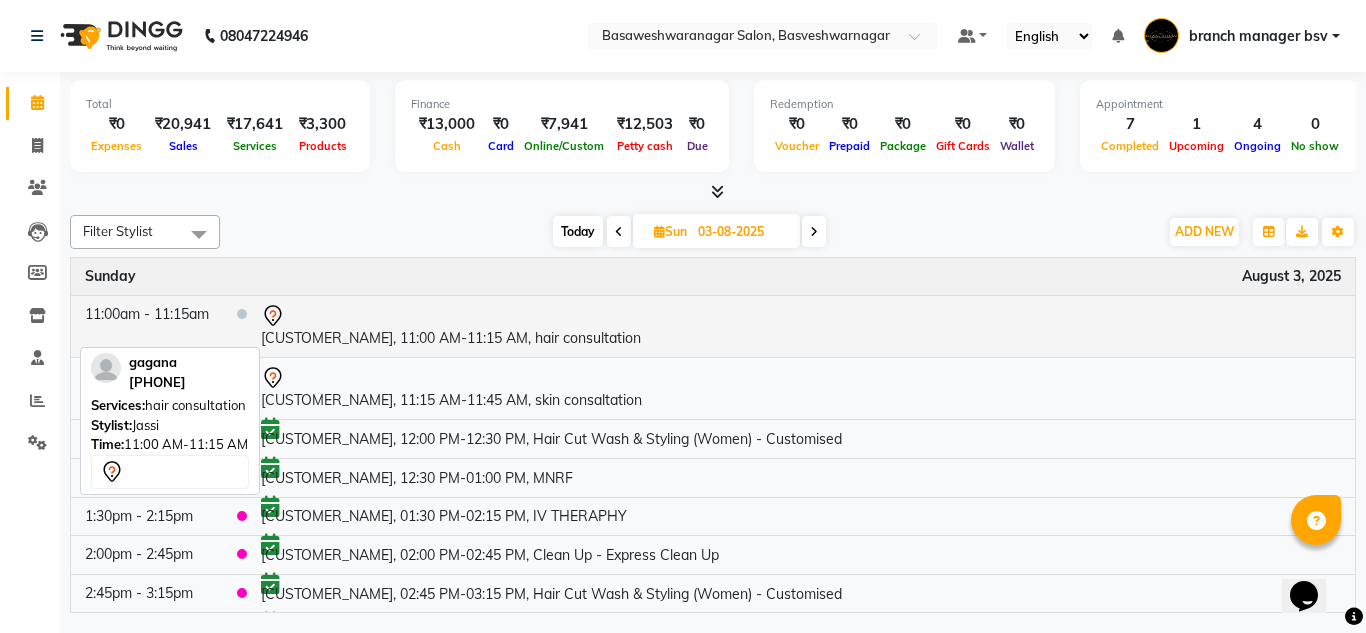 click on "gagana, 11:00 AM-11:15 AM, hair consultation" at bounding box center (801, 326) 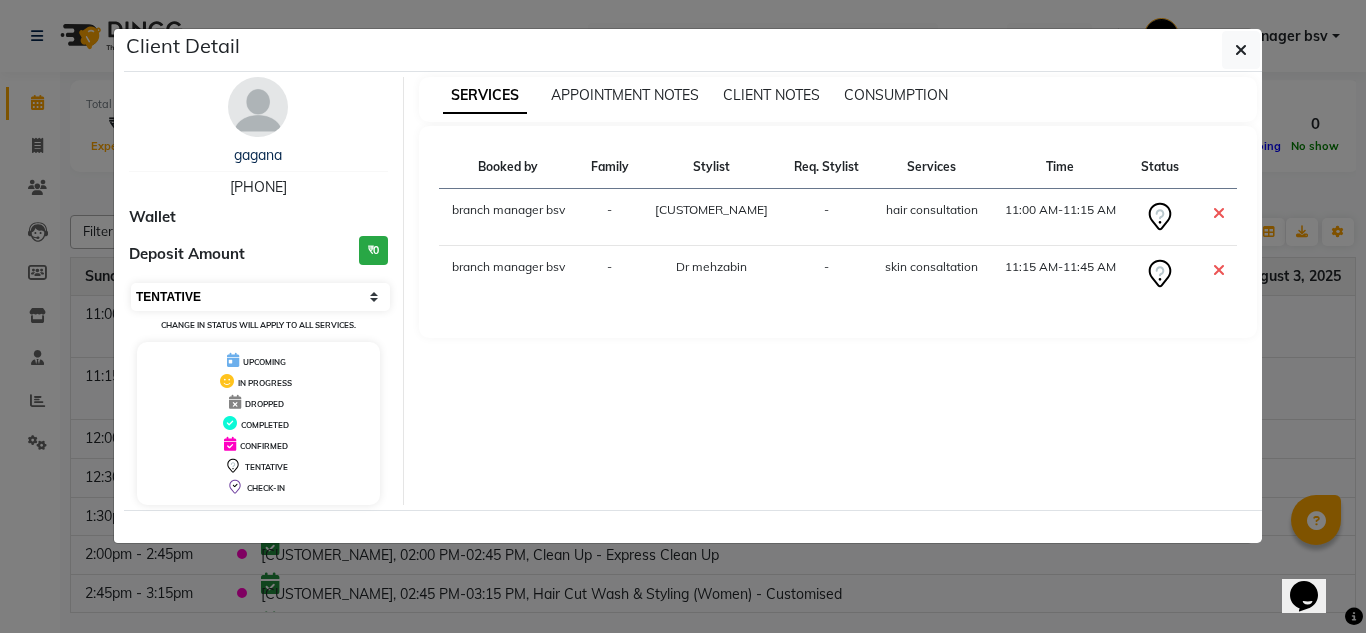 click on "Select CONFIRMED TENTATIVE" at bounding box center (260, 297) 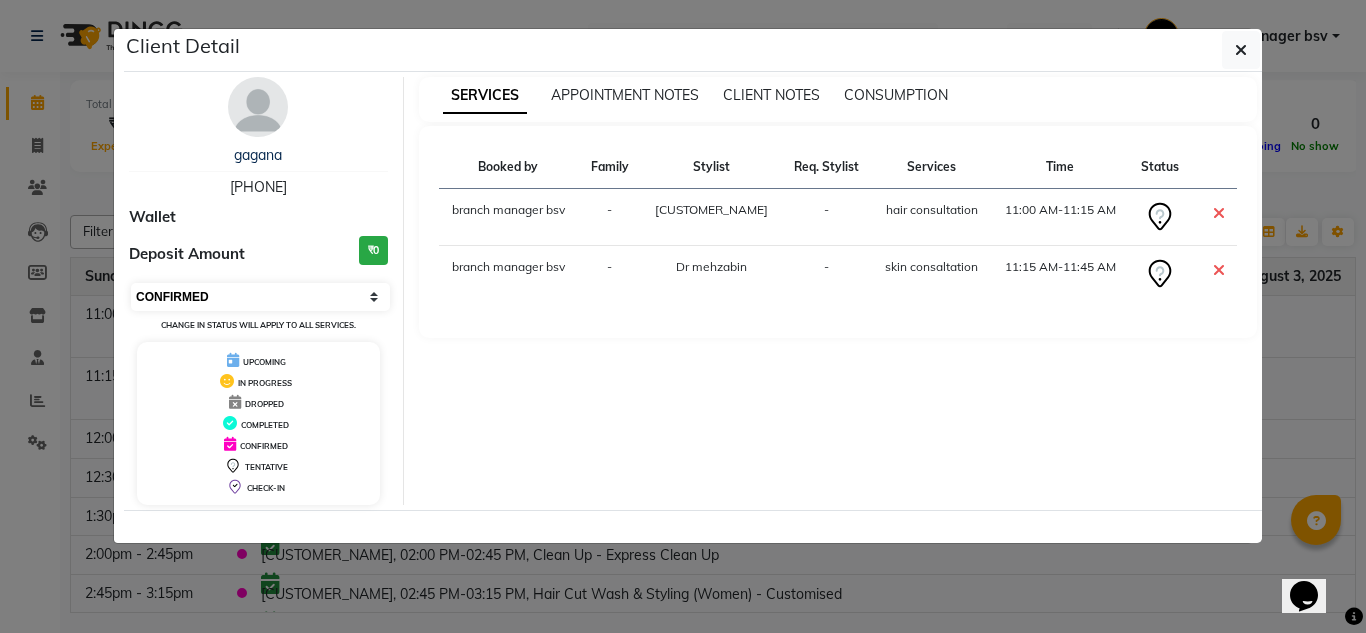click on "Select CONFIRMED TENTATIVE" at bounding box center (260, 297) 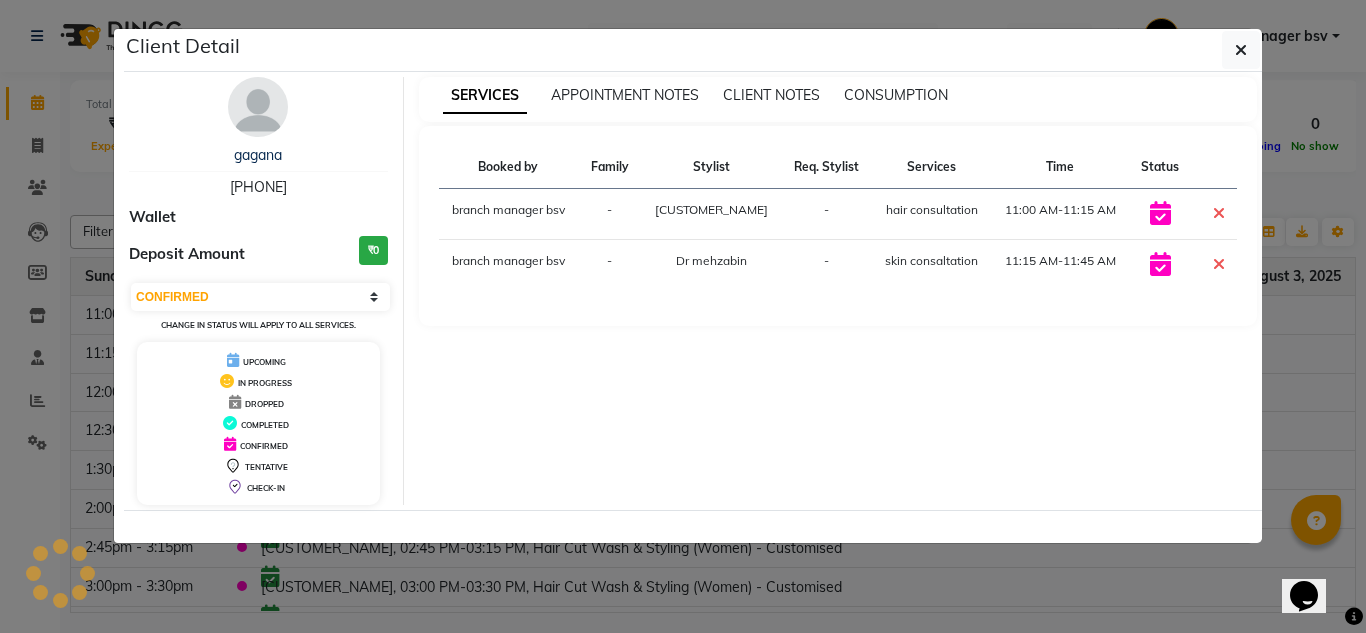 click on "Client Detail  gagana    7795996359 Wallet Deposit Amount  ₹0  Select CONFIRMED TENTATIVE Change in status will apply to all services. UPCOMING IN PROGRESS DROPPED COMPLETED CONFIRMED TENTATIVE CHECK-IN SERVICES APPOINTMENT NOTES CLIENT NOTES CONSUMPTION Booked by Family Stylist Req. Stylist Services Time Status  branch manager bsv  - JASSI -  hair consultation   11:00 AM-11:15 AM   branch manager bsv  - Dr mehzabin -  skin consaltation   11:15 AM-11:45 AM" 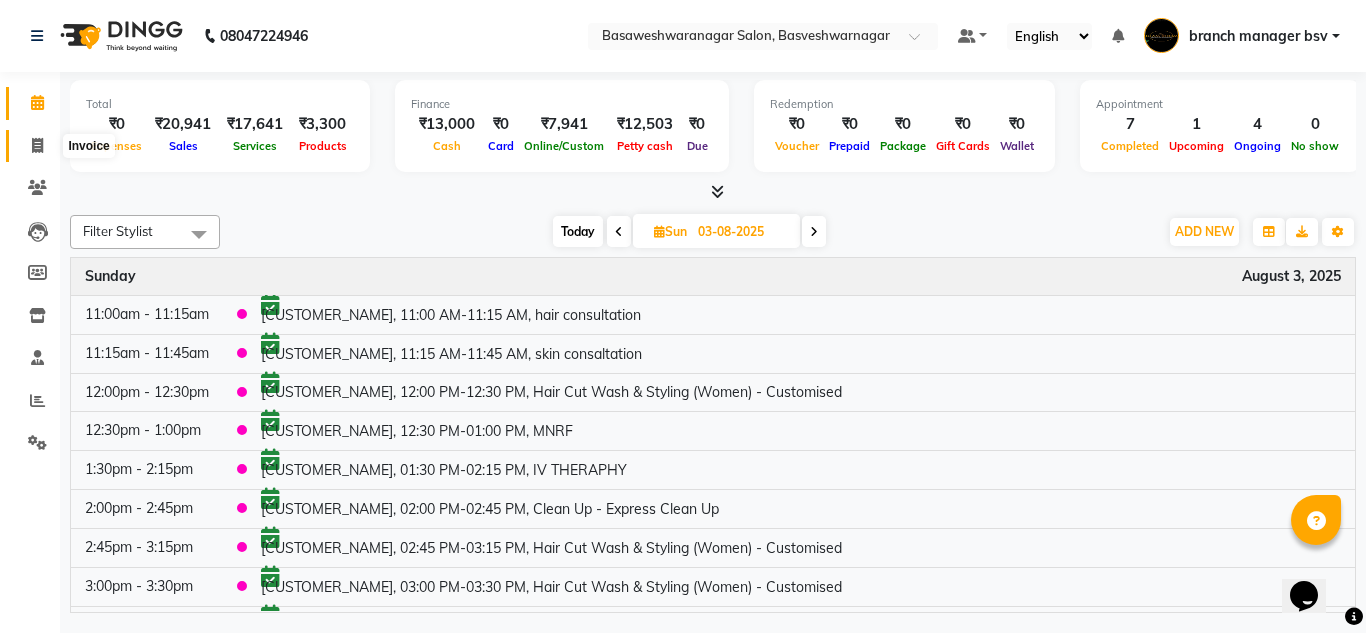 click 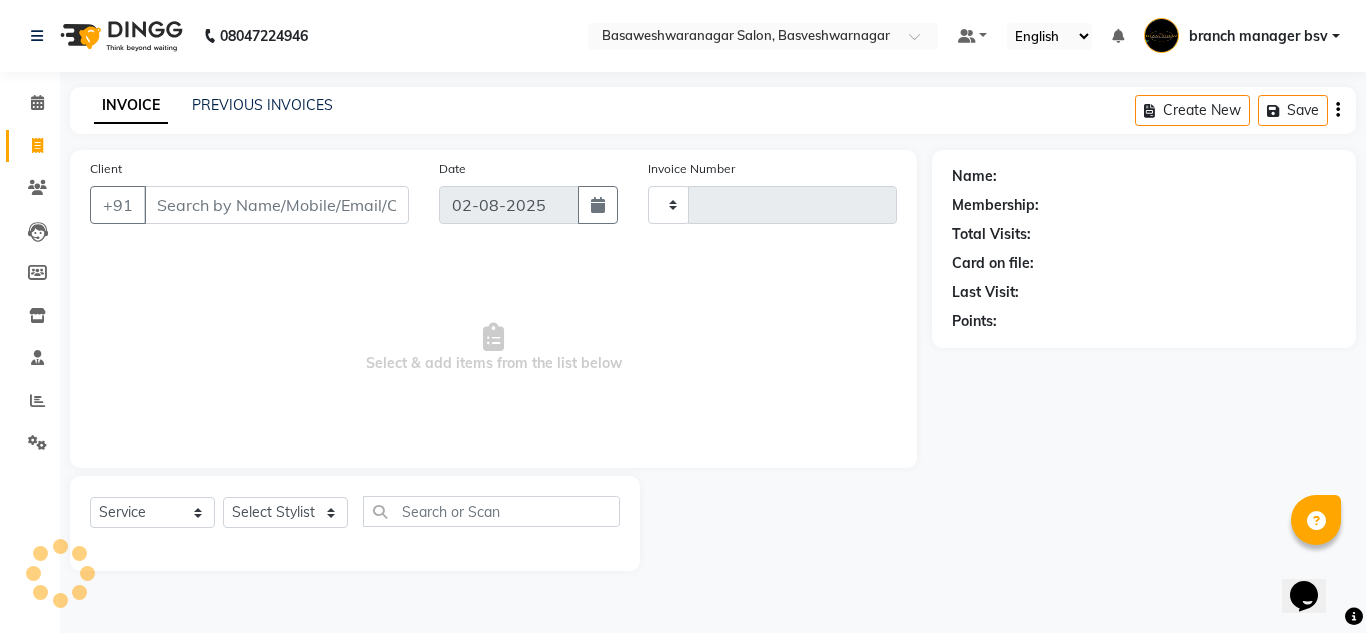 type on "0817" 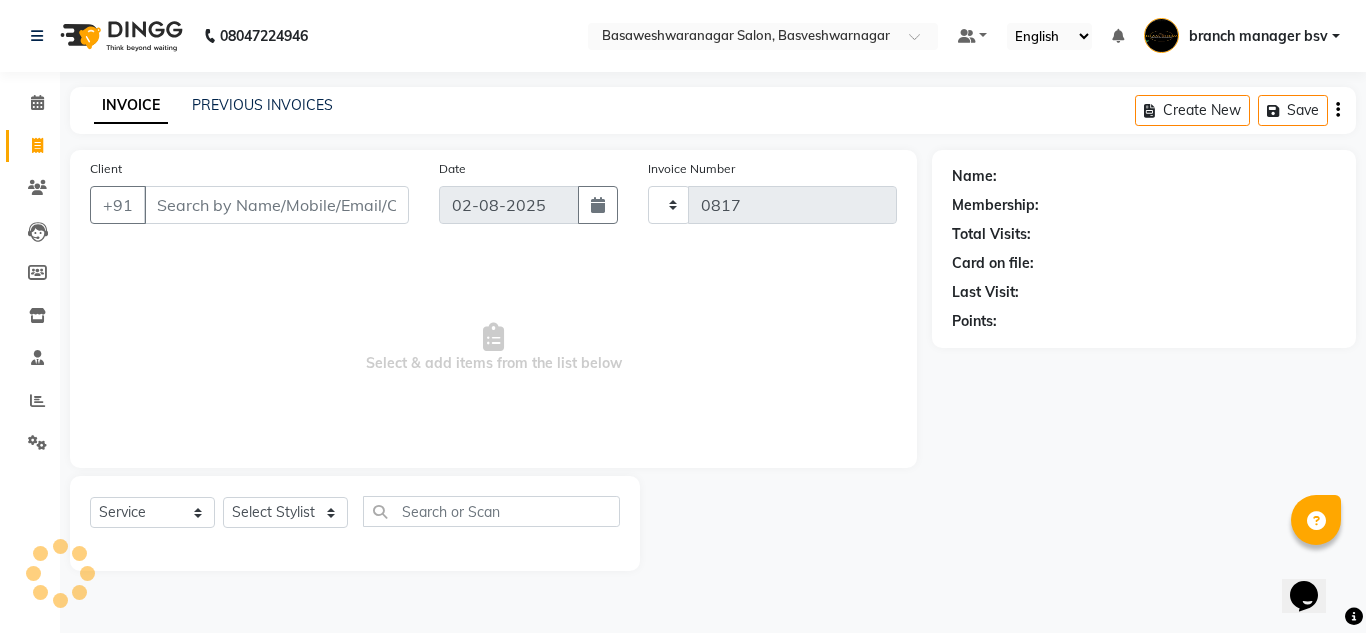 select on "842" 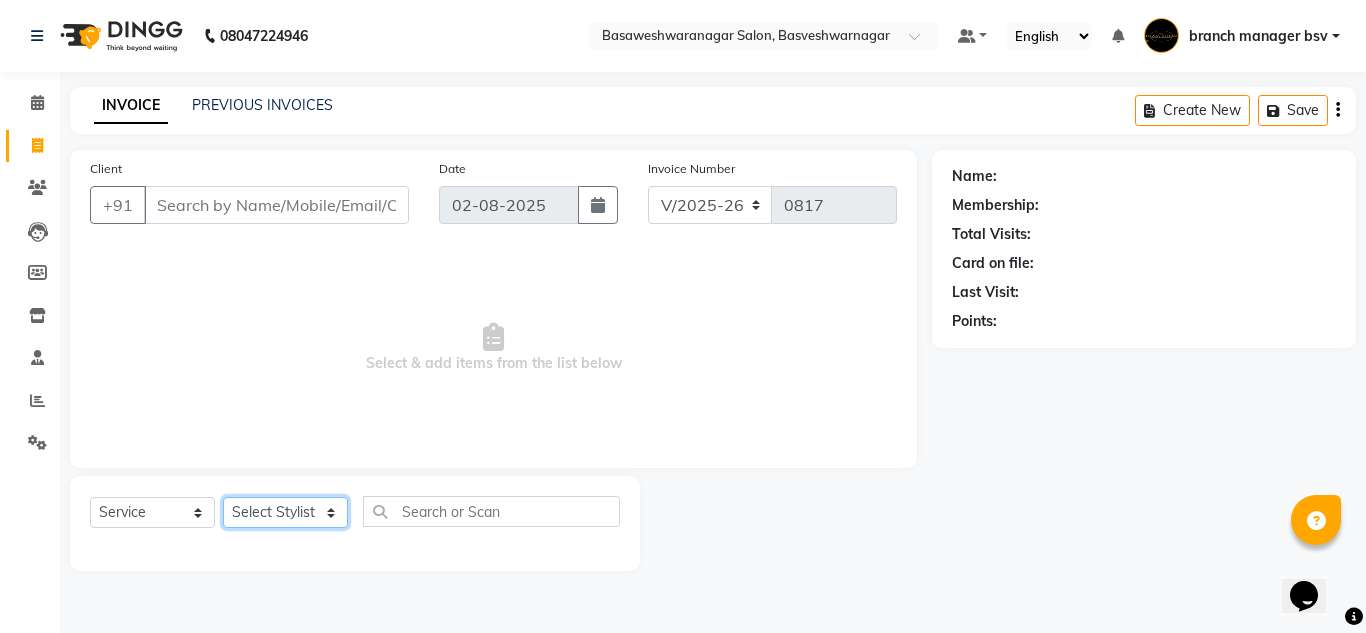 click on "Select Stylist ashwini branch manager bsv Dr.Jabin Dr mehzabin GURISH JASSI Jayshree Navya pooja accounts PRATIK RAJEESHA Rasna Sanskruthi shangnimwom SMIRTI SUMITH SUNITHA SUNNY Tanveer  TEZZ The Glam Room theja Trishna urmi" 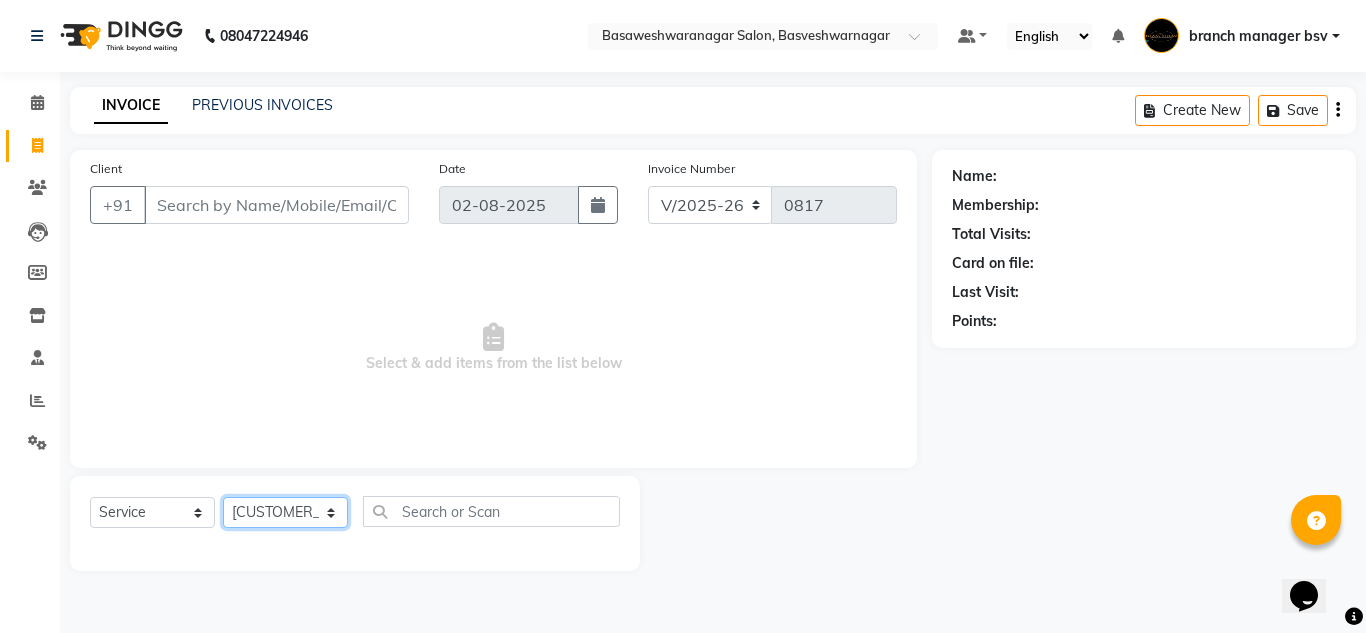 click on "Select Stylist ashwini branch manager bsv Dr.Jabin Dr mehzabin GURISH JASSI Jayshree Navya pooja accounts PRATIK RAJEESHA Rasna Sanskruthi shangnimwom SMIRTI SUMITH SUNITHA SUNNY Tanveer  TEZZ The Glam Room theja Trishna urmi" 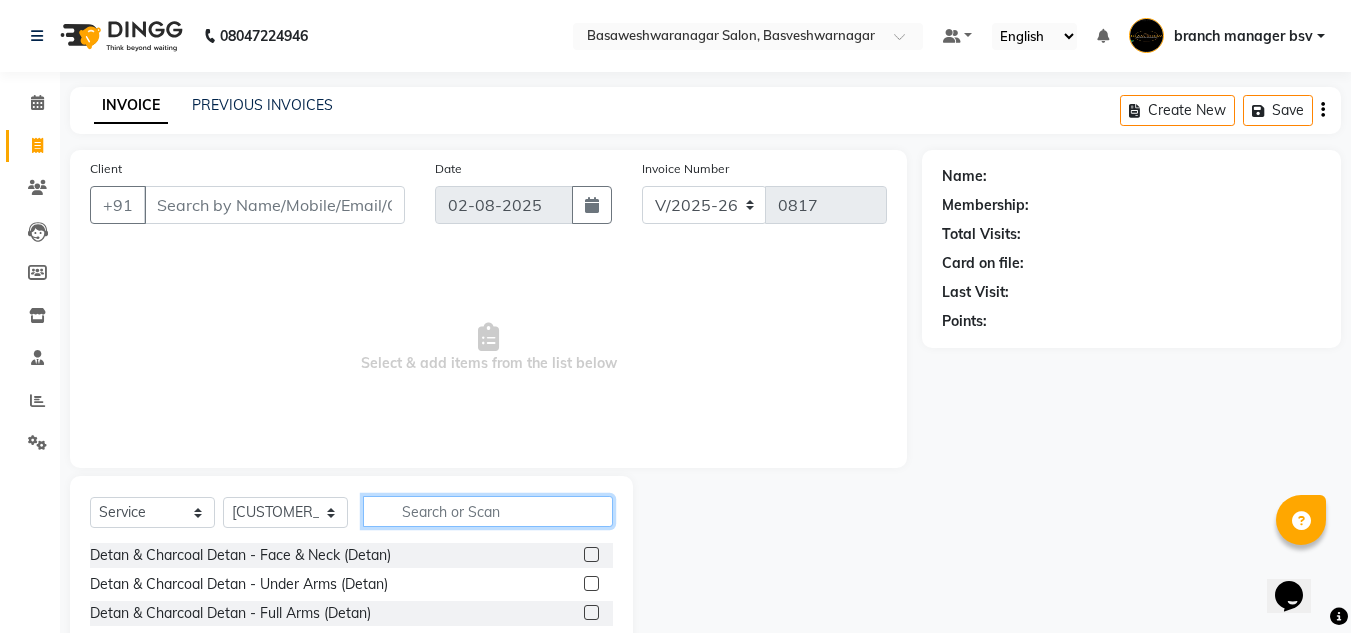 click 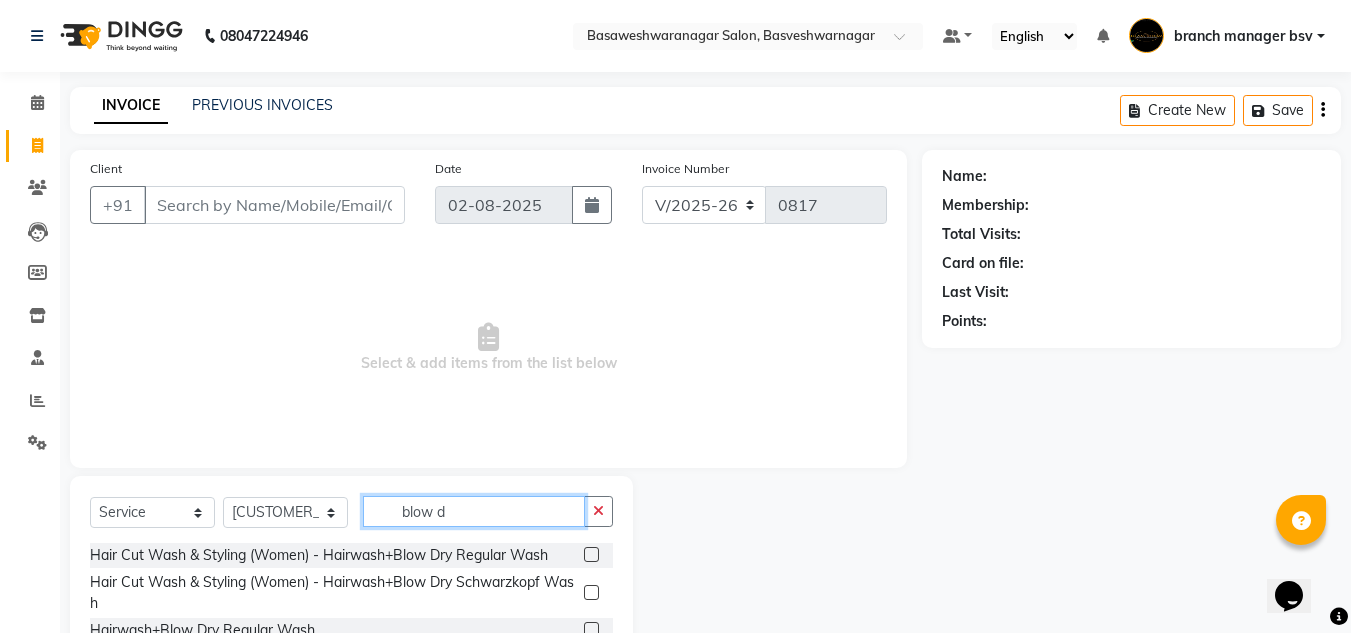 type on "blow d" 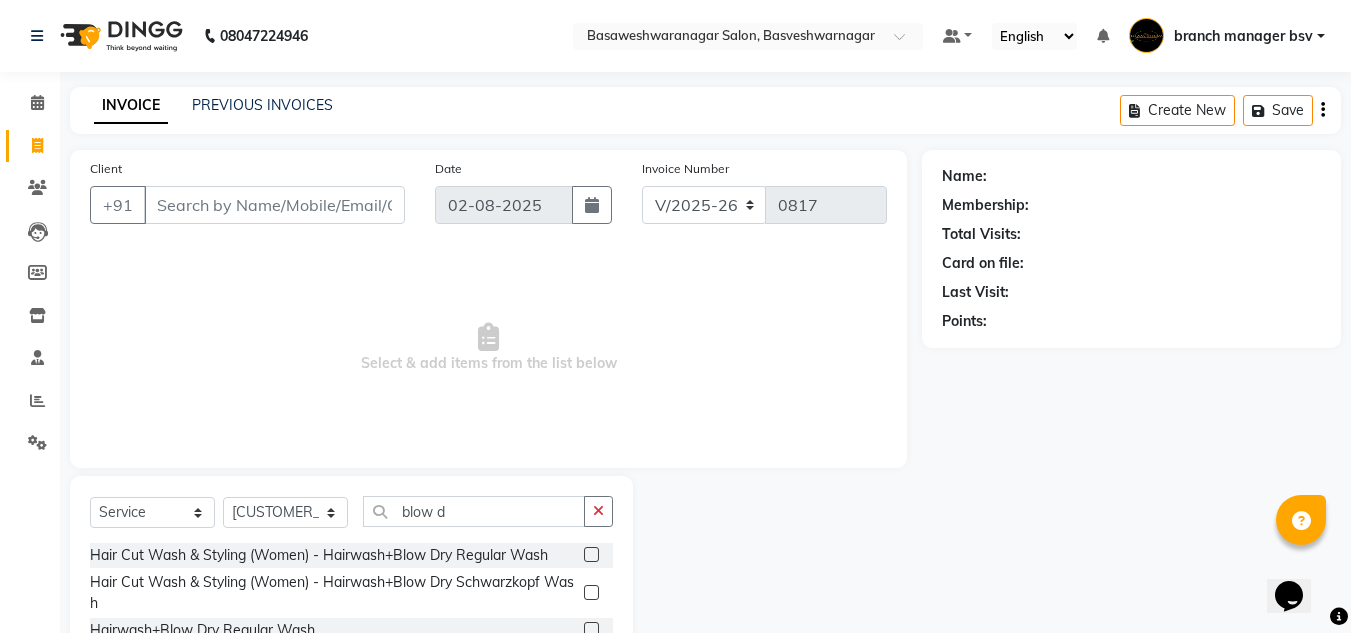 click 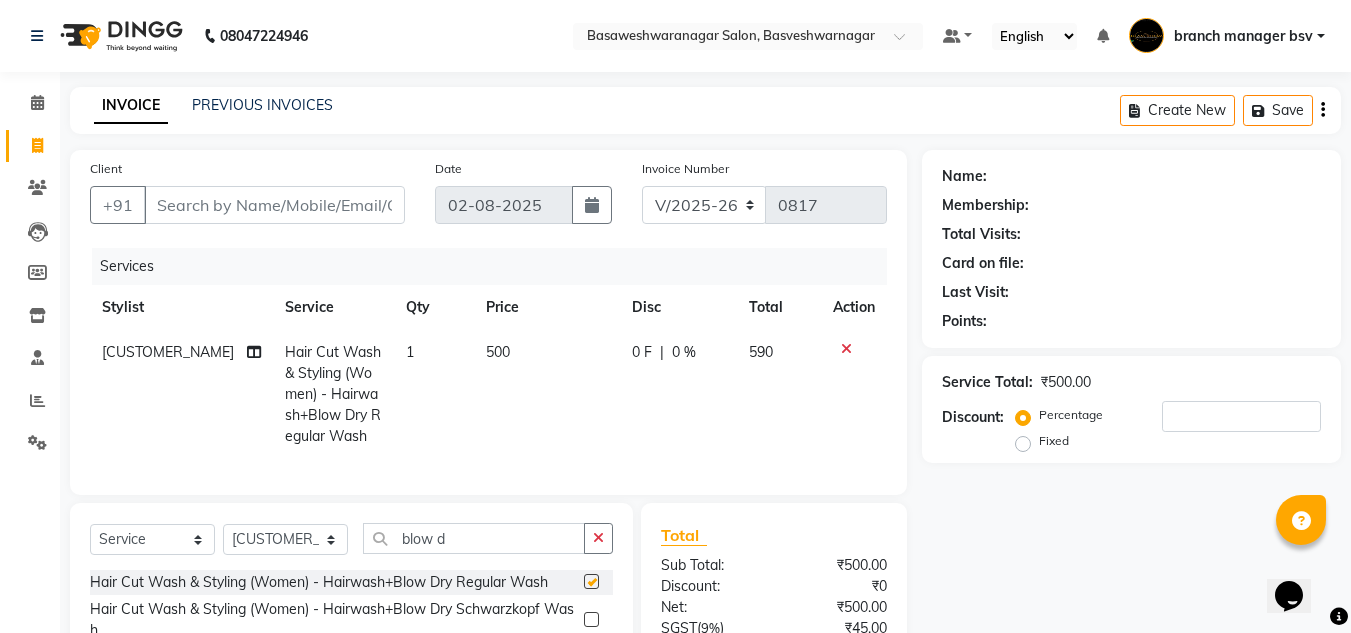 checkbox on "false" 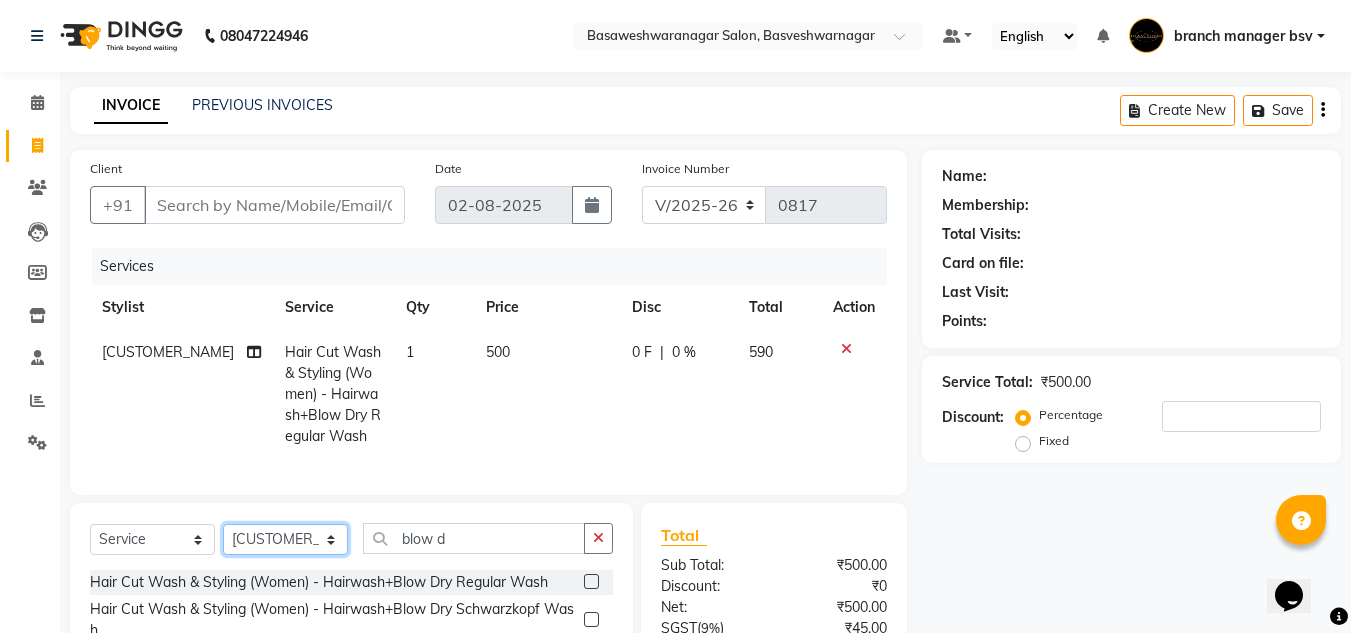 click on "Select Stylist ashwini branch manager bsv Dr.Jabin Dr mehzabin GURISH JASSI Jayshree Navya pooja accounts PRATIK RAJEESHA Rasna Sanskruthi shangnimwom SMIRTI SUMITH SUNITHA SUNNY Tanveer  TEZZ The Glam Room theja Trishna urmi" 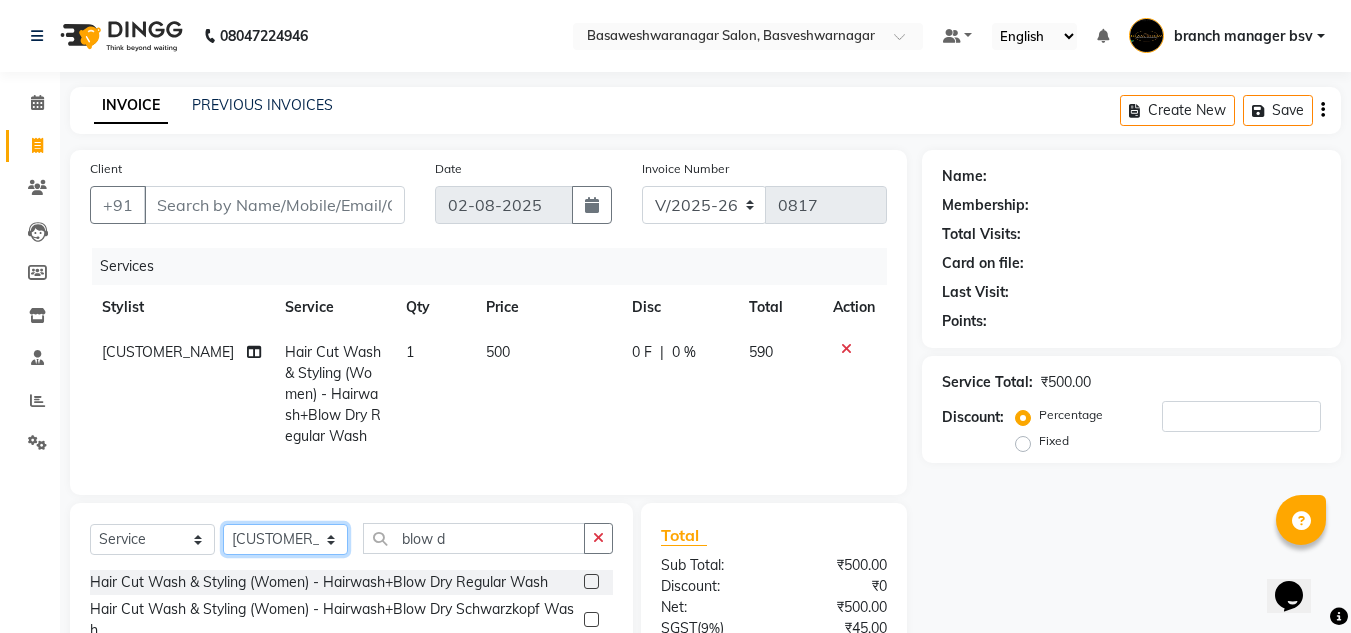 select on "13737" 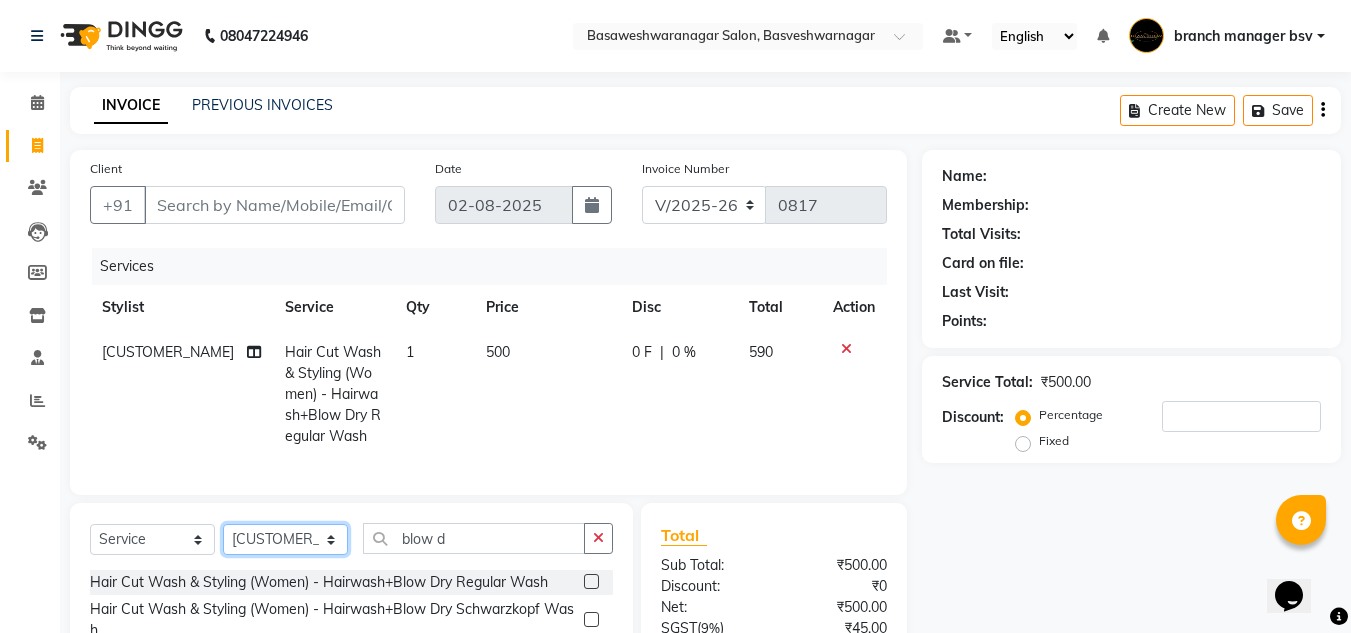 click on "Select Stylist ashwini branch manager bsv Dr.Jabin Dr mehzabin GURISH JASSI Jayshree Navya pooja accounts PRATIK RAJEESHA Rasna Sanskruthi shangnimwom SMIRTI SUMITH SUNITHA SUNNY Tanveer  TEZZ The Glam Room theja Trishna urmi" 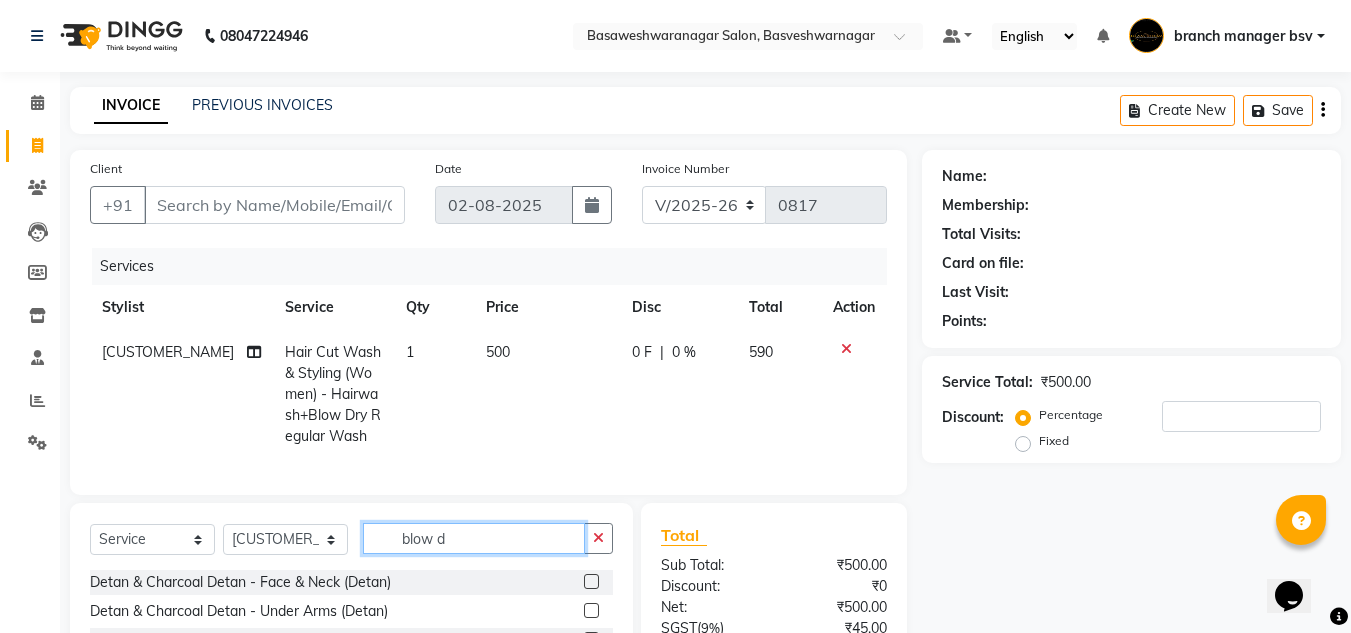 click on "blow d" 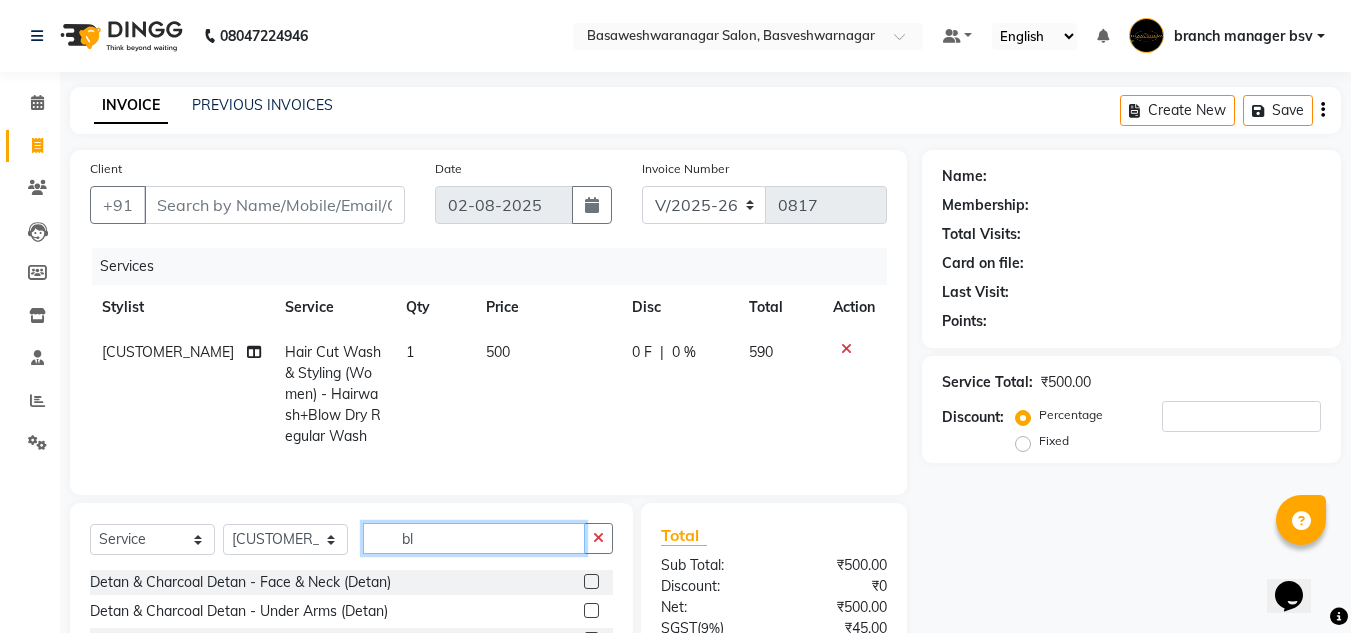 type on "b" 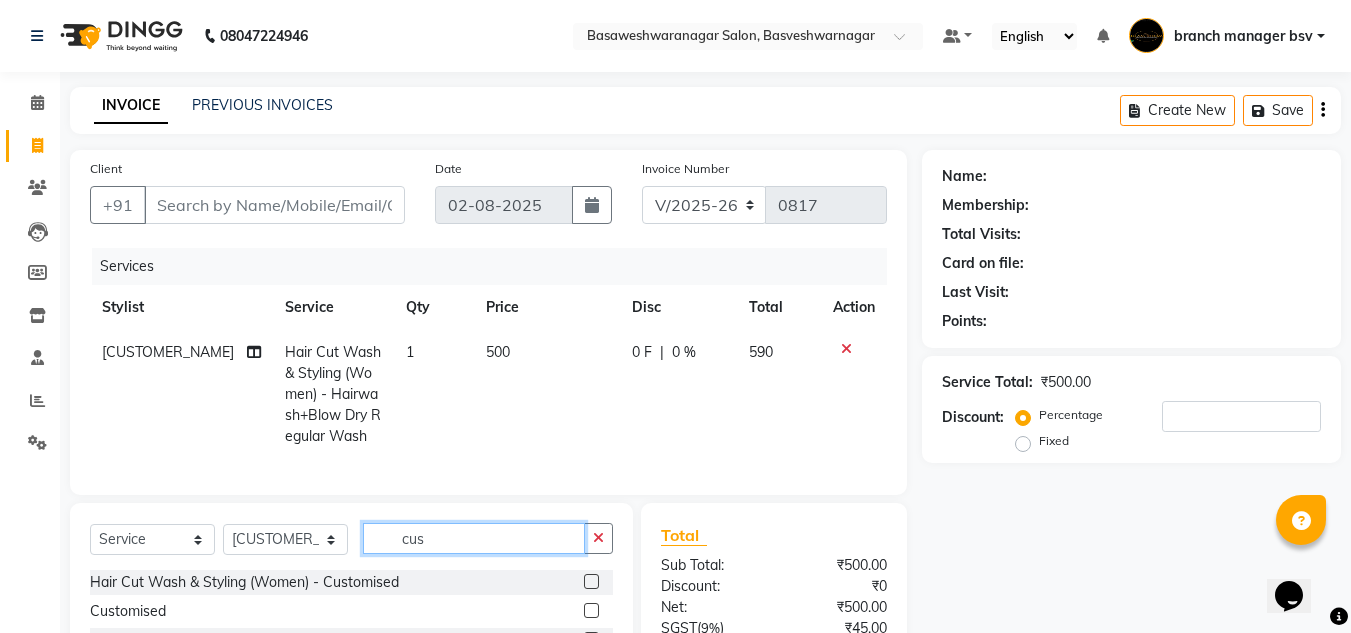 type on "cus" 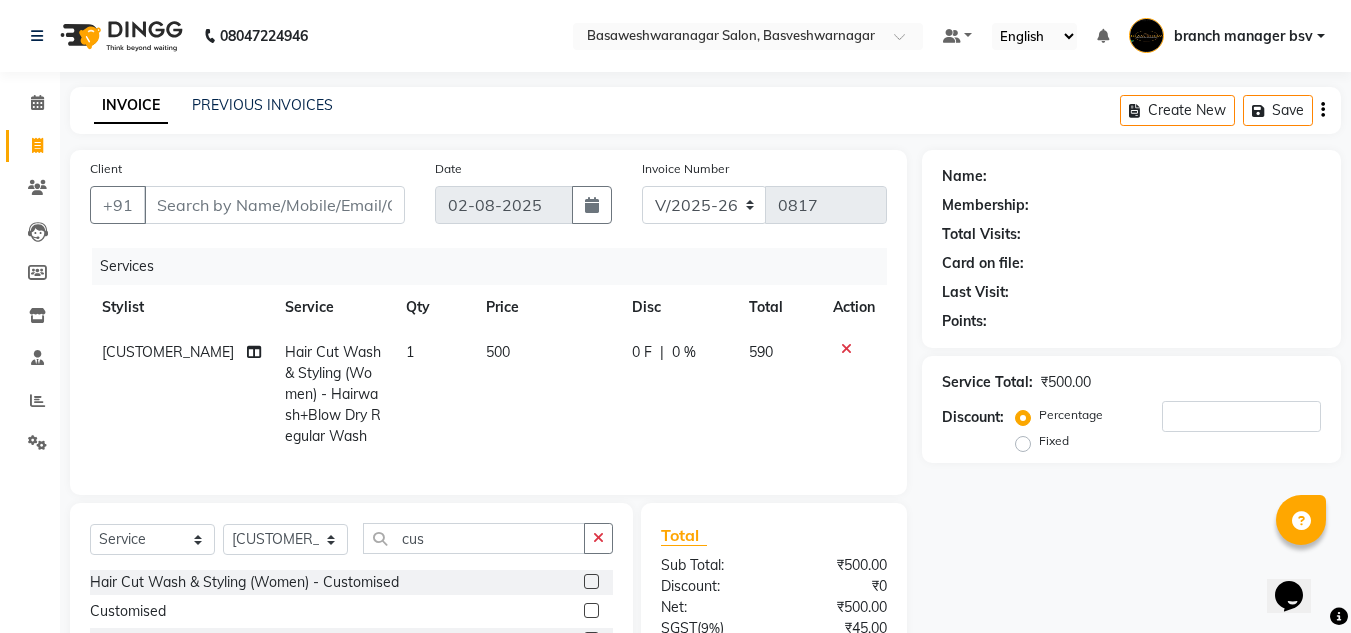 click 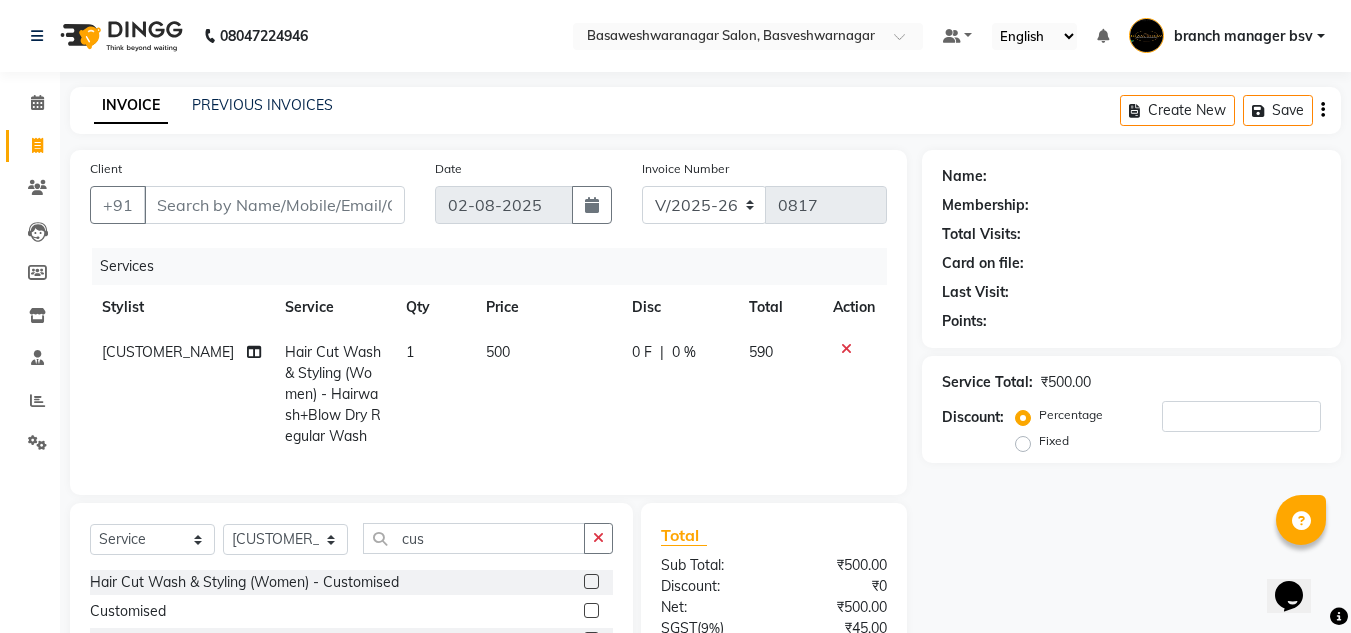 click 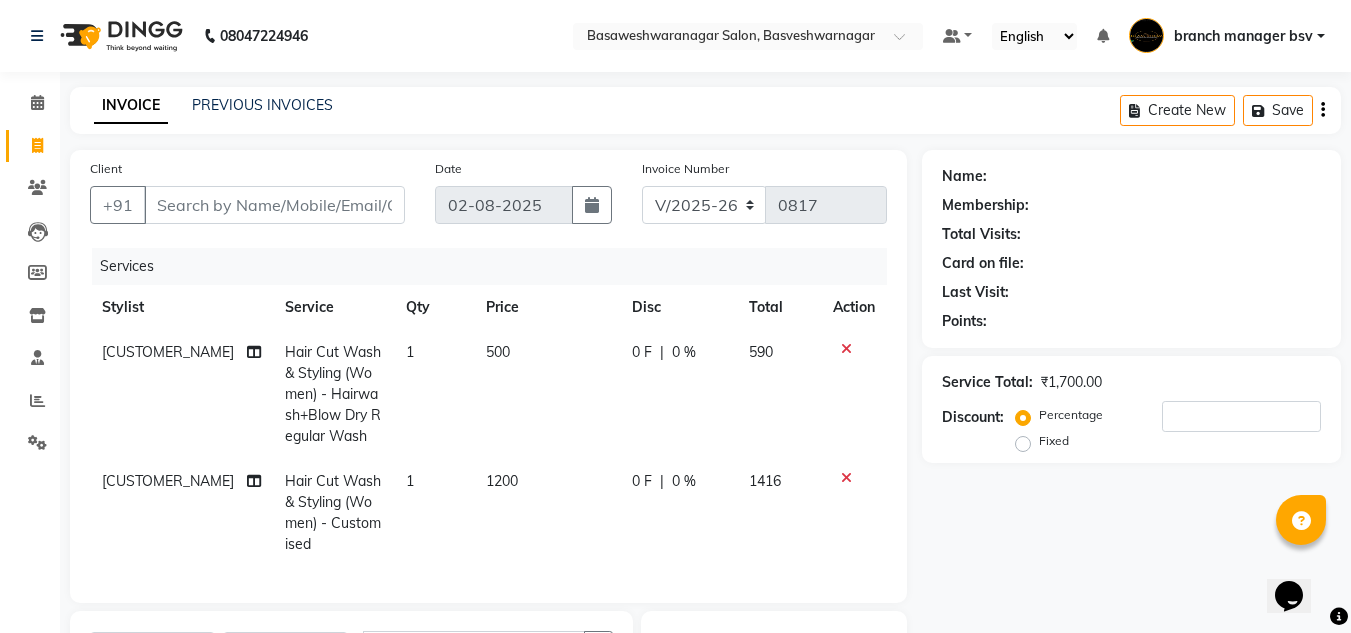 checkbox on "false" 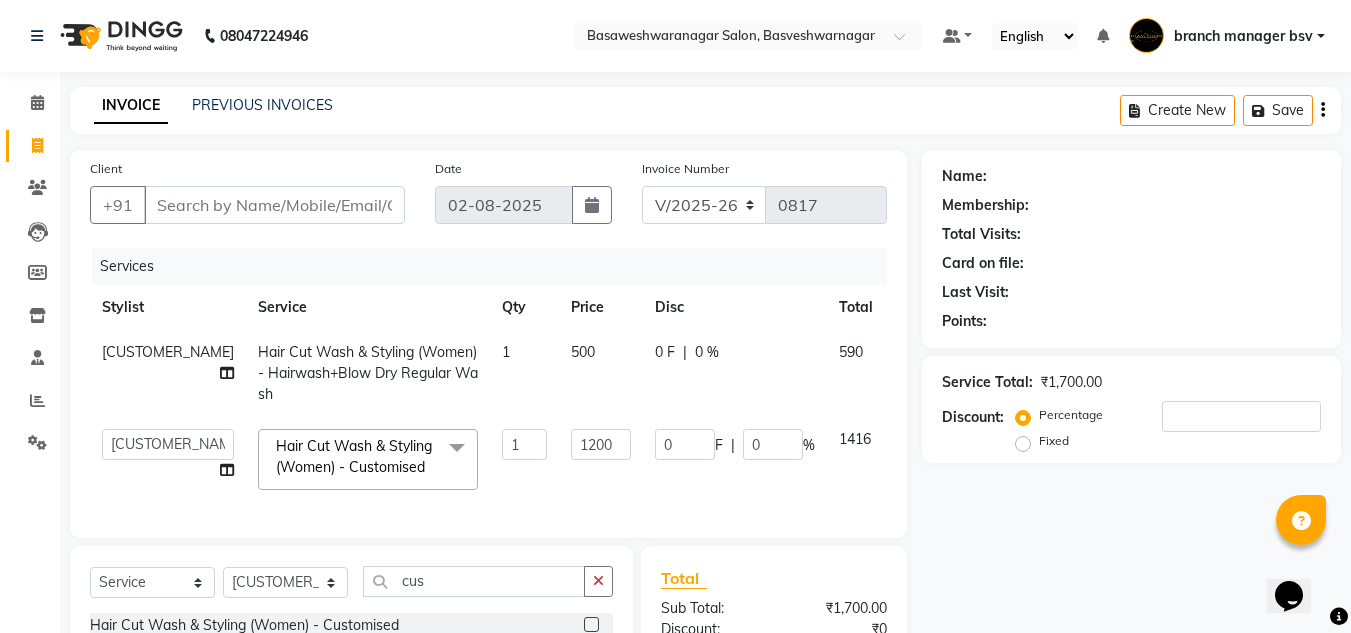 click on "1200" 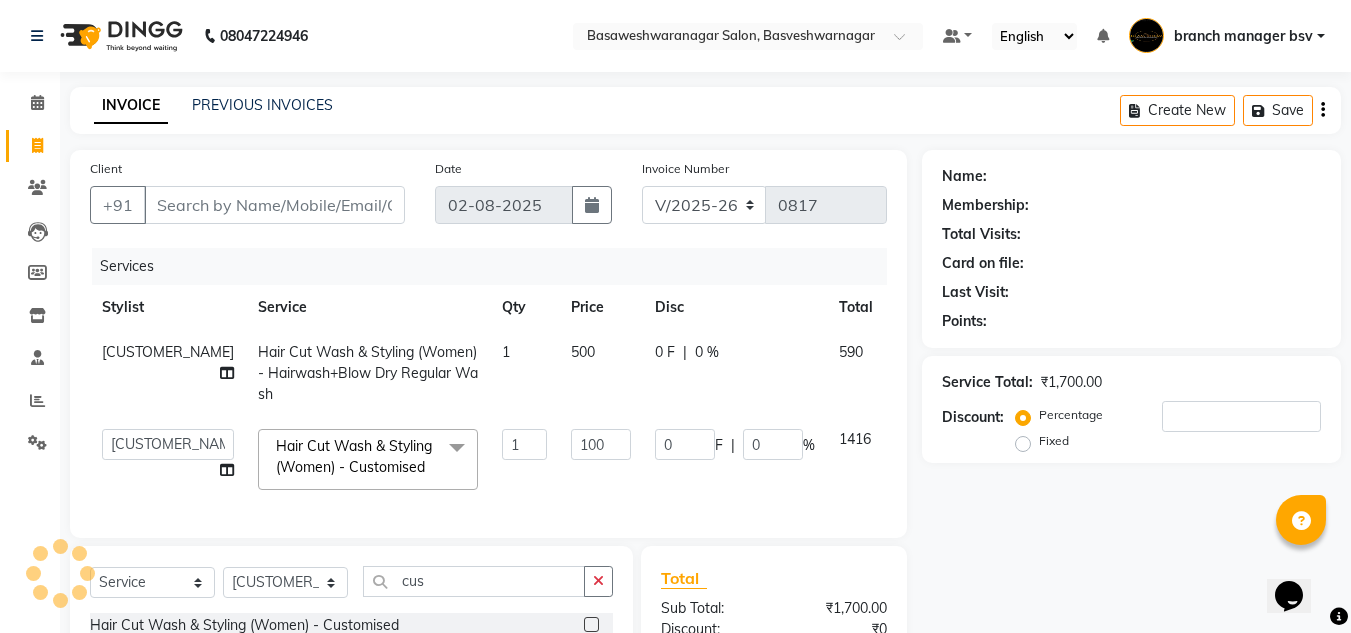 type on "1800" 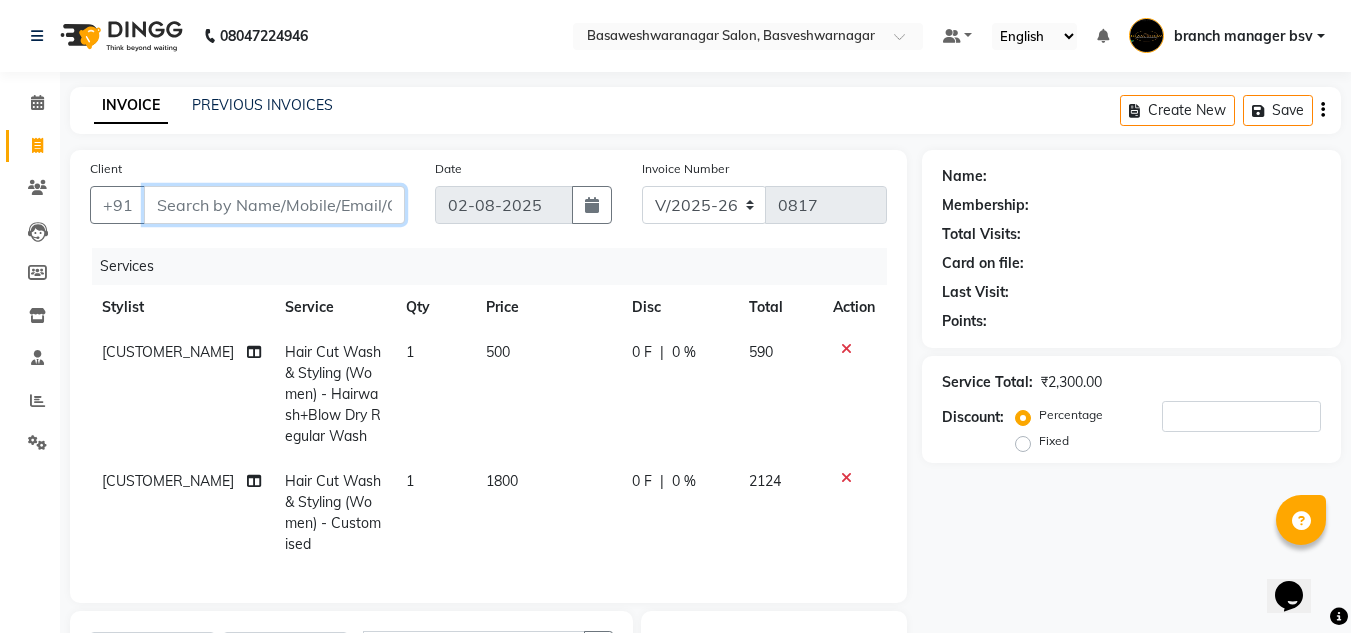 click on "Client" at bounding box center [274, 205] 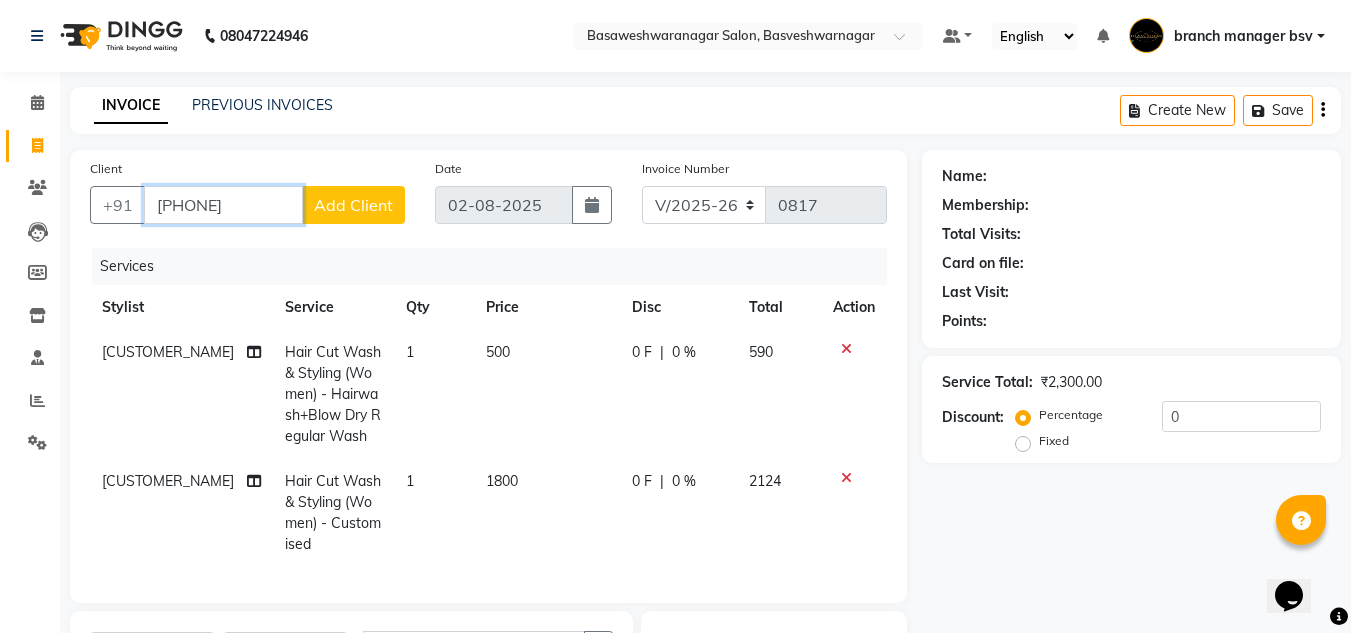 type on "9624135566" 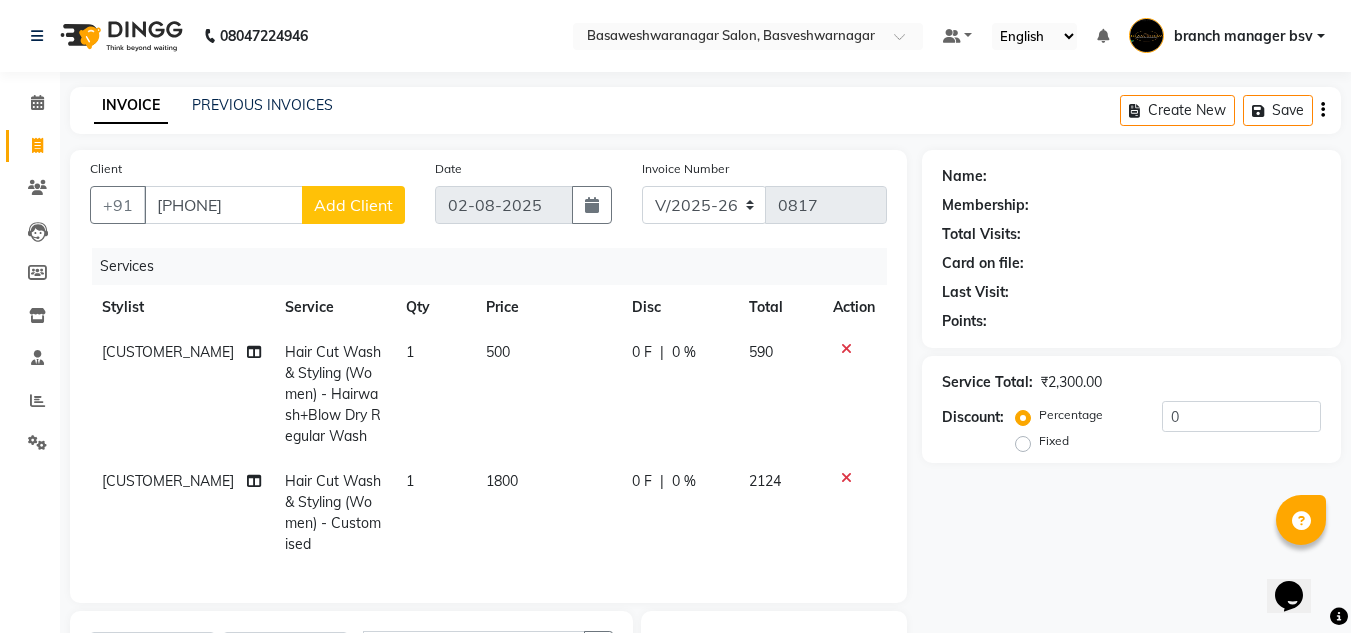 click on "Add Client" 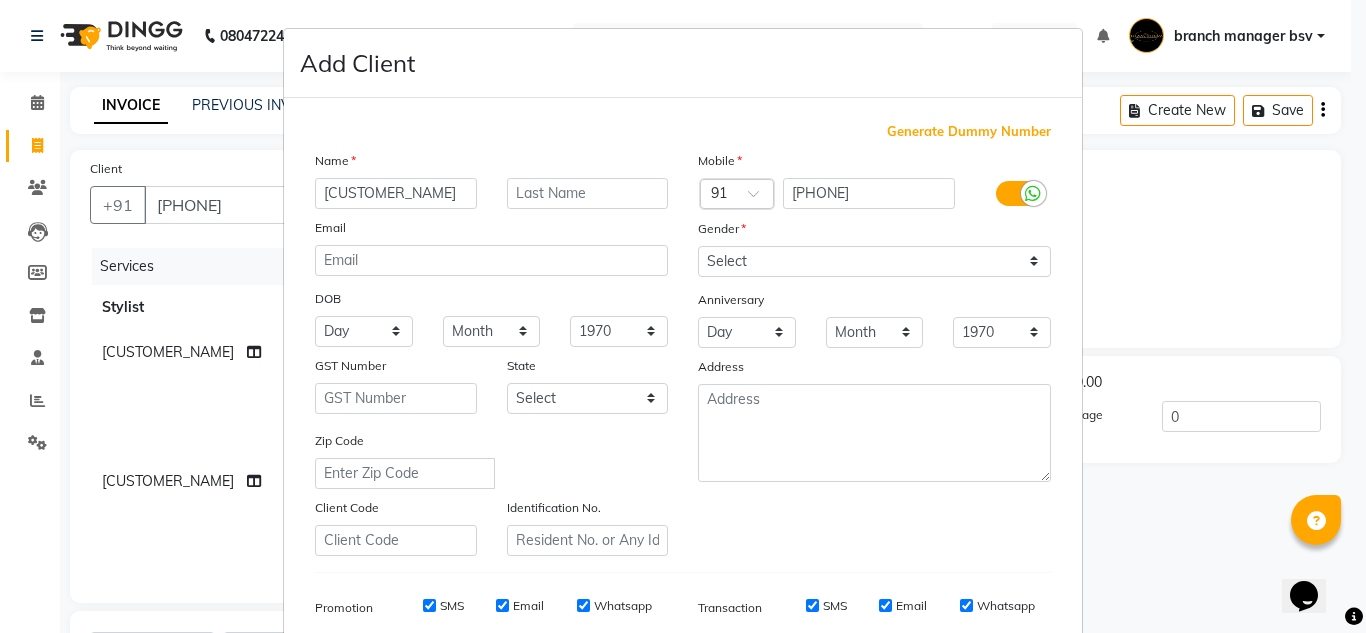 click on "kewna" at bounding box center [396, 193] 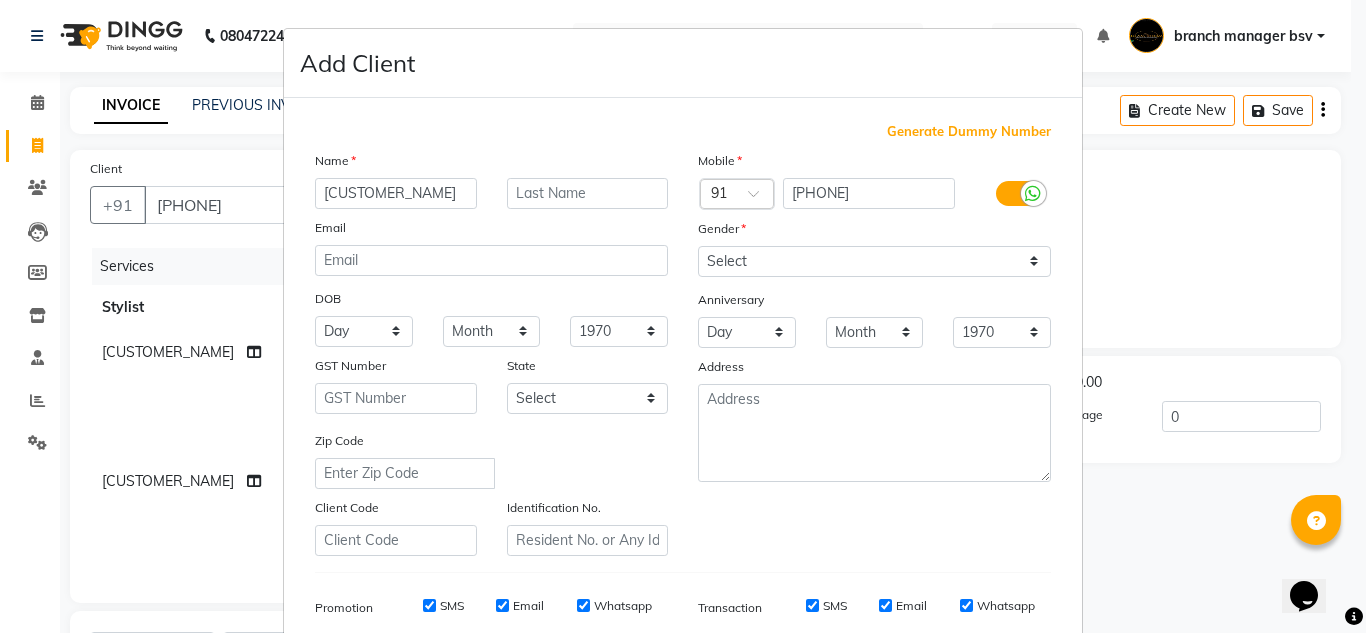 type on "khewna" 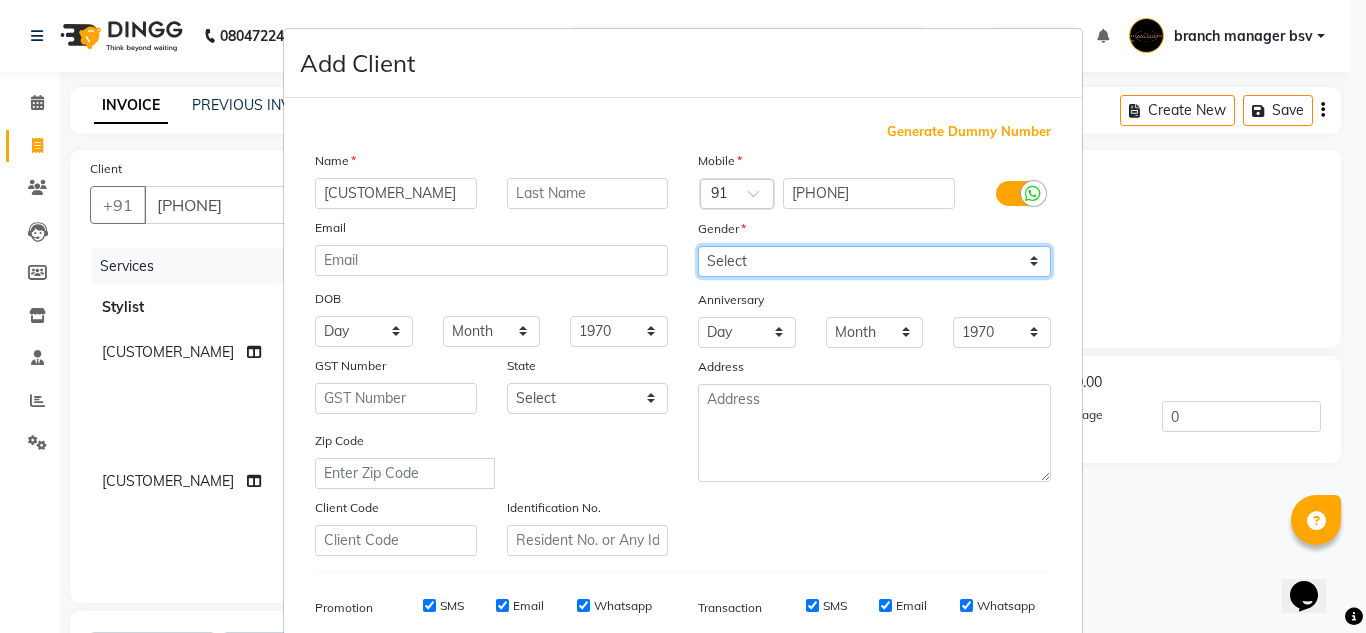 click on "Select Male Female Other Prefer Not To Say" at bounding box center (874, 261) 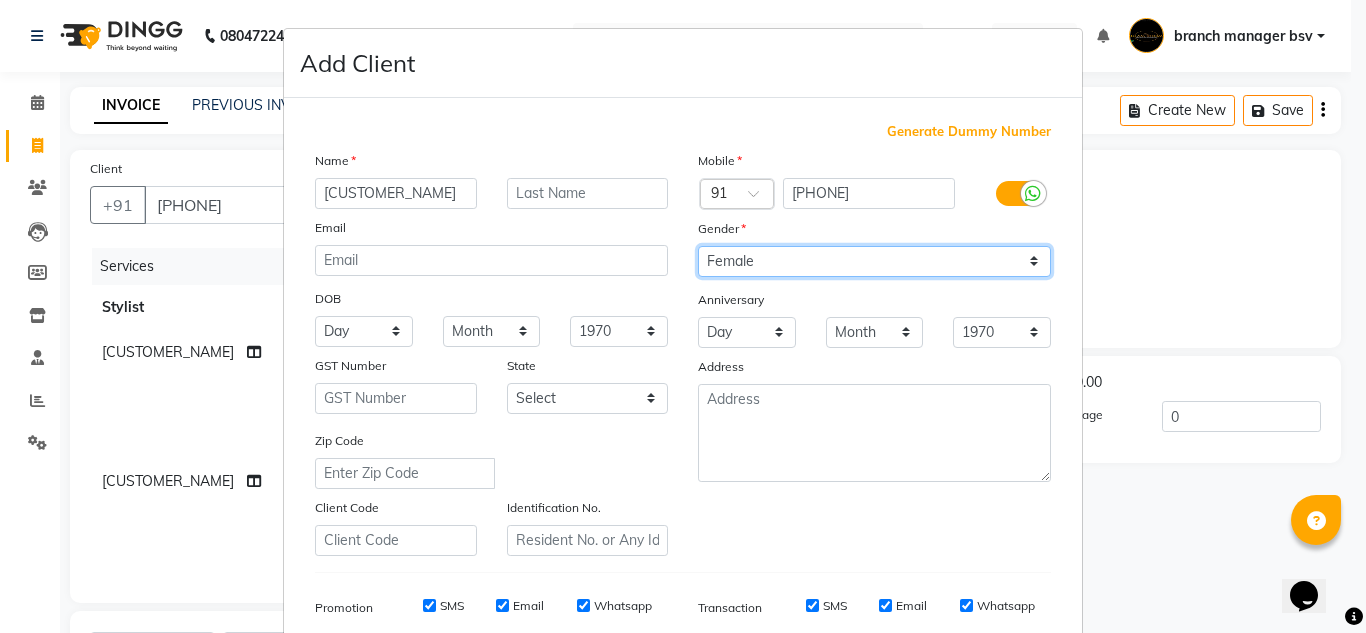 click on "Select Male Female Other Prefer Not To Say" at bounding box center [874, 261] 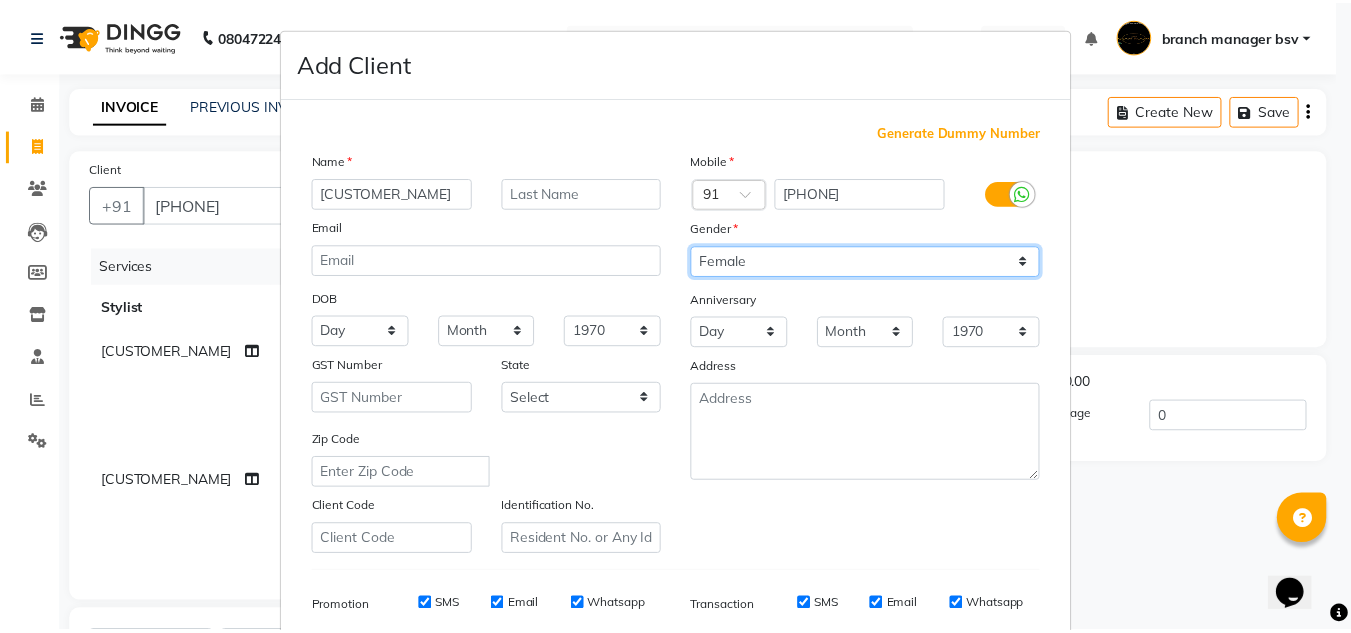 scroll, scrollTop: 290, scrollLeft: 0, axis: vertical 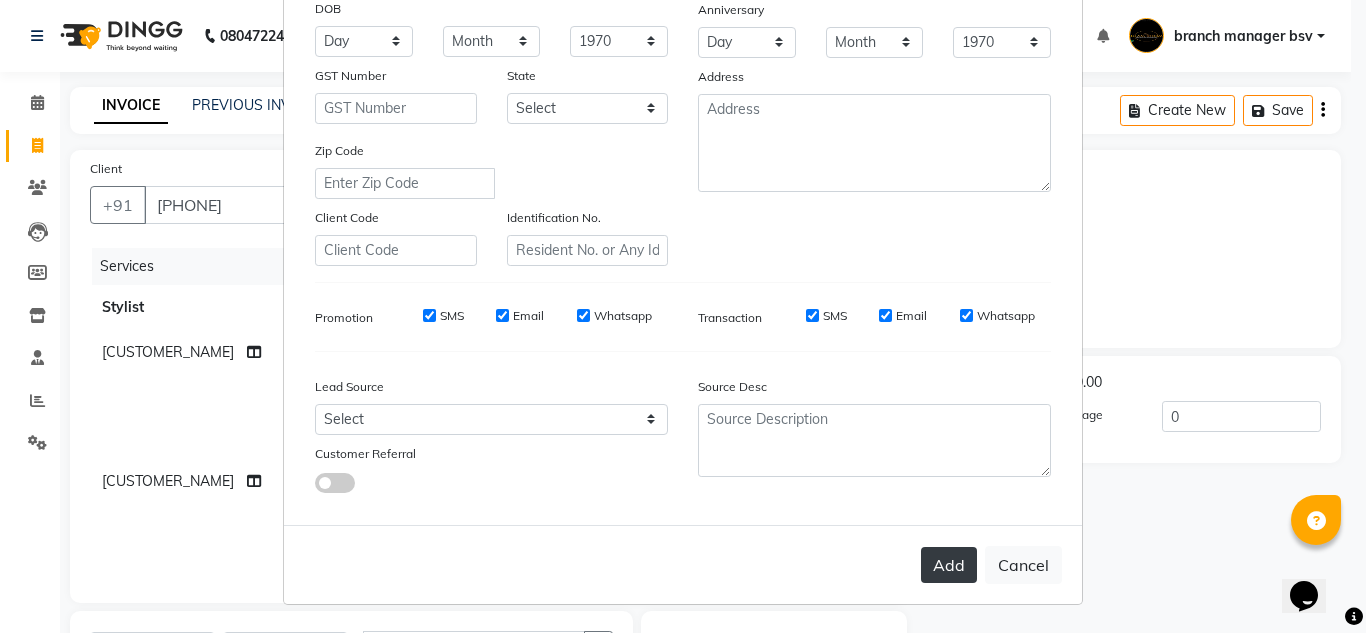 click on "Add" at bounding box center (949, 565) 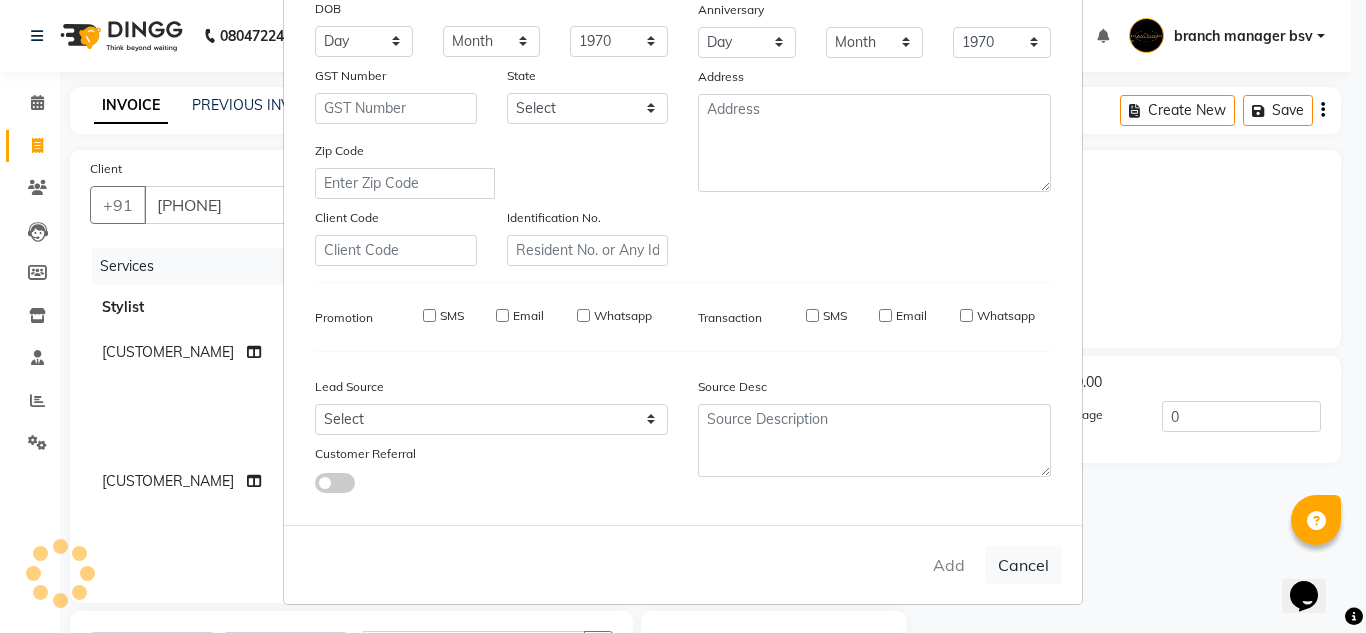 type 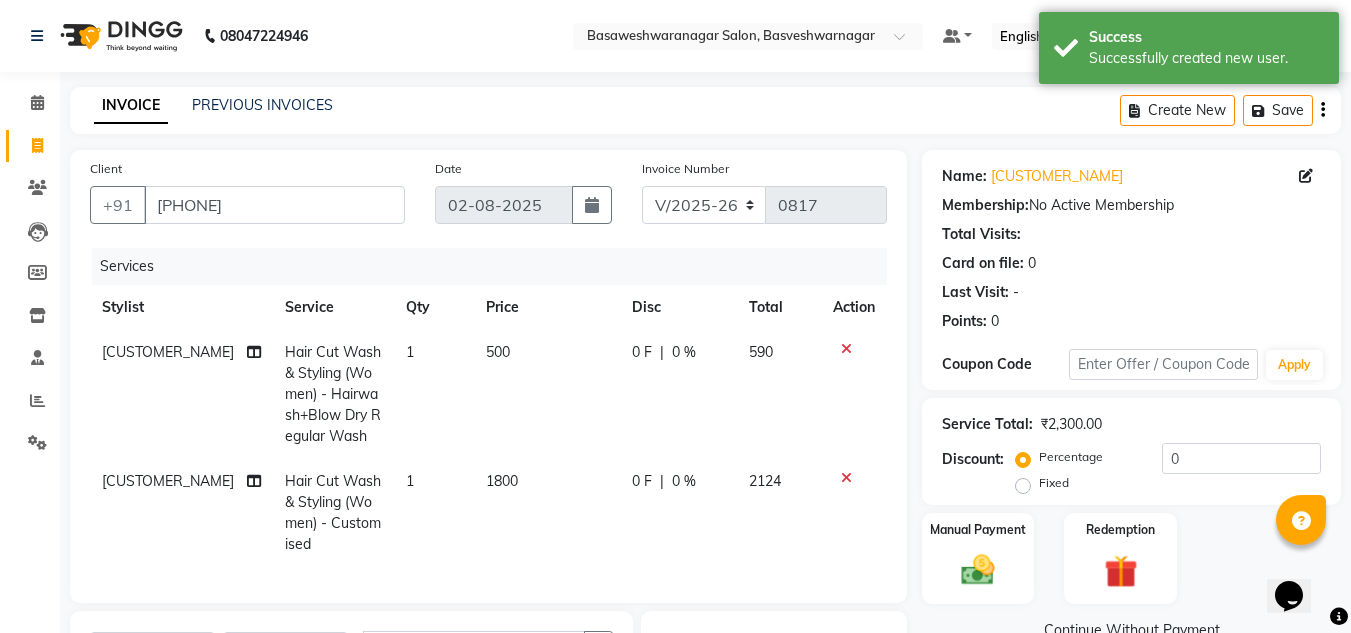 click on "500" 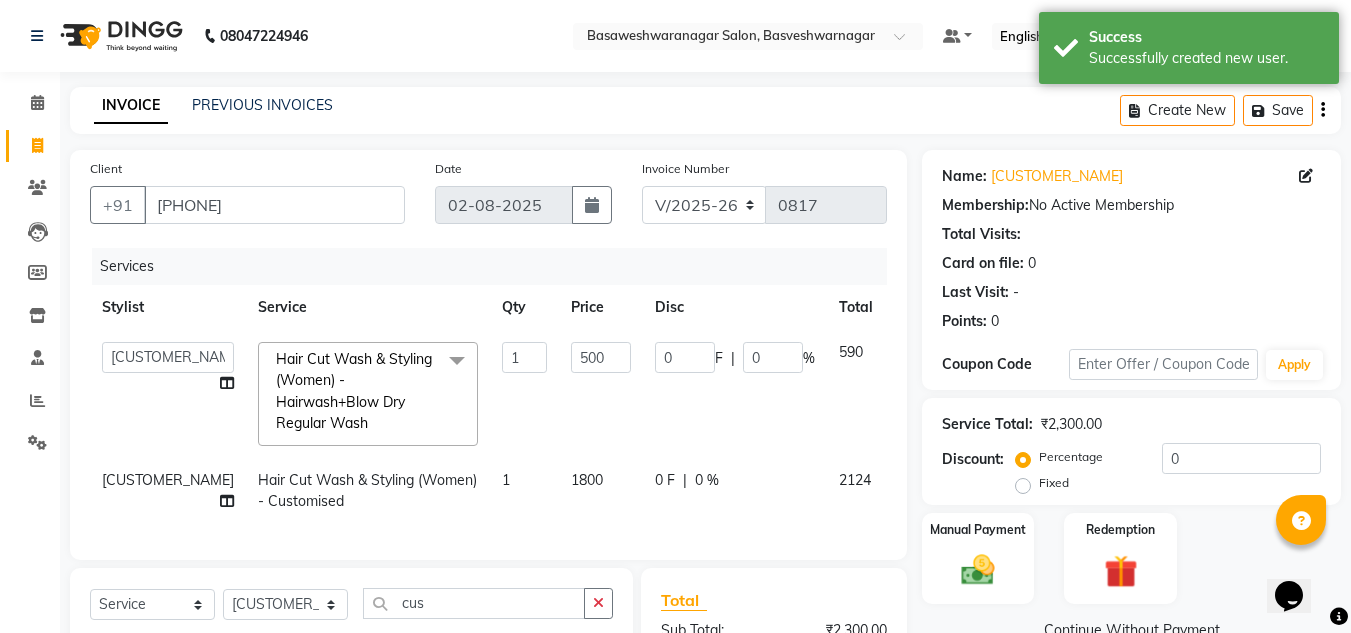 click on "500" 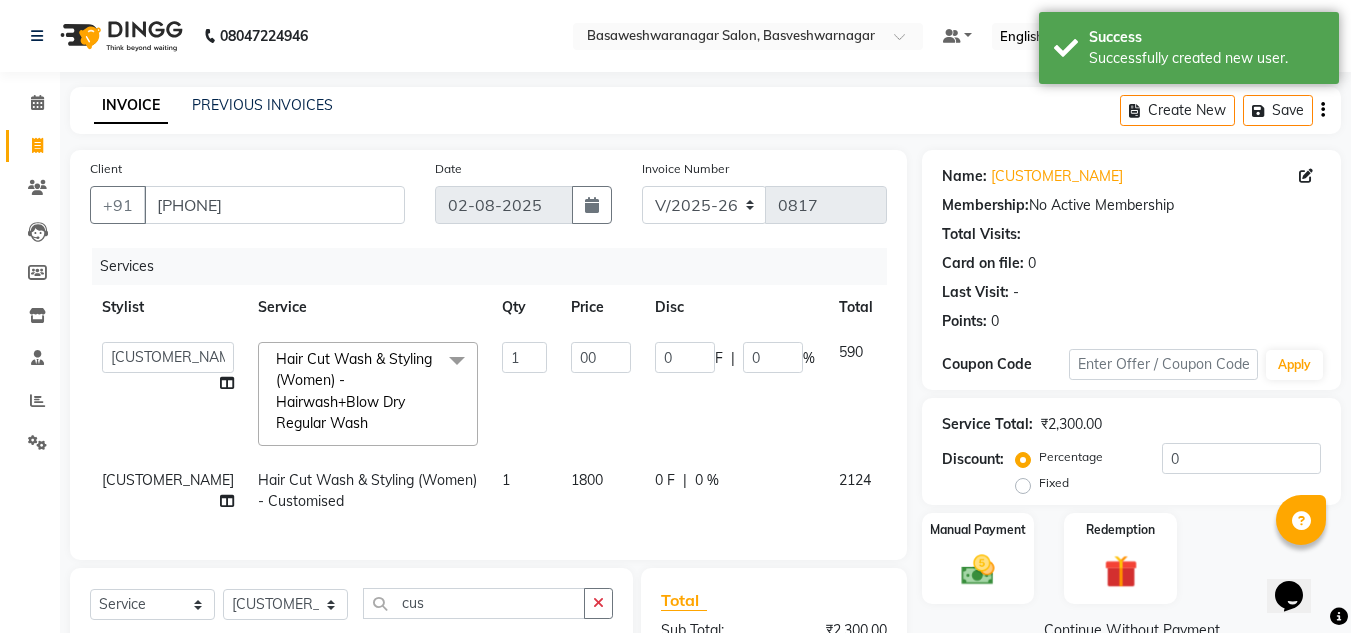 type on "800" 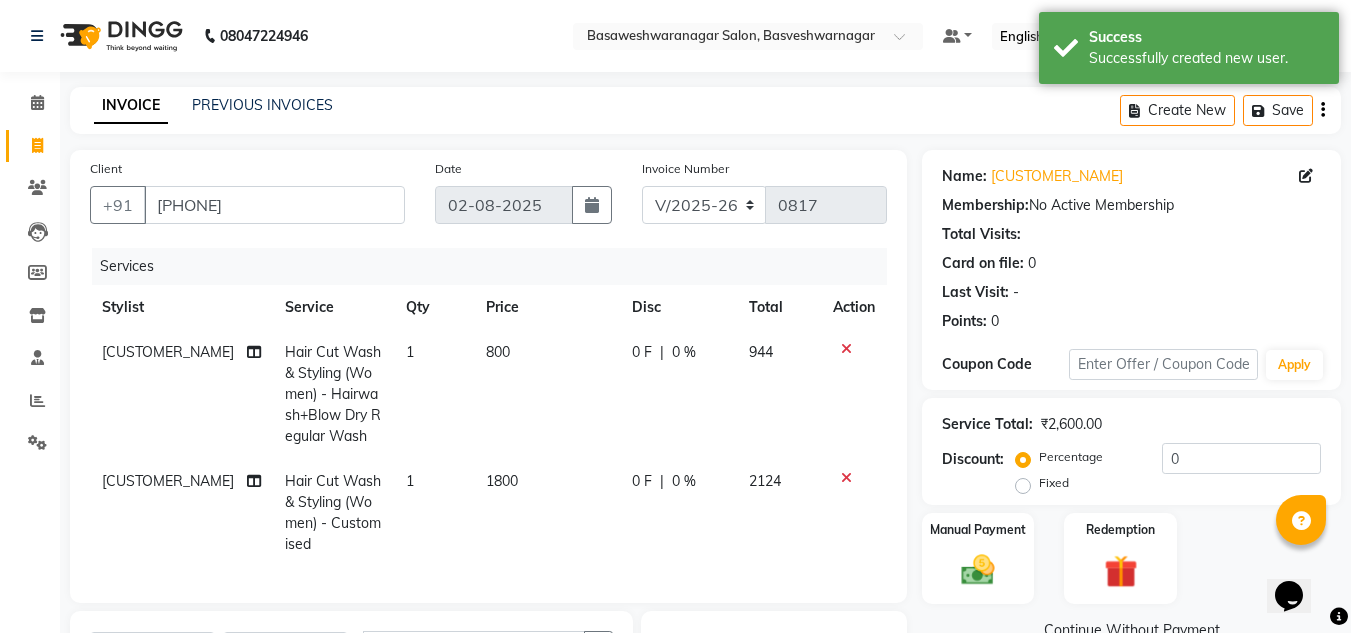 click on "Services Stylist Service Qty Price Disc Total Action theja Hair Cut Wash & Styling (Women) - Hairwash+Blow Dry Regular Wash 1 800 0 F | 0 % 944 JASSI Hair Cut Wash & Styling (Women) - Customised 1 1800 0 F | 0 % 2124" 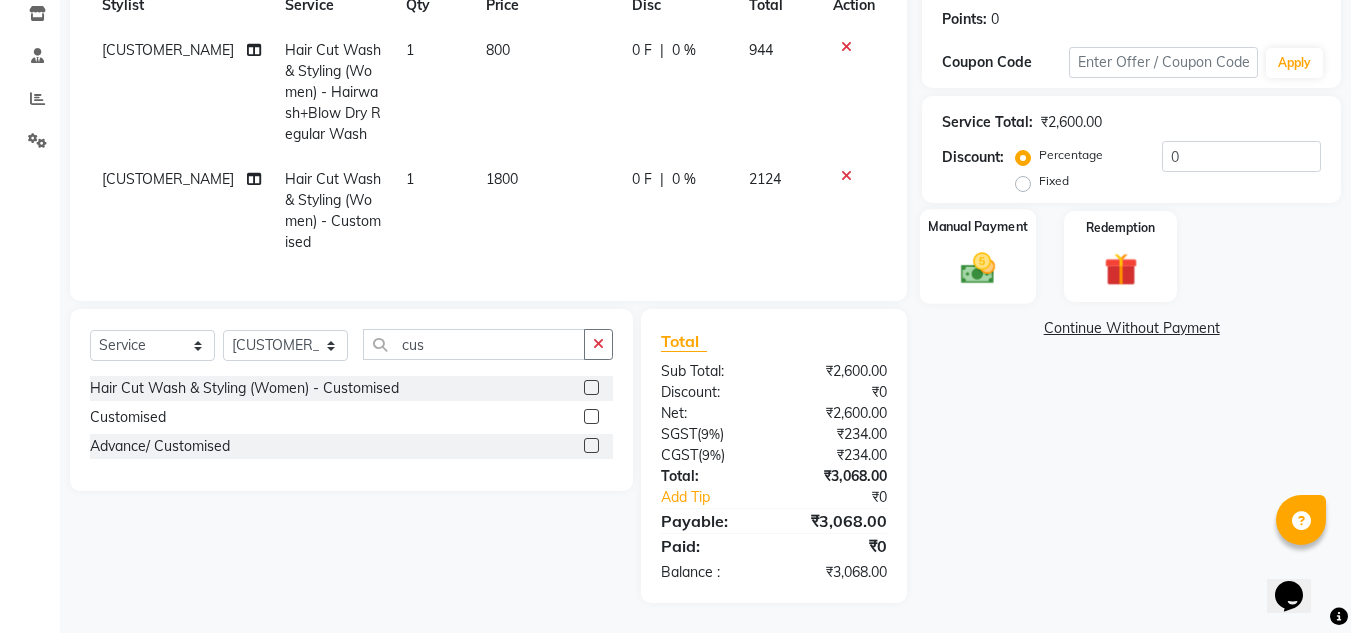 click on "Manual Payment" 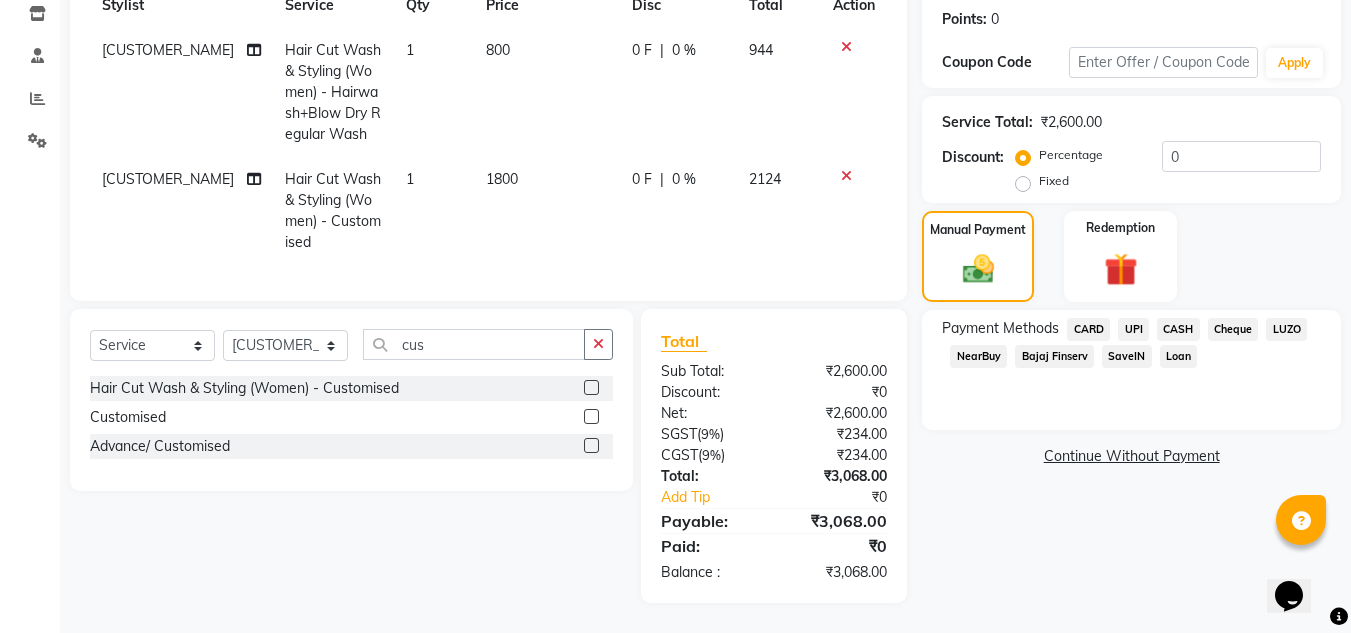 click on "UPI" 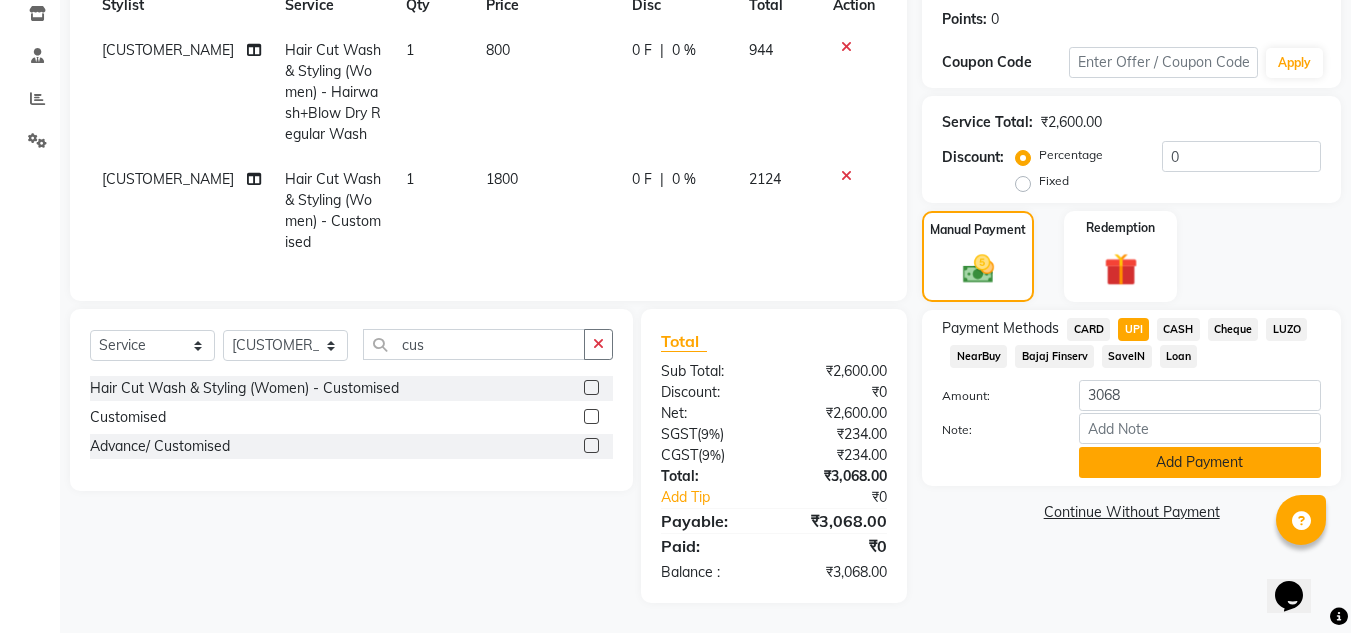 click on "Add Payment" 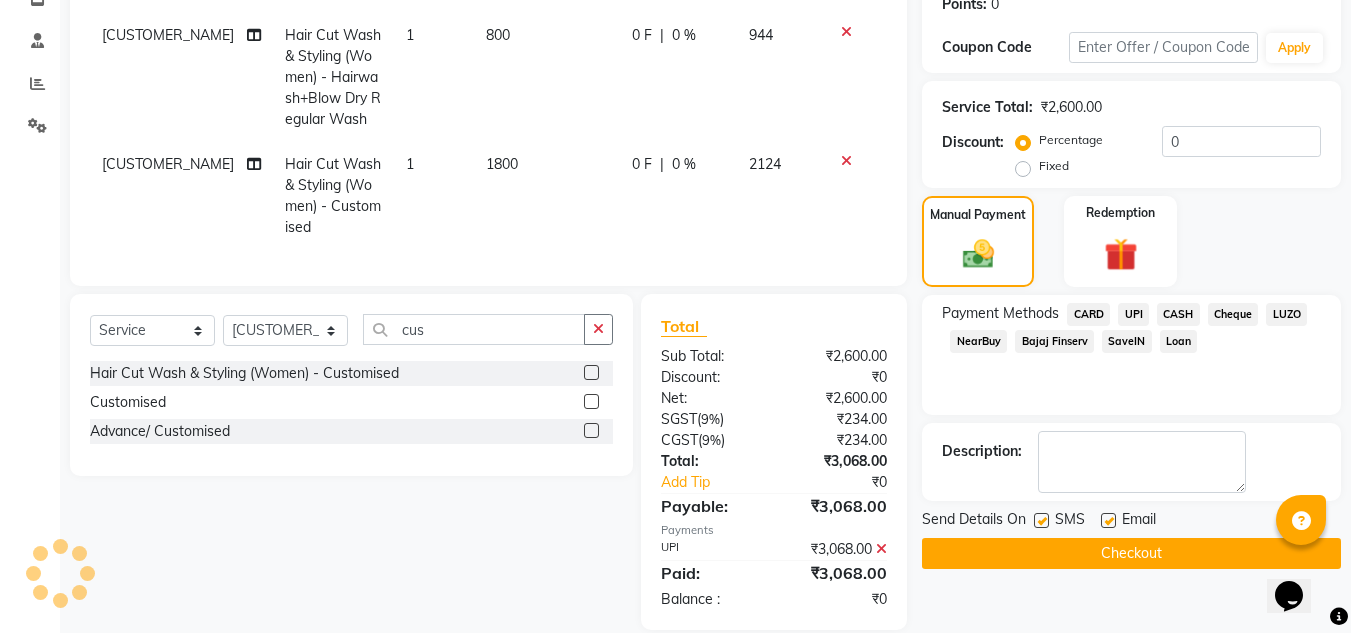 click on "Checkout" 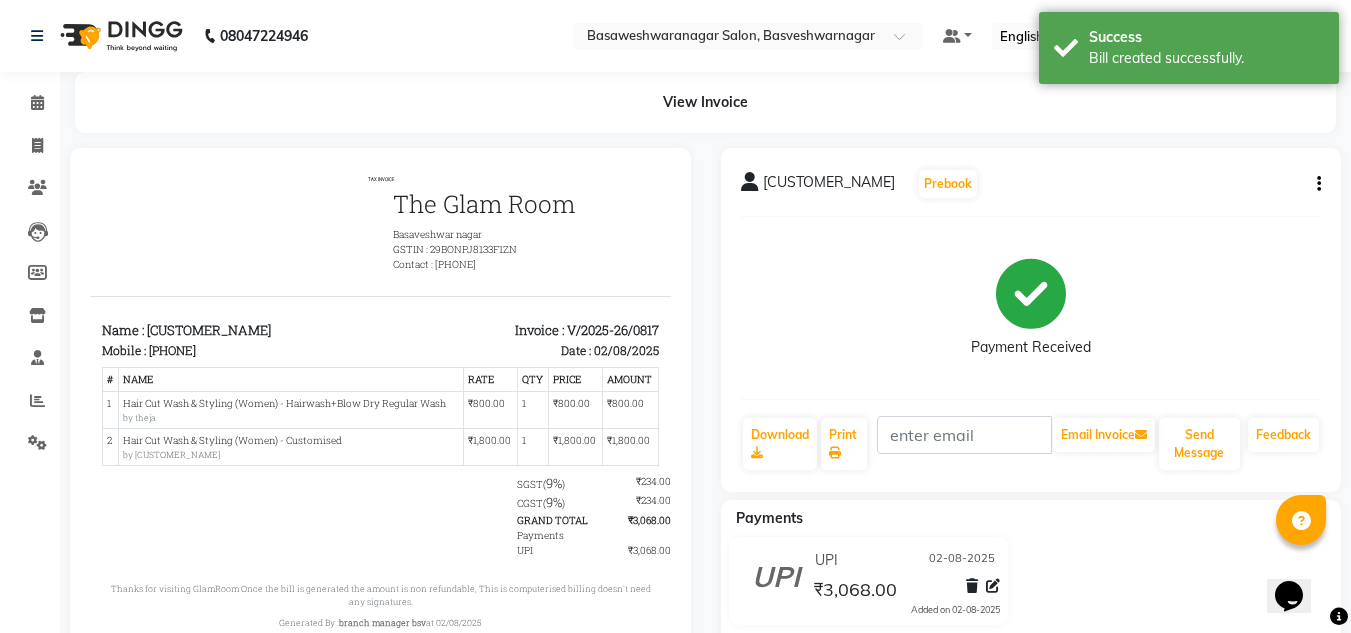 scroll, scrollTop: 0, scrollLeft: 0, axis: both 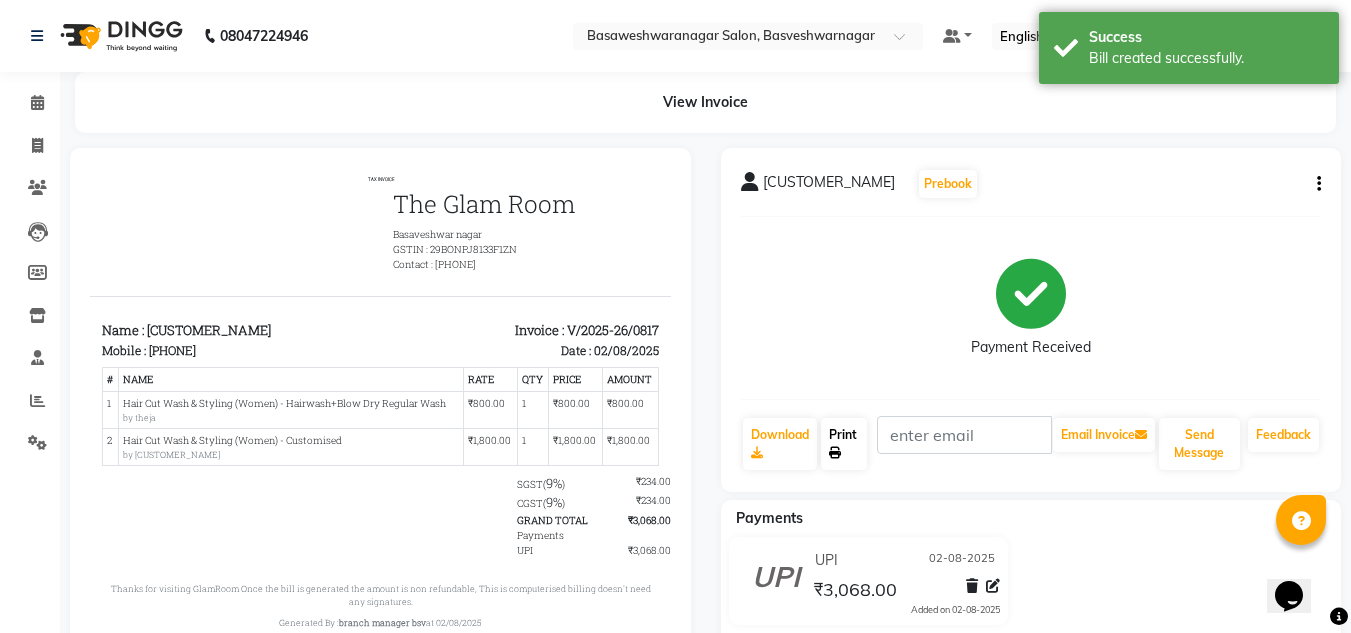click on "Print" 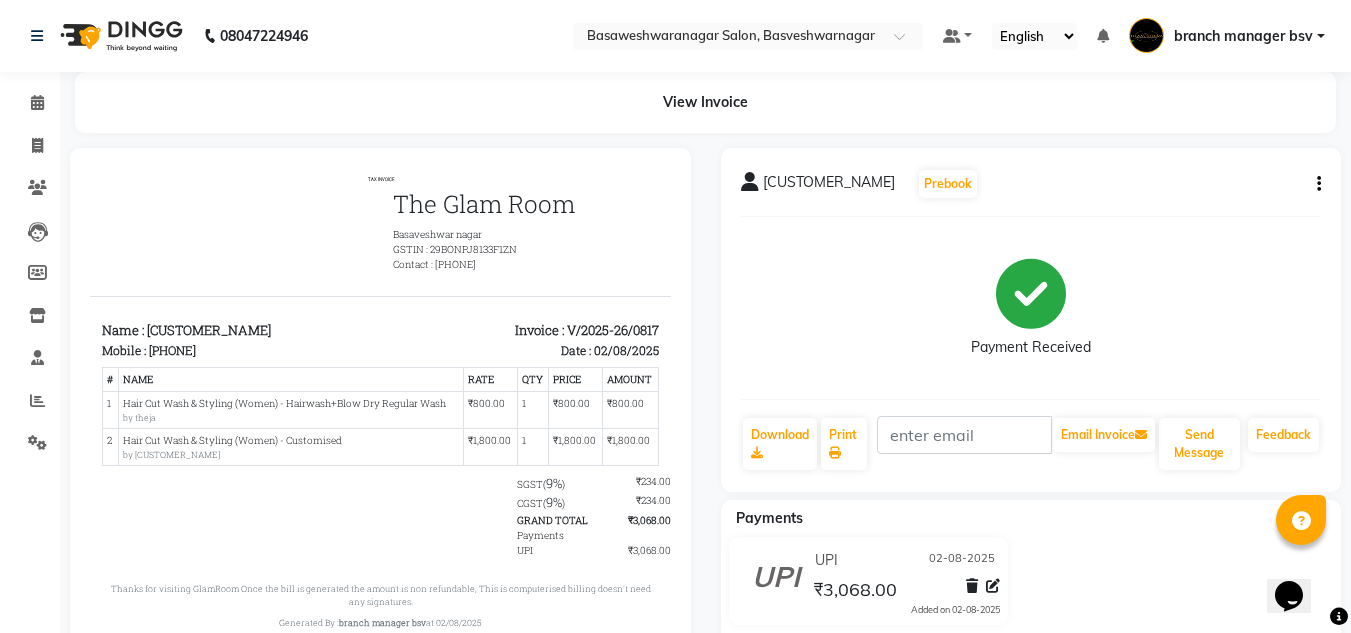click on "View Invoice" 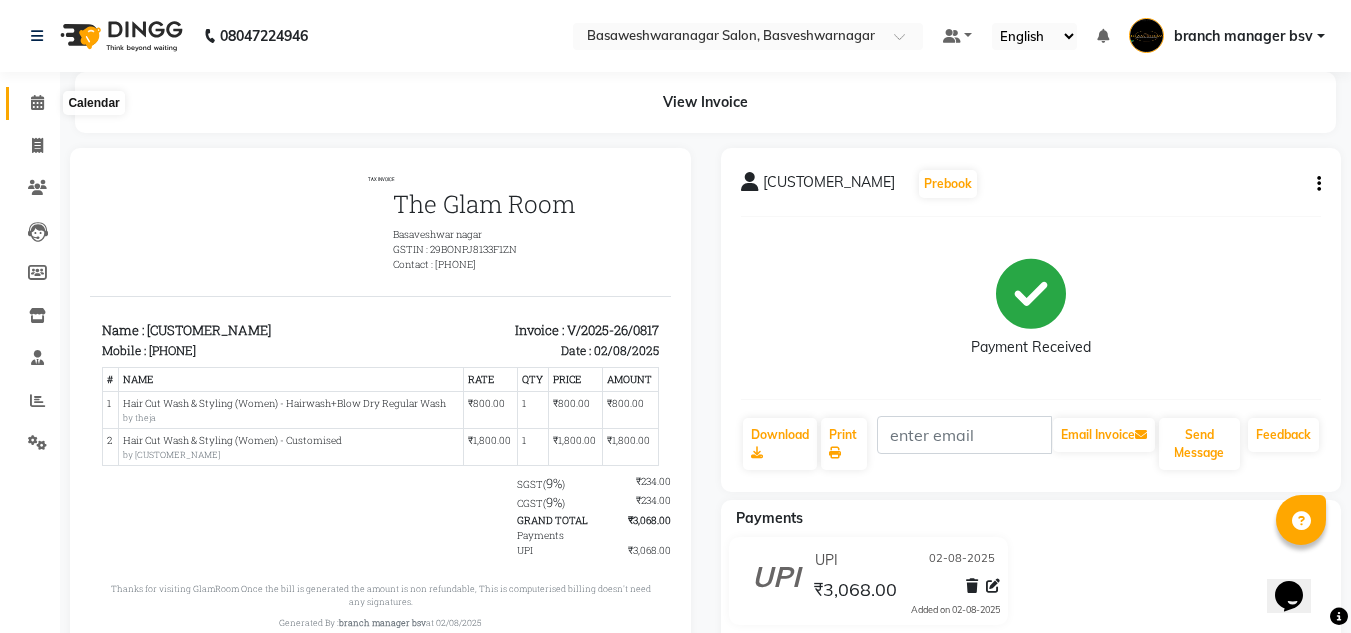 click 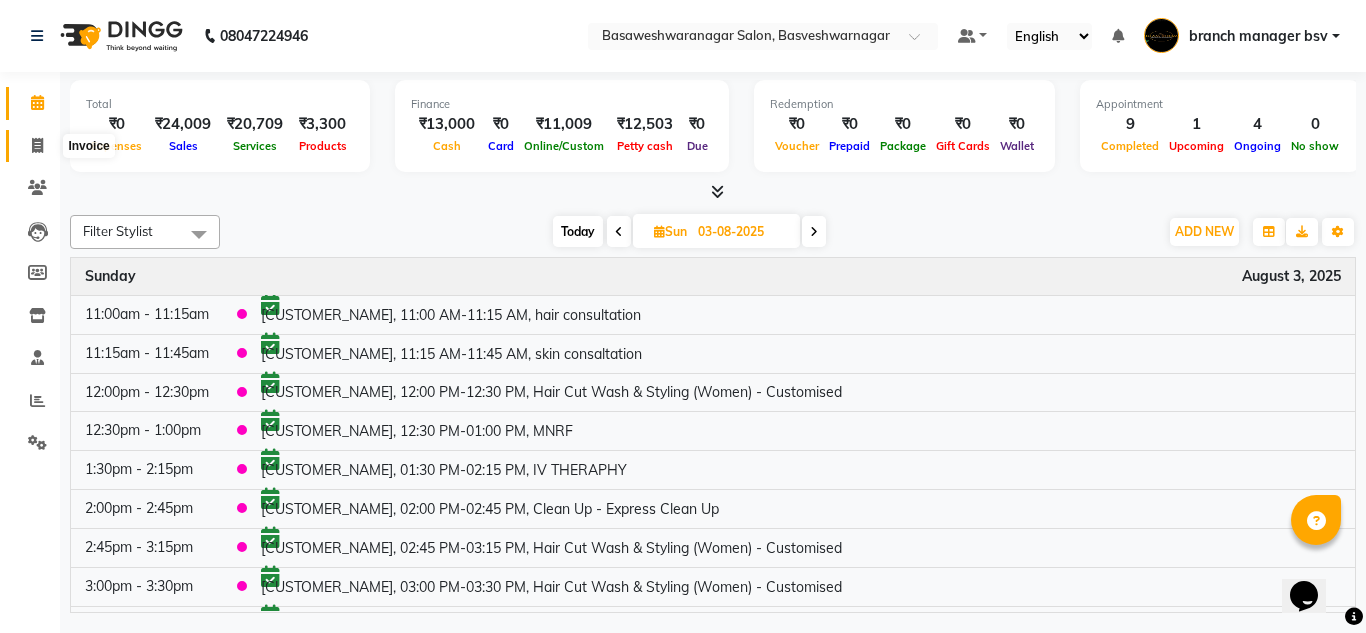 click 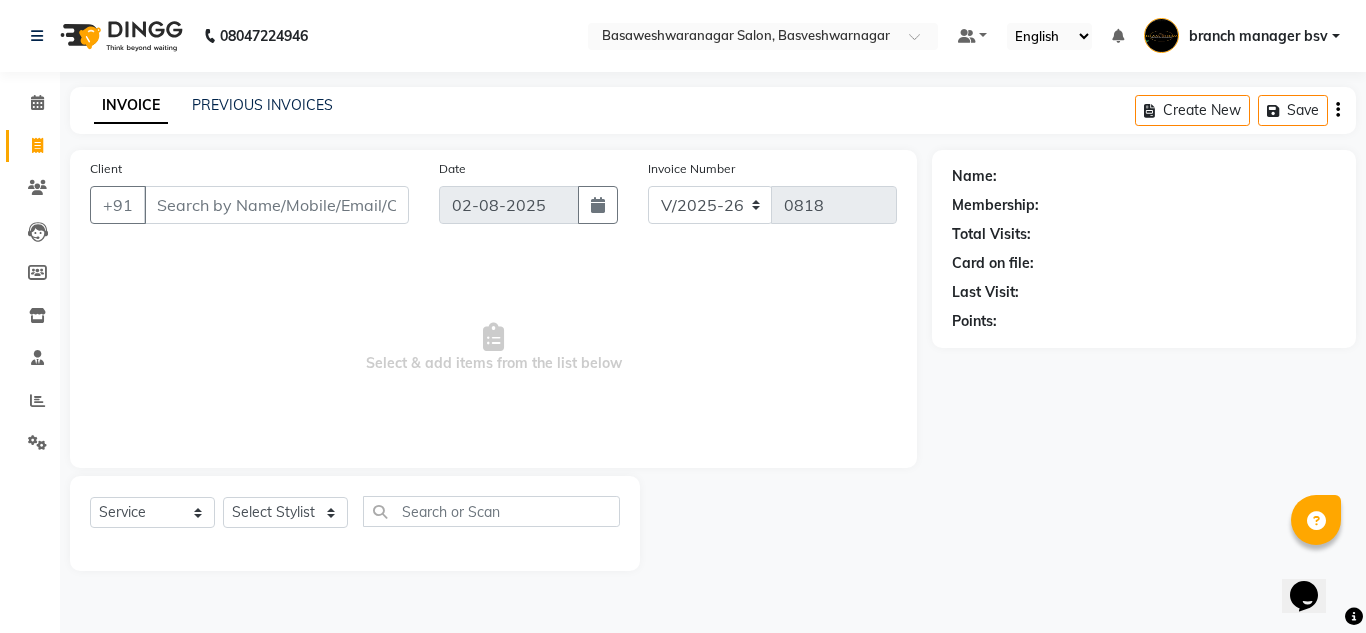click on "Client" at bounding box center (276, 205) 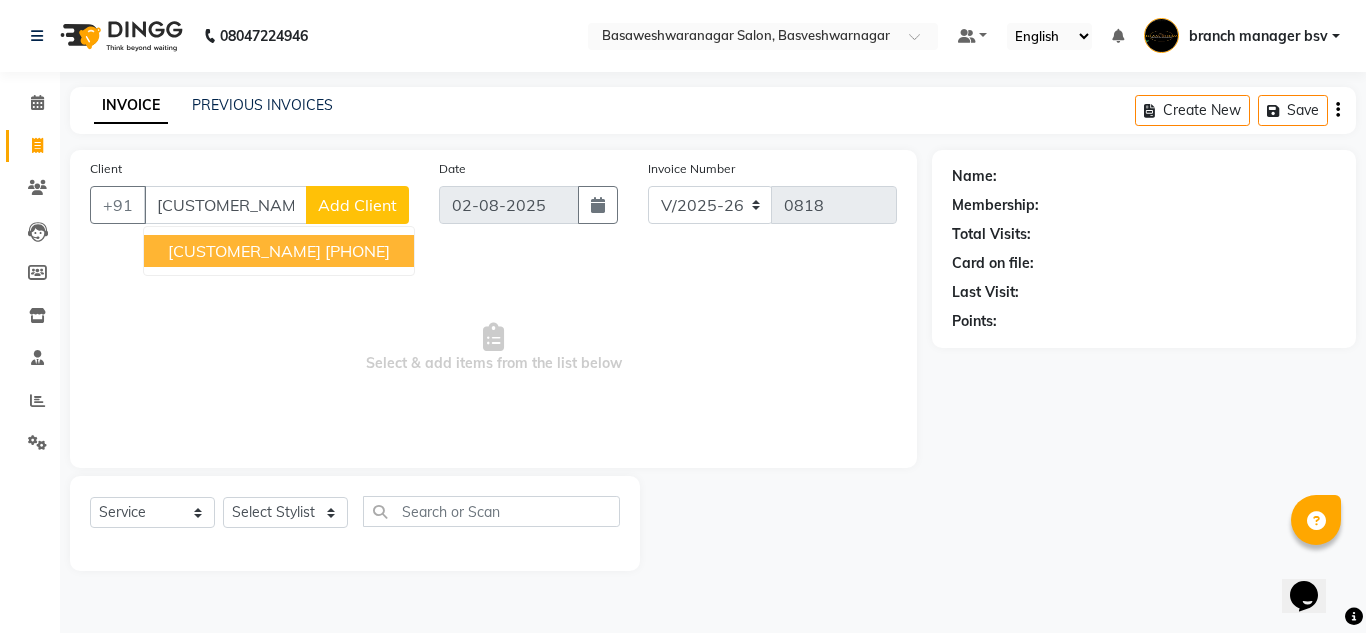 click on "8722547479" at bounding box center [357, 251] 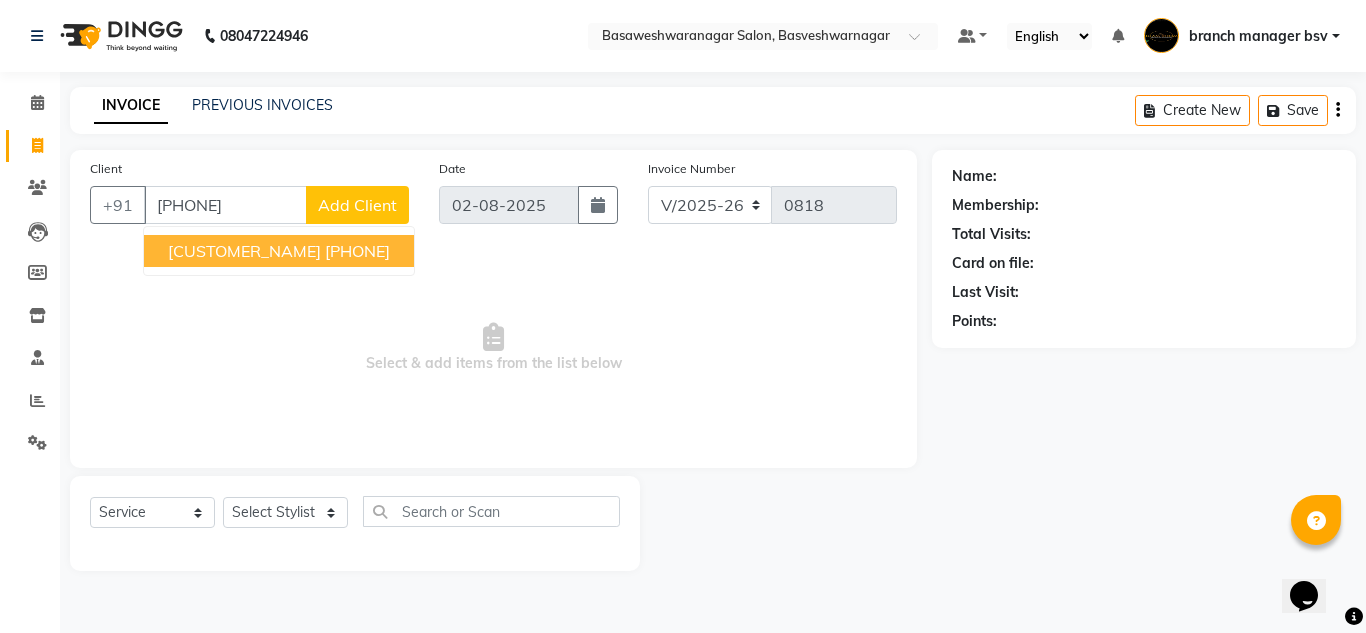 type on "8722547479" 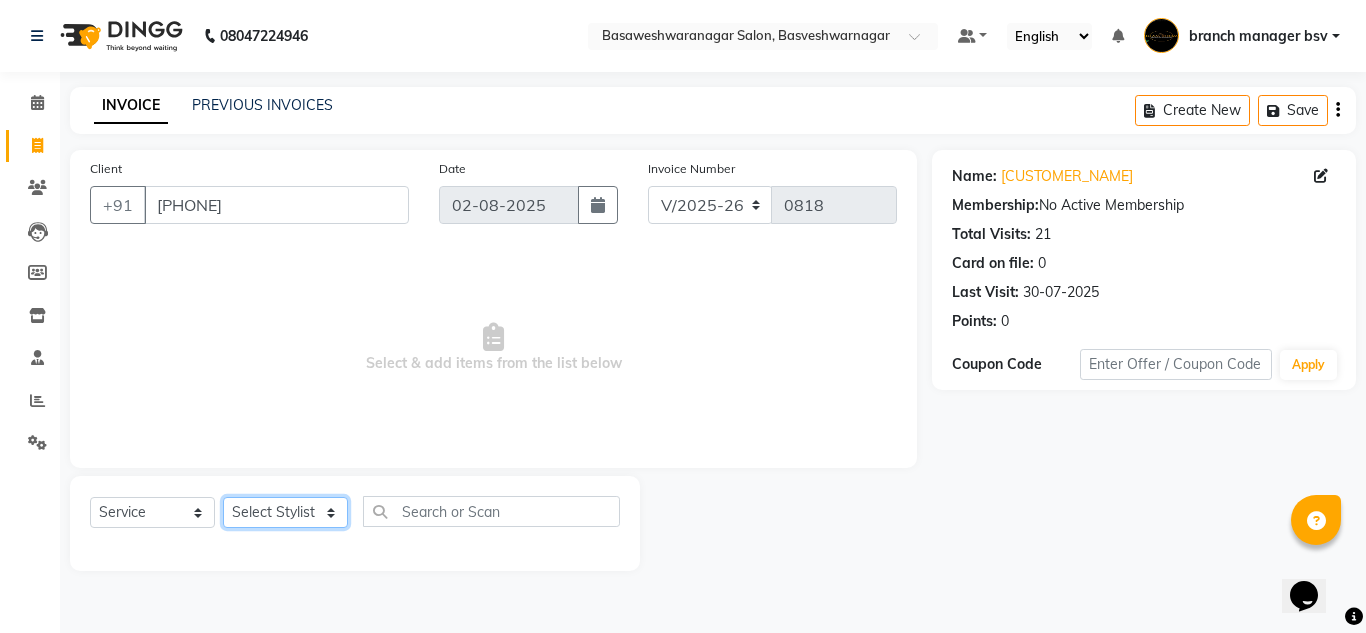 click on "Select Stylist ashwini branch manager bsv Dr.Jabin Dr mehzabin GURISH JASSI Jayshree Navya pooja accounts PRATIK RAJEESHA Rasna Sanskruthi shangnimwom SMIRTI SUMITH SUNITHA SUNNY Tanveer  TEZZ The Glam Room theja Trishna urmi" 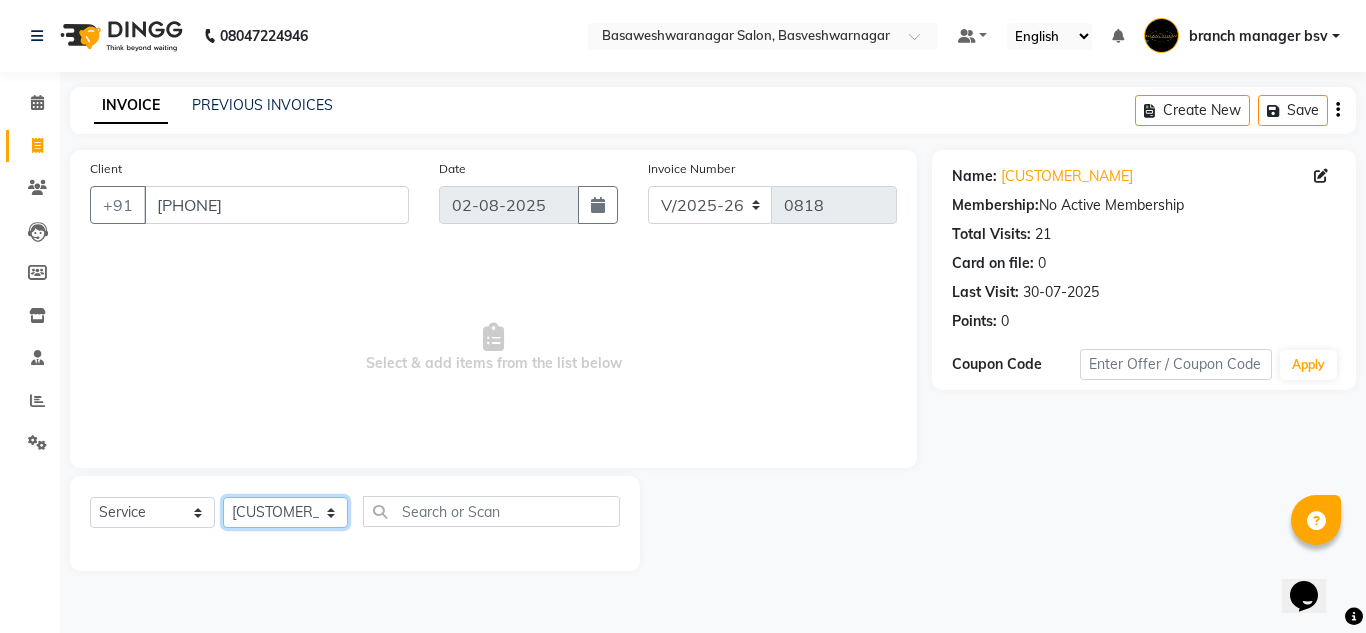 click on "Select Stylist ashwini branch manager bsv Dr.Jabin Dr mehzabin GURISH JASSI Jayshree Navya pooja accounts PRATIK RAJEESHA Rasna Sanskruthi shangnimwom SMIRTI SUMITH SUNITHA SUNNY Tanveer  TEZZ The Glam Room theja Trishna urmi" 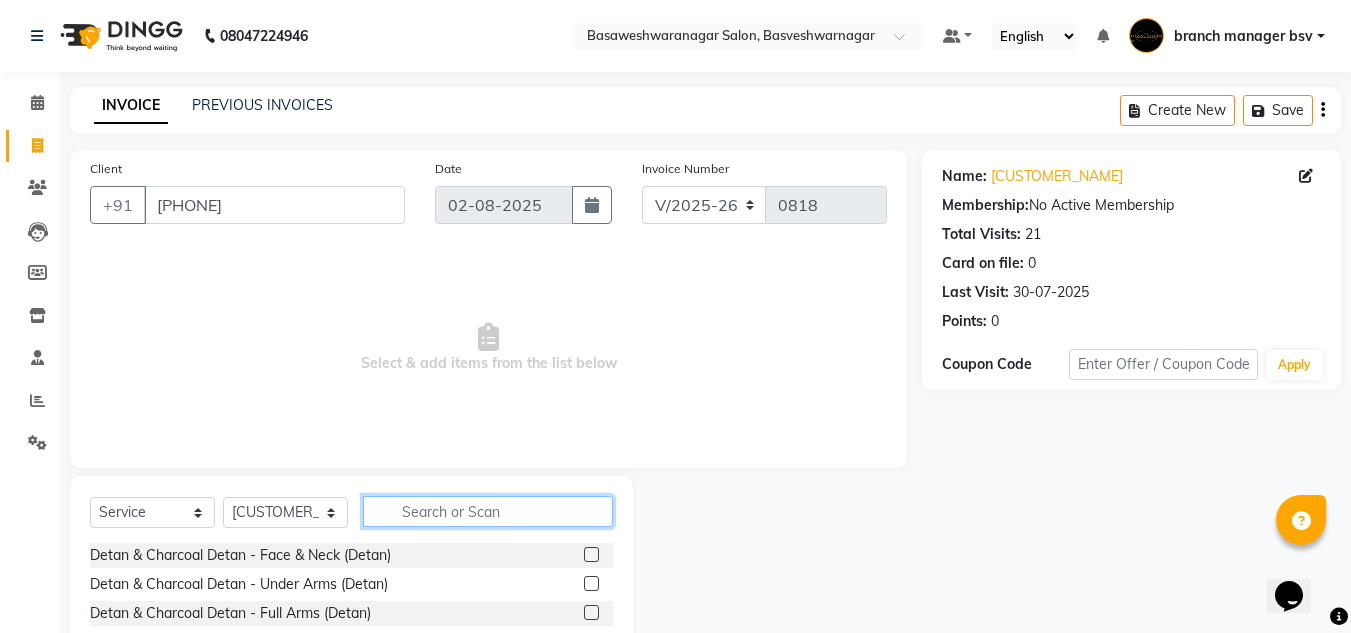 click 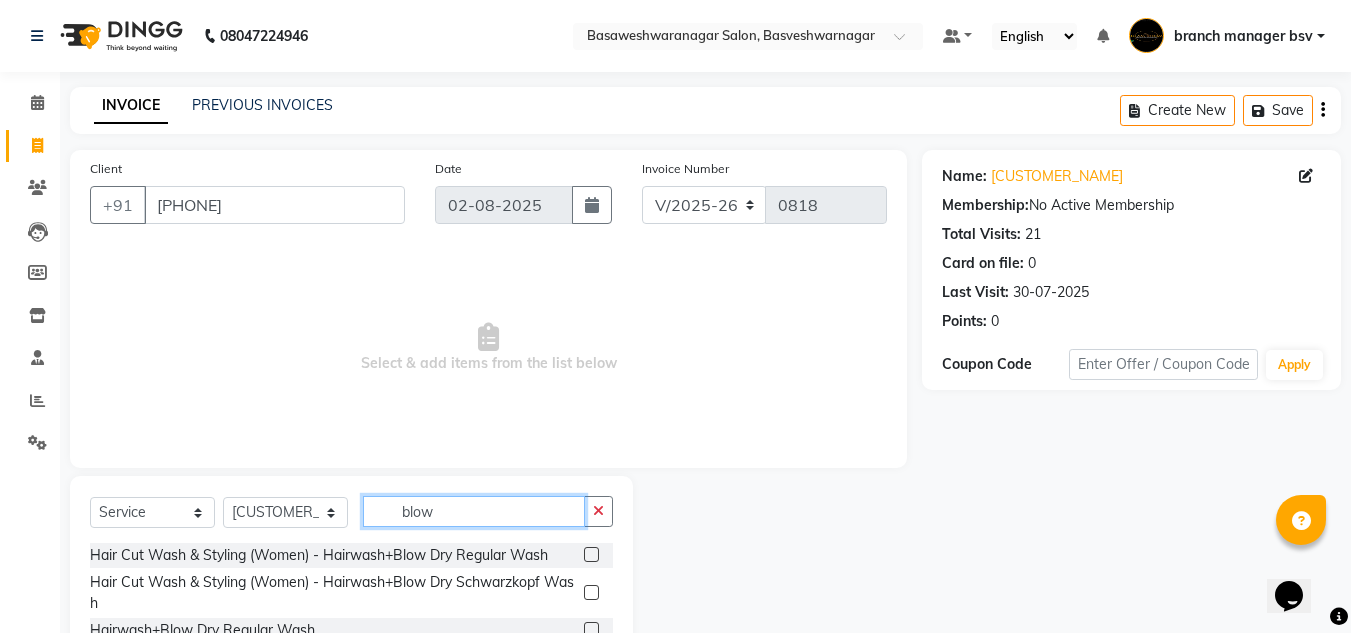 type on "blow" 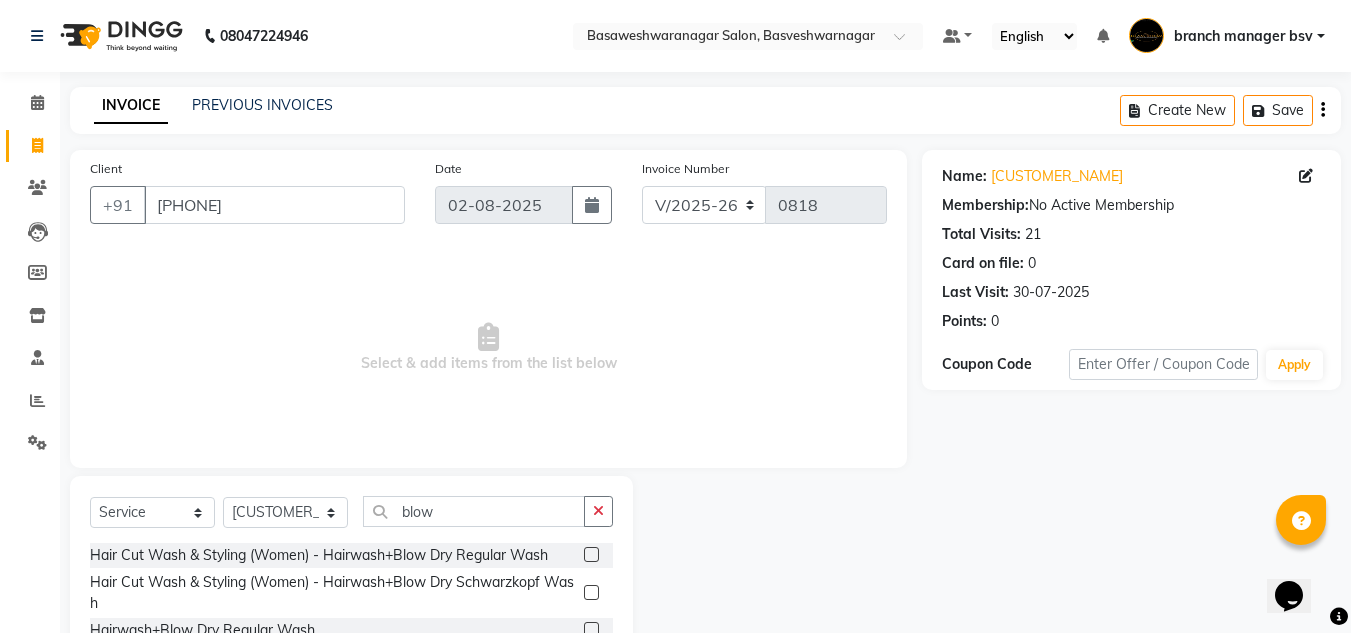 click 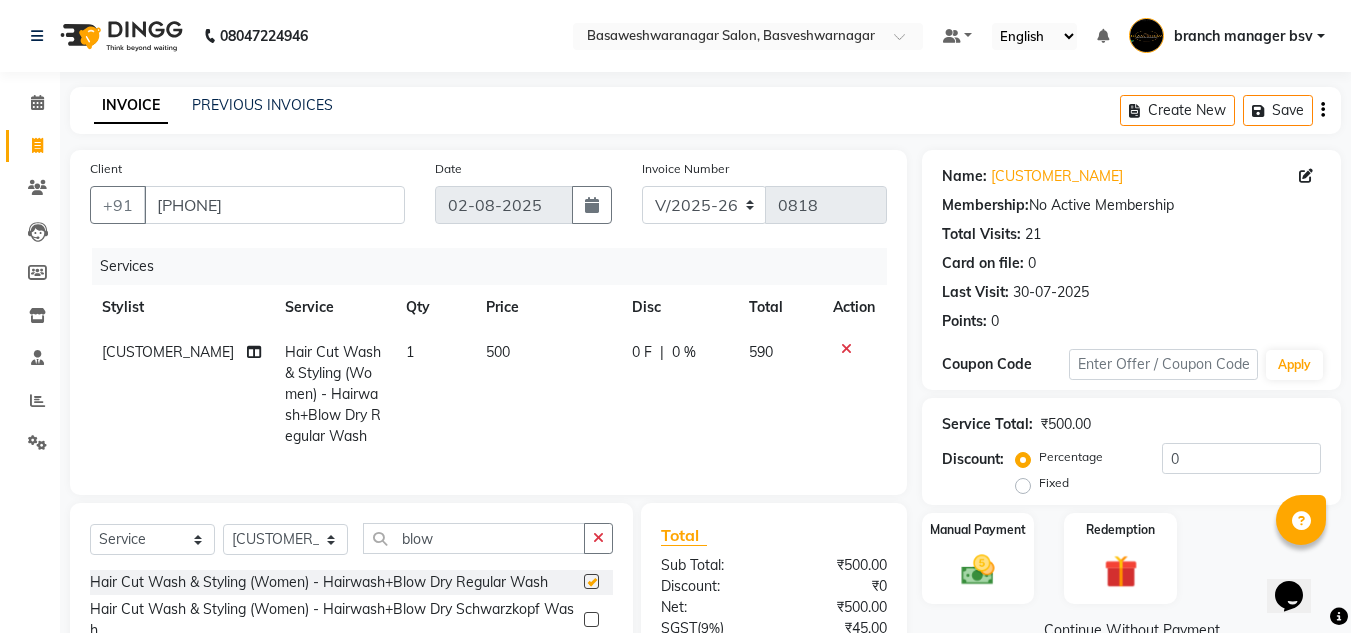 checkbox on "false" 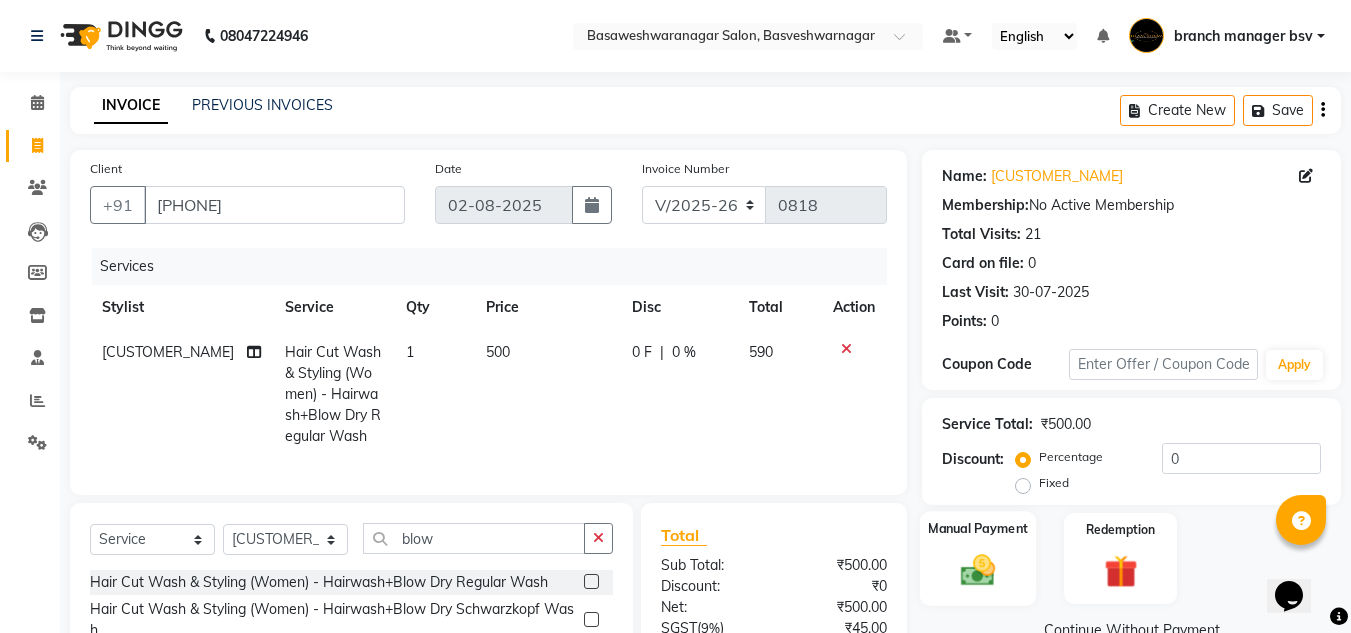 scroll, scrollTop: 209, scrollLeft: 0, axis: vertical 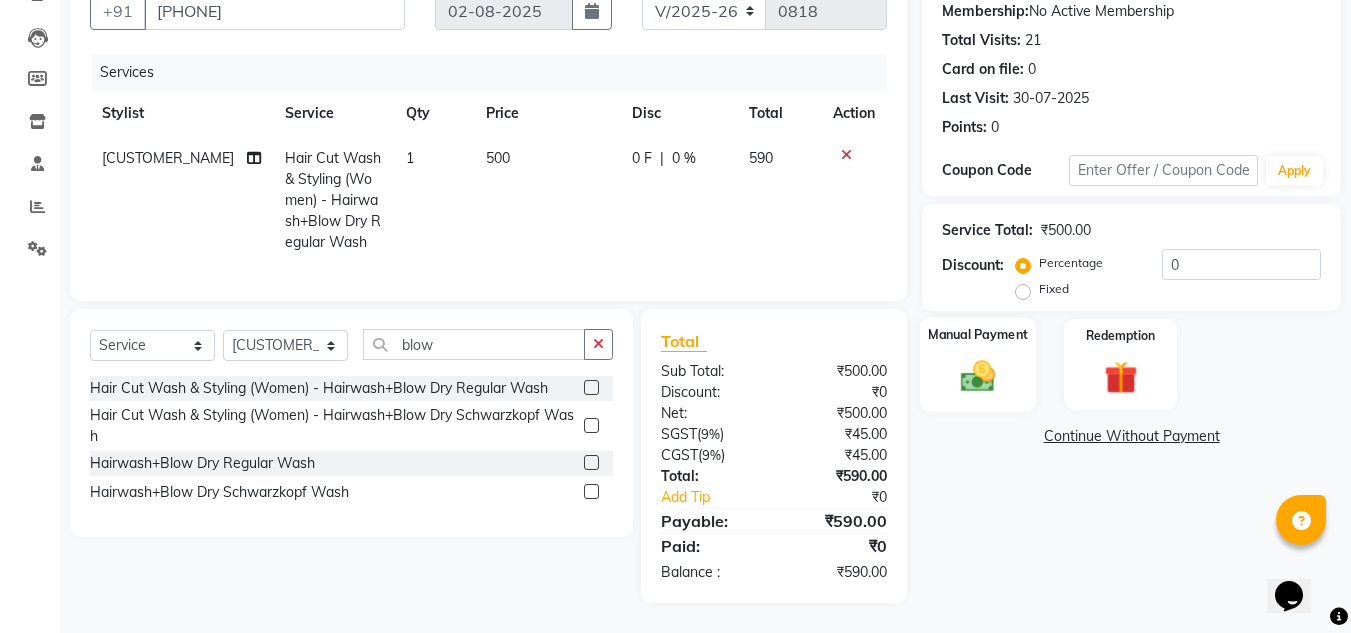 click on "Manual Payment" 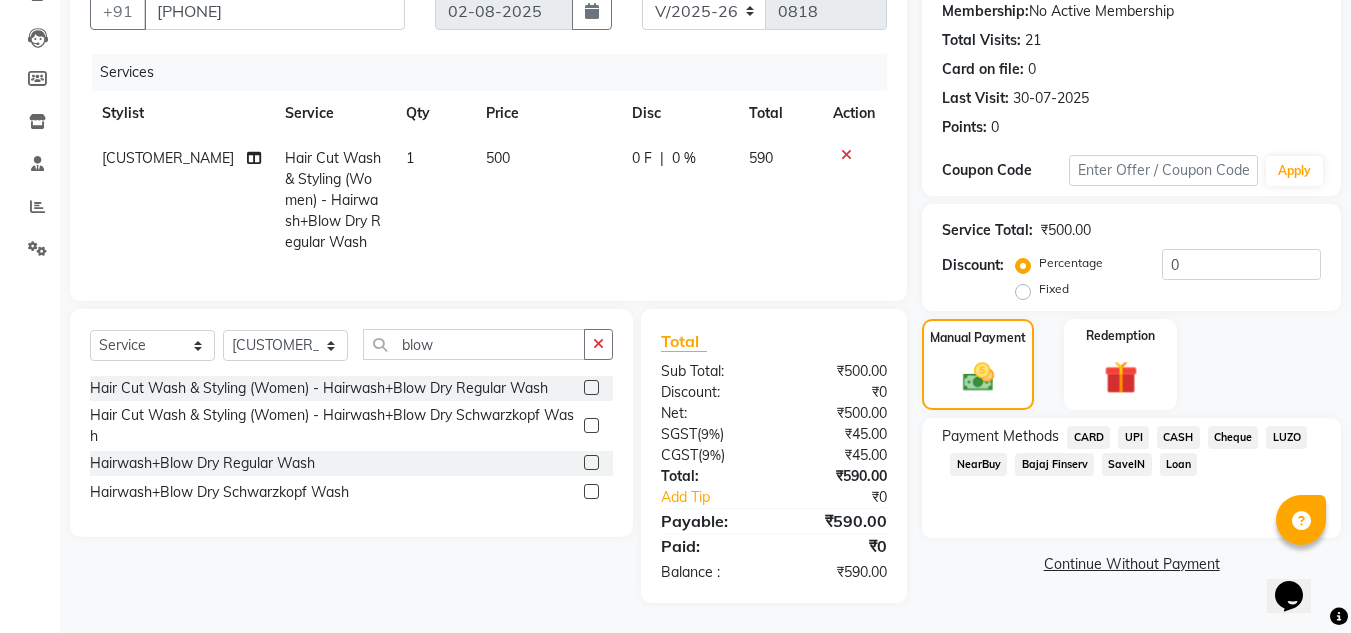 click on "UPI" 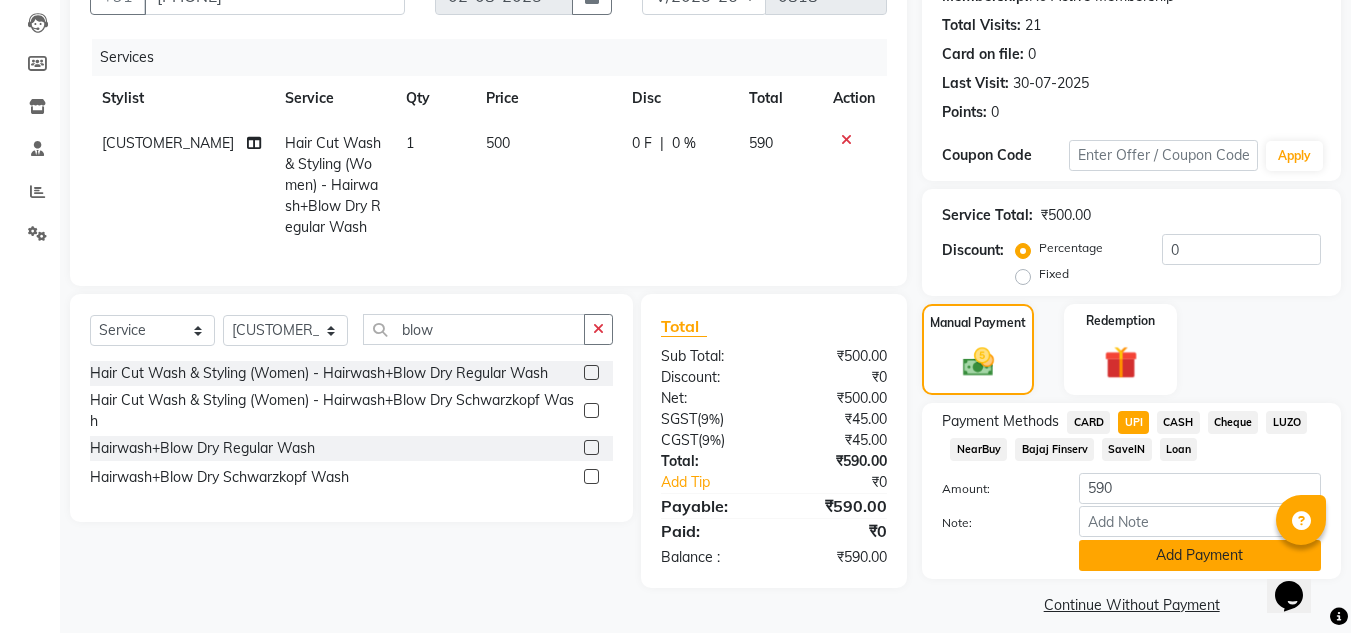 click on "Add Payment" 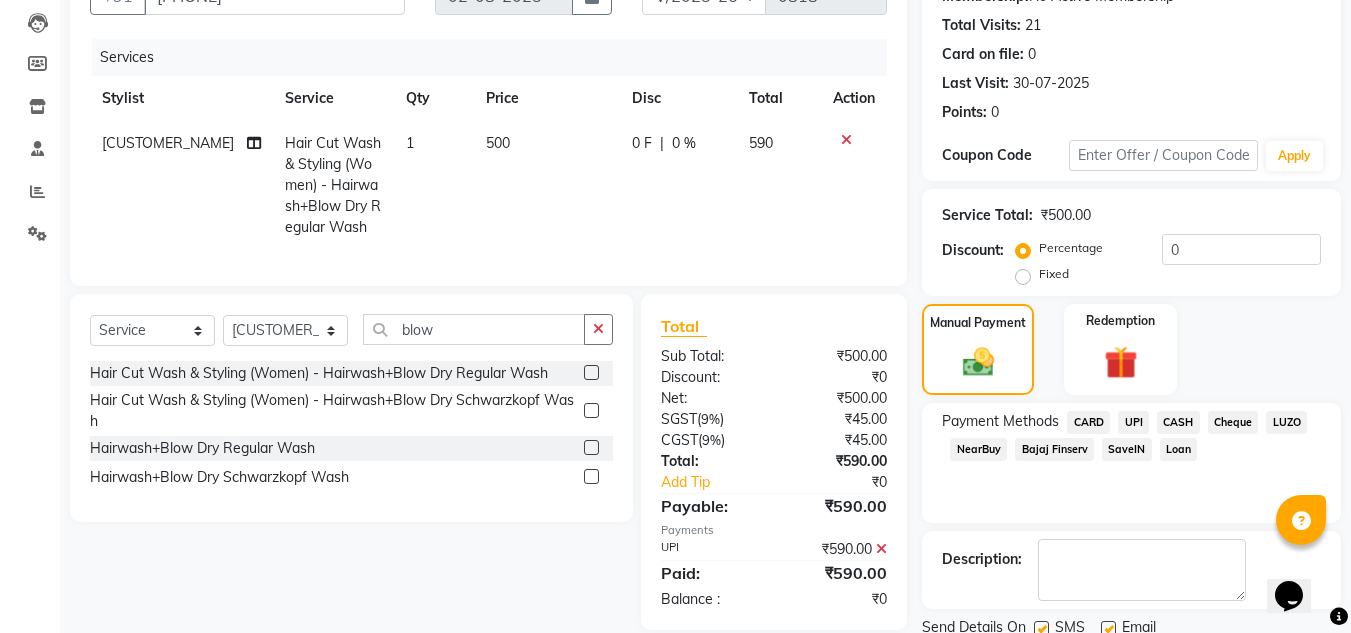 scroll, scrollTop: 283, scrollLeft: 0, axis: vertical 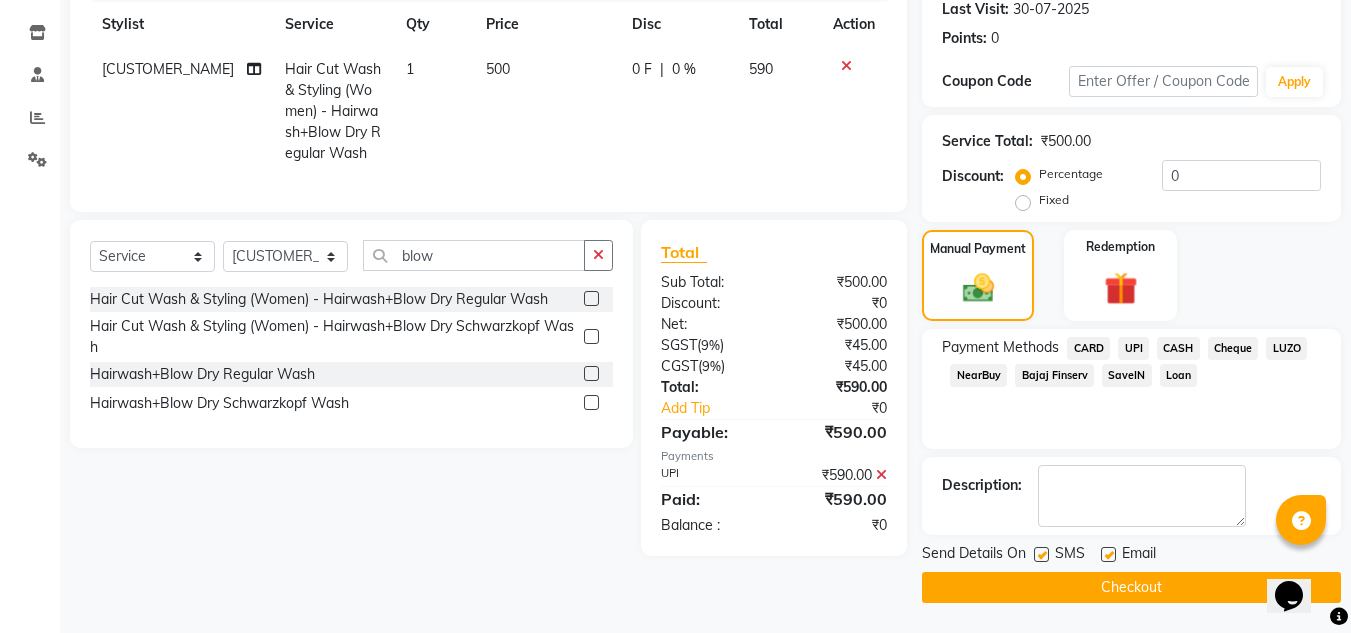 click on "Checkout" 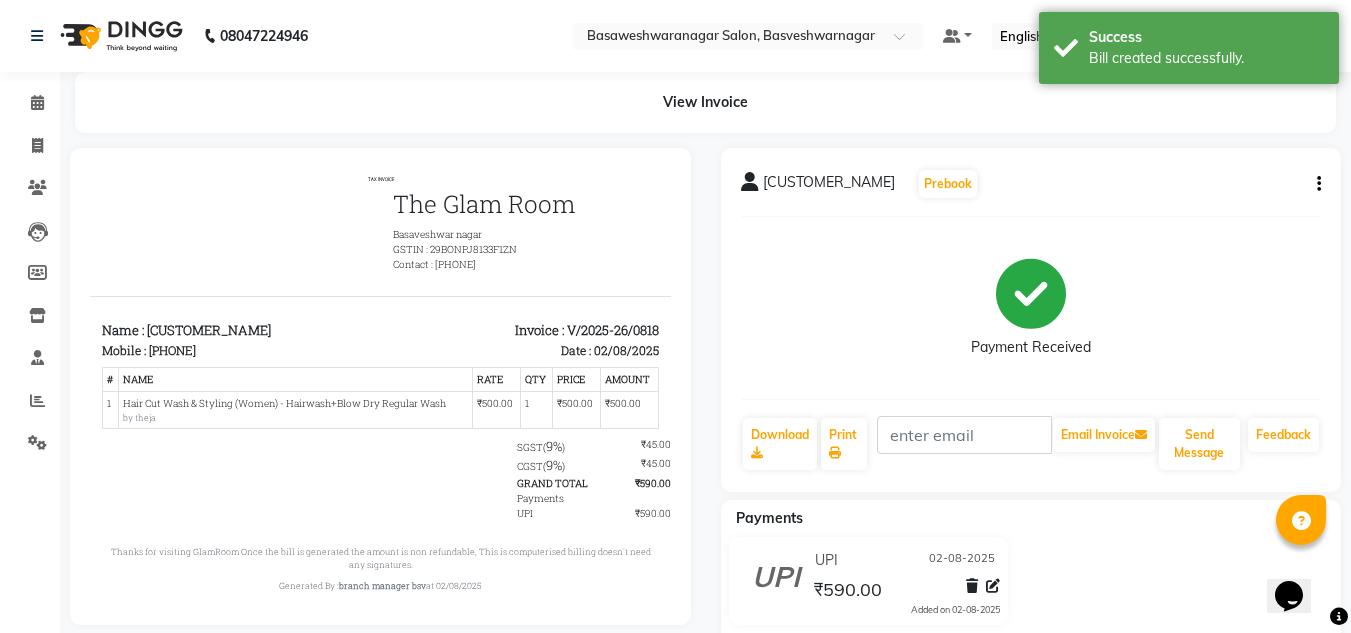 scroll, scrollTop: 0, scrollLeft: 0, axis: both 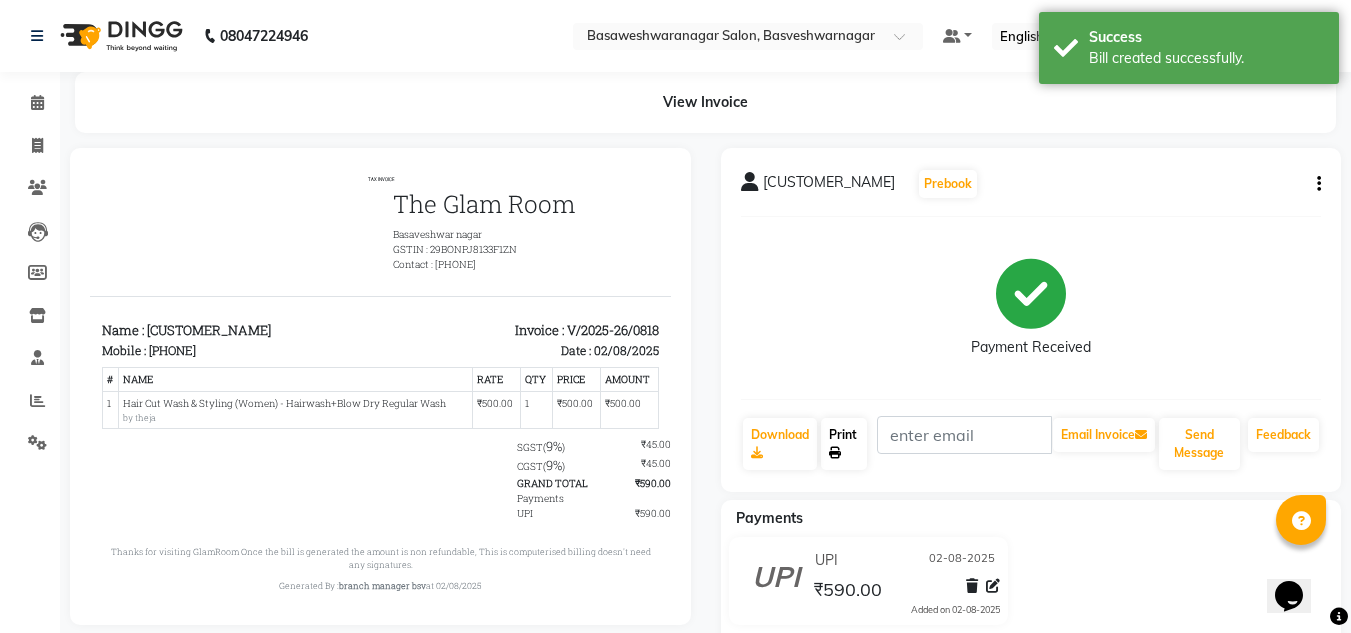 click on "Print" 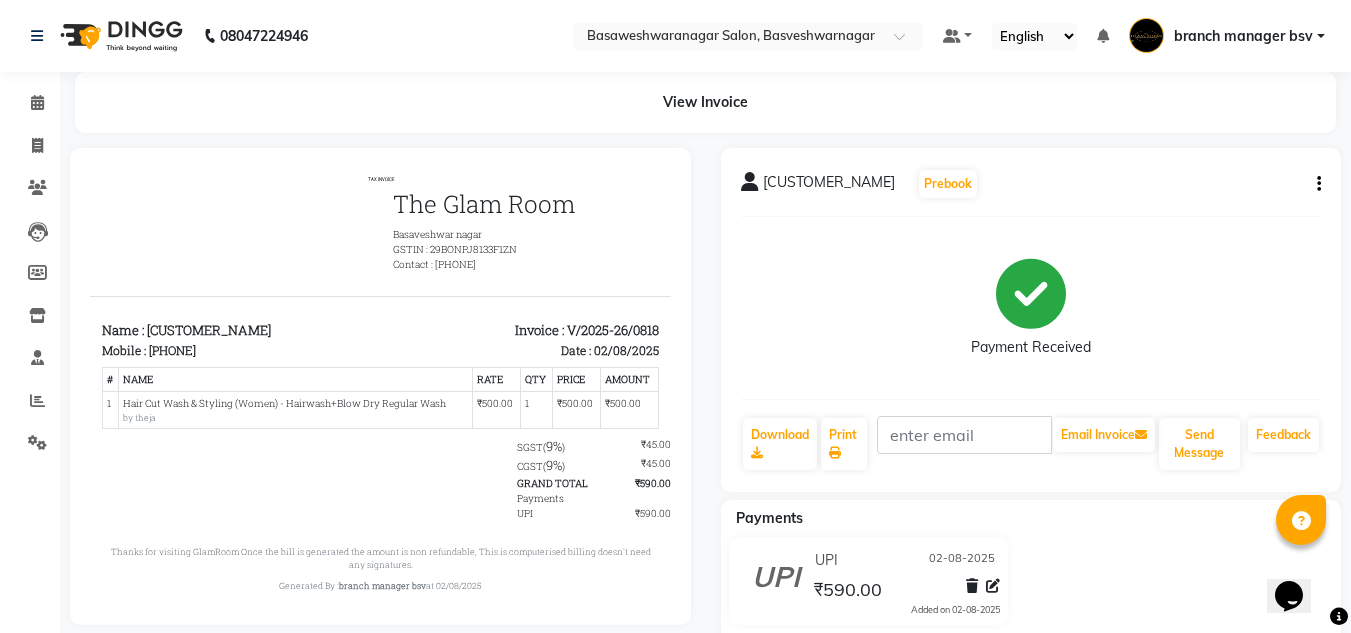 click on "View Invoice" 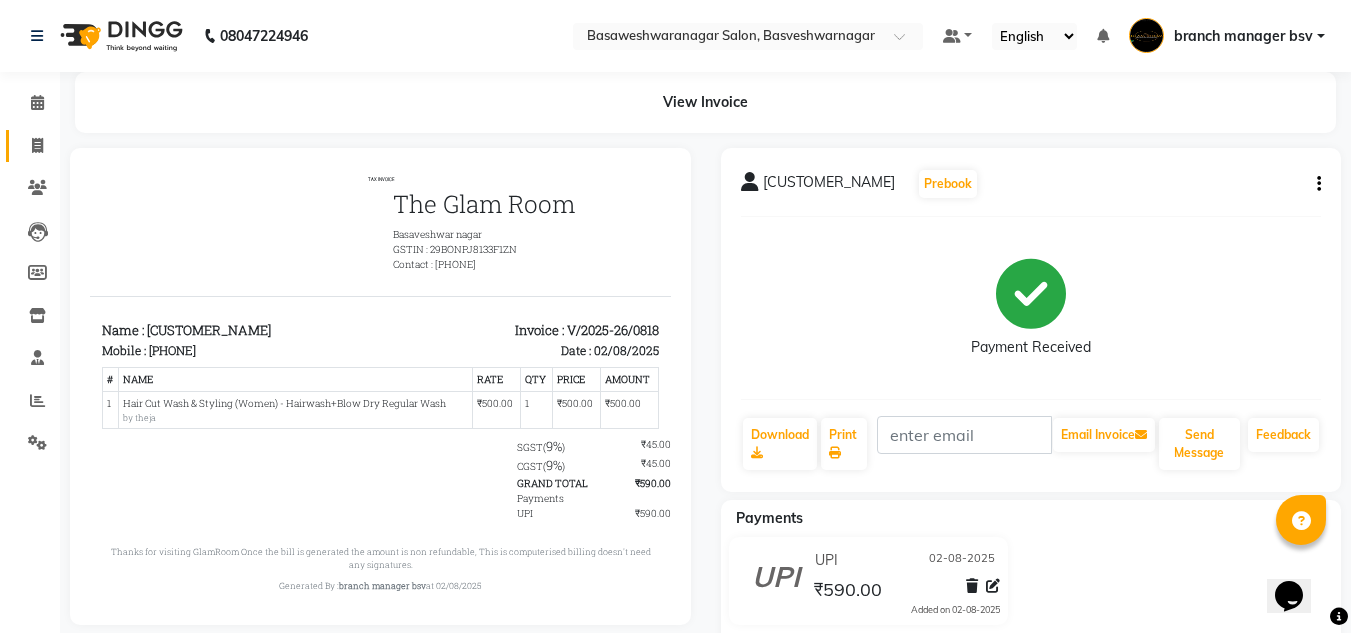 click on "Invoice" 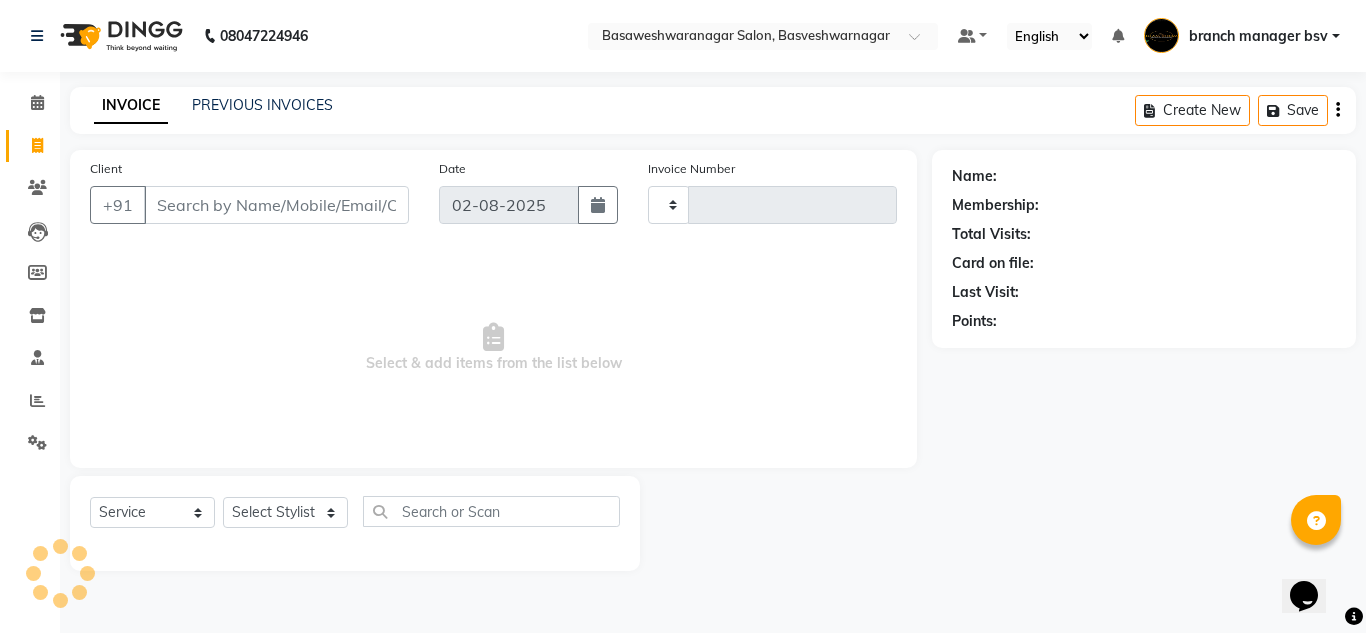 type on "0819" 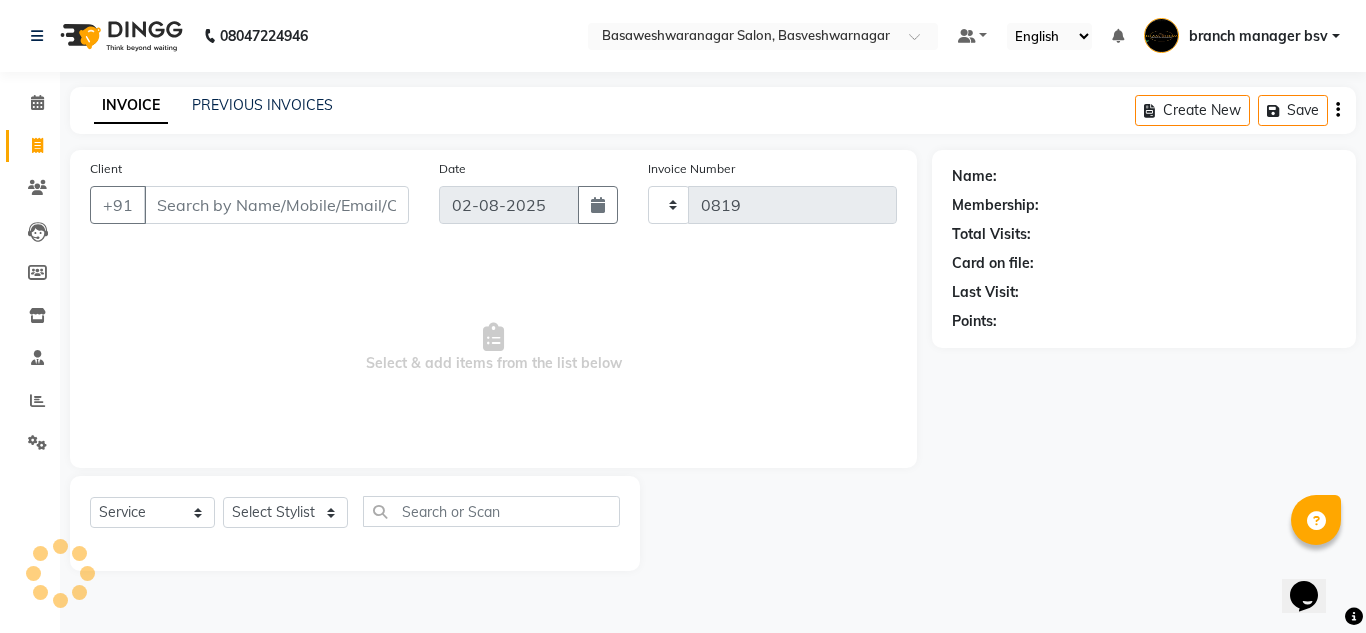 select on "842" 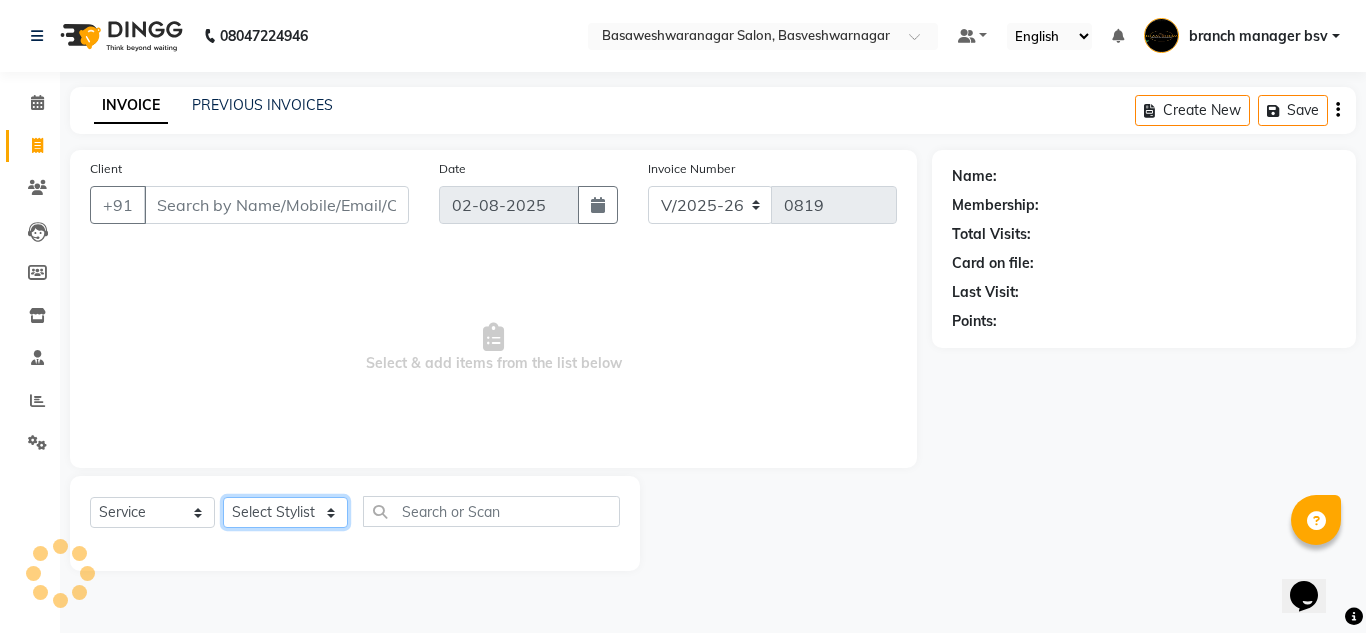 click on "Select Stylist" 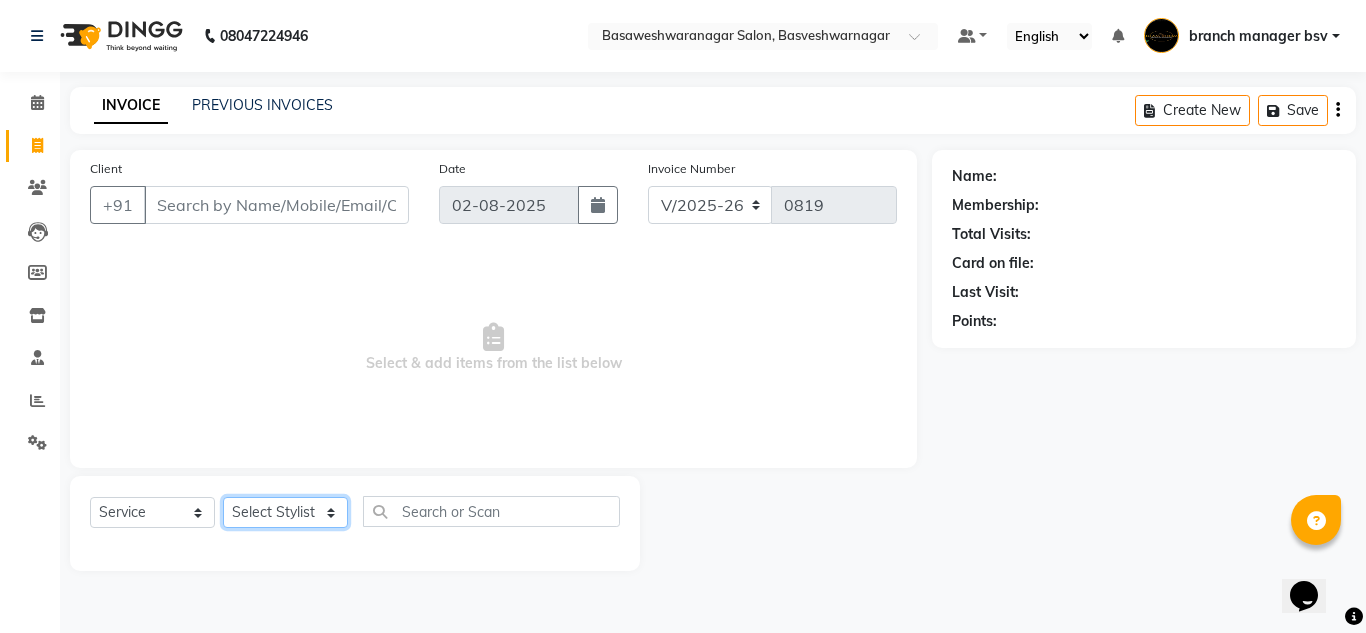click on "Select Stylist" 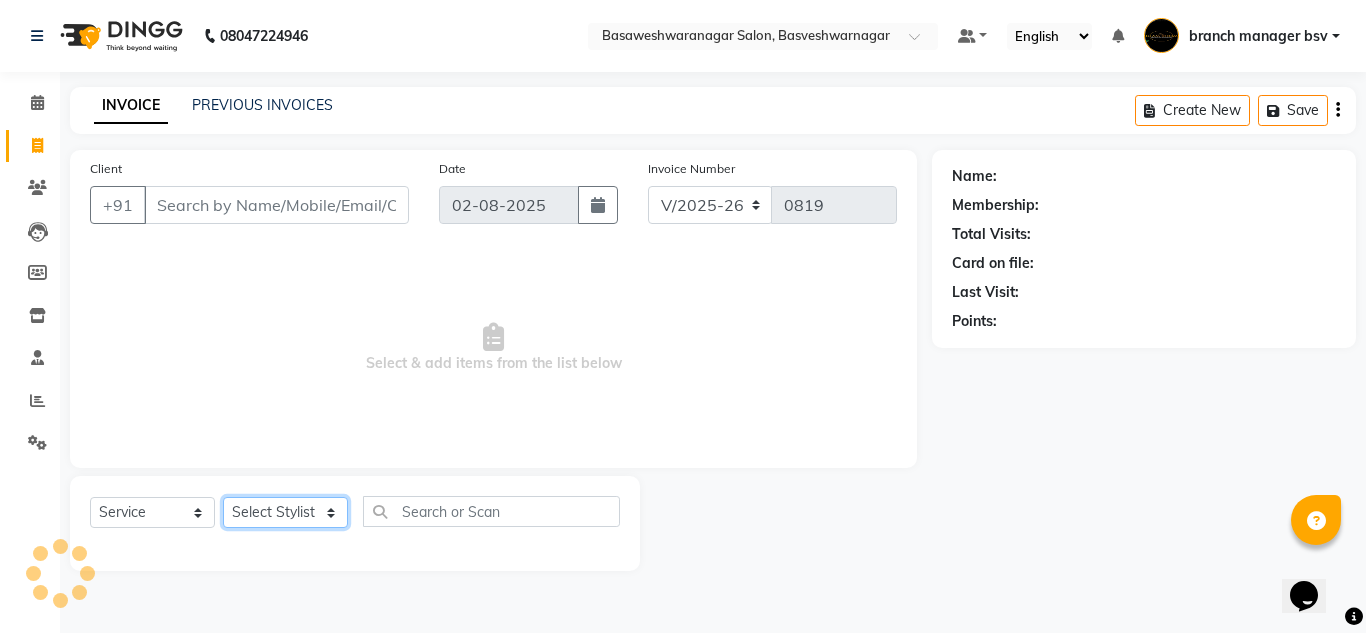 click on "Select Stylist ashwini branch manager bsv Dr.Jabin Dr mehzabin GURISH JASSI Jayshree Navya pooja accounts PRATIK RAJEESHA Rasna Sanskruthi shangnimwom SMIRTI SUMITH SUNITHA SUNNY Tanveer  TEZZ The Glam Room theja Trishna urmi" 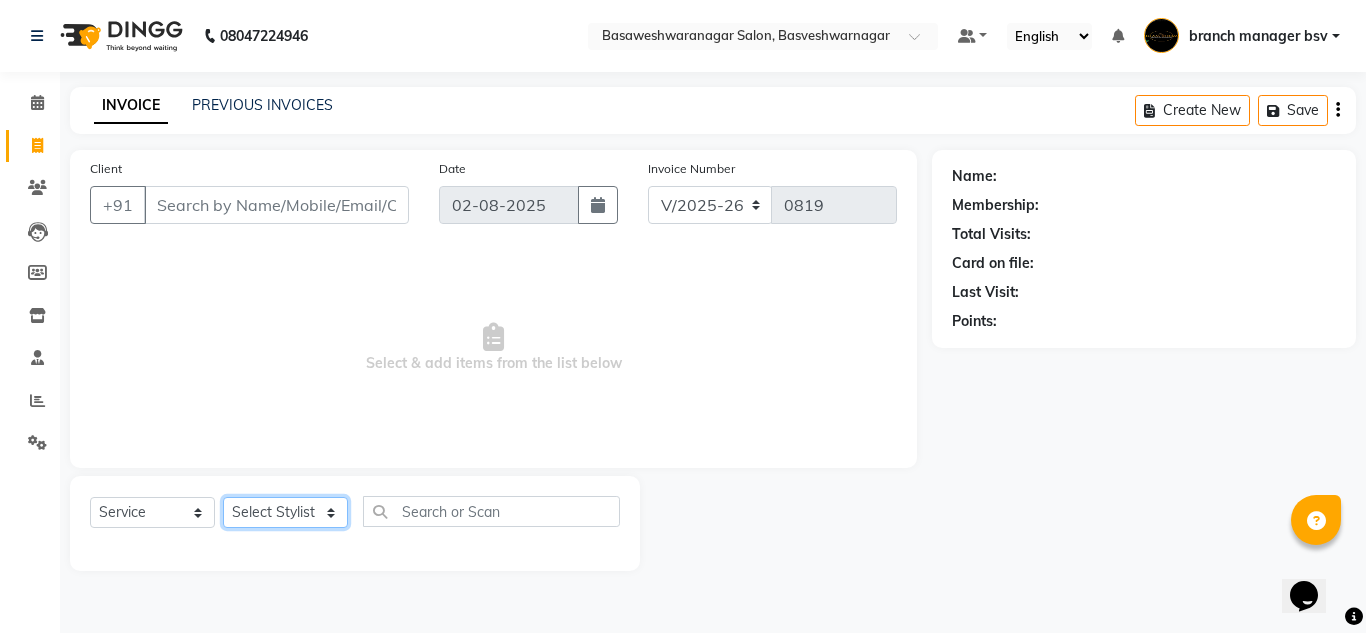 select on "80855" 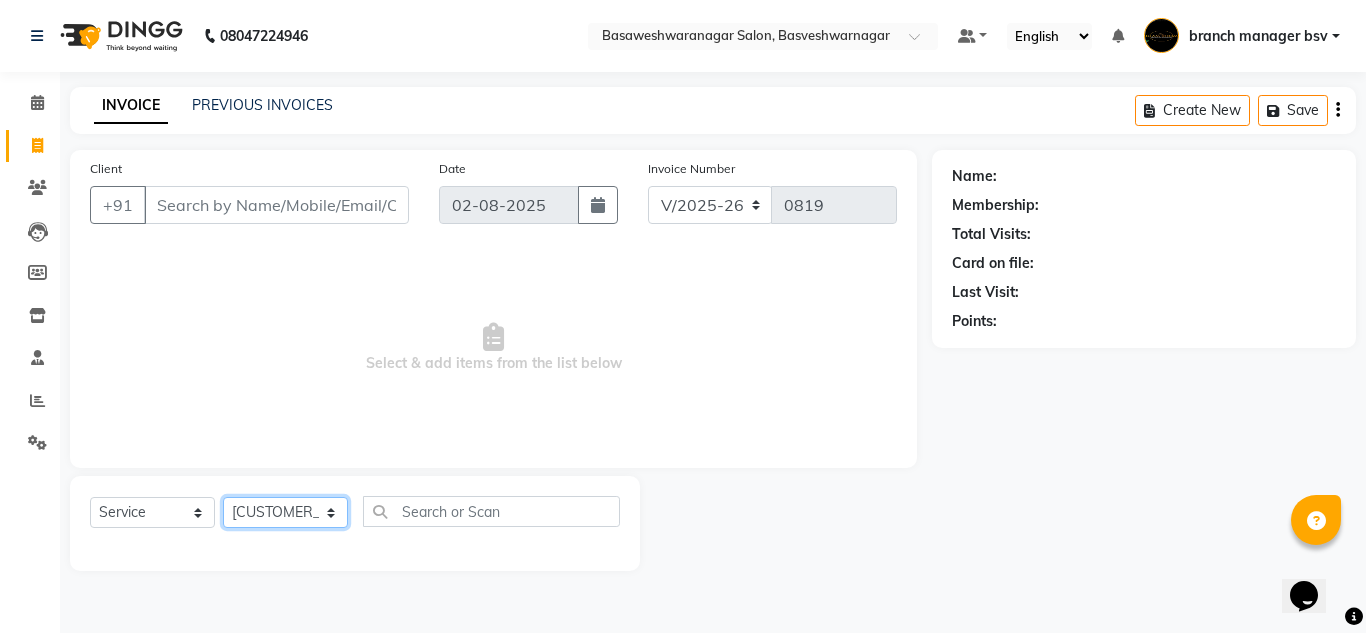 click on "Select Stylist ashwini branch manager bsv Dr.Jabin Dr mehzabin GURISH JASSI Jayshree Navya pooja accounts PRATIK RAJEESHA Rasna Sanskruthi shangnimwom SMIRTI SUMITH SUNITHA SUNNY Tanveer  TEZZ The Glam Room theja Trishna urmi" 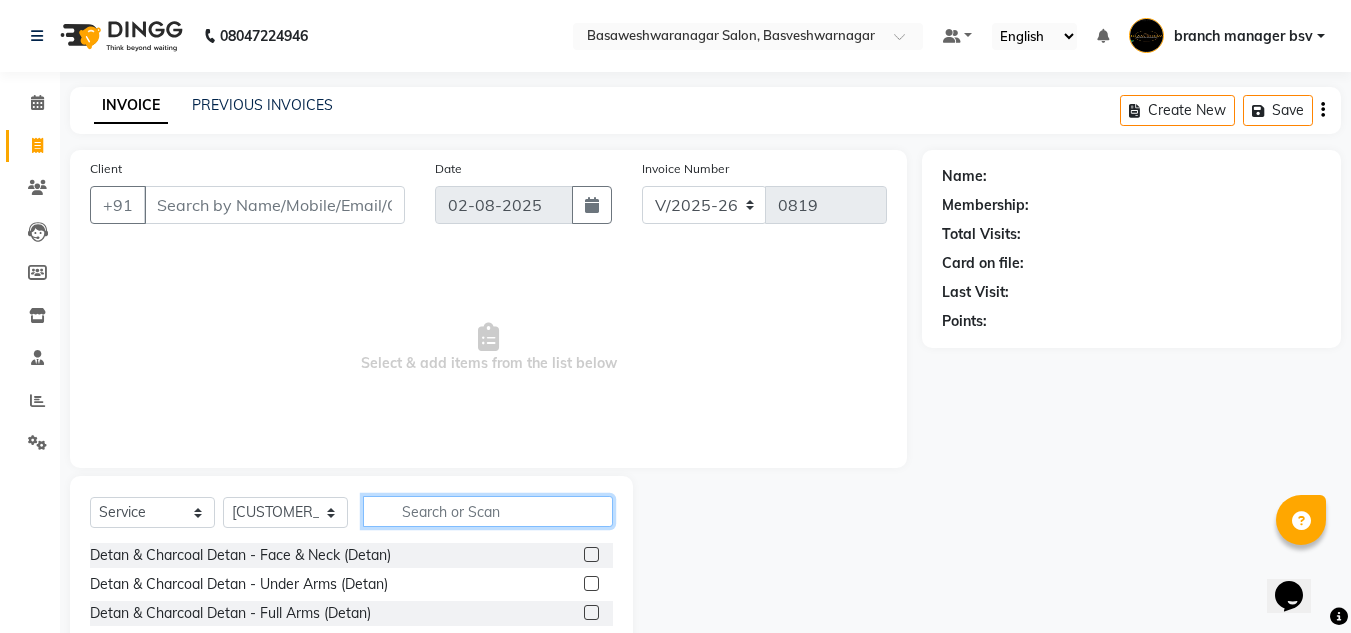 click 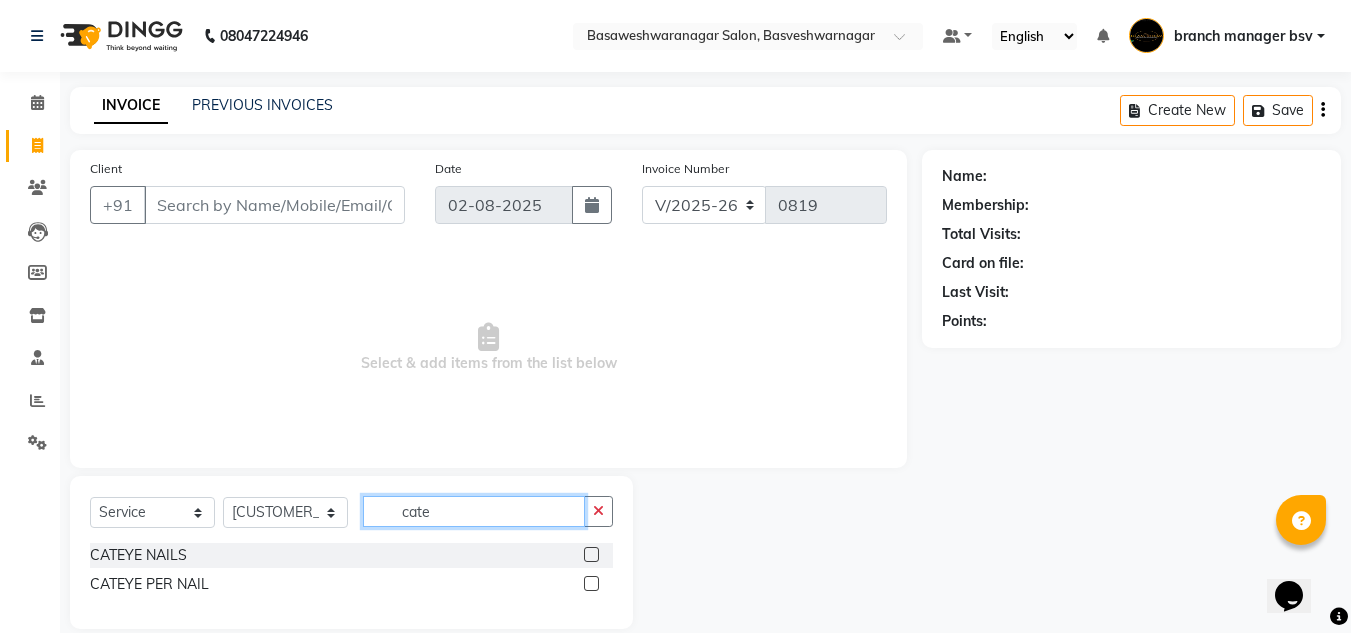type on "cate" 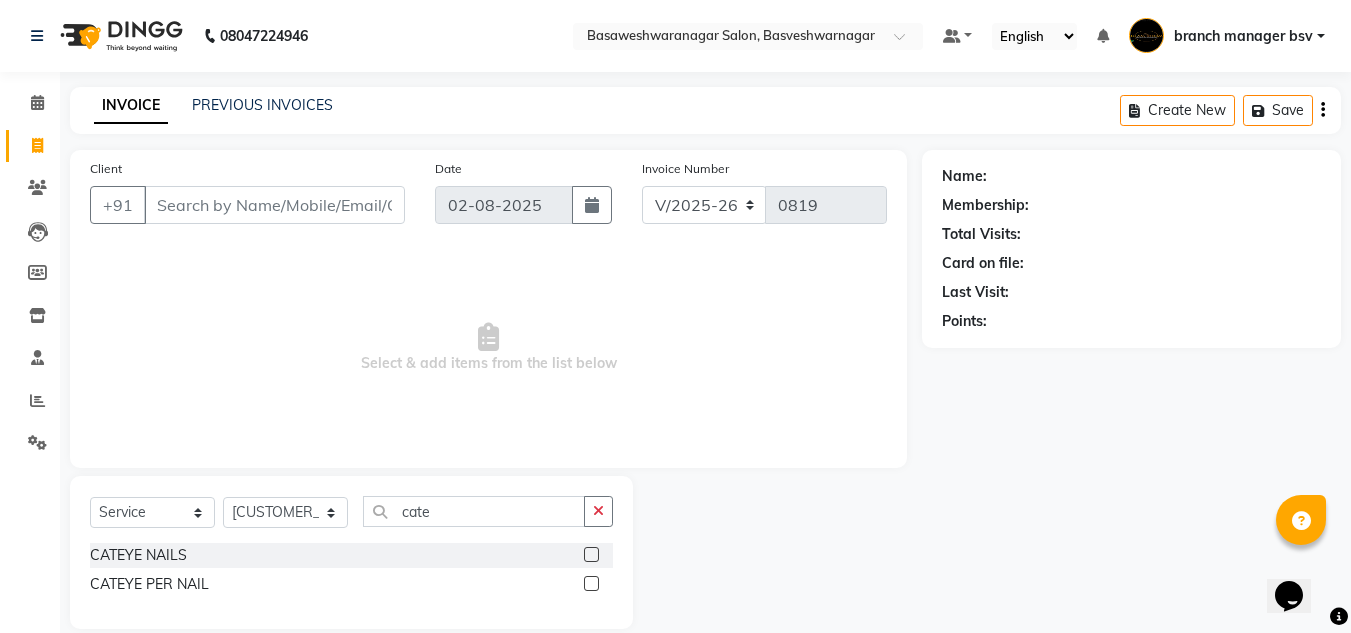 click 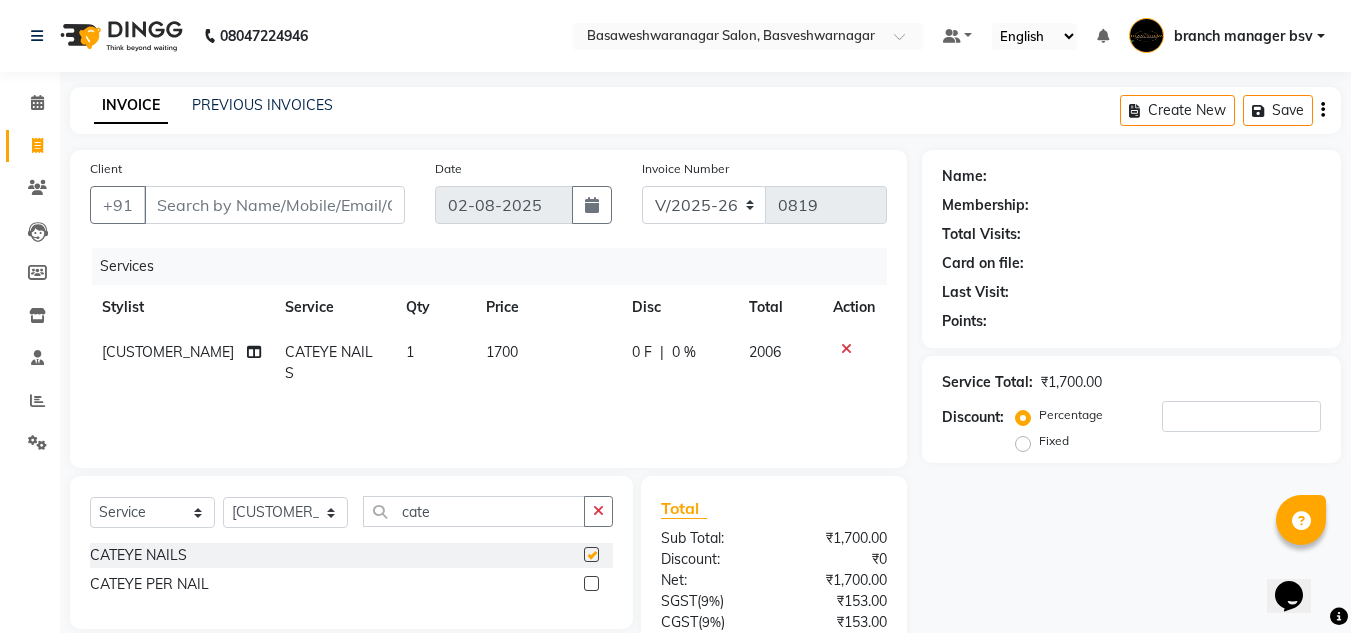 checkbox on "false" 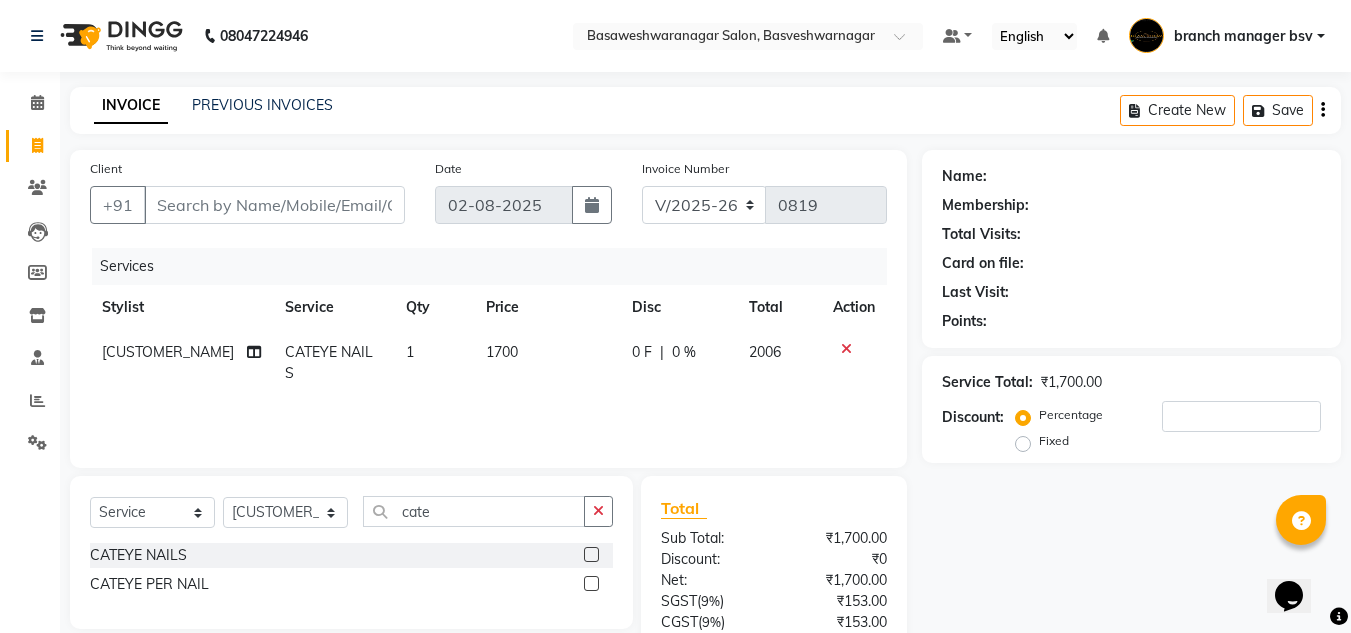 click on "1700" 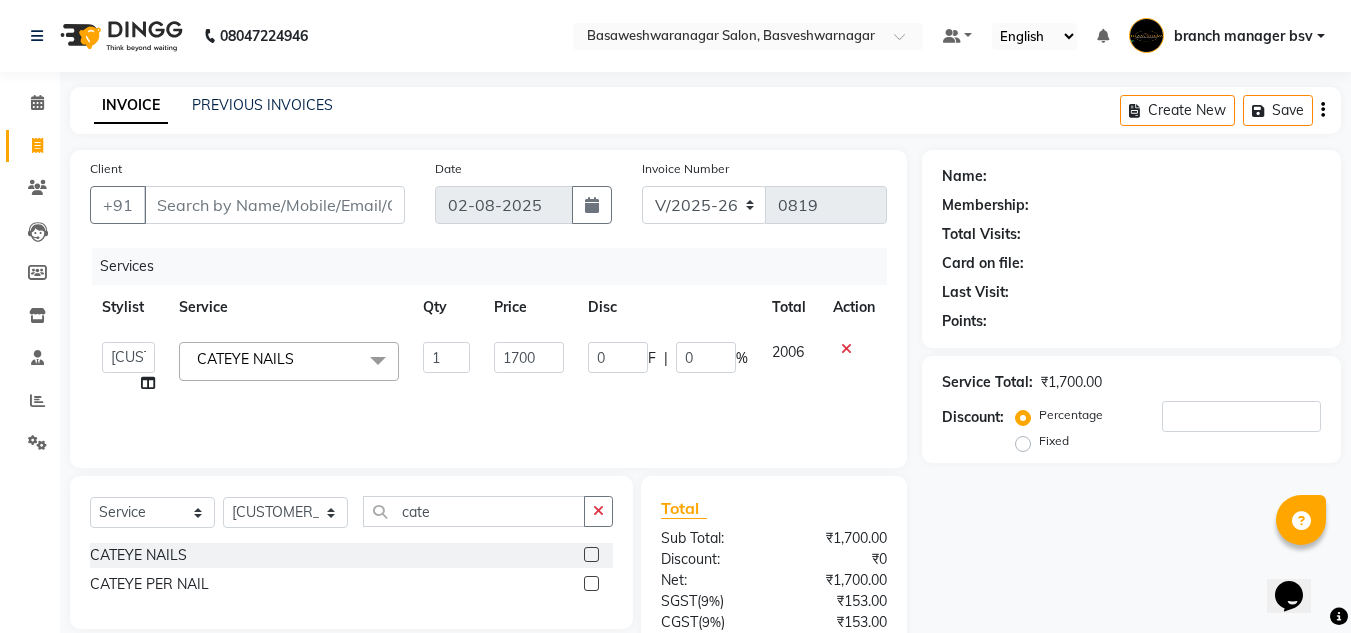 click on "1700" 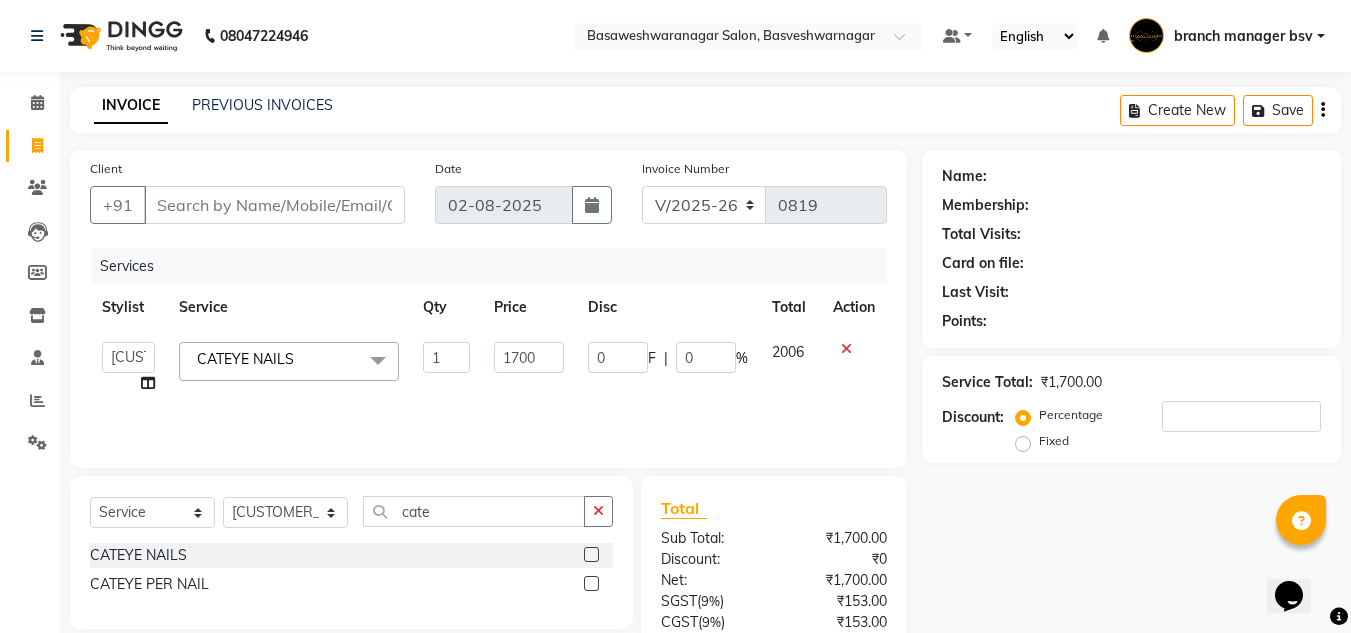 type on "100" 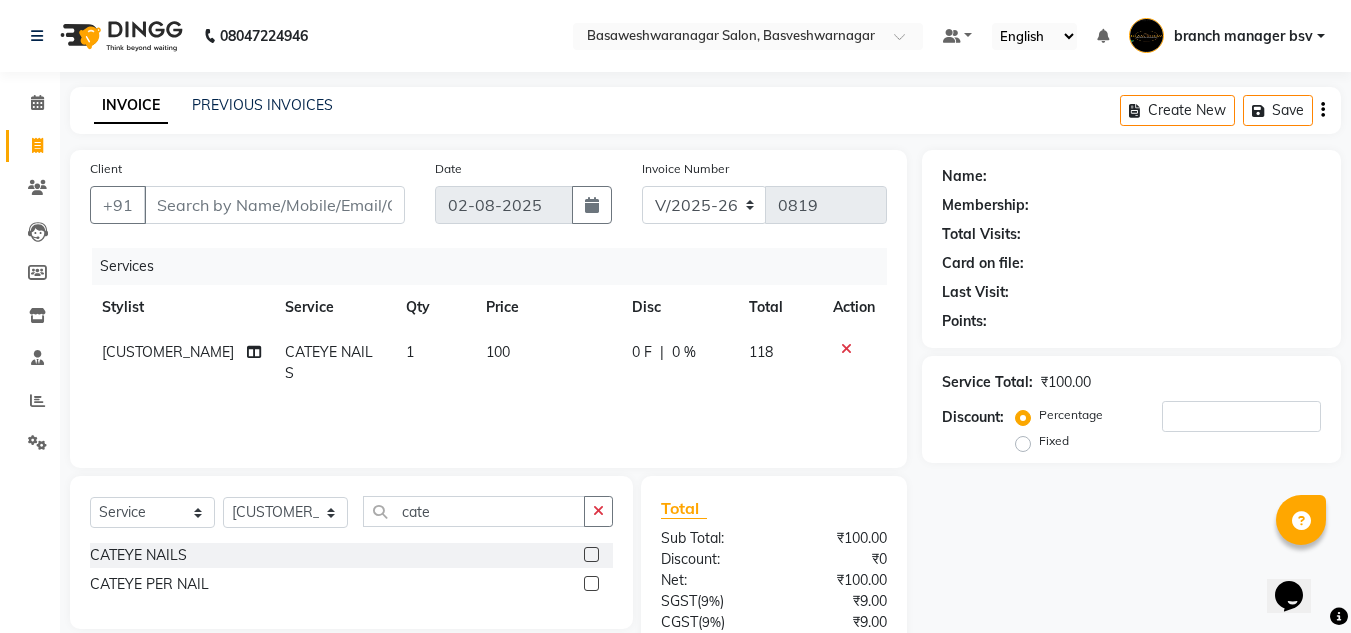 drag, startPoint x: 524, startPoint y: 355, endPoint x: 728, endPoint y: 464, distance: 231.29419 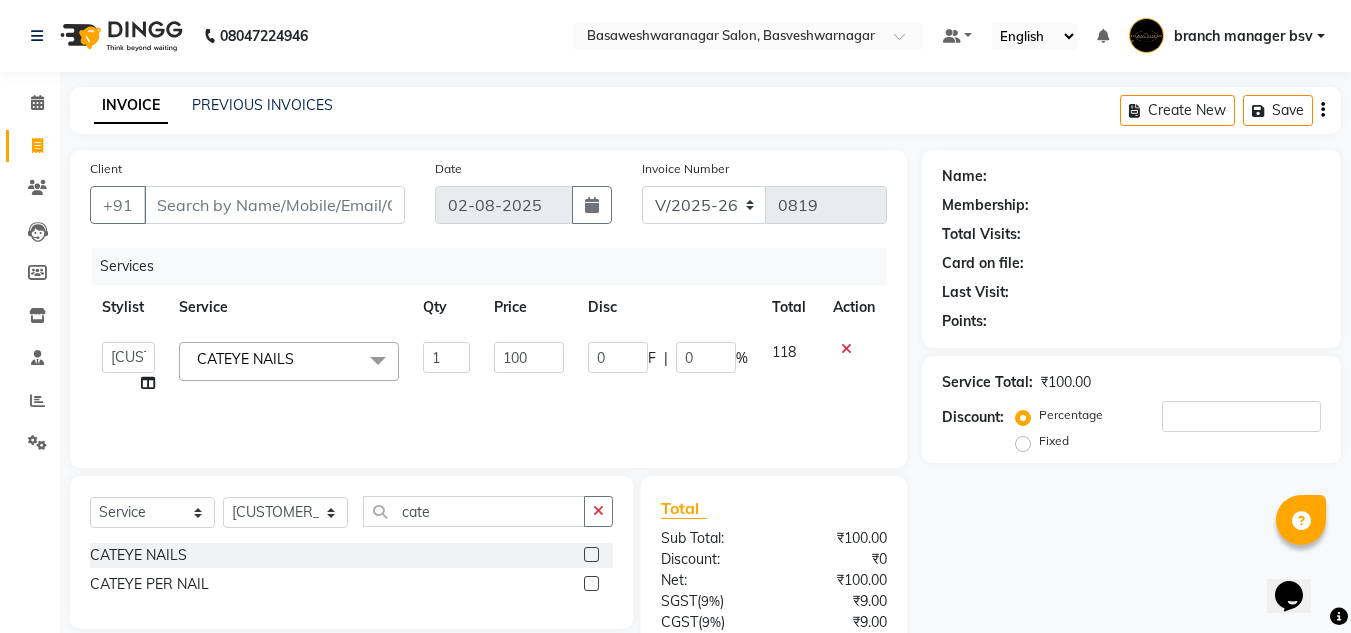 click on "100" 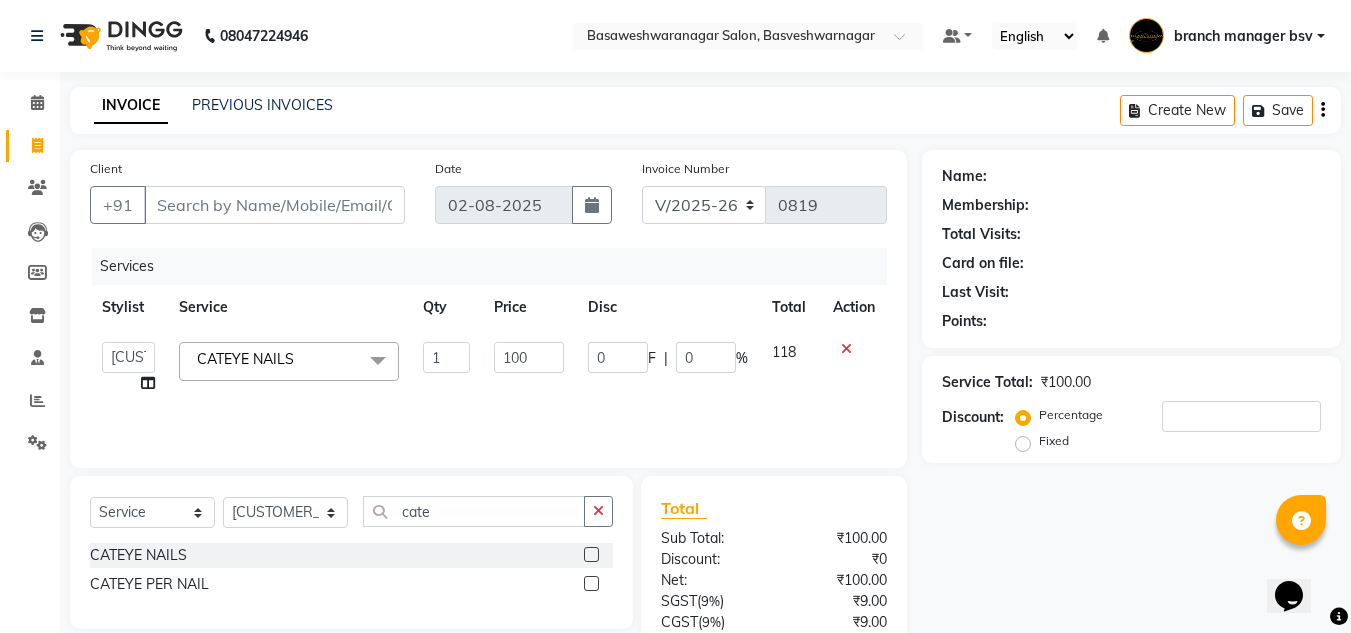 click on "100" 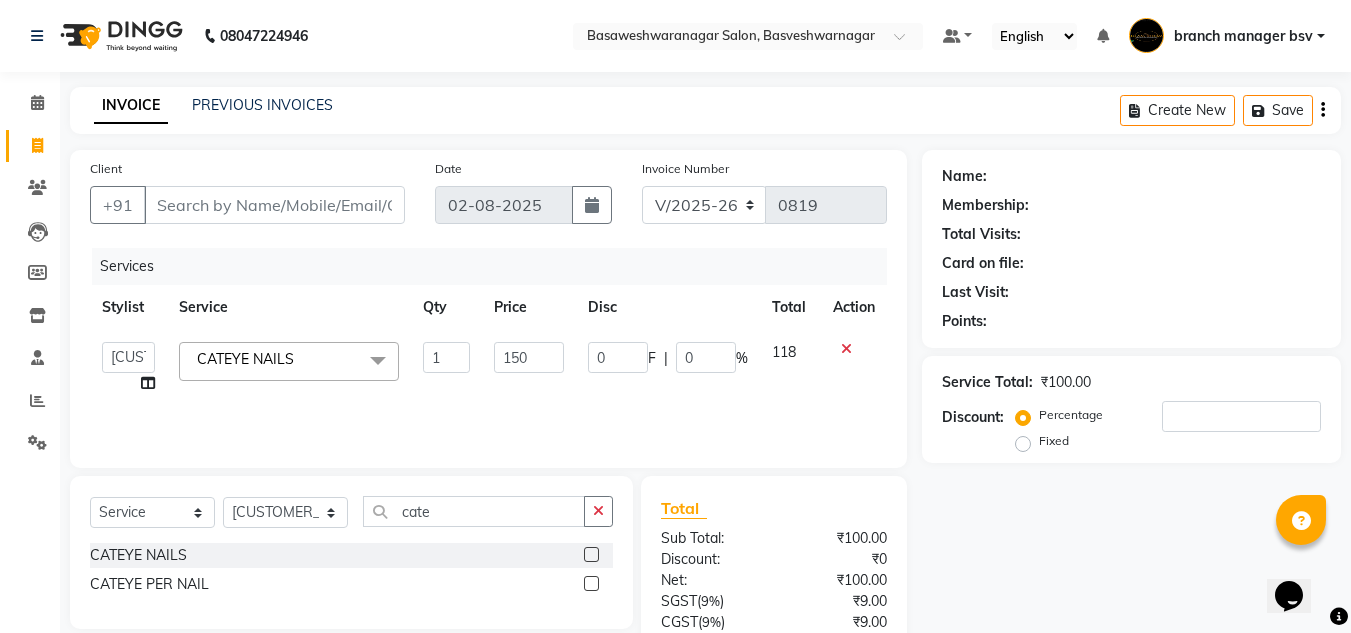 type on "1500" 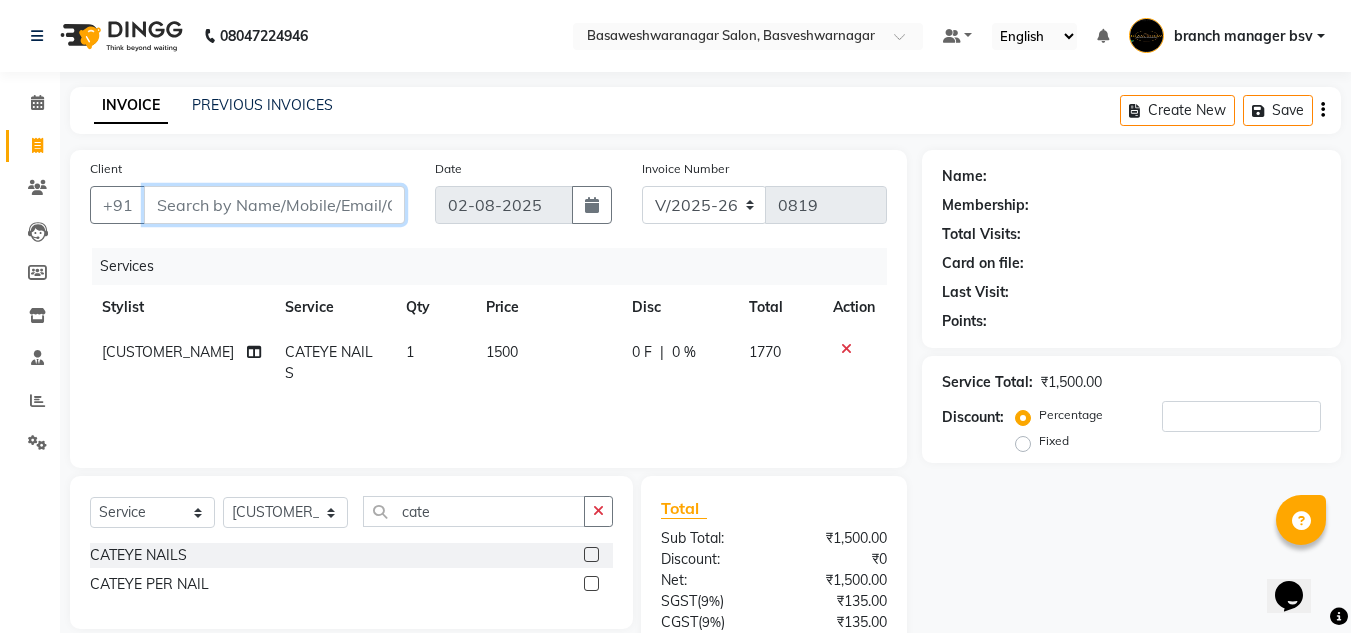 click on "Client" at bounding box center (274, 205) 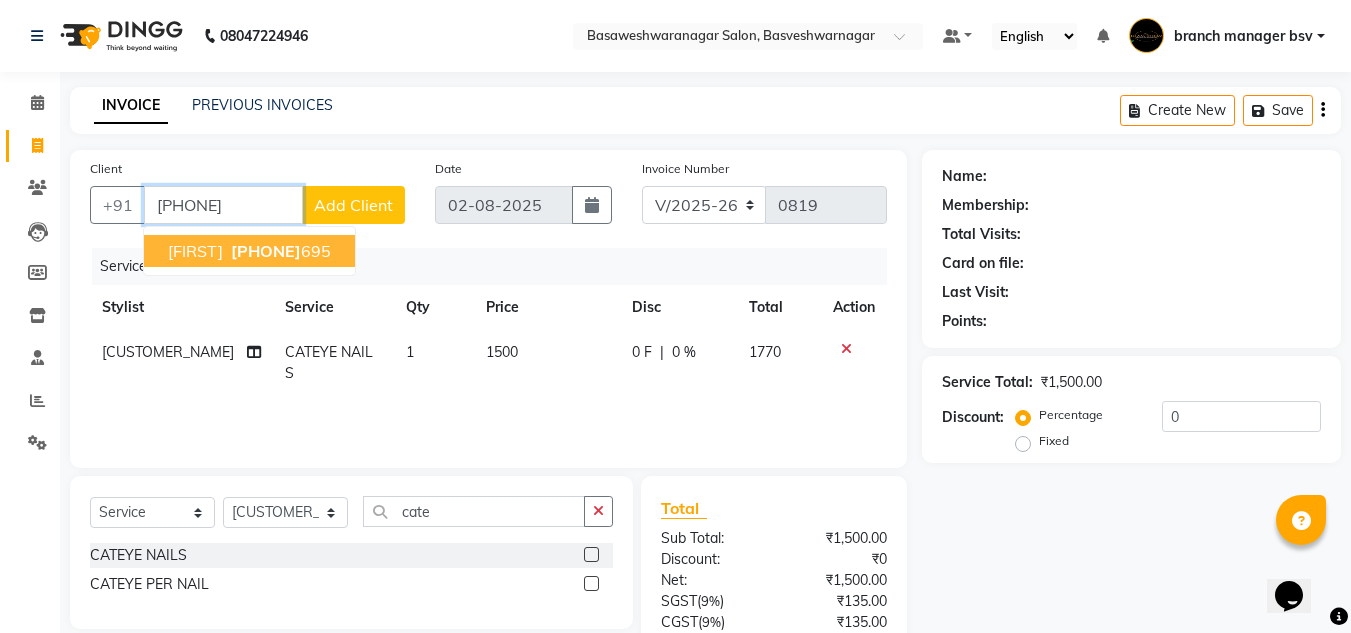 click on "9620932" at bounding box center [266, 251] 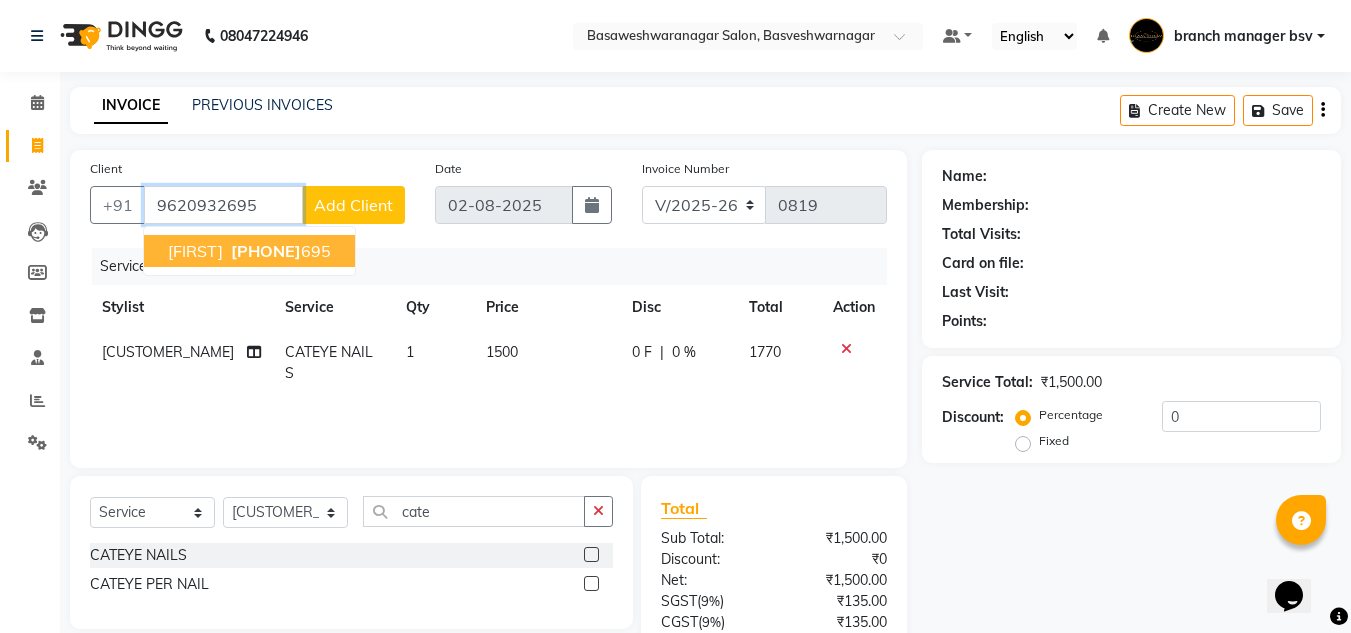 type on "9620932695" 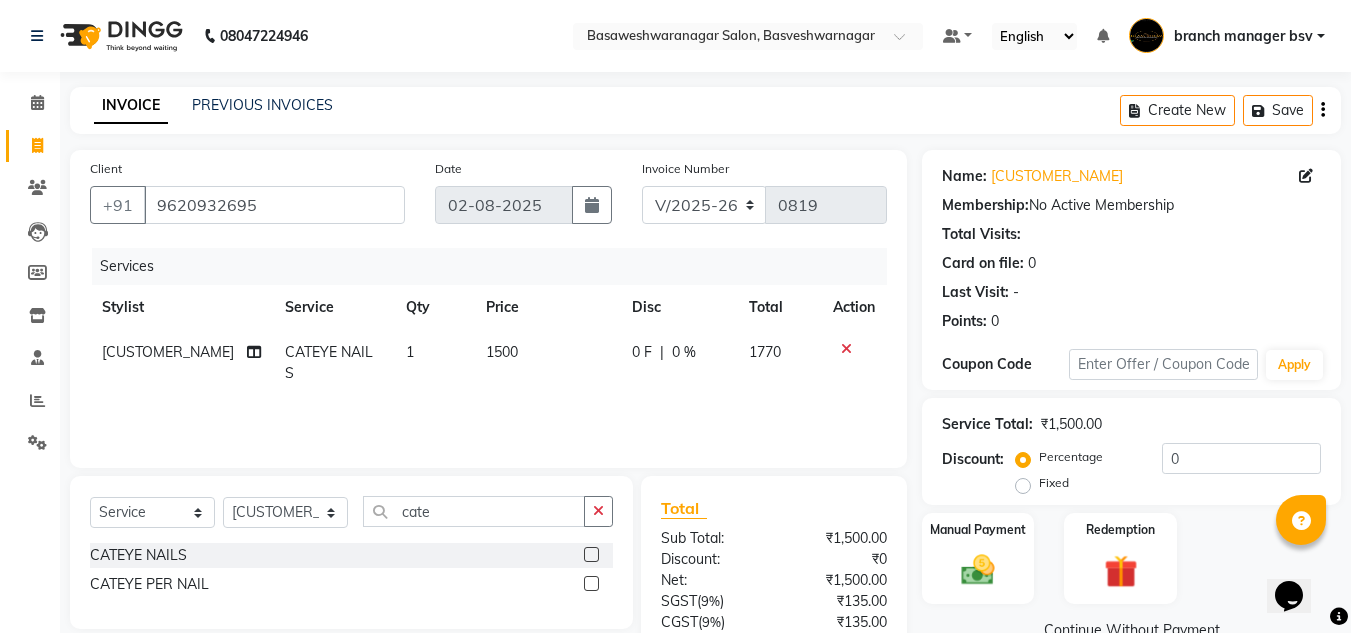 scroll, scrollTop: 167, scrollLeft: 0, axis: vertical 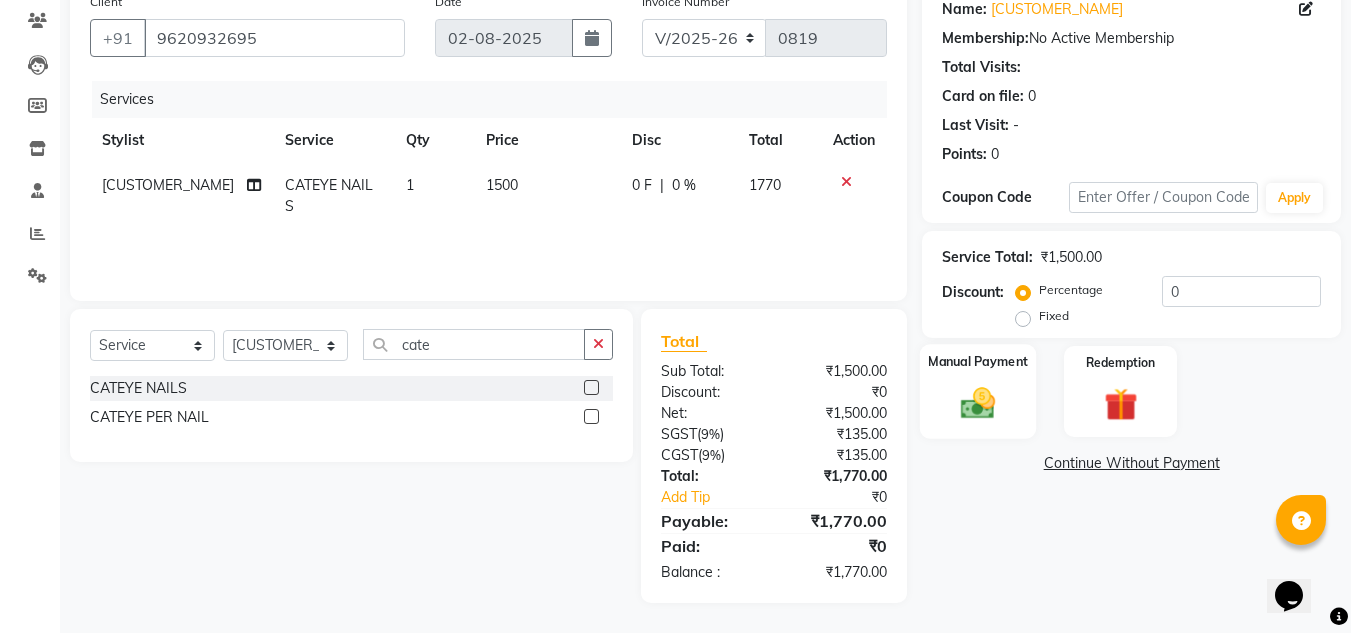 click on "Manual Payment" 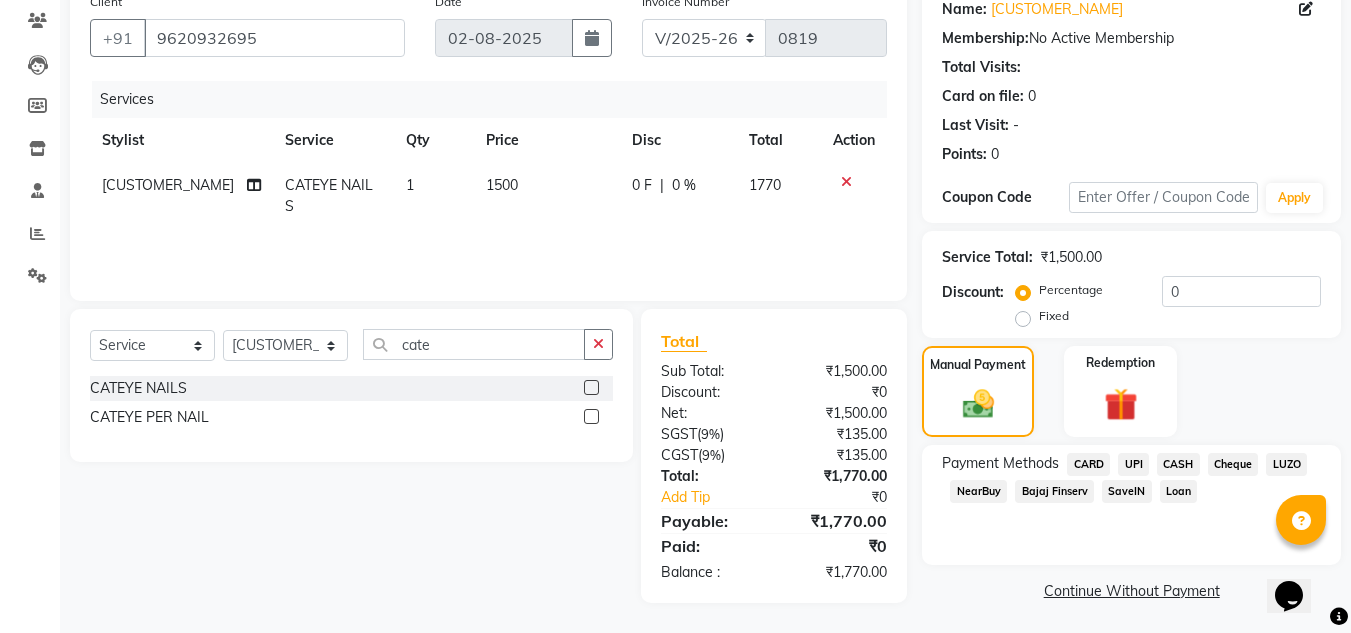 click on "UPI" 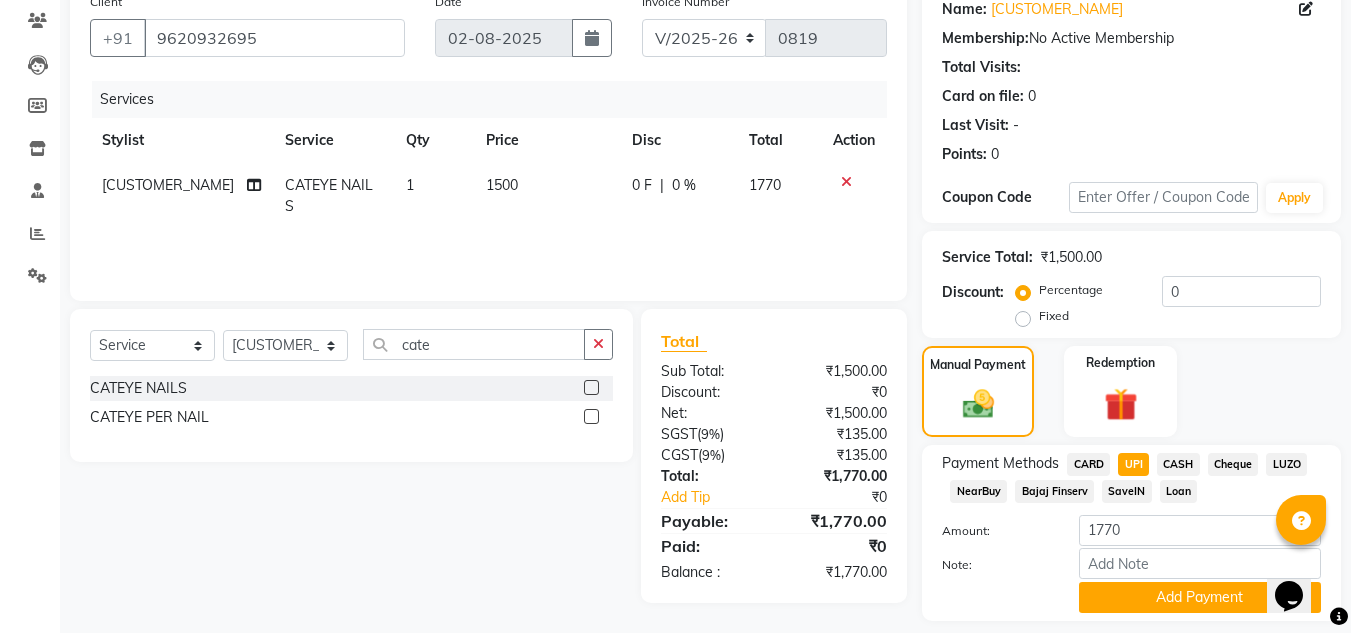 scroll, scrollTop: 226, scrollLeft: 0, axis: vertical 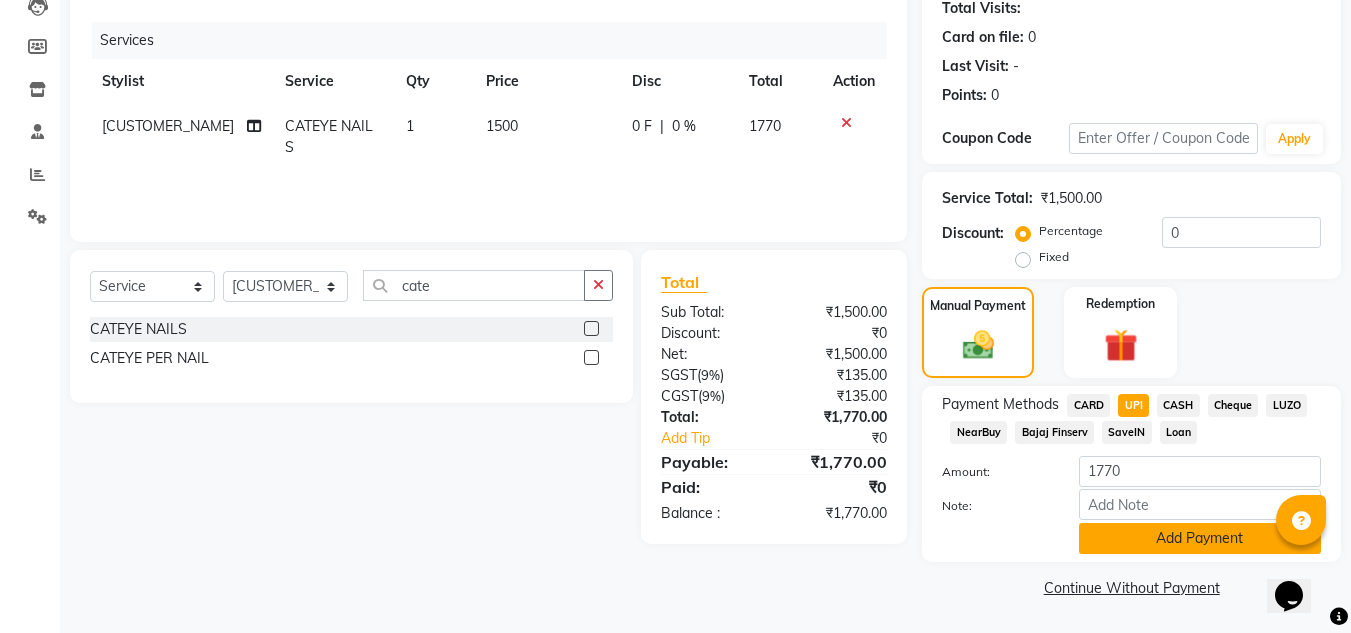 click on "Add Payment" 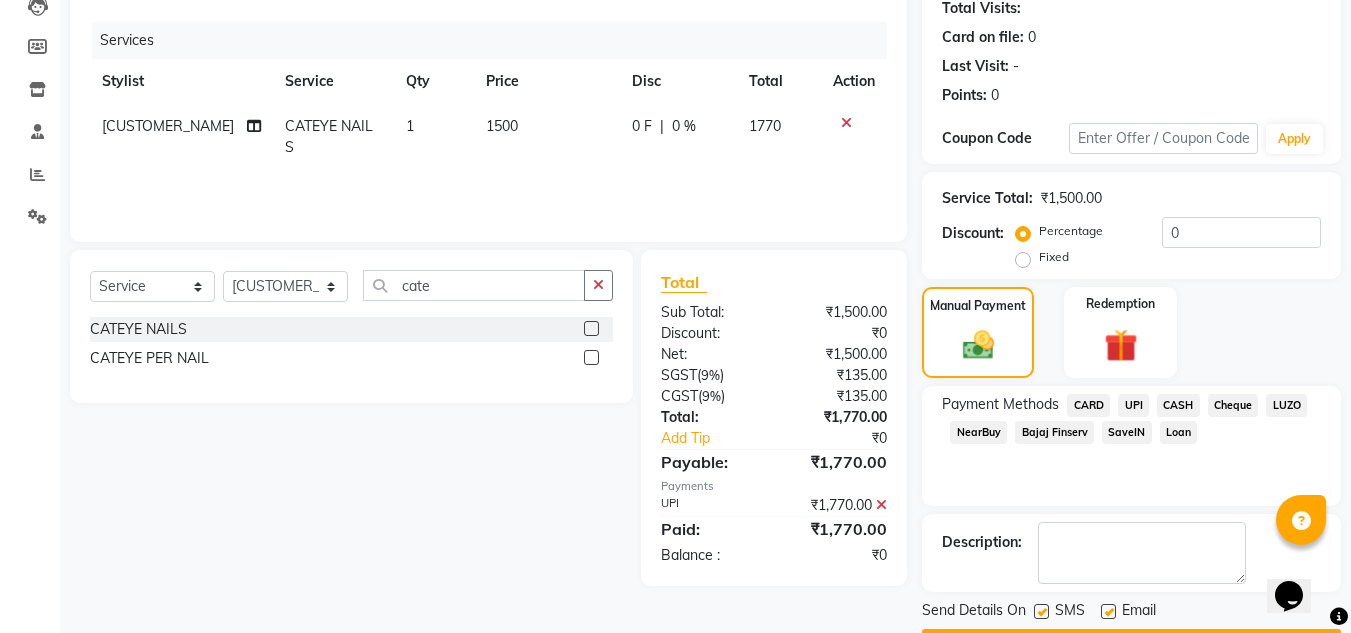 scroll, scrollTop: 283, scrollLeft: 0, axis: vertical 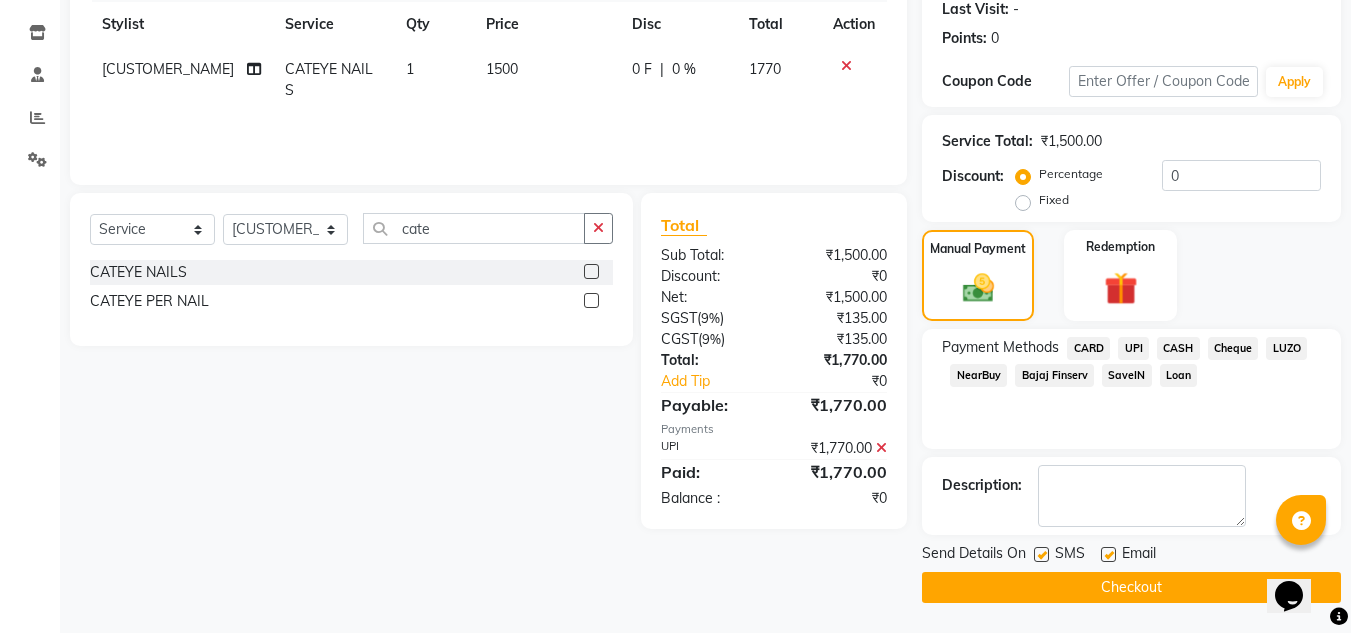 click on "Checkout" 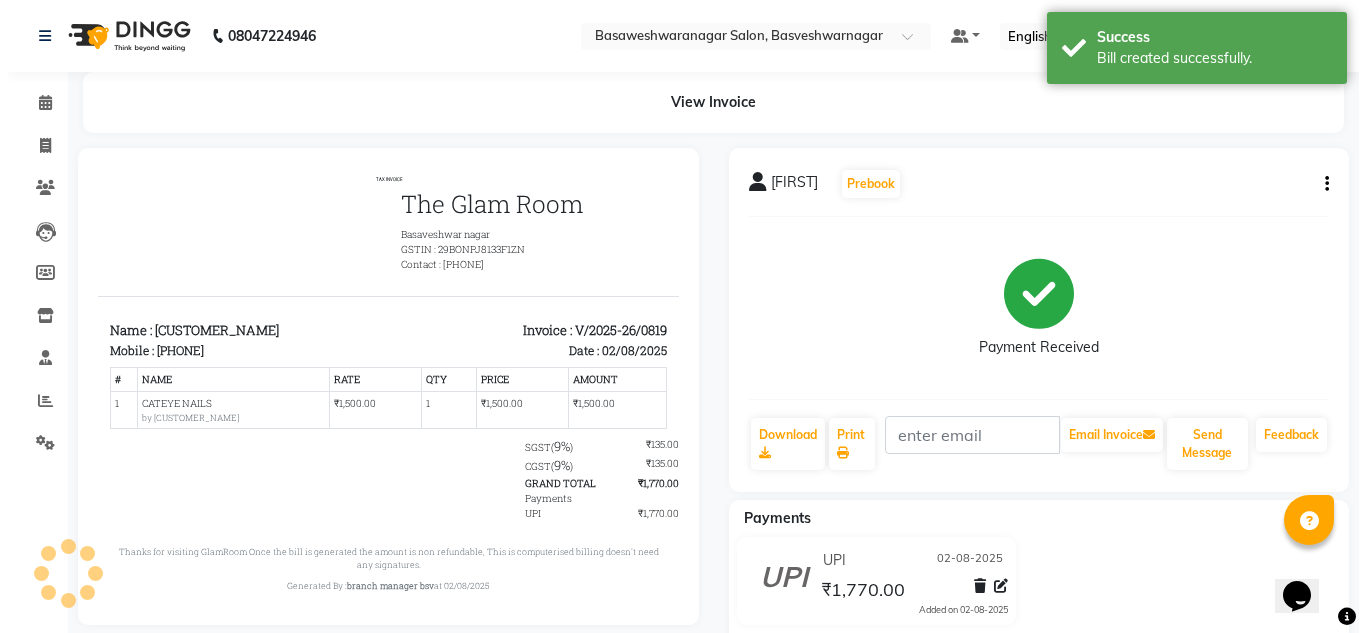 scroll, scrollTop: 0, scrollLeft: 0, axis: both 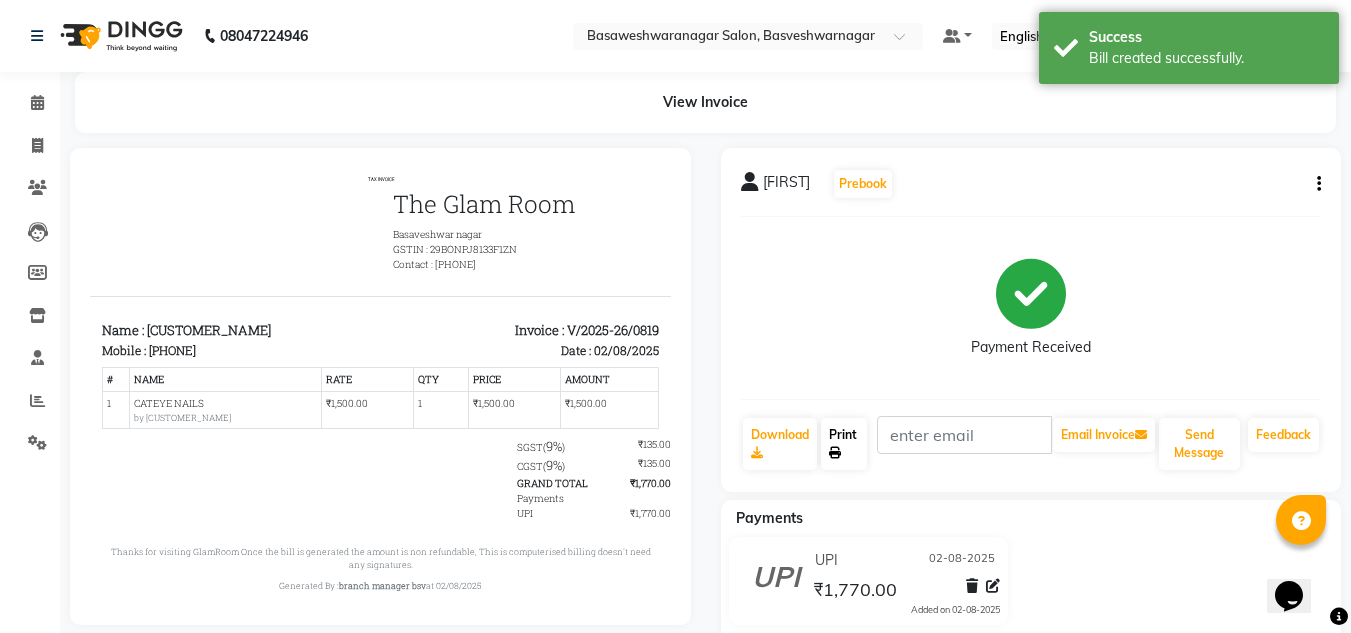 click on "Print" 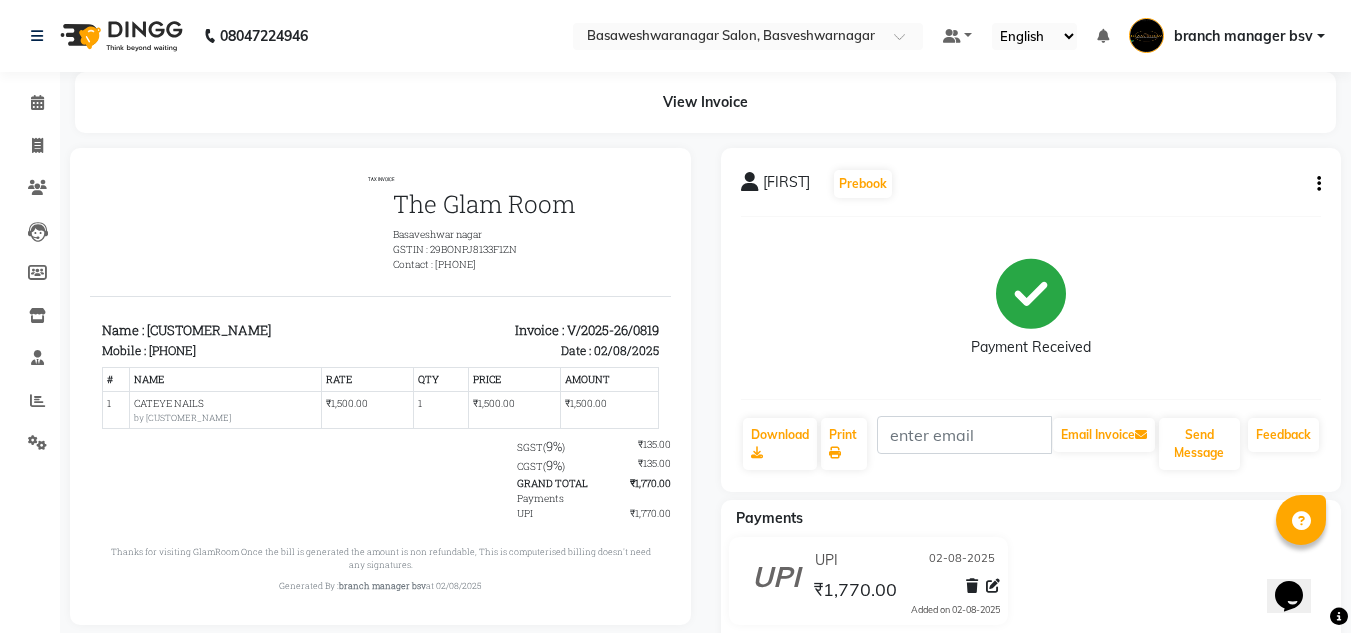 click on "Payment Received" 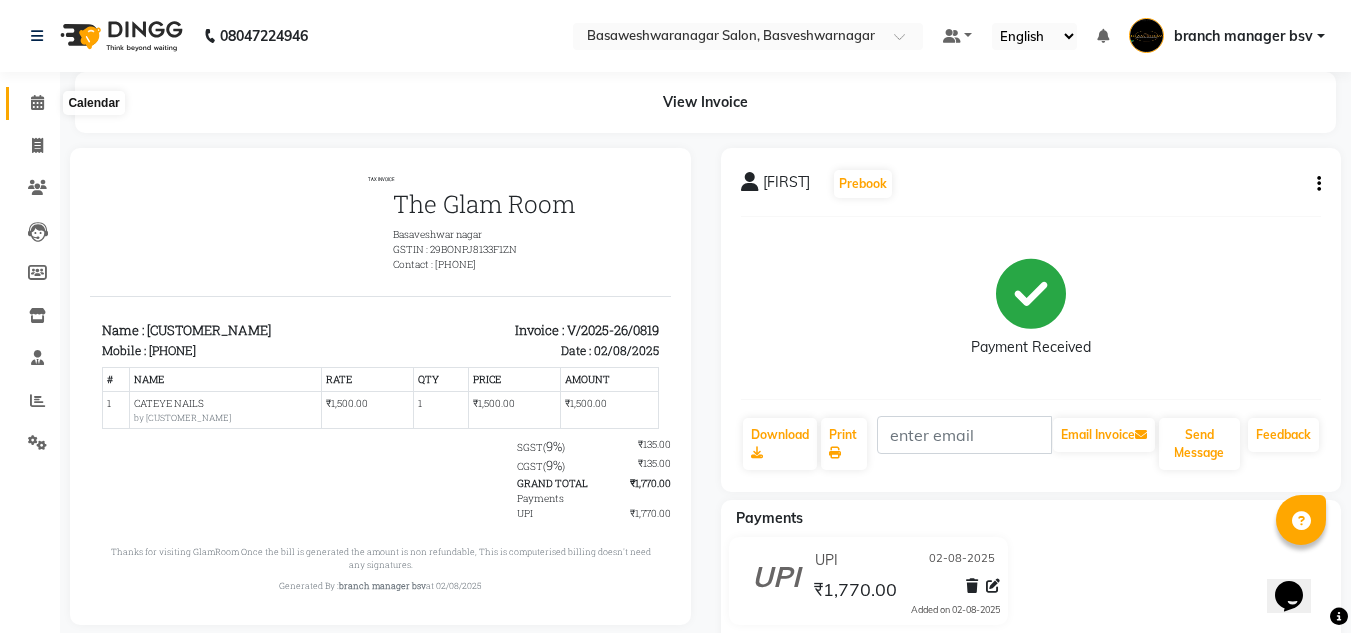 click 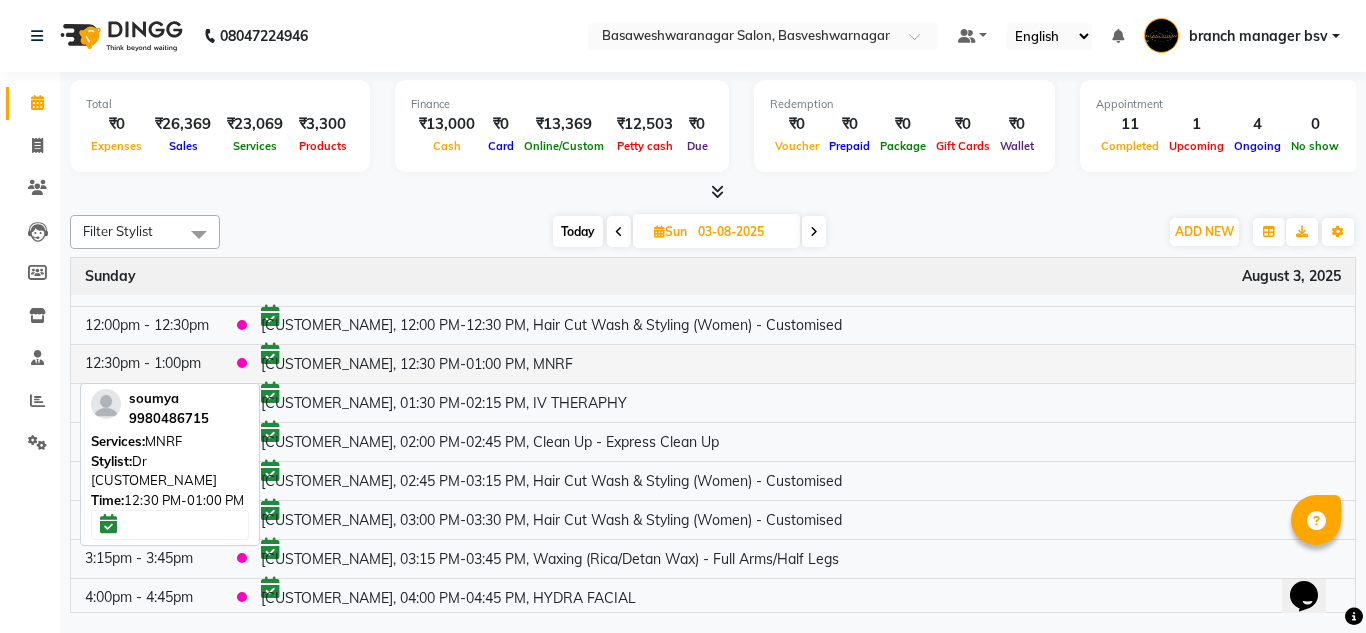 scroll, scrollTop: 72, scrollLeft: 0, axis: vertical 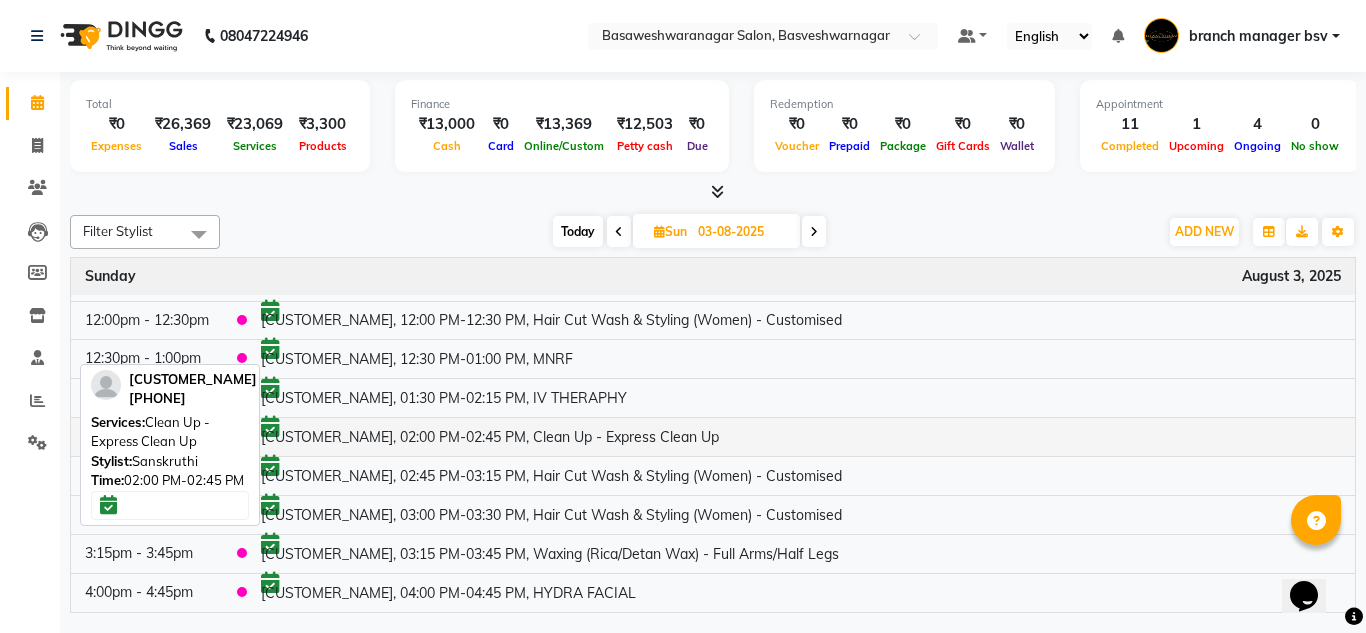click on "bhoomika, 02:00 PM-02:45 PM, Clean Up - Express Clean Up" at bounding box center (801, 437) 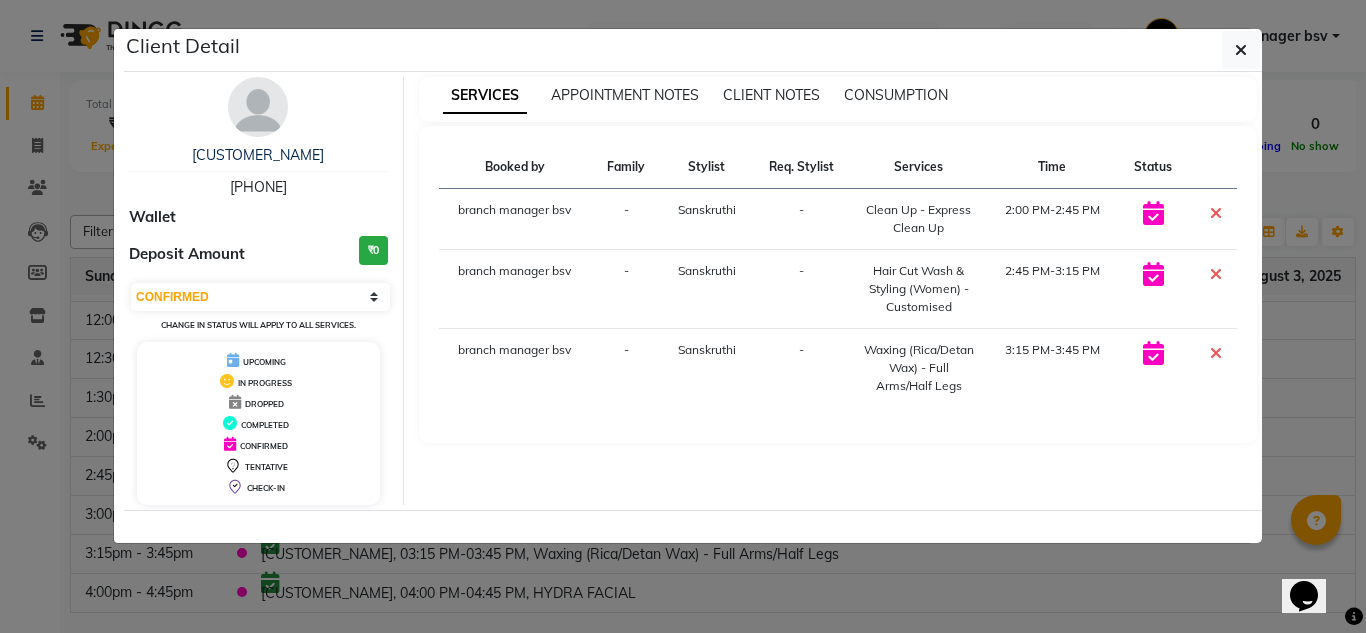click on "Client Detail  bhoomika    9972884596 Wallet Deposit Amount  ₹0  Select CONFIRMED TENTATIVE Change in status will apply to all services. UPCOMING IN PROGRESS DROPPED COMPLETED CONFIRMED TENTATIVE CHECK-IN SERVICES APPOINTMENT NOTES CLIENT NOTES CONSUMPTION Booked by Family Stylist Req. Stylist Services Time Status  branch manager bsv  - Sanskruthi -  Clean Up - Express Clean Up   2:00 PM-2:45 PM   branch manager bsv  - Sanskruthi -  Hair Cut Wash & Styling (Women) - Customised   2:45 PM-3:15 PM   branch manager bsv  - Sanskruthi -  Waxing (Rica/Detan Wax) - Full Arms/Half Legs   3:15 PM-3:45 PM" 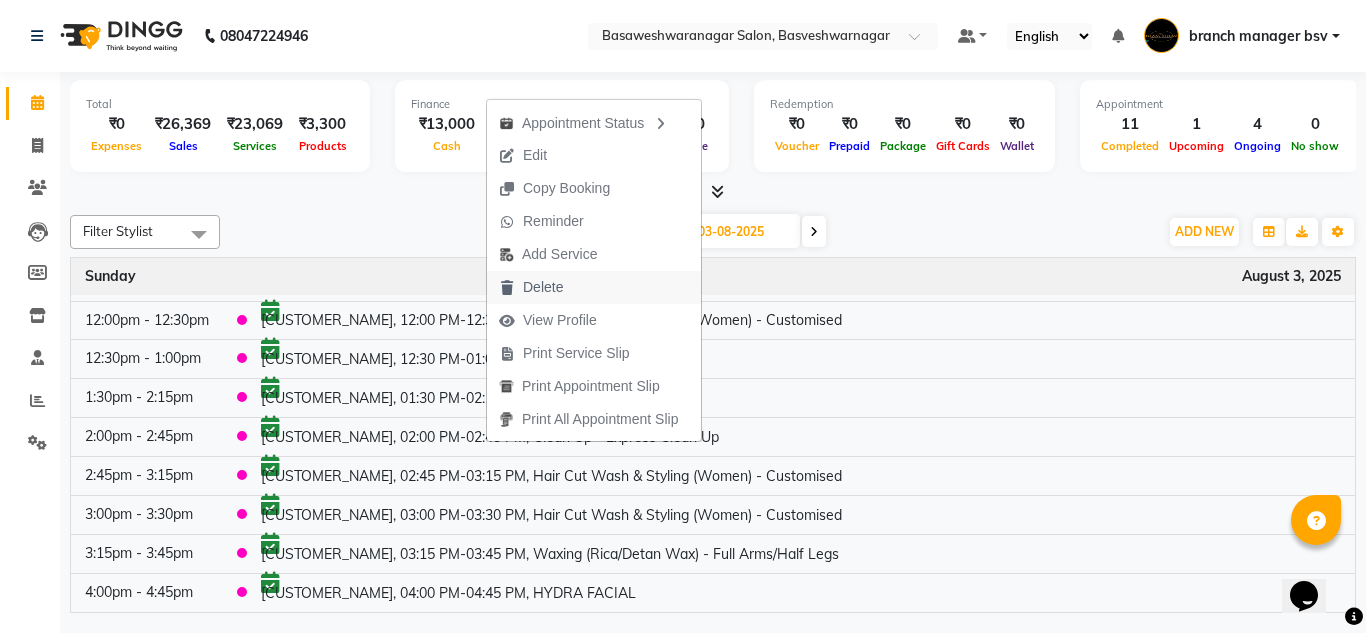 click on "Delete" at bounding box center [543, 287] 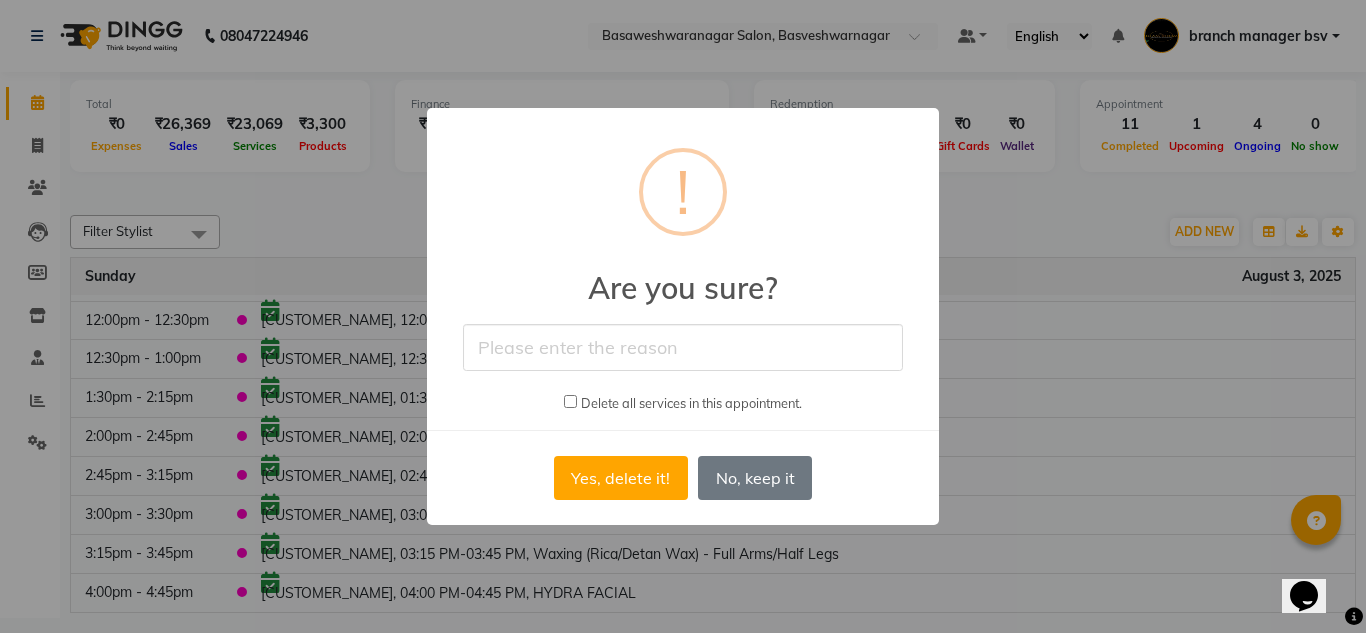 click at bounding box center (570, 401) 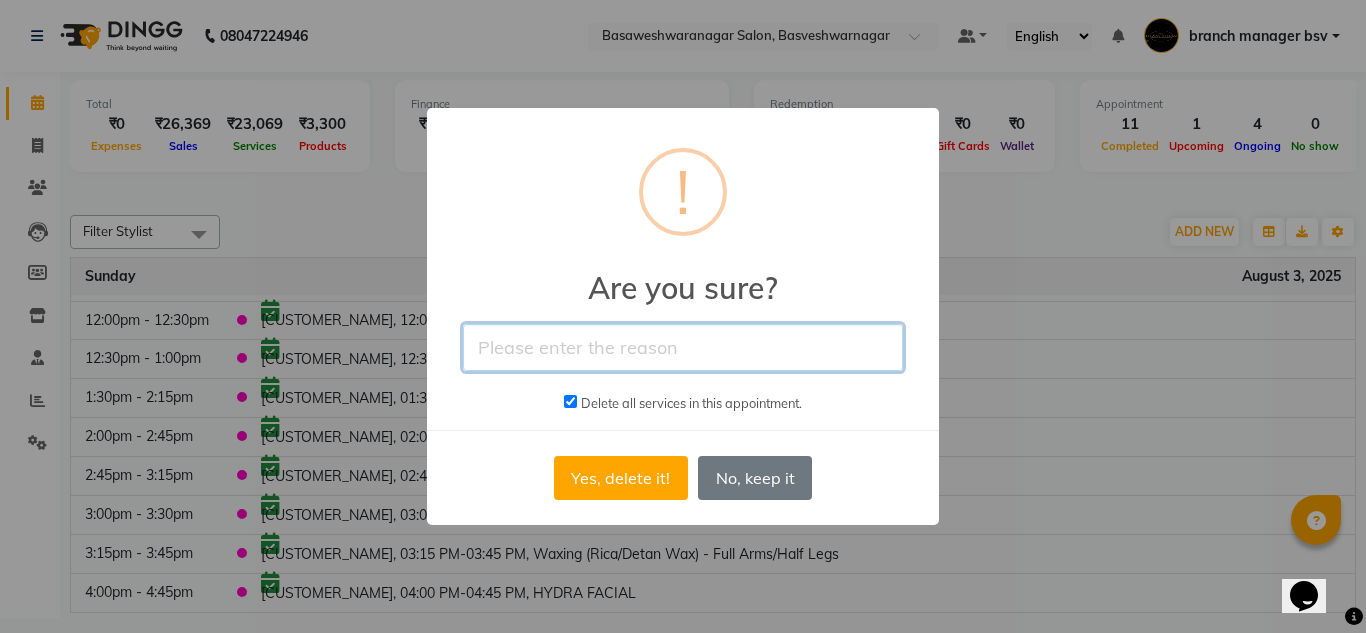 click at bounding box center [683, 347] 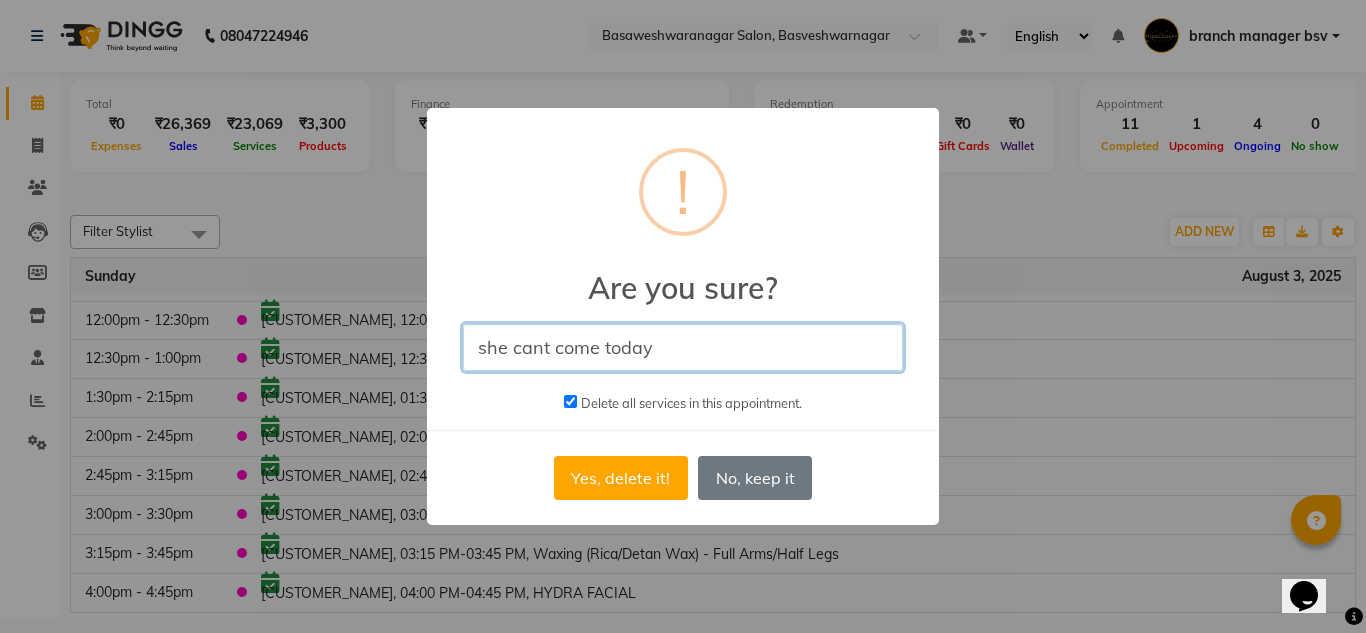 click on "she cant come today" at bounding box center (683, 347) 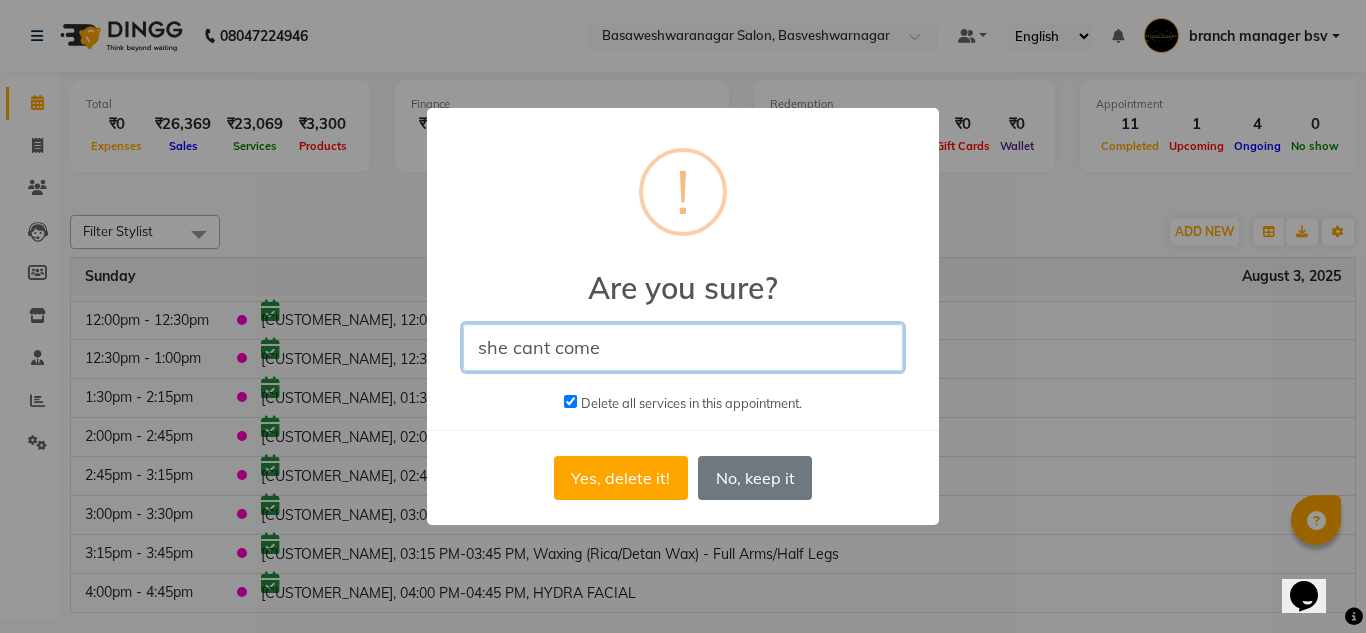 type on "she cant come" 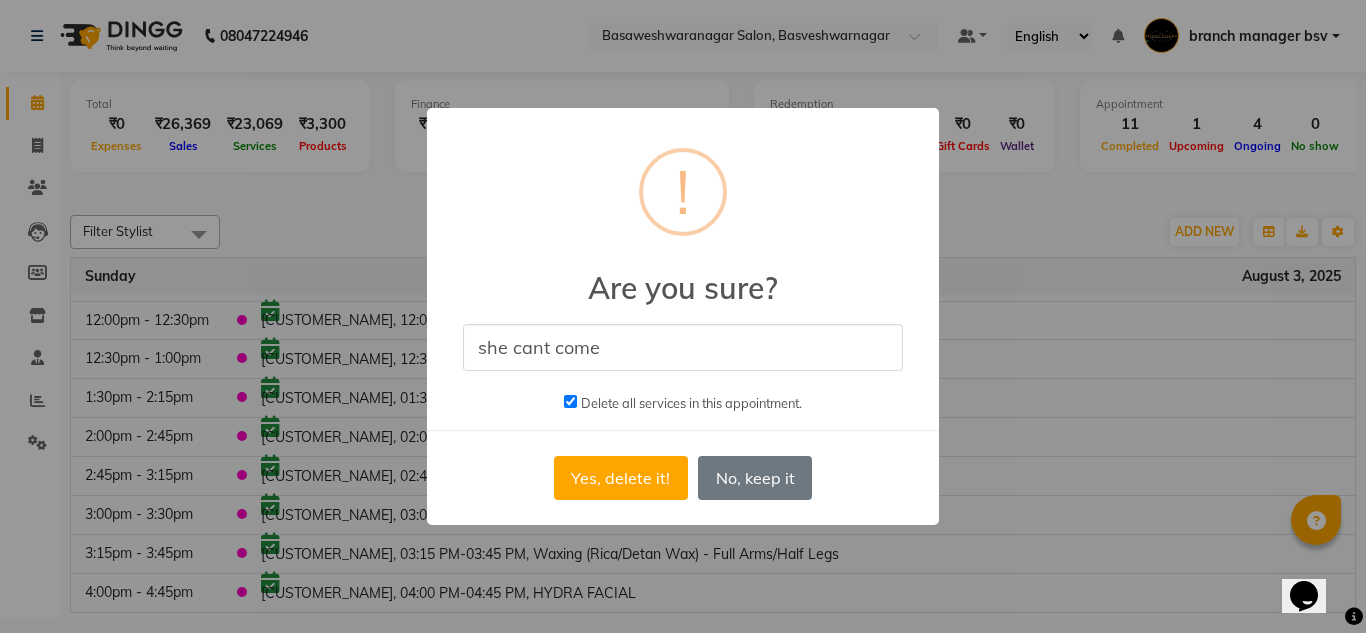 click on "× ! Are you sure? she cant come
Delete all services in this appointment.
Yes, delete it! No No, keep it" at bounding box center (683, 316) 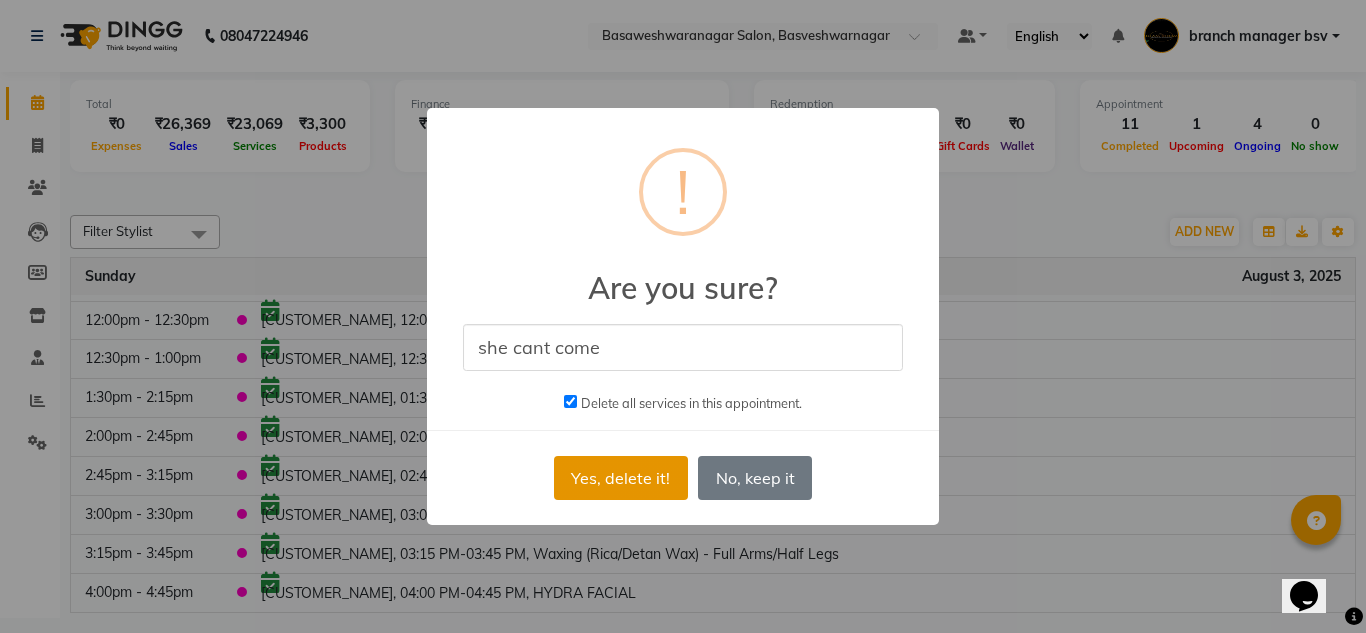 click on "Yes, delete it!" at bounding box center (621, 478) 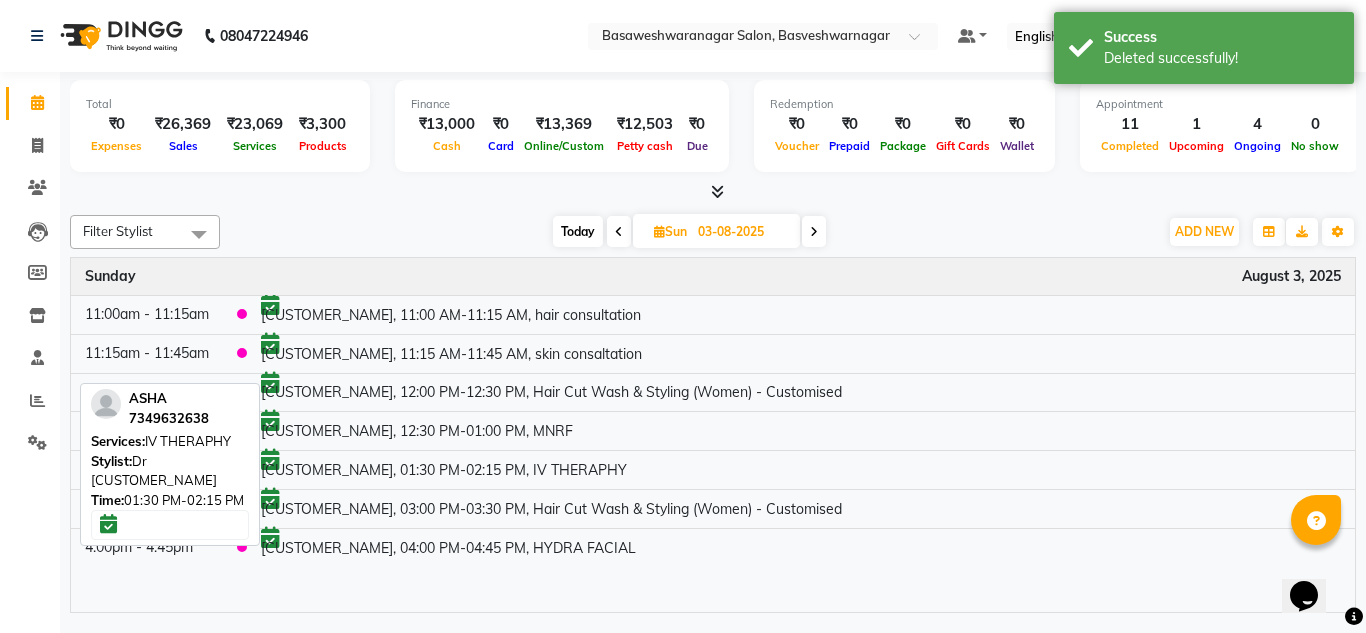 scroll, scrollTop: 0, scrollLeft: 0, axis: both 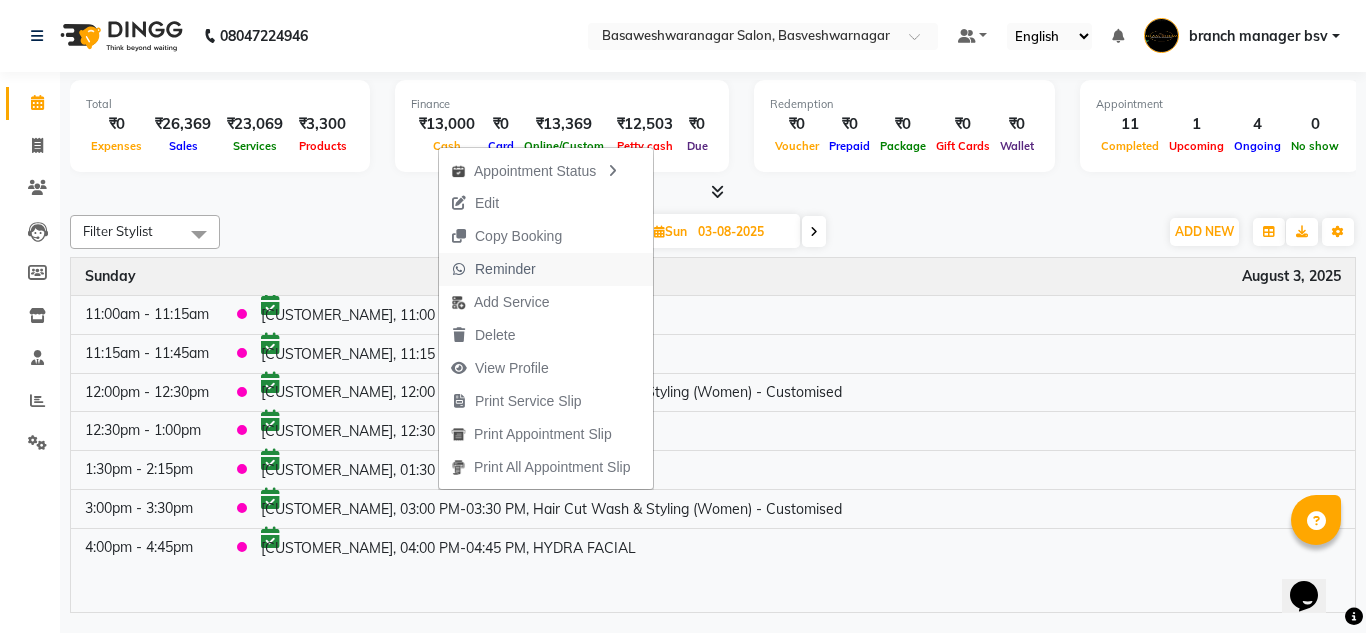click on "Reminder" at bounding box center [546, 269] 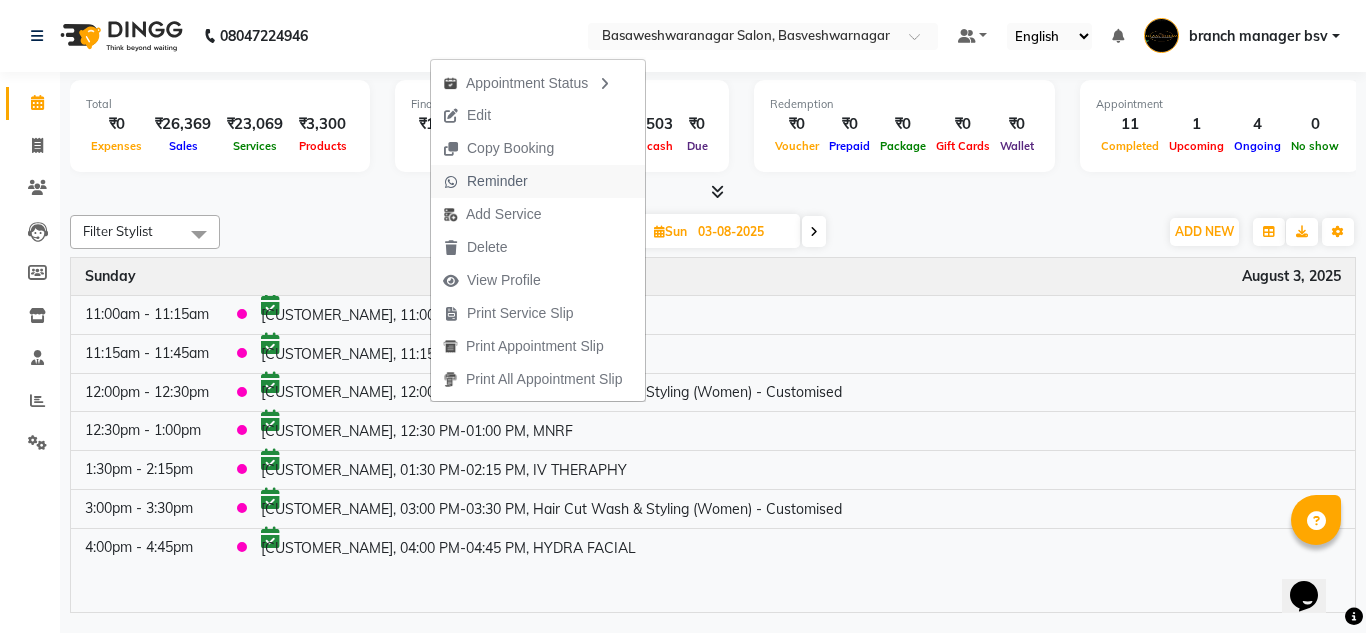 click on "Reminder" at bounding box center (497, 181) 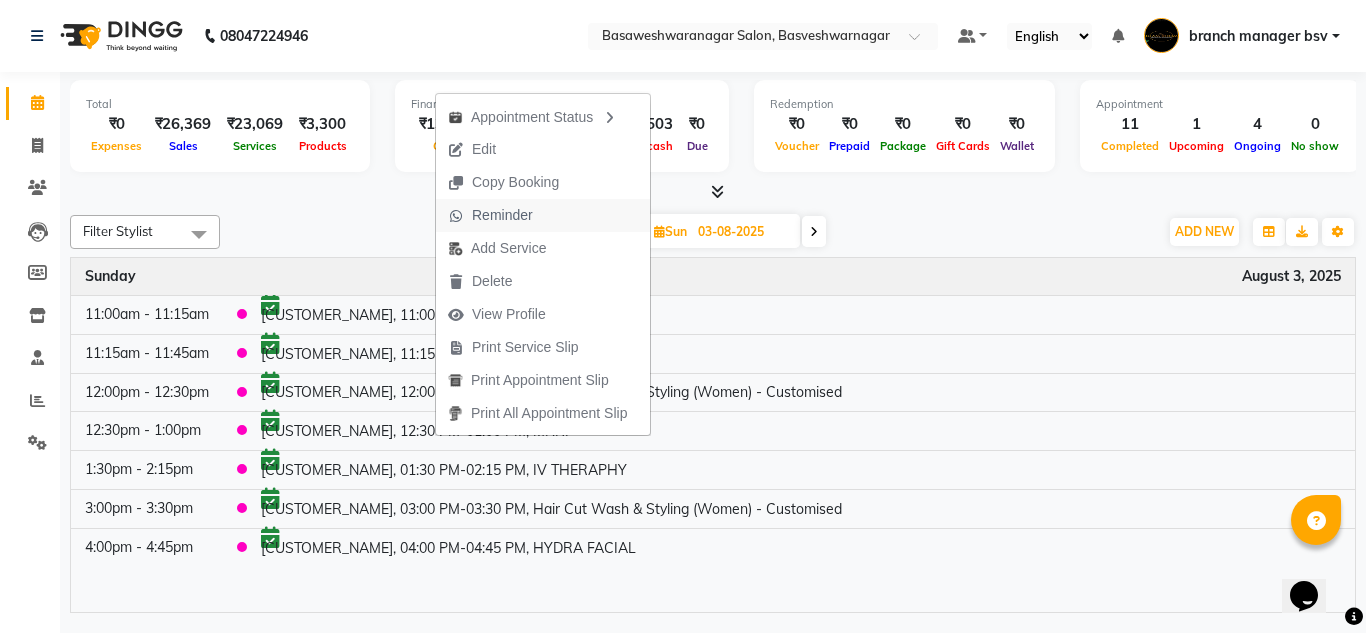 click on "Reminder" at bounding box center [502, 215] 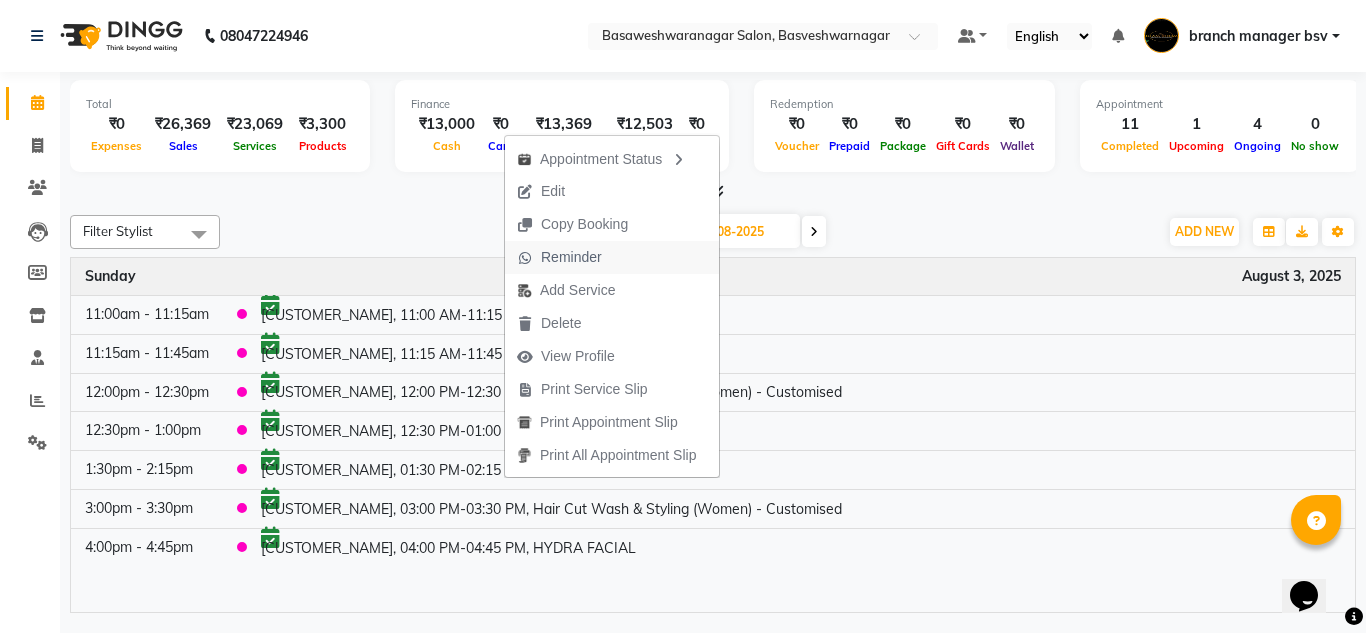 click on "Reminder" at bounding box center [571, 257] 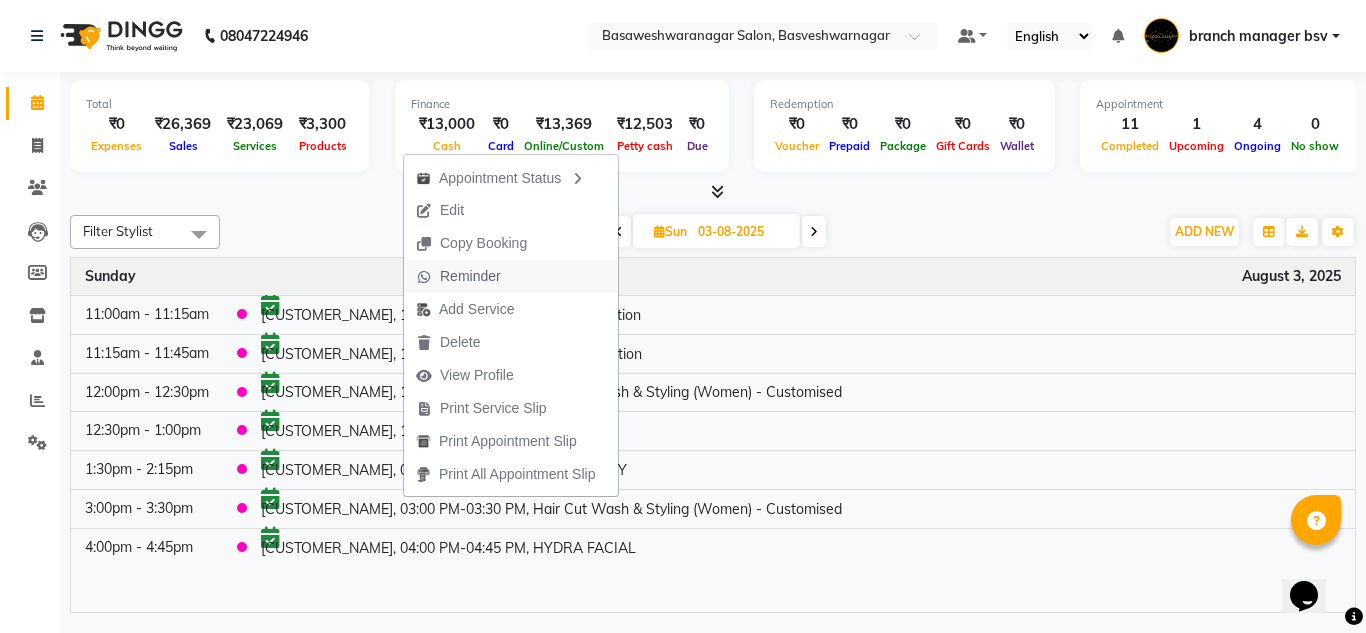 click on "Reminder" at bounding box center (470, 276) 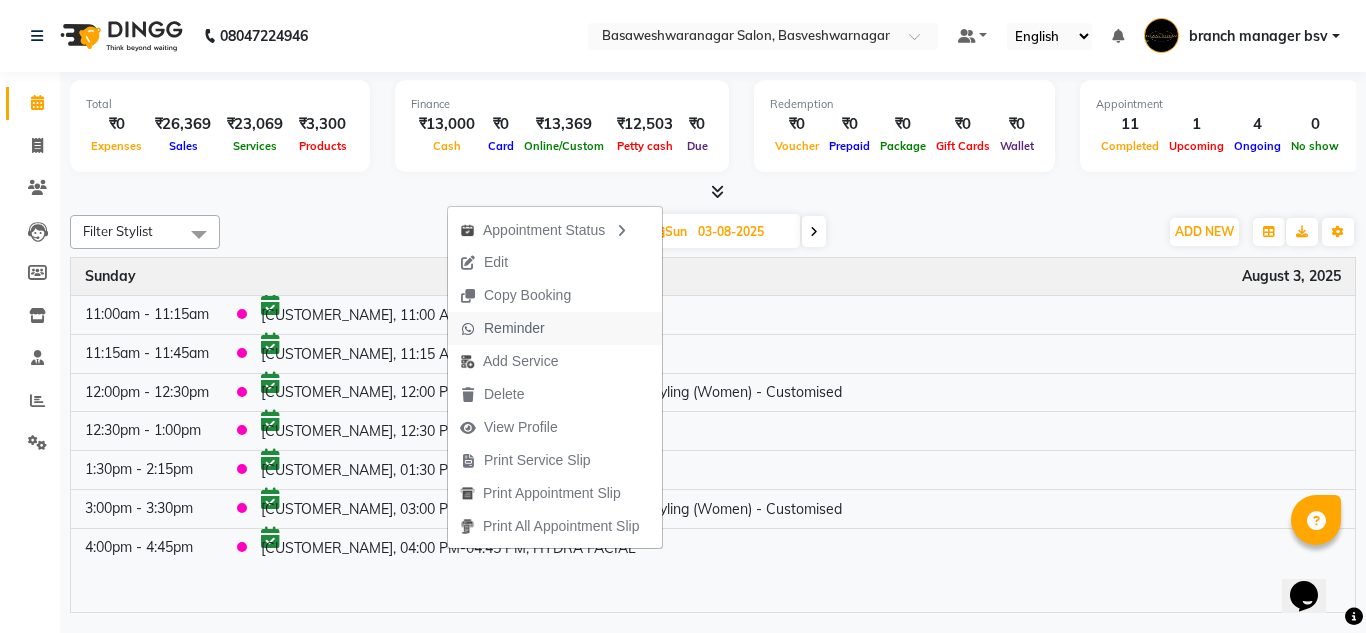 click on "Reminder" at bounding box center [502, 328] 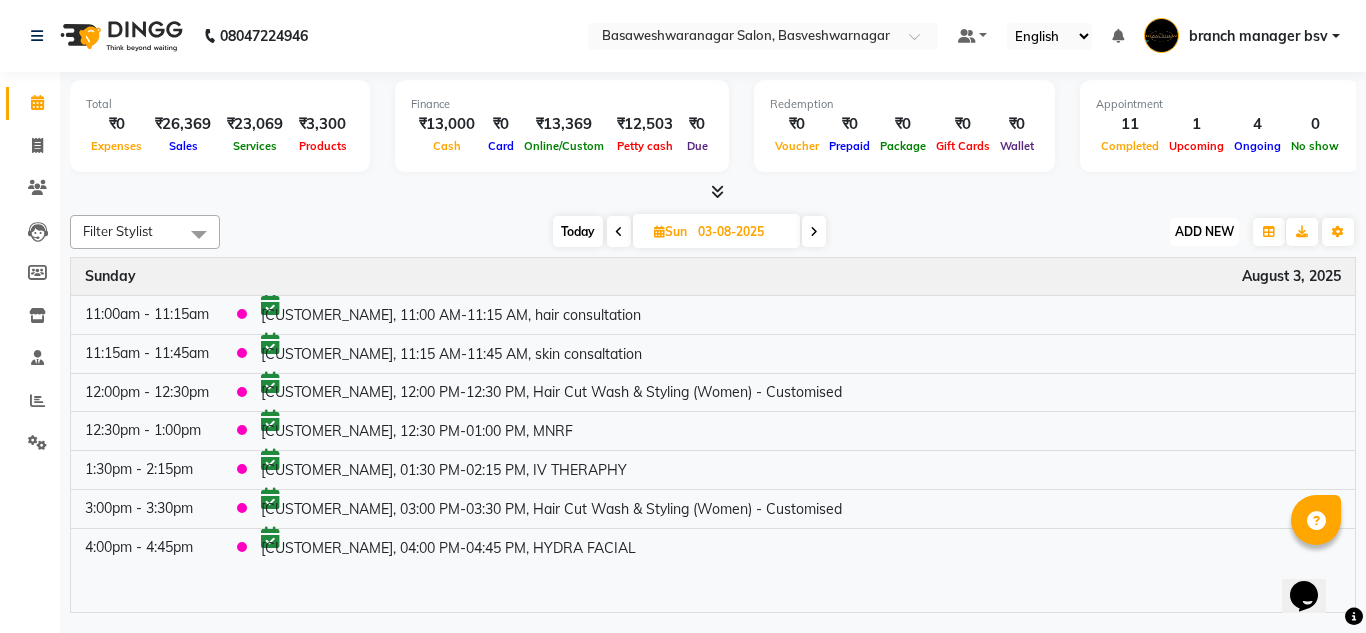 click on "ADD NEW" at bounding box center [1204, 231] 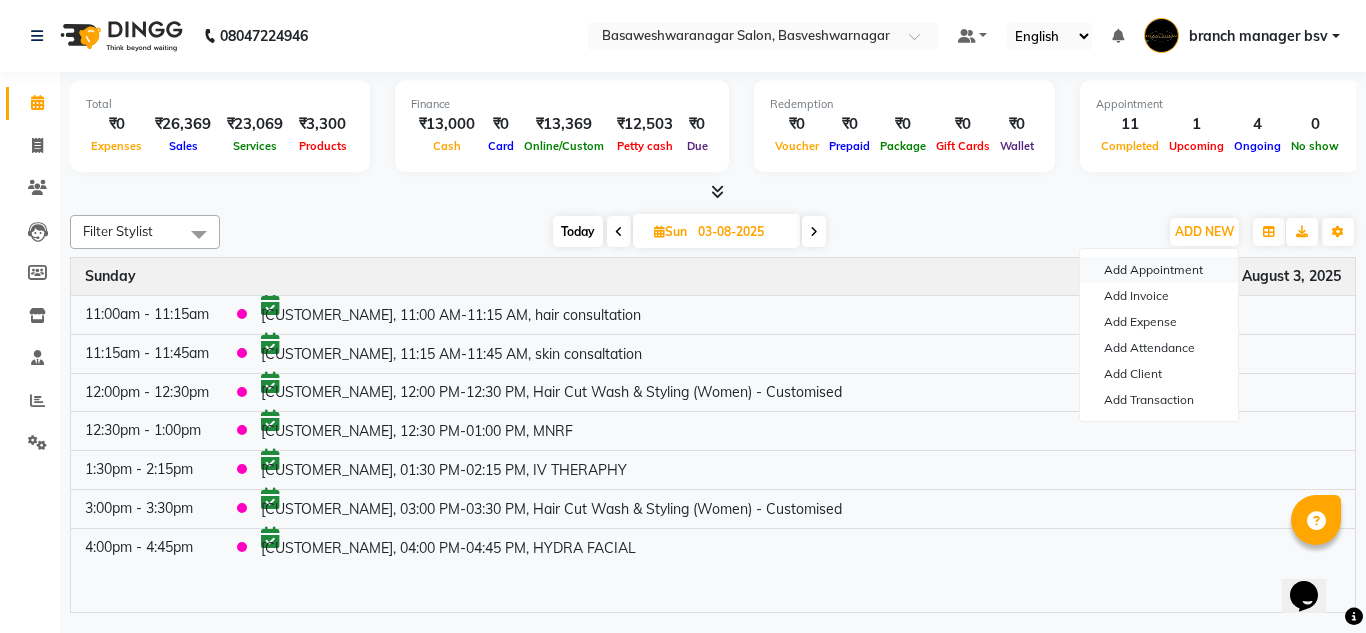 click on "Add Appointment" at bounding box center [1159, 270] 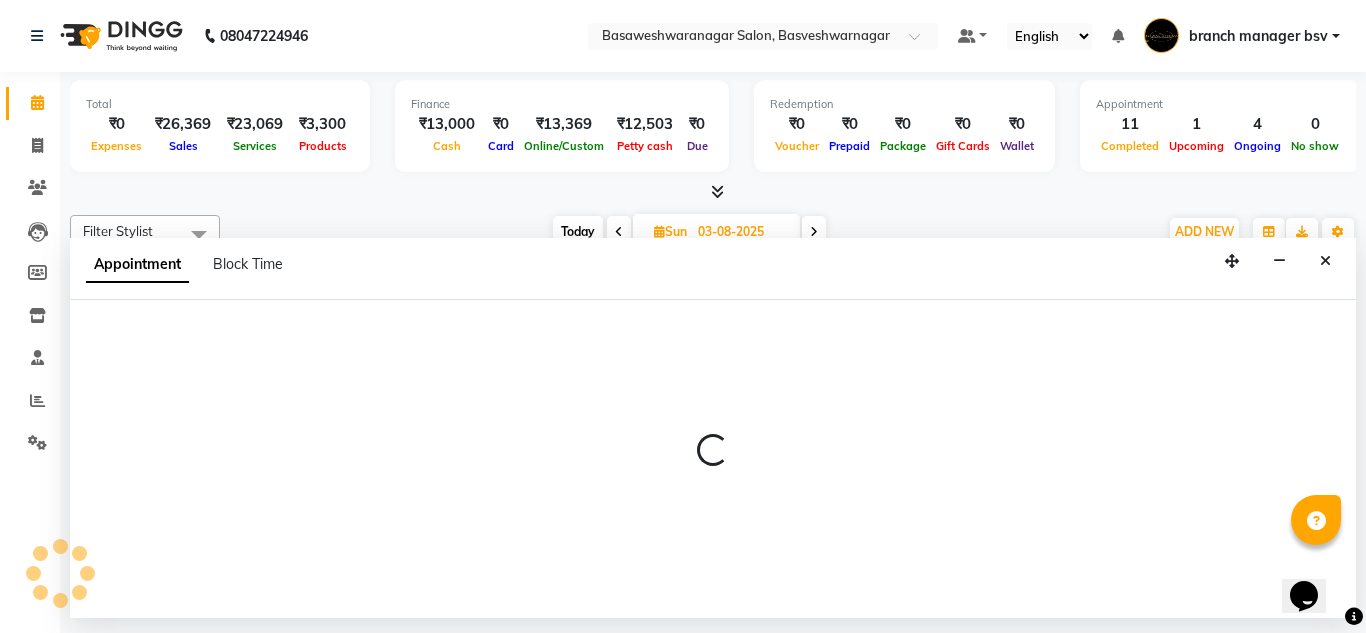 select on "540" 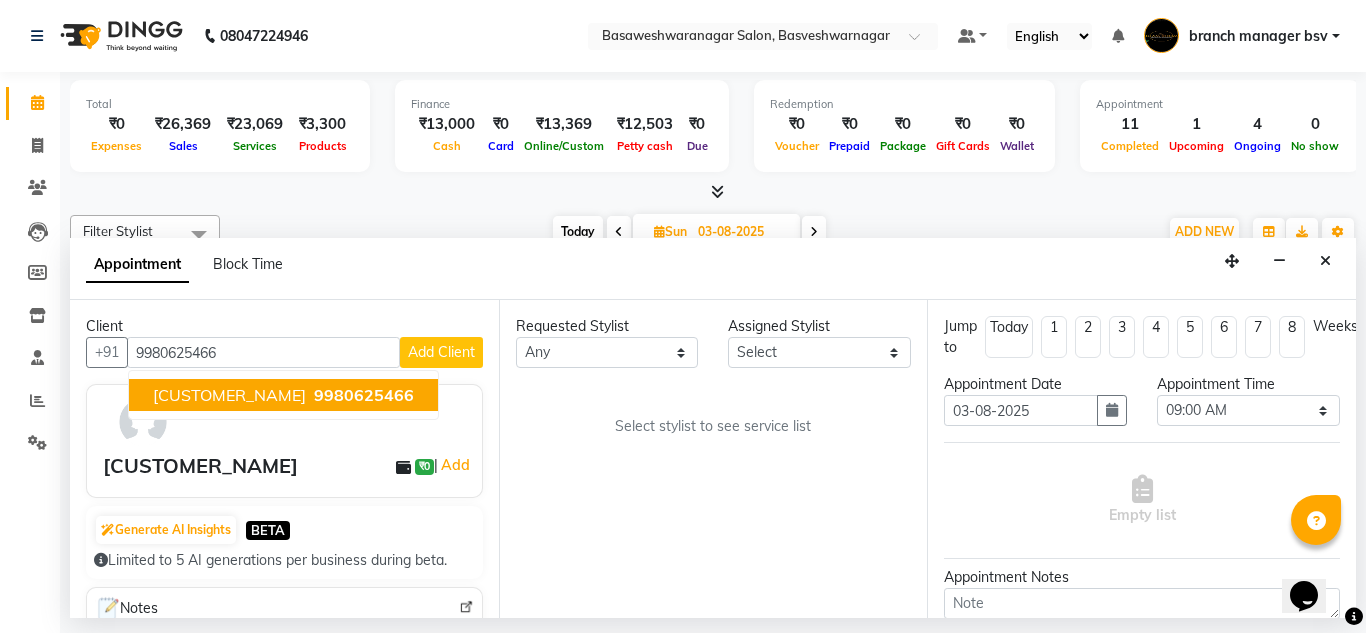 click on "bhoomika   9980625466" at bounding box center (283, 395) 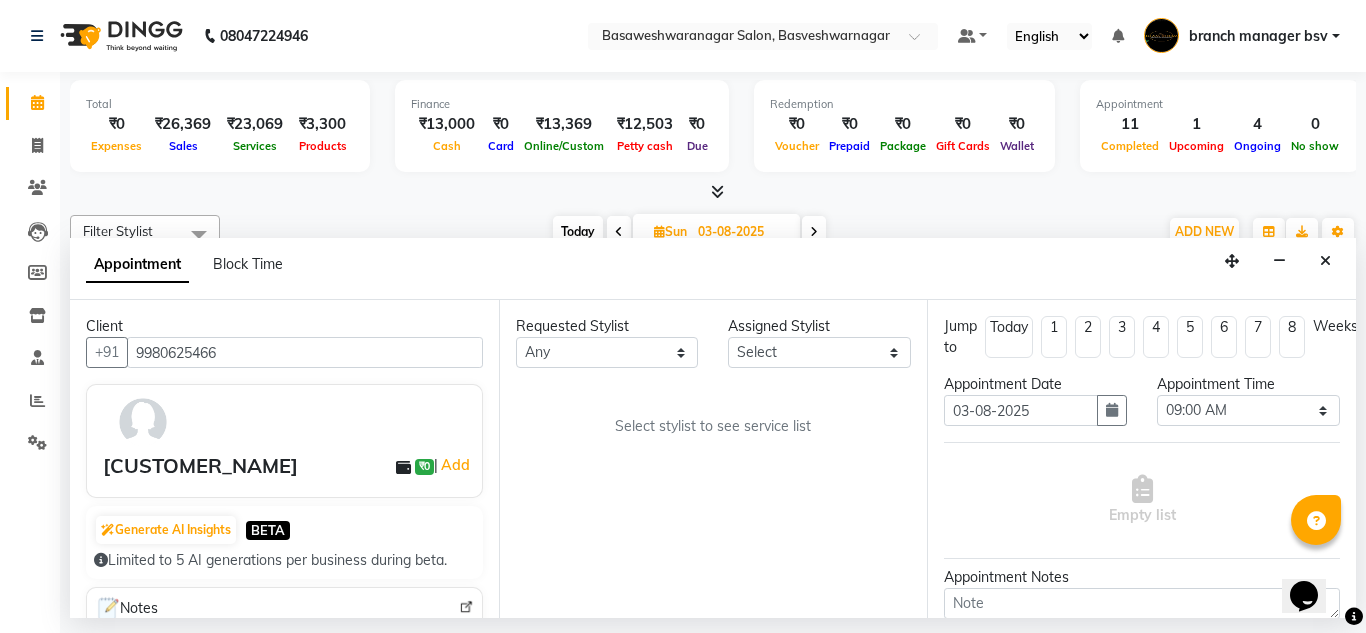 type on "9980625466" 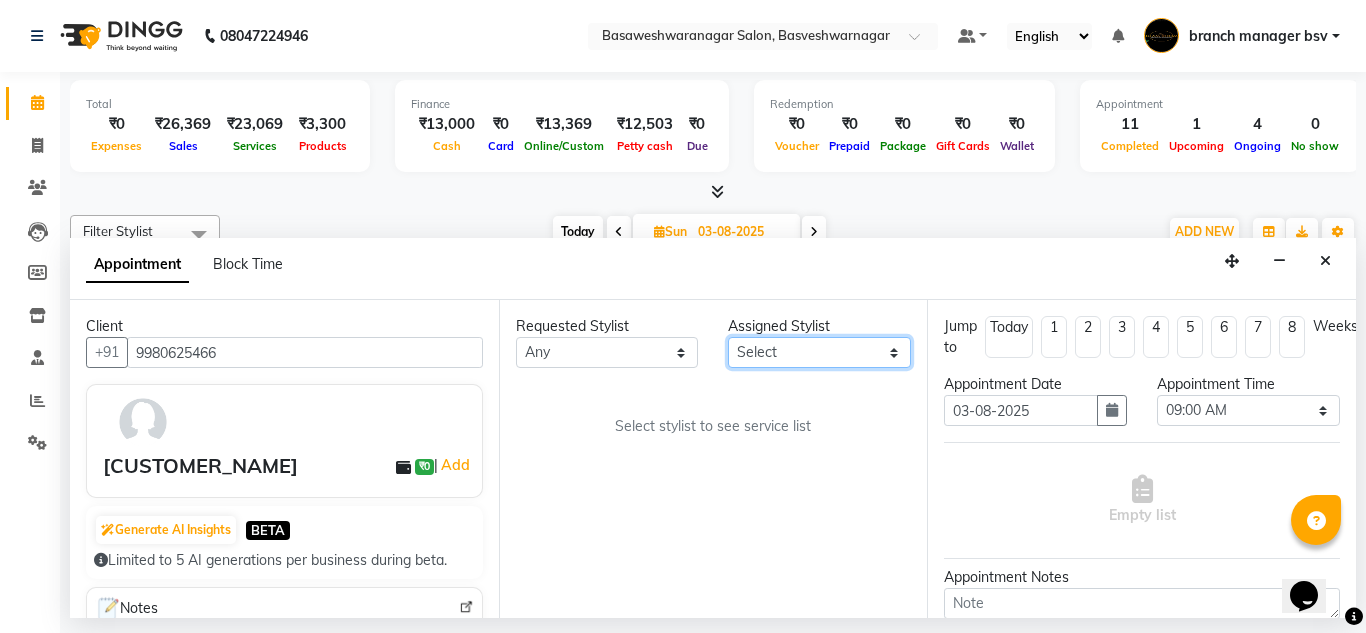 click on "Select ashwini branch manager bsv Dr.Jabin Dr mehzabin GURISH JASSI Jayshree Navya pooja accounts PRATIK RAJEESHA Rasna Sanskruthi shangnimwom SMIRTI SUMITH SUNITHA SUNNY Tanveer  TEZZ The Glam Room theja Trishna urmi" at bounding box center [819, 352] 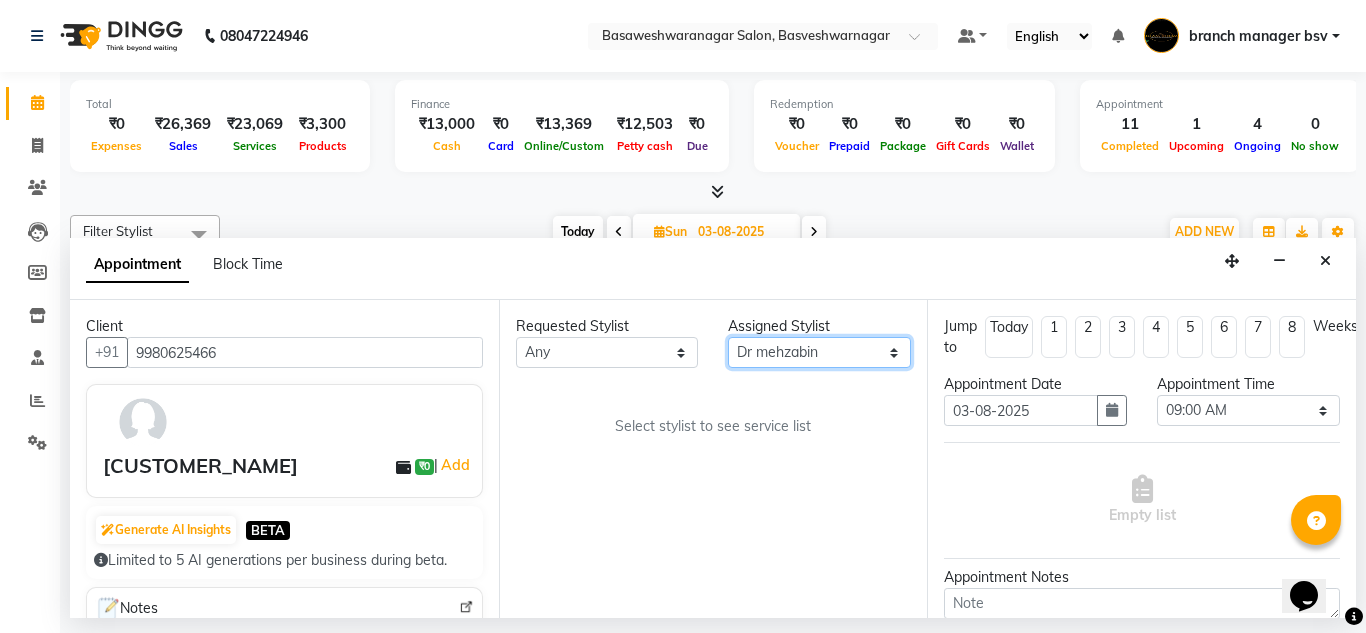 click on "Select ashwini branch manager bsv Dr.Jabin Dr mehzabin GURISH JASSI Jayshree Navya pooja accounts PRATIK RAJEESHA Rasna Sanskruthi shangnimwom SMIRTI SUMITH SUNITHA SUNNY Tanveer  TEZZ The Glam Room theja Trishna urmi" at bounding box center [819, 352] 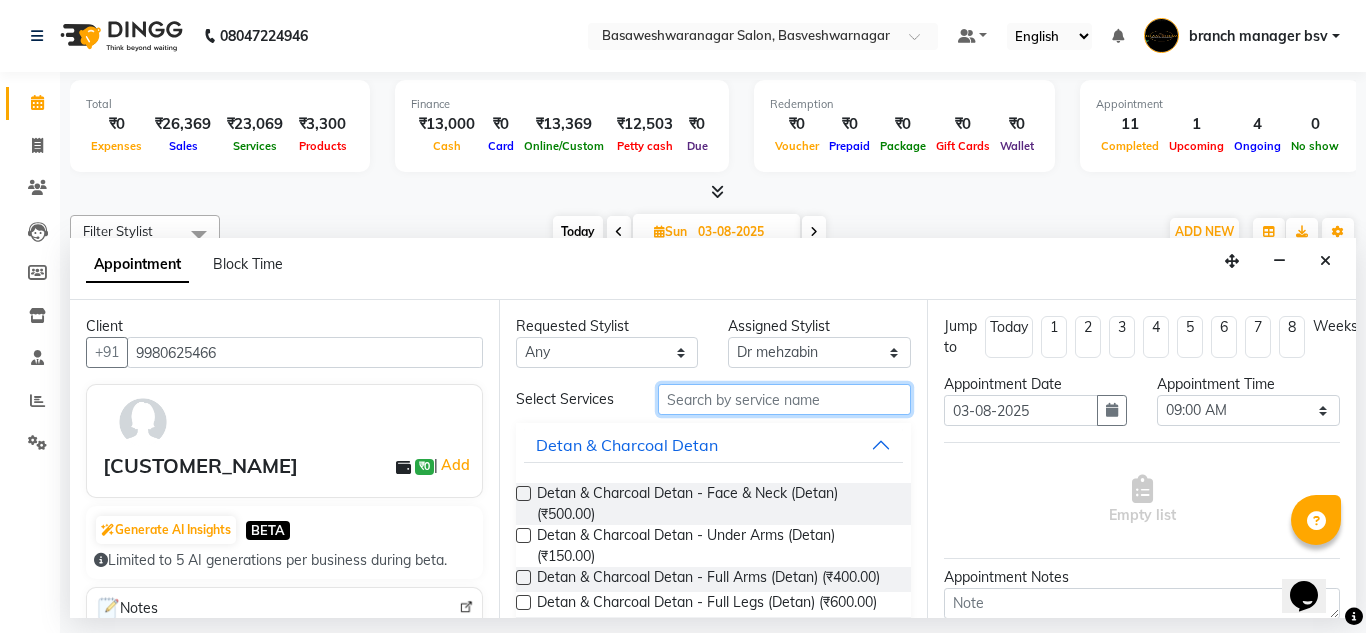click at bounding box center [785, 399] 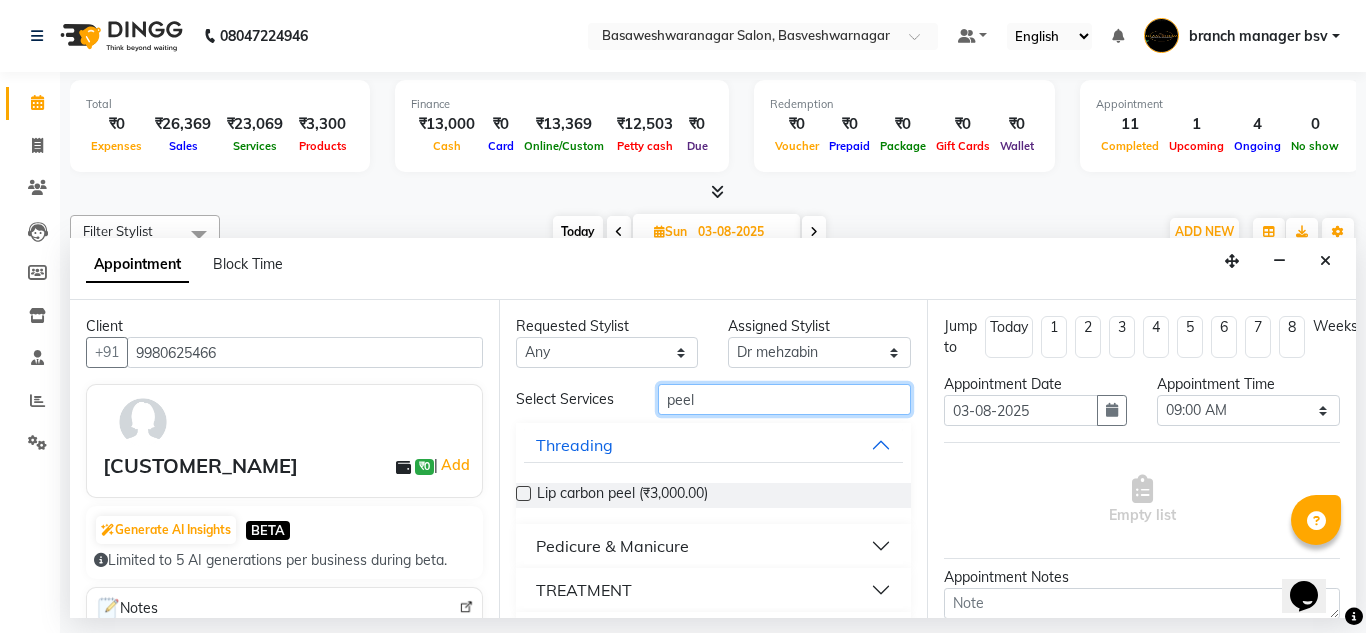 scroll, scrollTop: 54, scrollLeft: 0, axis: vertical 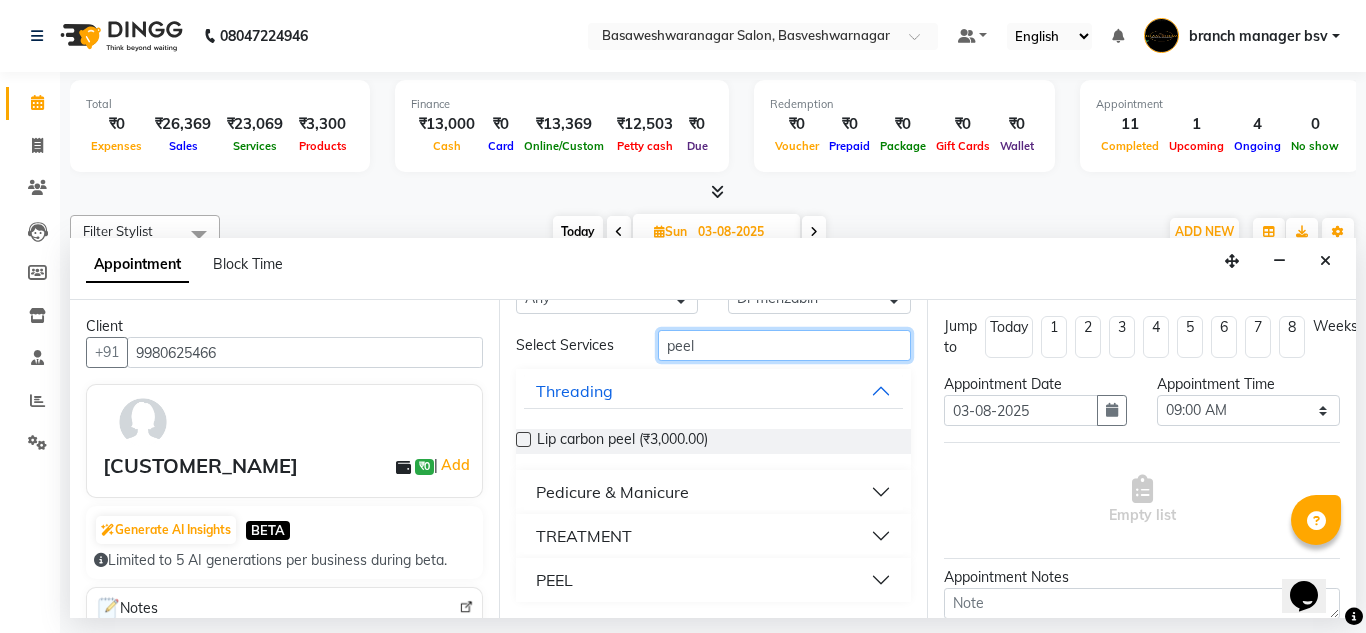 type on "peel" 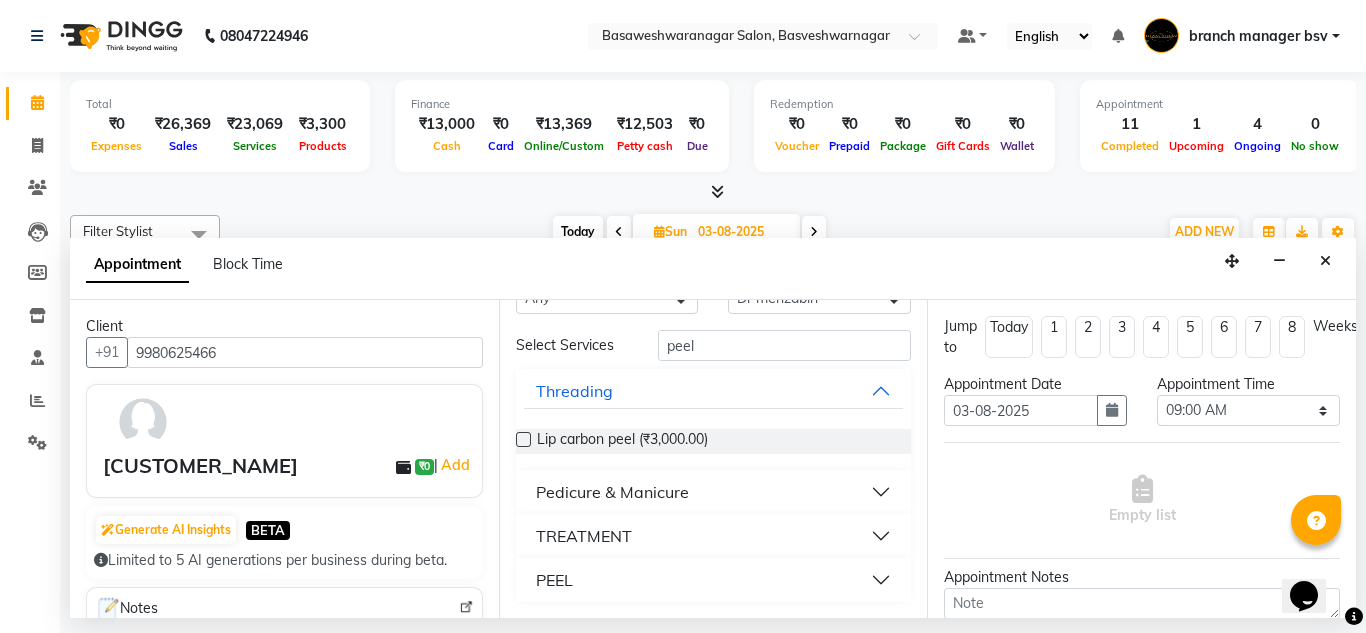 click on "PEEL" at bounding box center [714, 580] 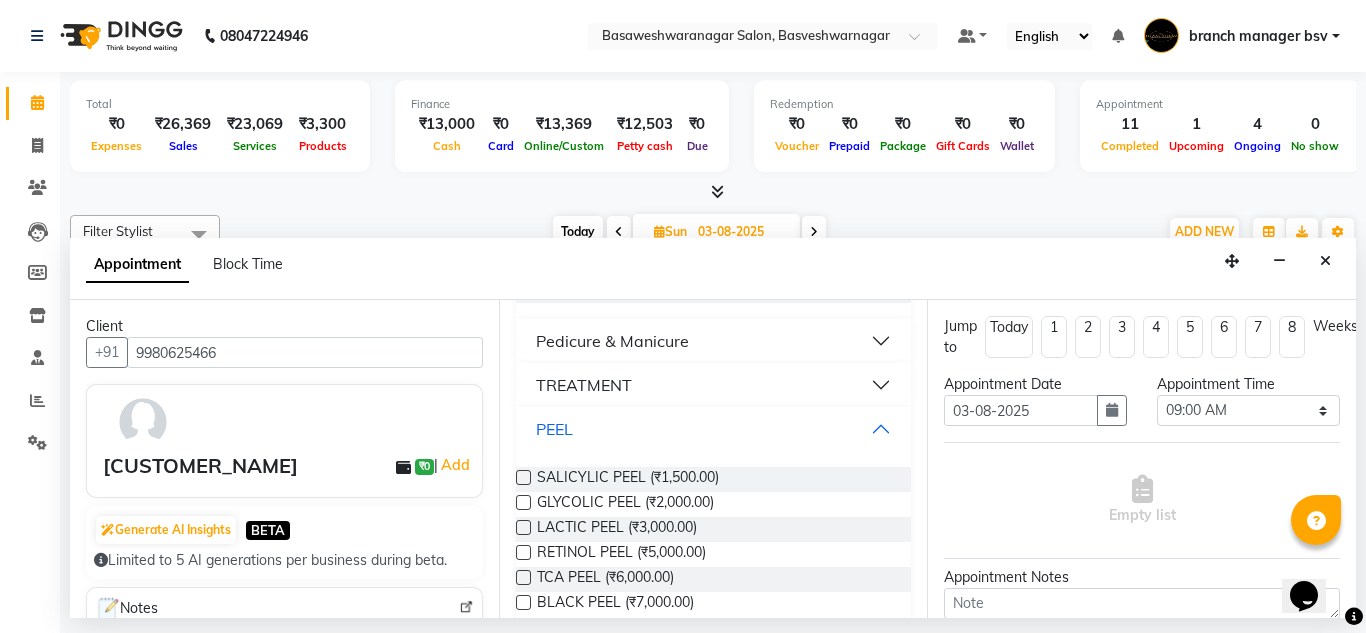 scroll, scrollTop: 236, scrollLeft: 0, axis: vertical 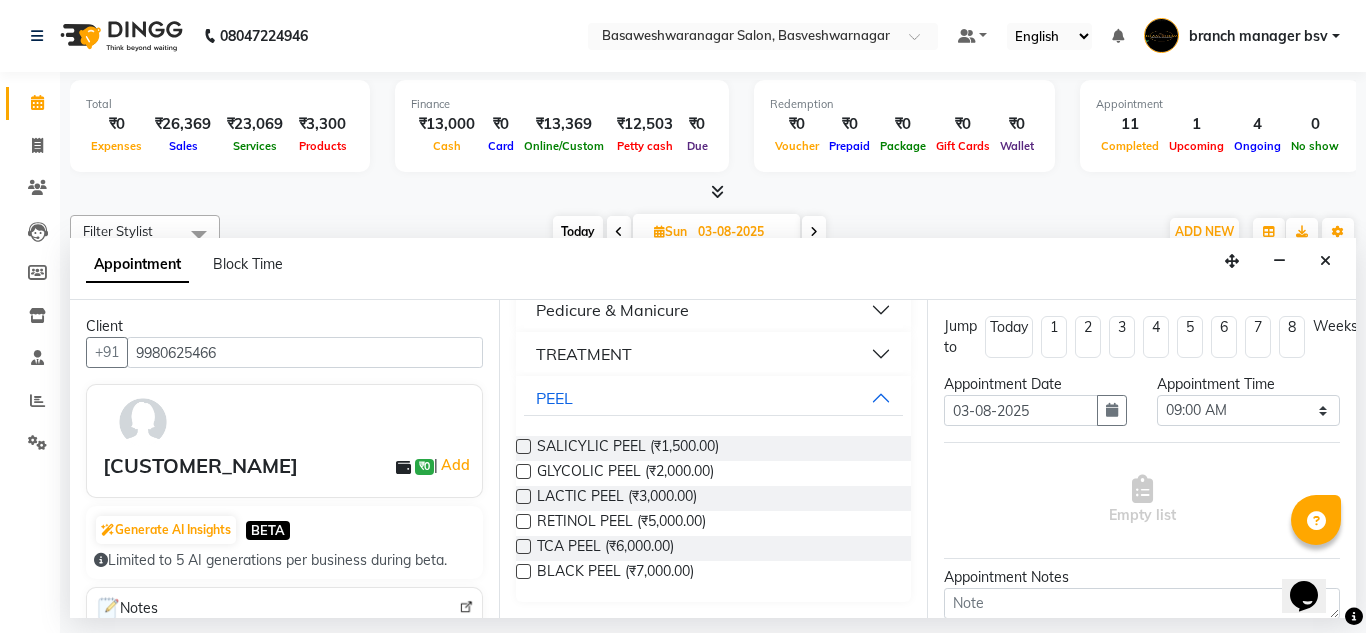 click at bounding box center (523, 521) 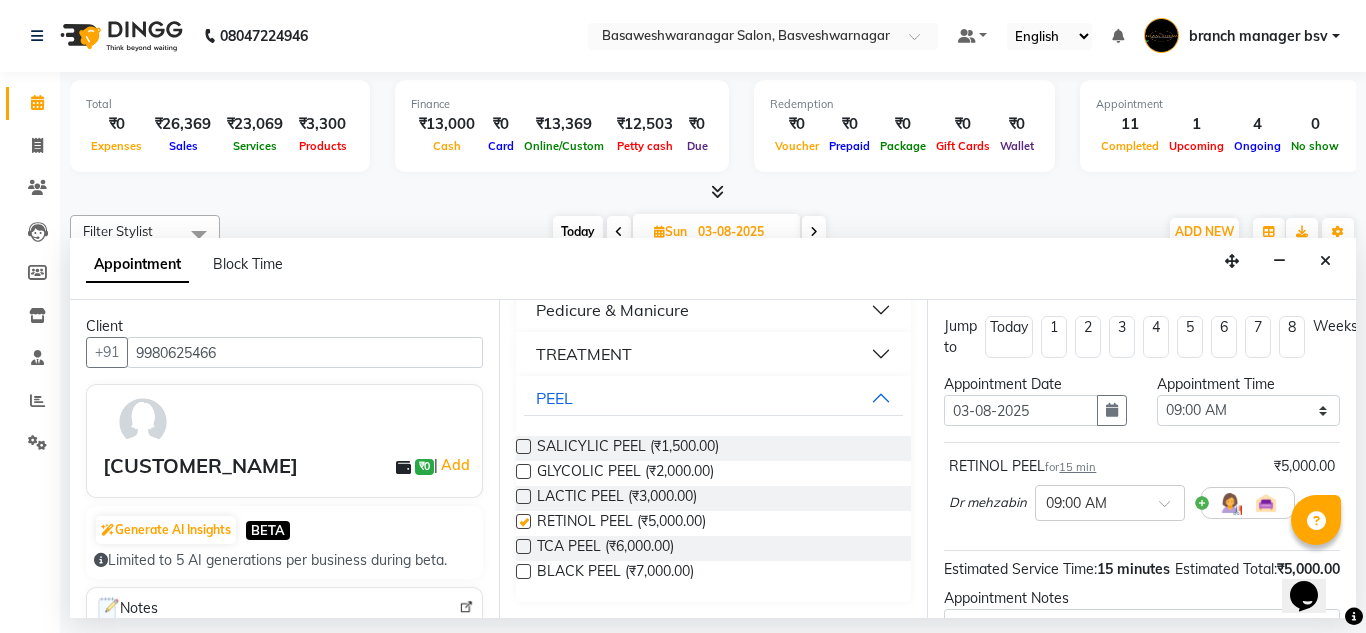 checkbox on "false" 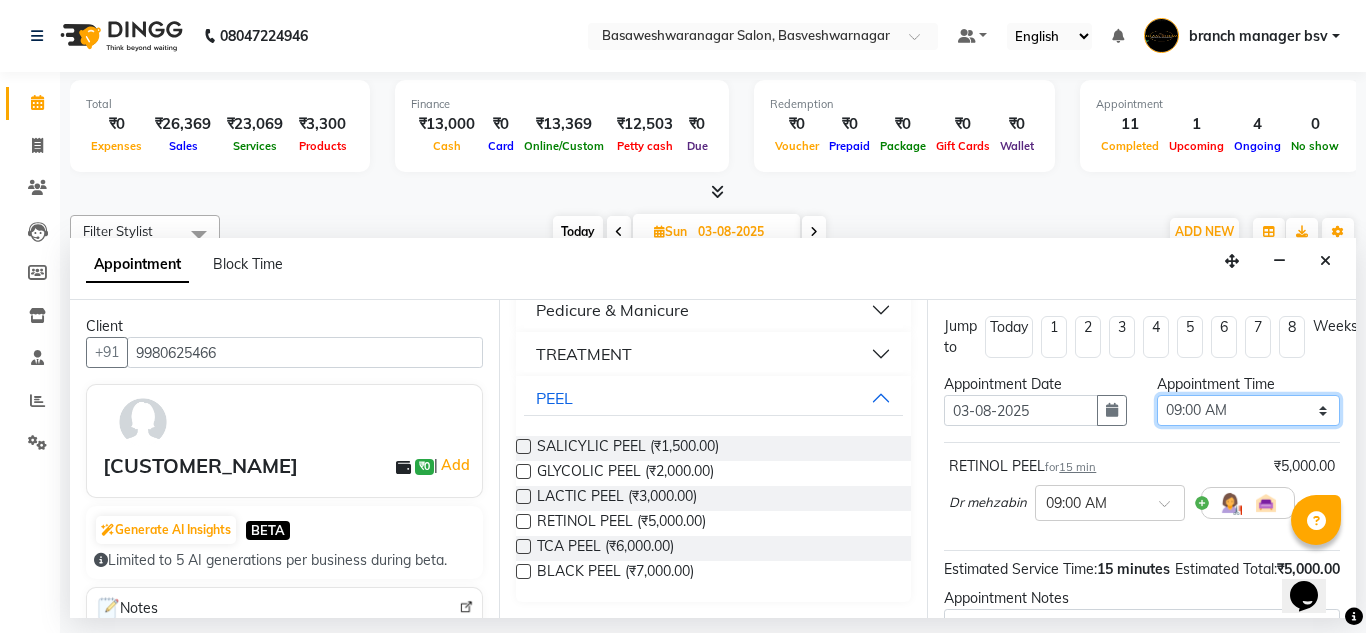 click on "Select 09:00 AM 09:15 AM 09:30 AM 09:45 AM 10:00 AM 10:15 AM 10:30 AM 10:45 AM 11:00 AM 11:15 AM 11:30 AM 11:45 AM 12:00 PM 12:15 PM 12:30 PM 12:45 PM 01:00 PM 01:15 PM 01:30 PM 01:45 PM 02:00 PM 02:15 PM 02:30 PM 02:45 PM 03:00 PM 03:15 PM 03:30 PM 03:45 PM 04:00 PM 04:15 PM 04:30 PM 04:45 PM 05:00 PM 05:15 PM 05:30 PM 05:45 PM 06:00 PM 06:15 PM 06:30 PM 06:45 PM 07:00 PM 07:15 PM 07:30 PM 07:45 PM 08:00 PM" at bounding box center (1248, 410) 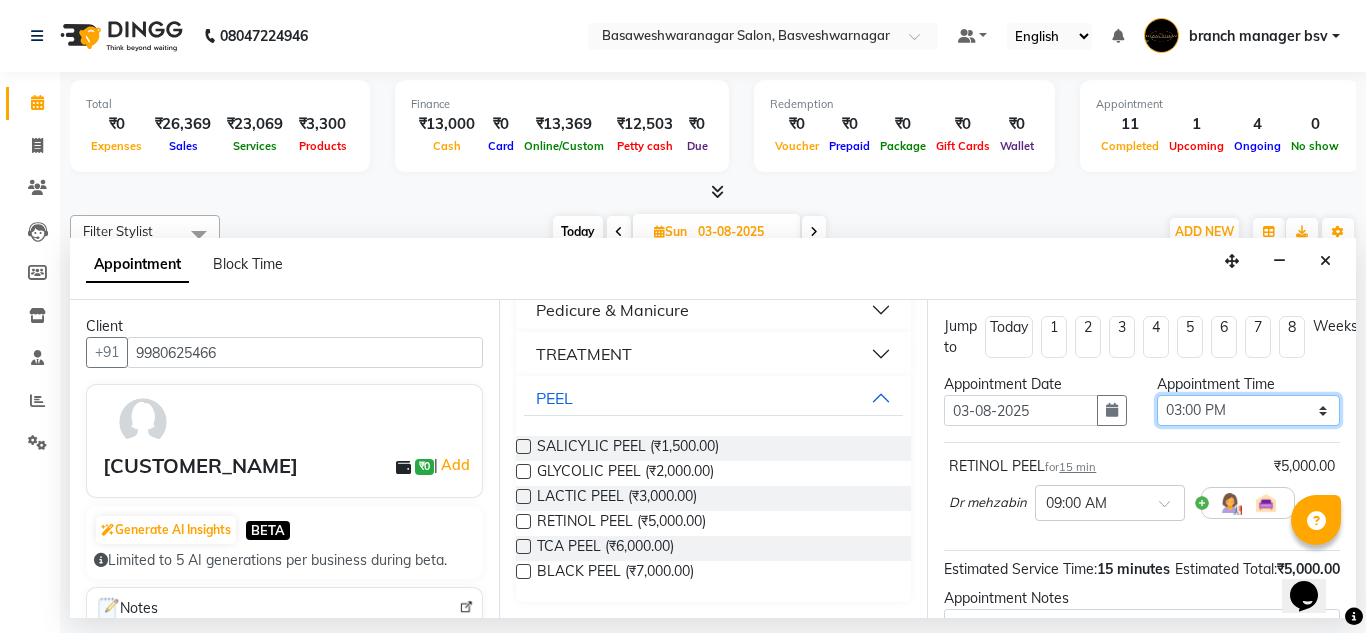 click on "Select 09:00 AM 09:15 AM 09:30 AM 09:45 AM 10:00 AM 10:15 AM 10:30 AM 10:45 AM 11:00 AM 11:15 AM 11:30 AM 11:45 AM 12:00 PM 12:15 PM 12:30 PM 12:45 PM 01:00 PM 01:15 PM 01:30 PM 01:45 PM 02:00 PM 02:15 PM 02:30 PM 02:45 PM 03:00 PM 03:15 PM 03:30 PM 03:45 PM 04:00 PM 04:15 PM 04:30 PM 04:45 PM 05:00 PM 05:15 PM 05:30 PM 05:45 PM 06:00 PM 06:15 PM 06:30 PM 06:45 PM 07:00 PM 07:15 PM 07:30 PM 07:45 PM 08:00 PM" at bounding box center [1248, 410] 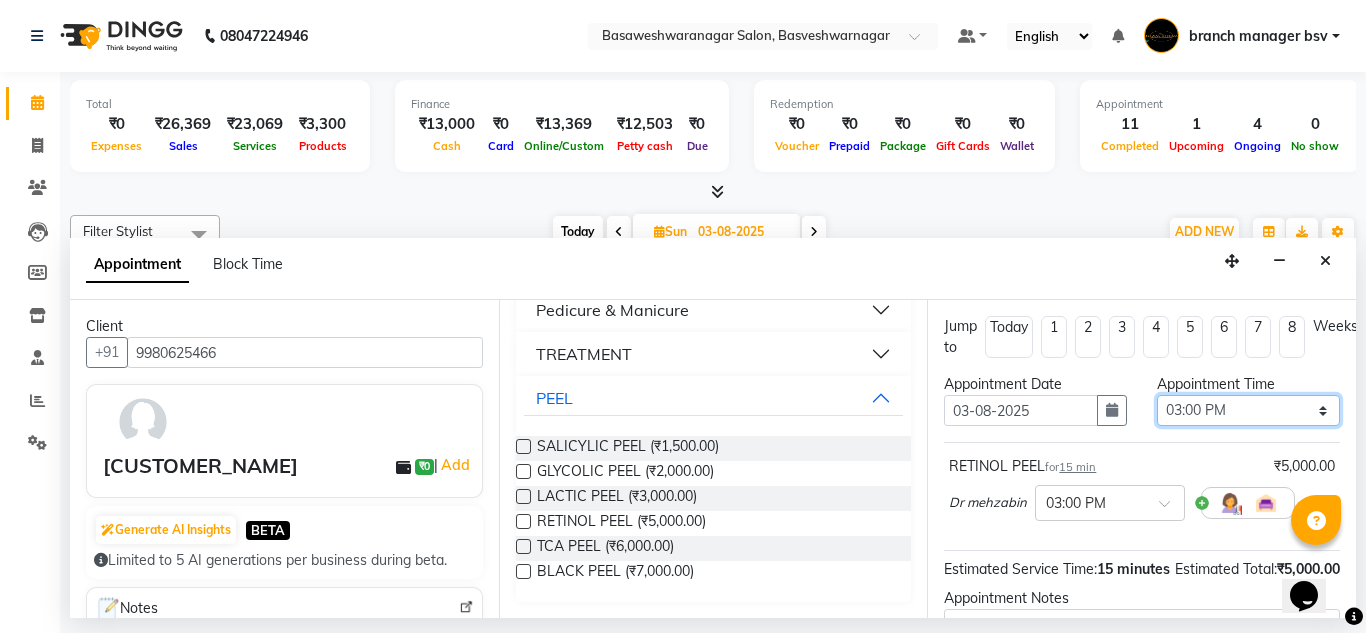 scroll, scrollTop: 244, scrollLeft: 0, axis: vertical 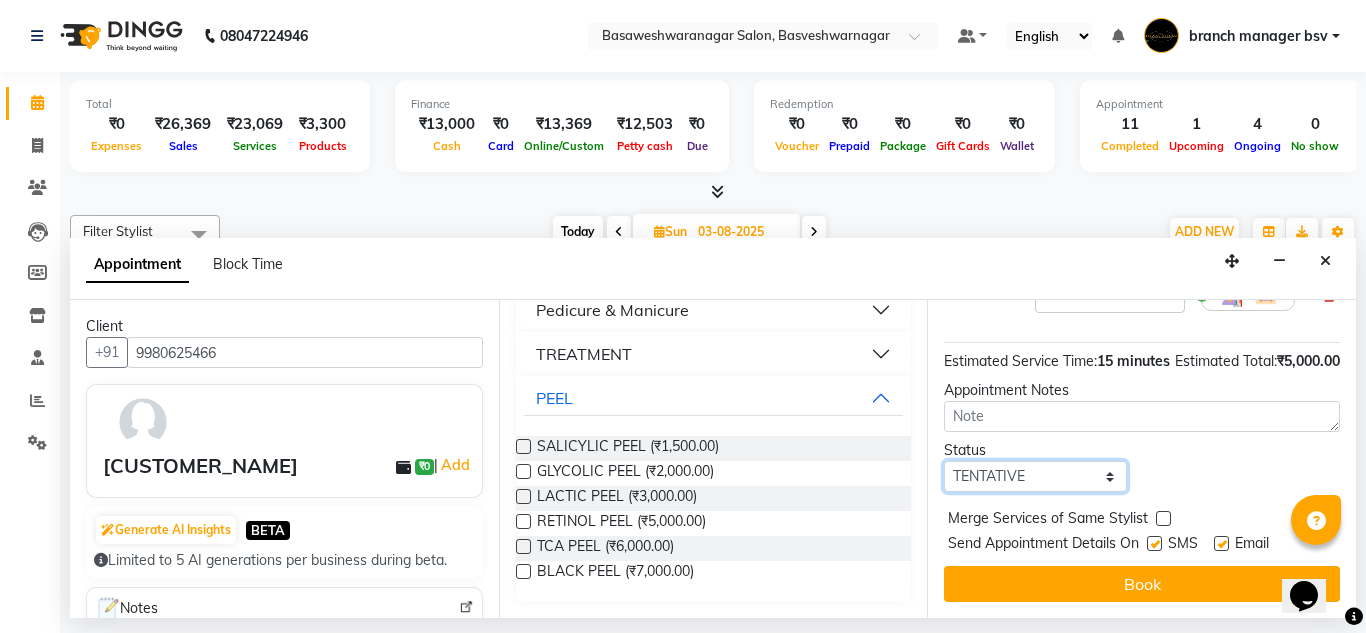 click on "Select TENTATIVE CONFIRM UPCOMING" at bounding box center (1035, 476) 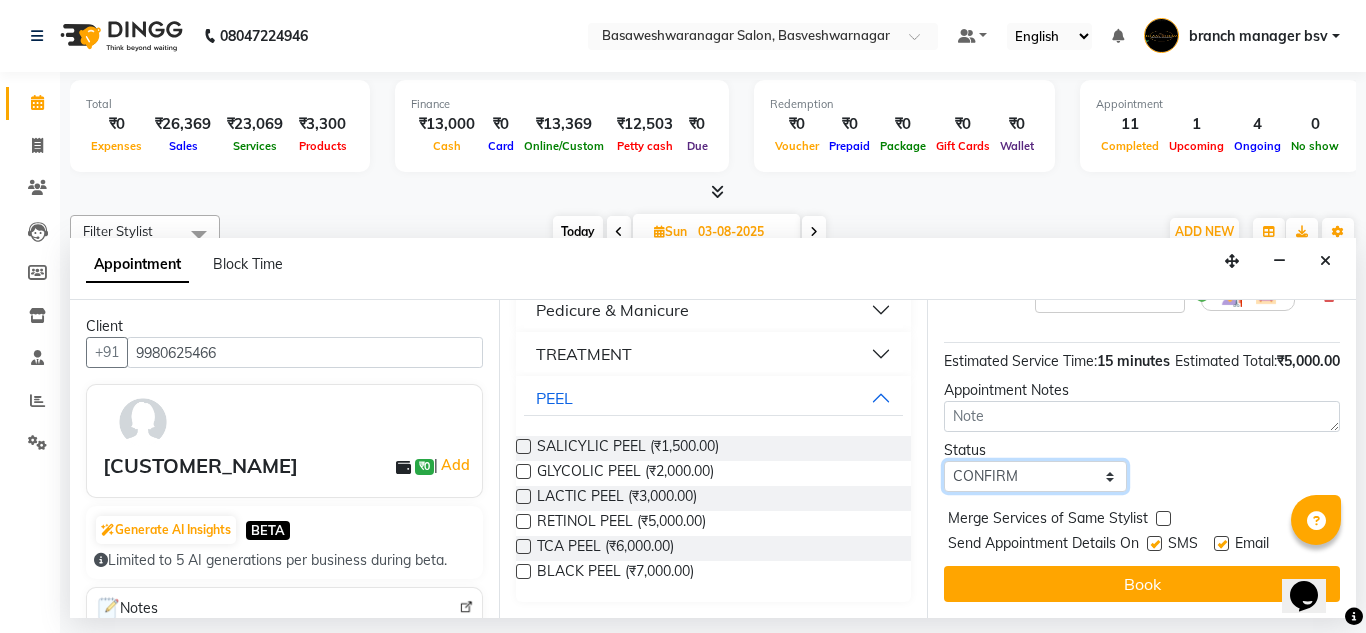 click on "Select TENTATIVE CONFIRM UPCOMING" at bounding box center [1035, 476] 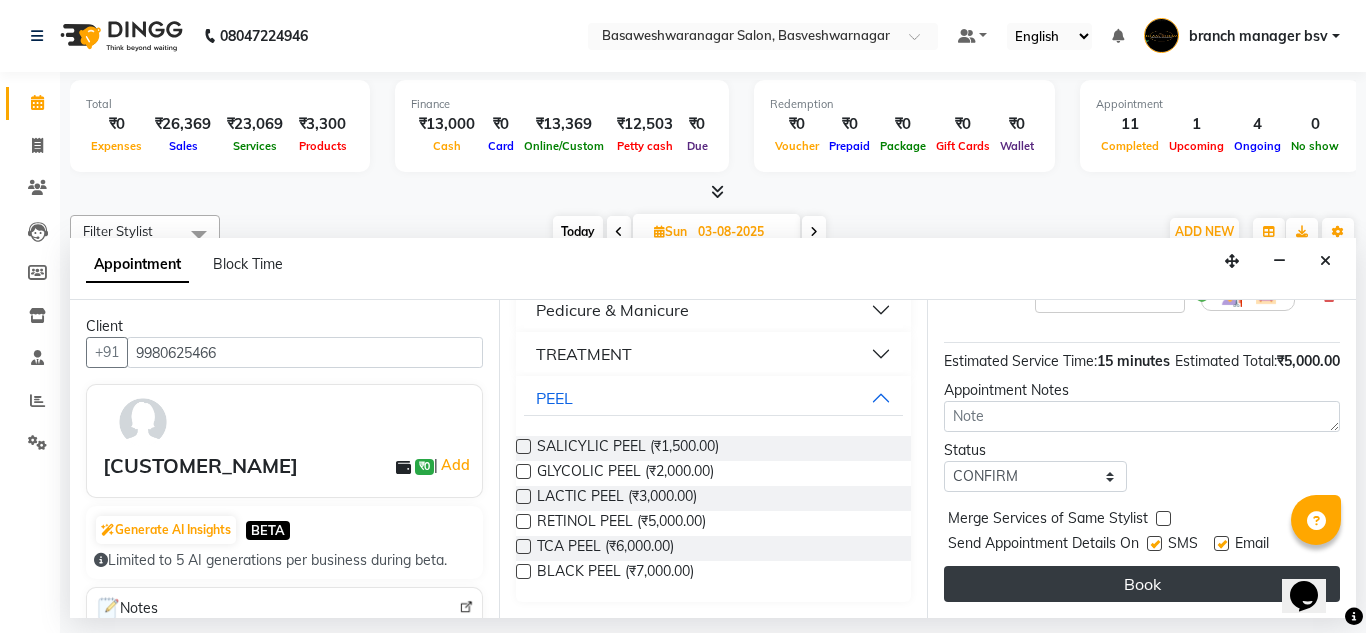 click on "Book" at bounding box center [1142, 584] 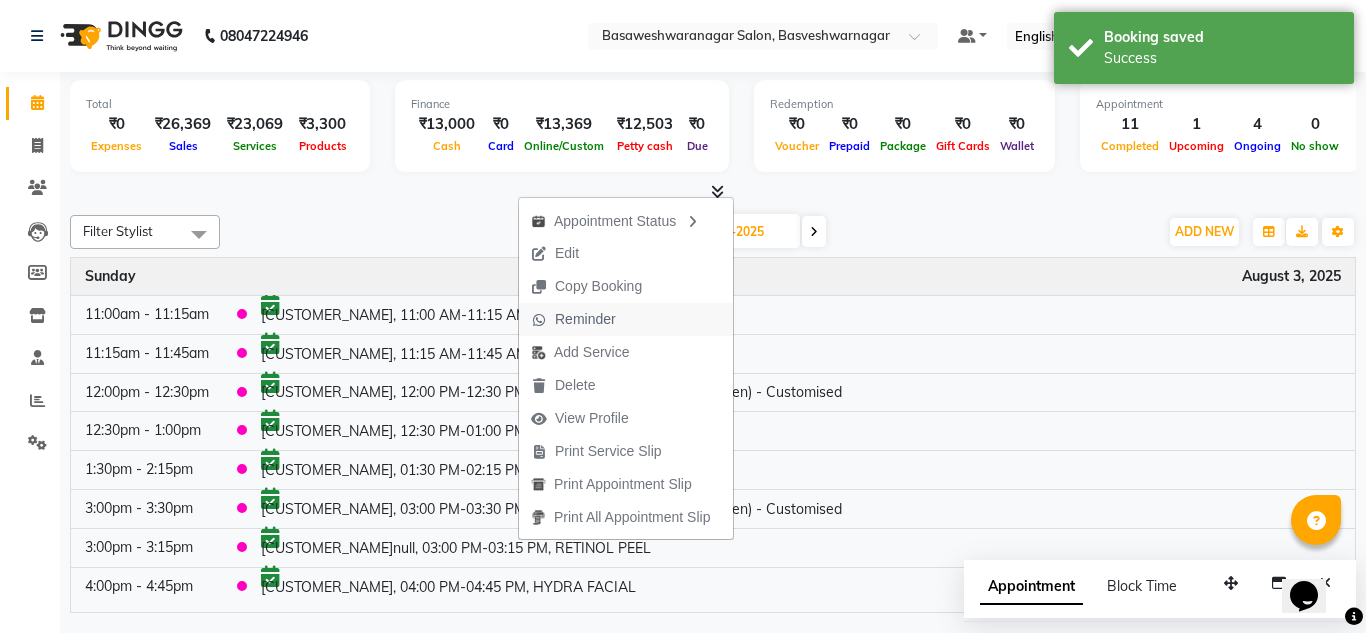 click on "Reminder" at bounding box center (573, 319) 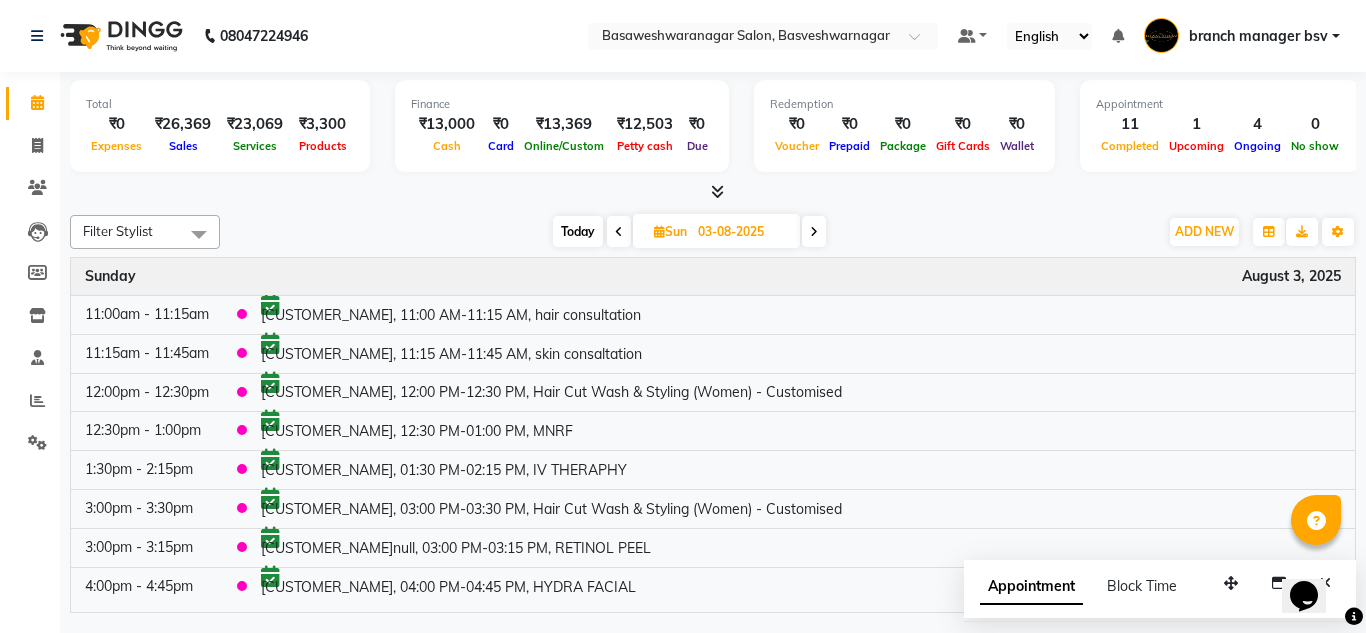 click on "Today" at bounding box center (578, 231) 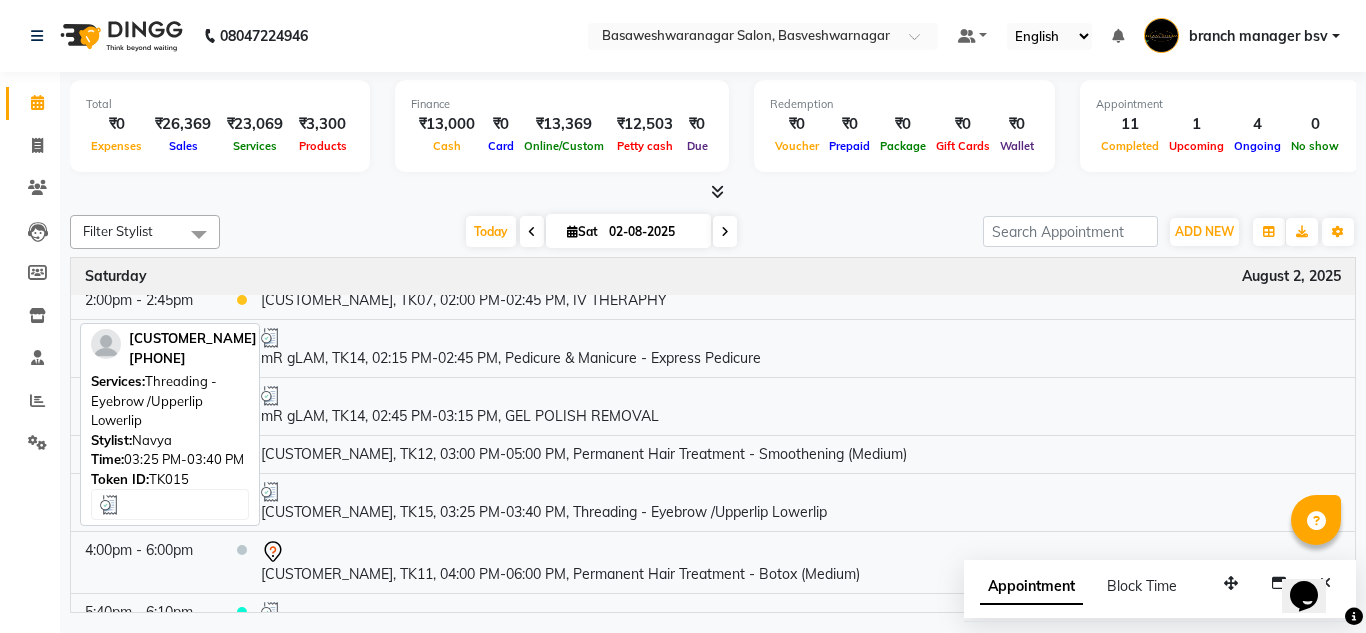 scroll, scrollTop: 631, scrollLeft: 0, axis: vertical 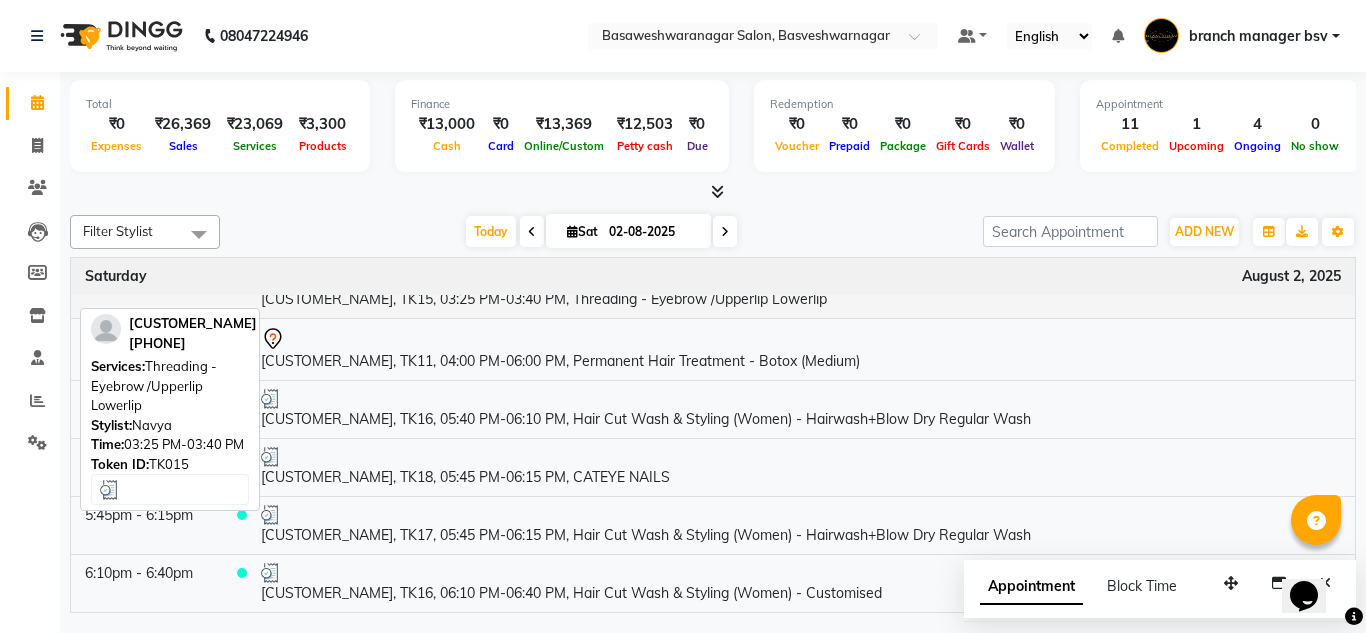 click on "[FIRST], TK15, 03:25 PM-03:40 PM, Threading   -  Eyebrow /Upperlip Lowerlip" at bounding box center [801, 289] 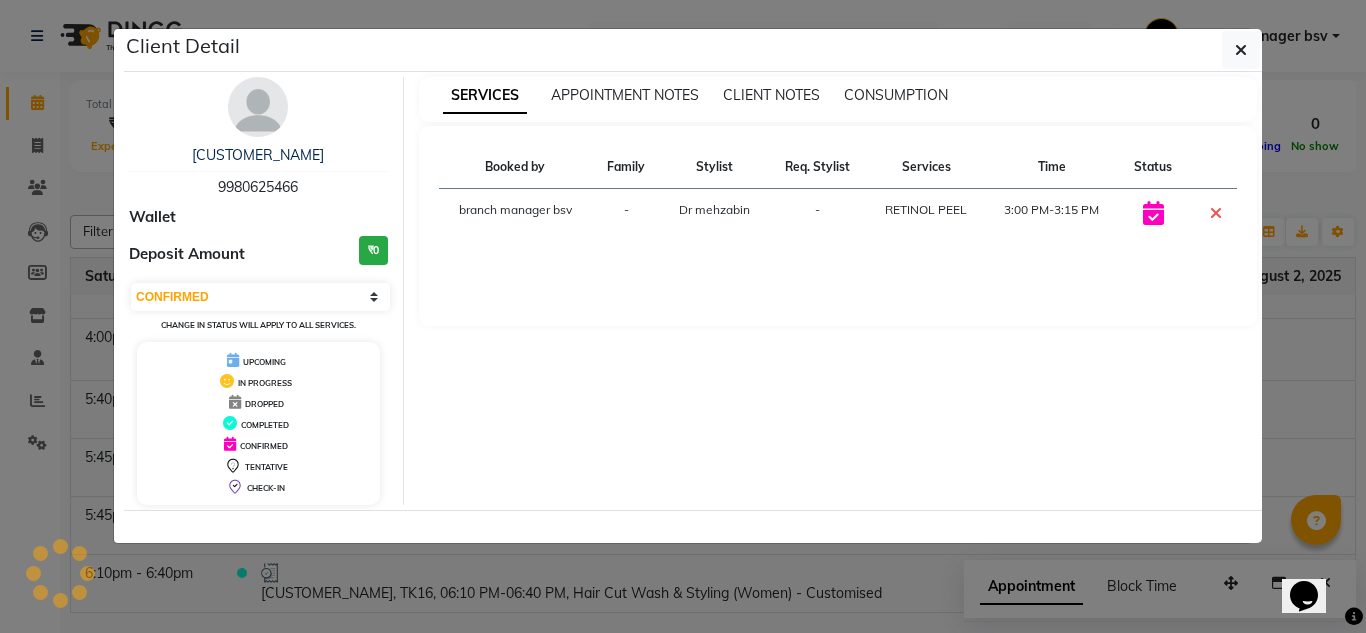 click on "9980625466" at bounding box center [258, 187] 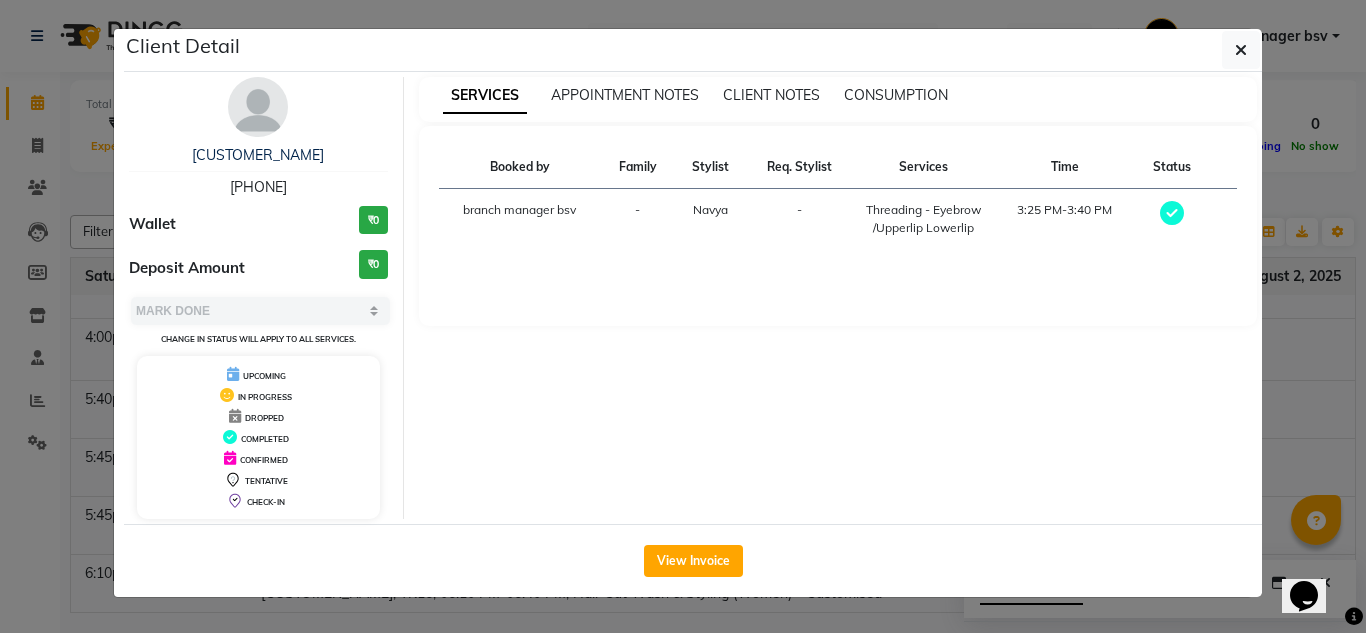 click on "Client Detail  vidyashree    9513966299 Wallet ₹0 Deposit Amount  ₹0  Select MARK DONE UPCOMING Change in status will apply to all services. UPCOMING IN PROGRESS DROPPED COMPLETED CONFIRMED TENTATIVE CHECK-IN SERVICES APPOINTMENT NOTES CLIENT NOTES CONSUMPTION Booked by Family Stylist Req. Stylist Services Time Status  branch manager bsv  - Navya -  Threading   -  Eyebrow /Upperlip Lowerlip   3:25 PM-3:40 PM   View Invoice" 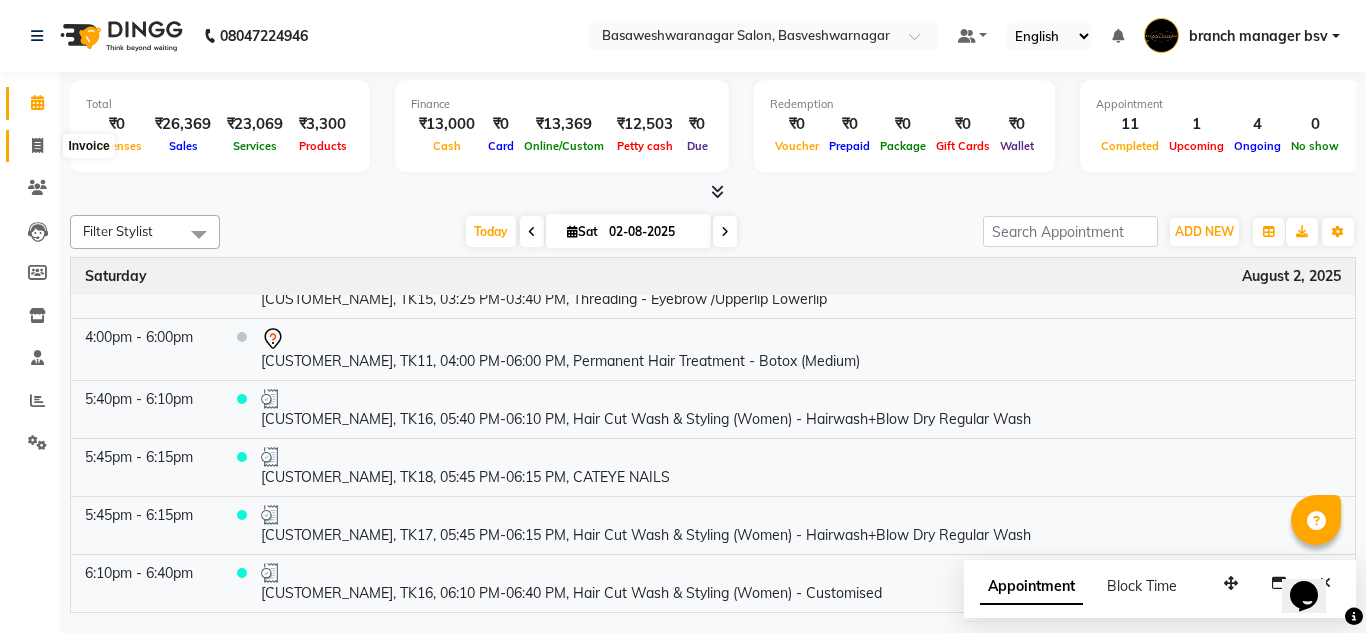 click 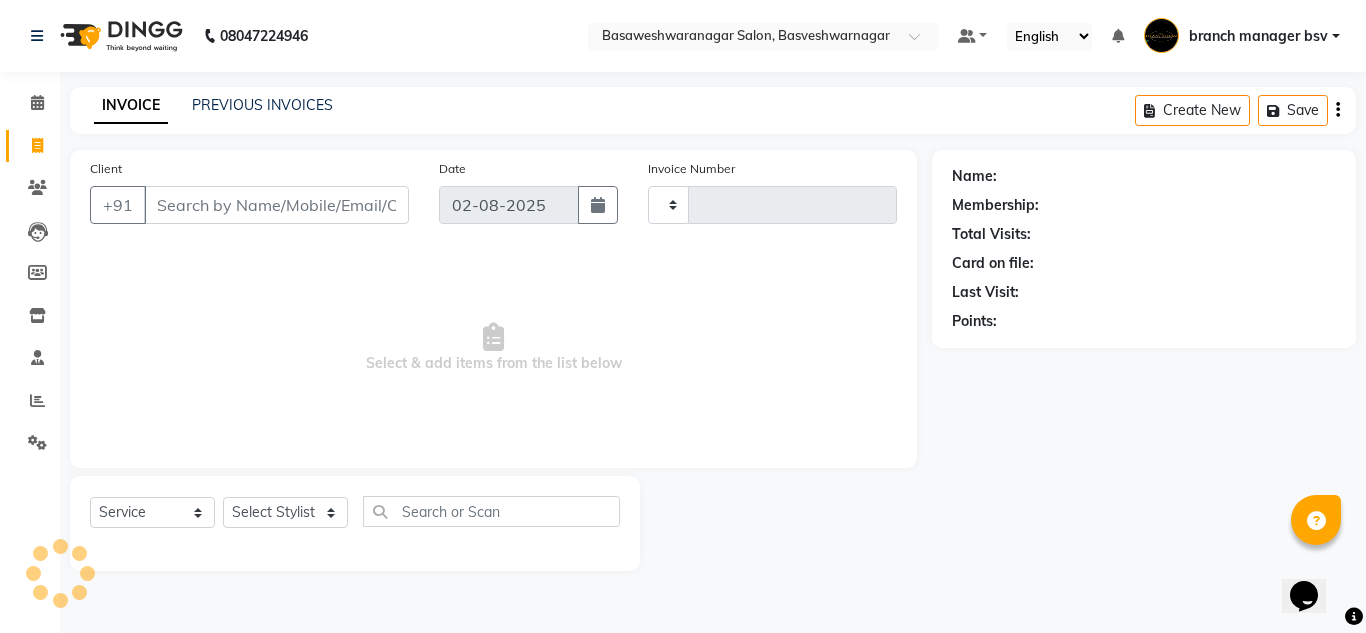 type on "0820" 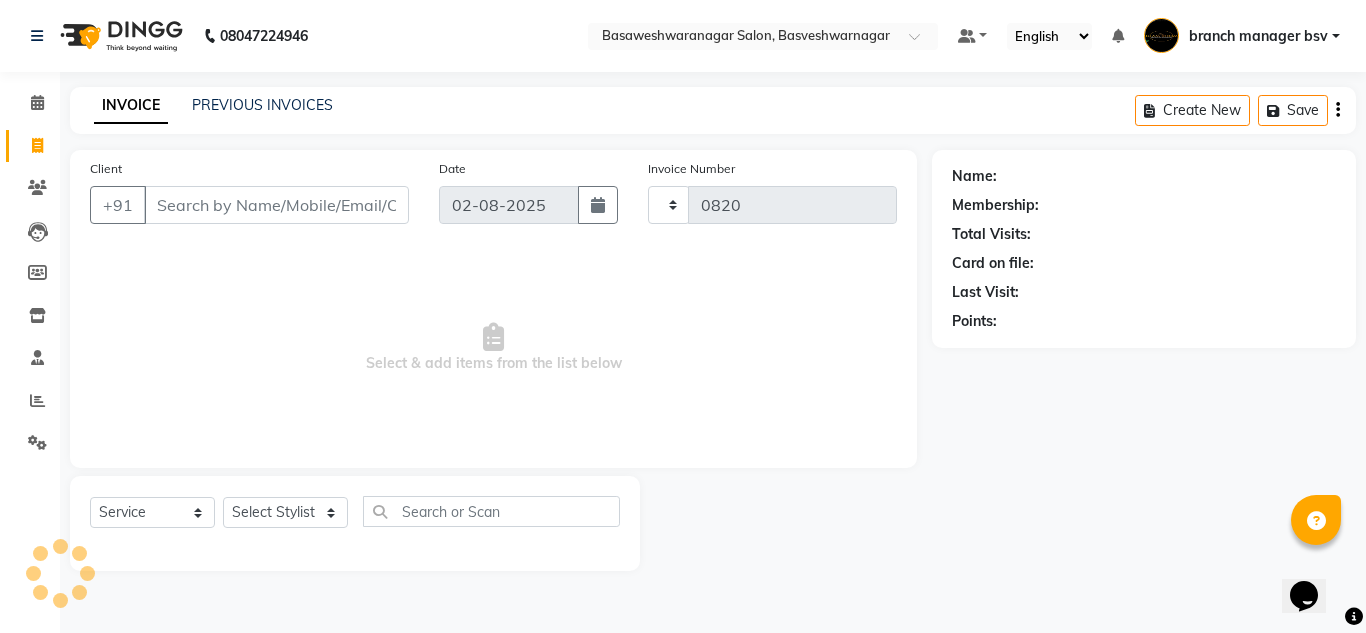 select on "842" 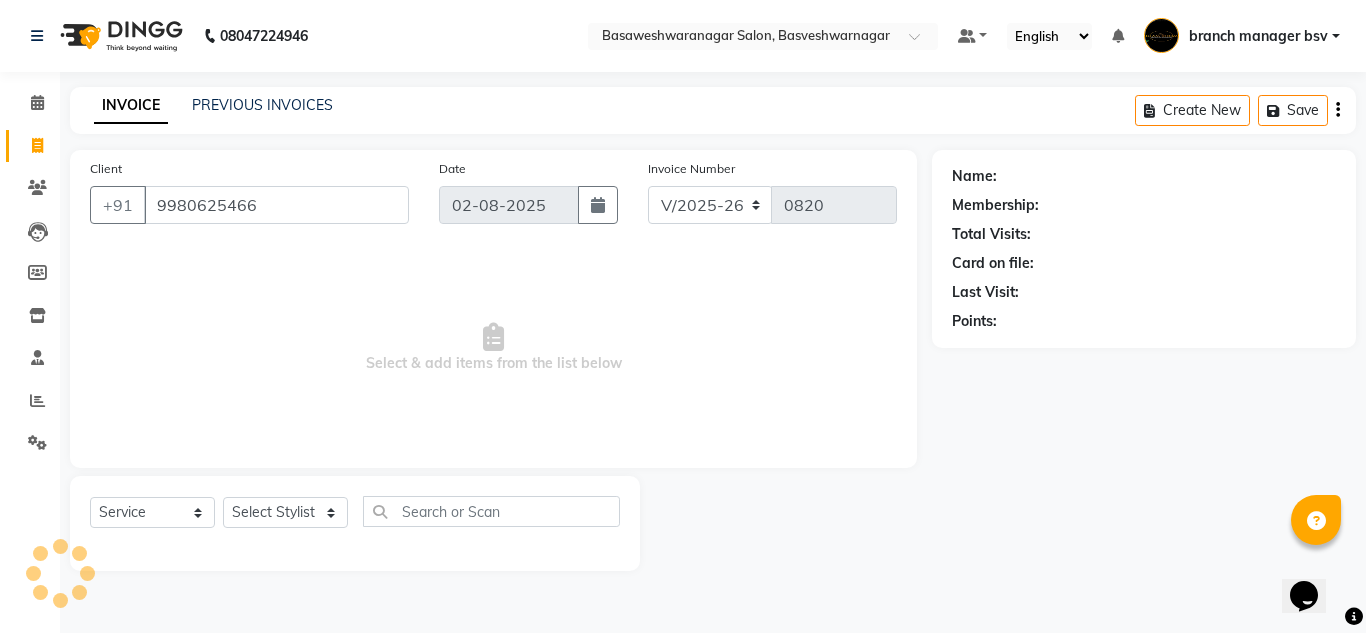 type on "9980625466" 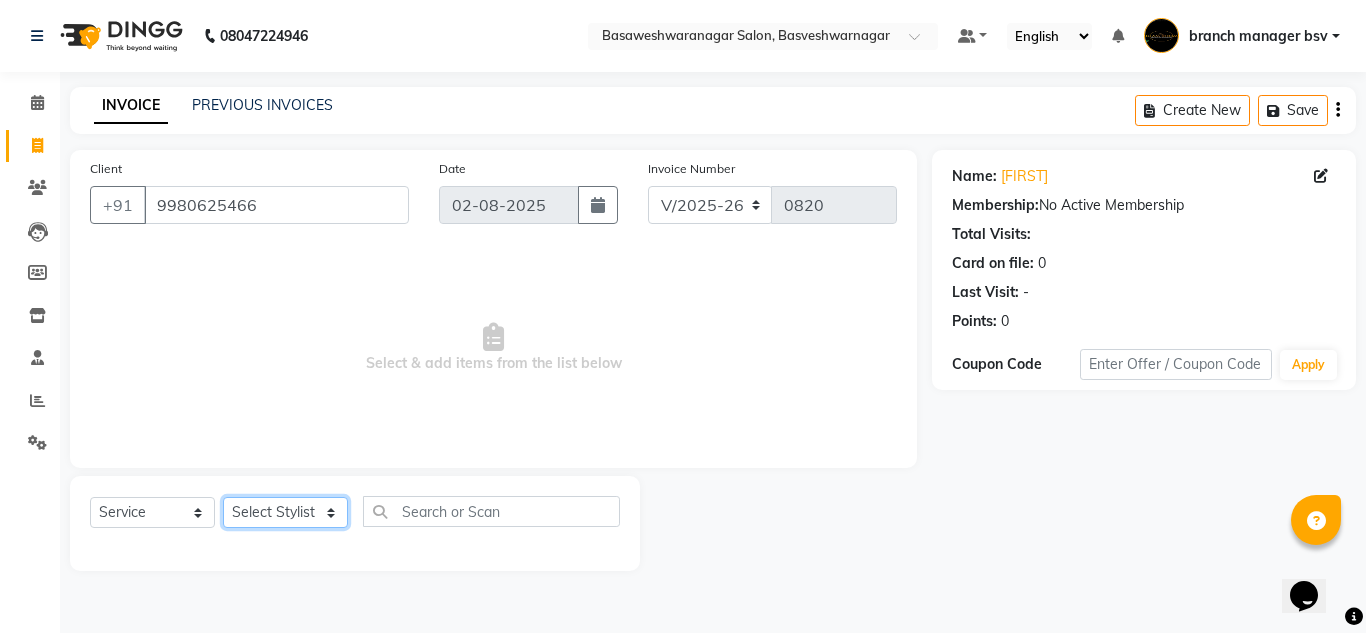 click on "Select Stylist ashwini branch manager bsv Dr.Jabin Dr mehzabin GURISH JASSI Jayshree Navya pooja accounts PRATIK RAJEESHA Rasna Sanskruthi shangnimwom SMIRTI SUMITH SUNITHA SUNNY Tanveer  TEZZ The Glam Room theja Trishna urmi" 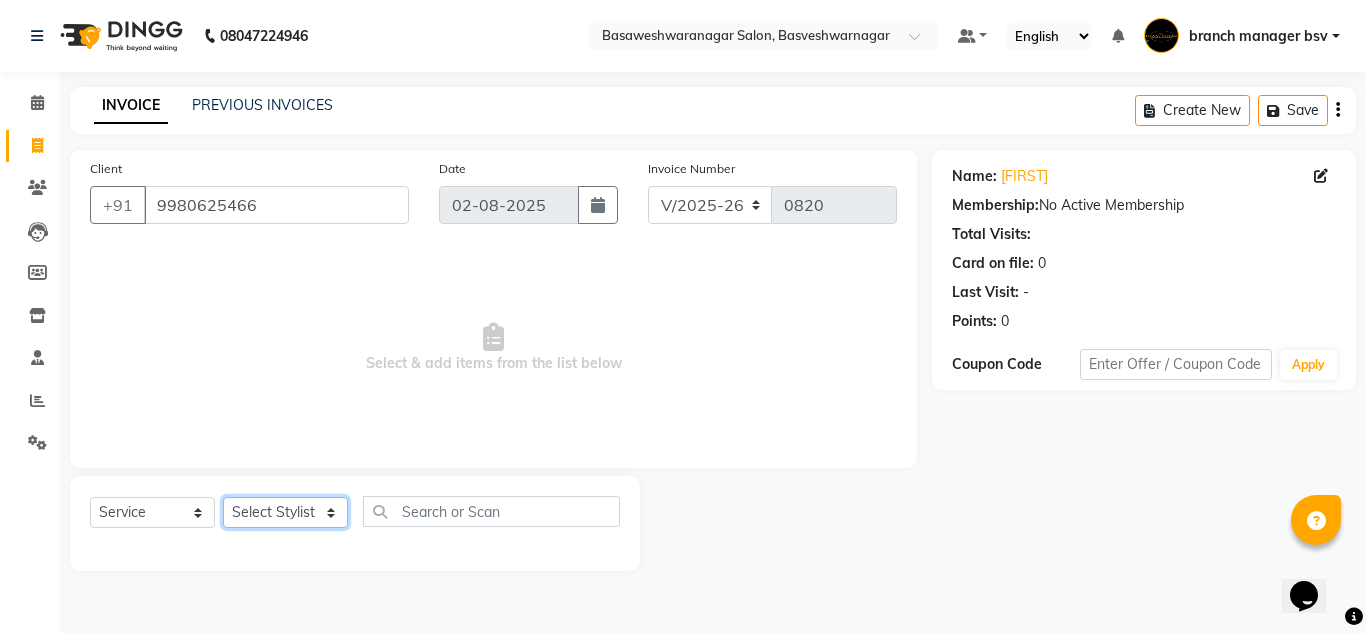 select on "47930" 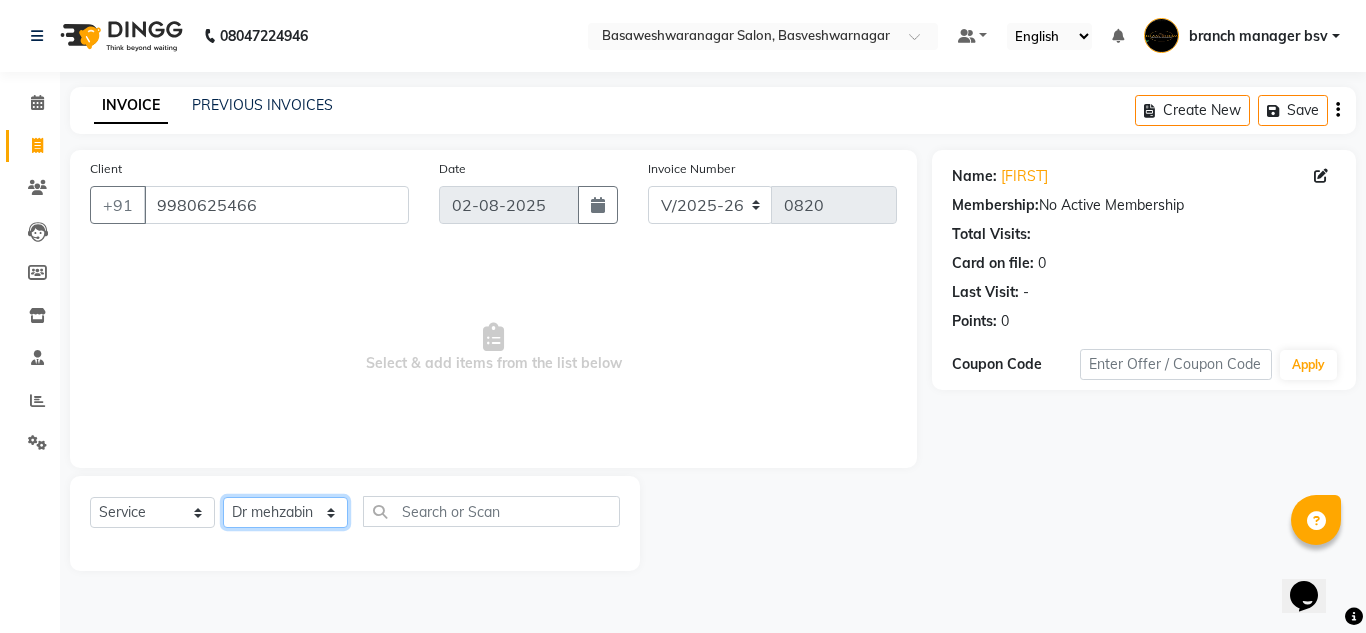 click on "Select Stylist ashwini branch manager bsv Dr.Jabin Dr mehzabin GURISH JASSI Jayshree Navya pooja accounts PRATIK RAJEESHA Rasna Sanskruthi shangnimwom SMIRTI SUMITH SUNITHA SUNNY Tanveer  TEZZ The Glam Room theja Trishna urmi" 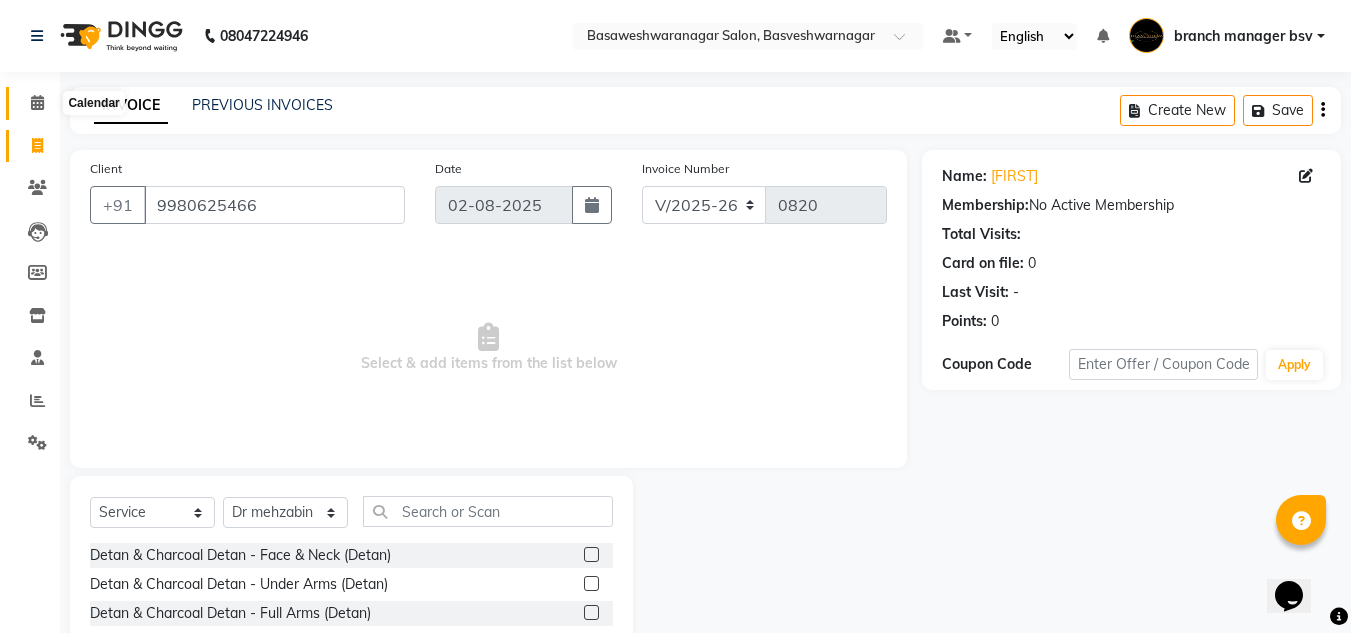 click 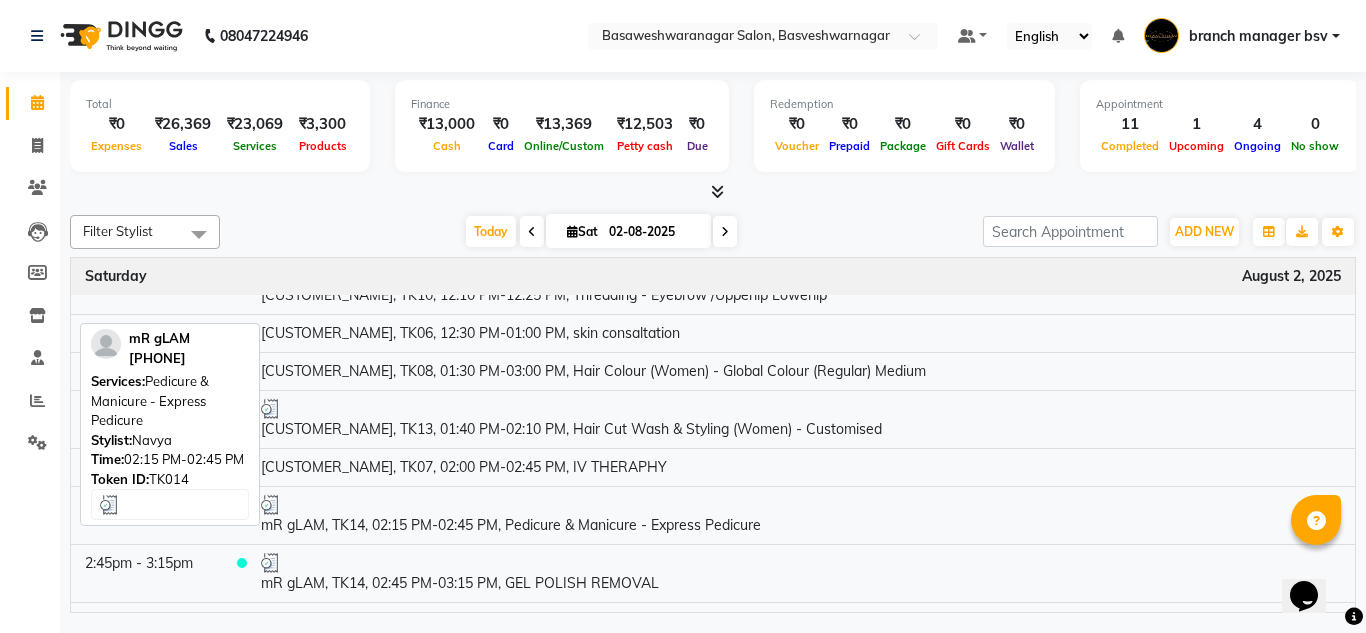scroll, scrollTop: 311, scrollLeft: 0, axis: vertical 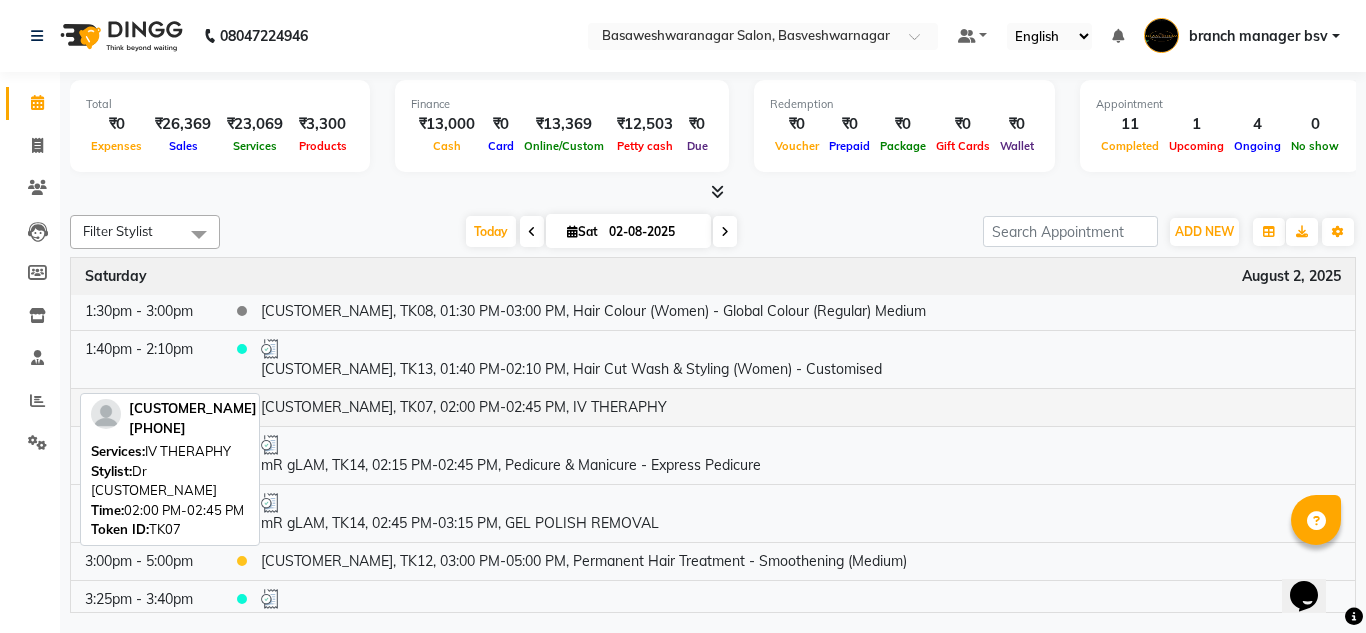 click on "[FIRST], TK07, 02:00 PM-02:45 PM, IV THERAPHY" at bounding box center (801, 407) 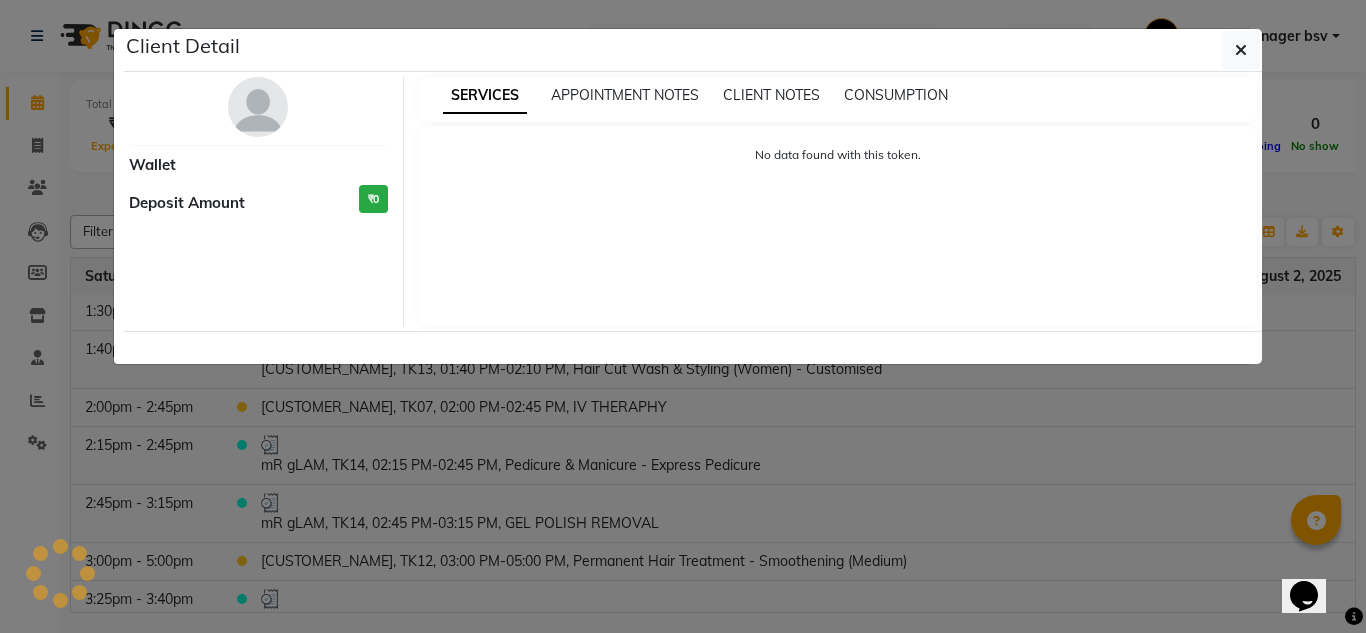 select on "1" 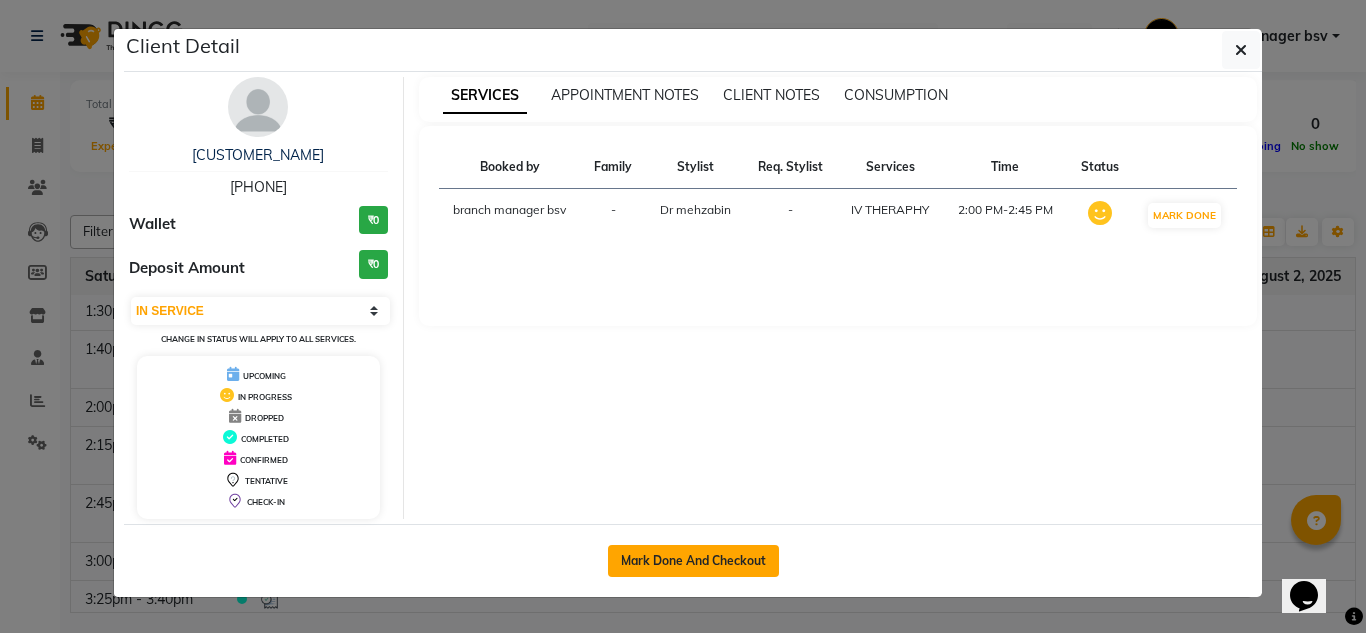 click on "Mark Done And Checkout" 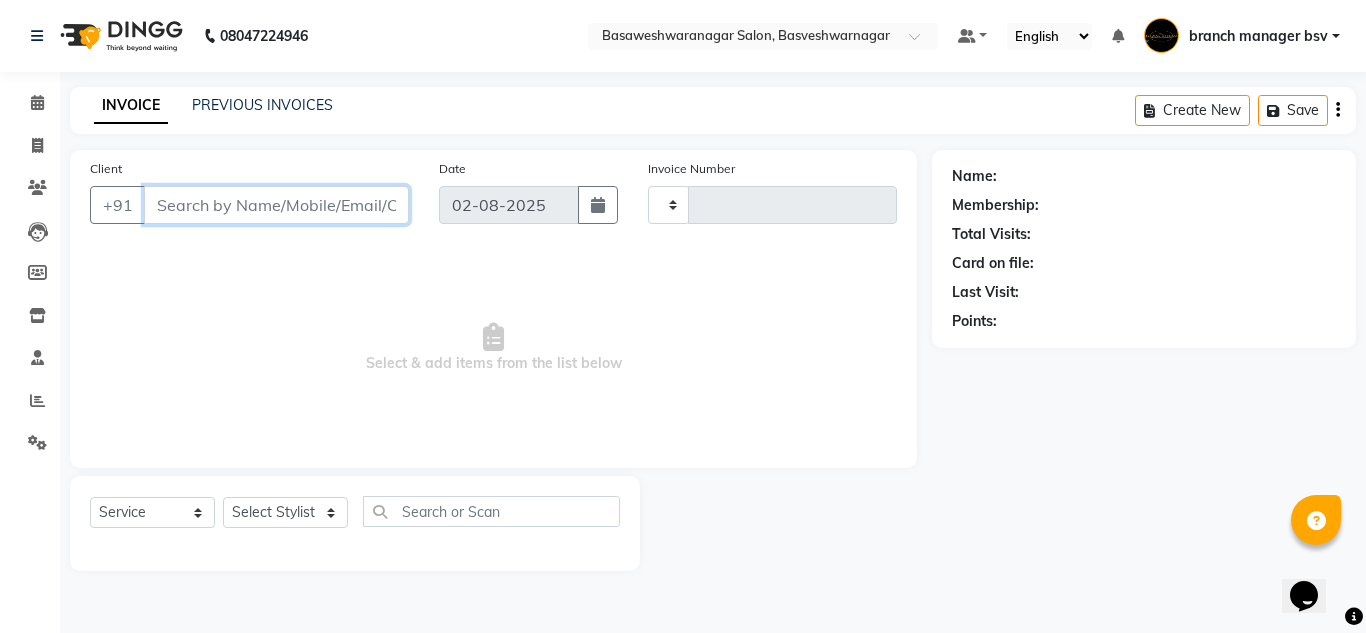 click on "Client" at bounding box center (276, 205) 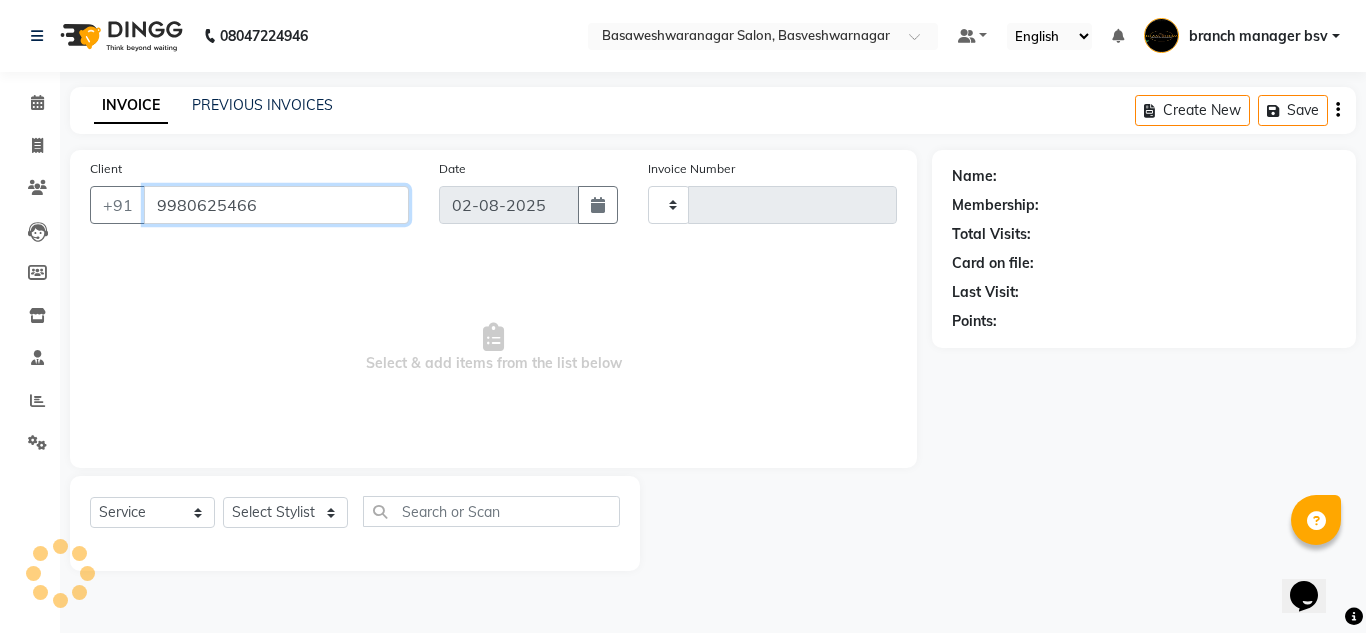 type on "9980625466" 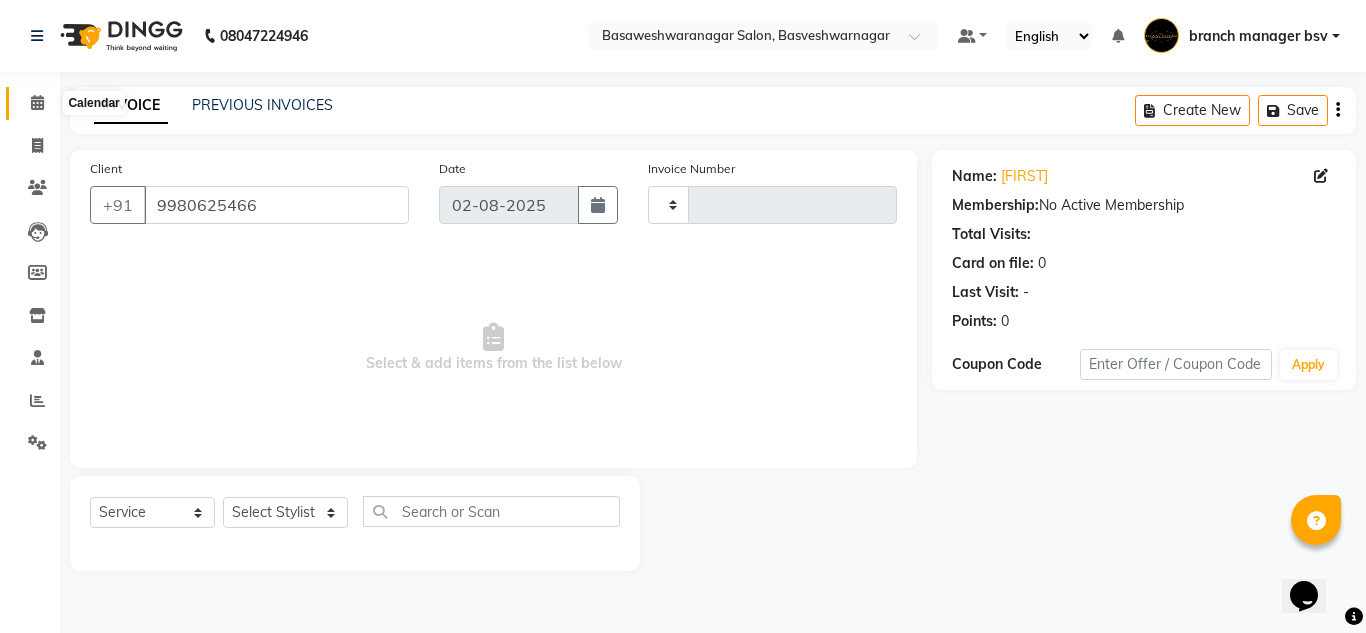 click 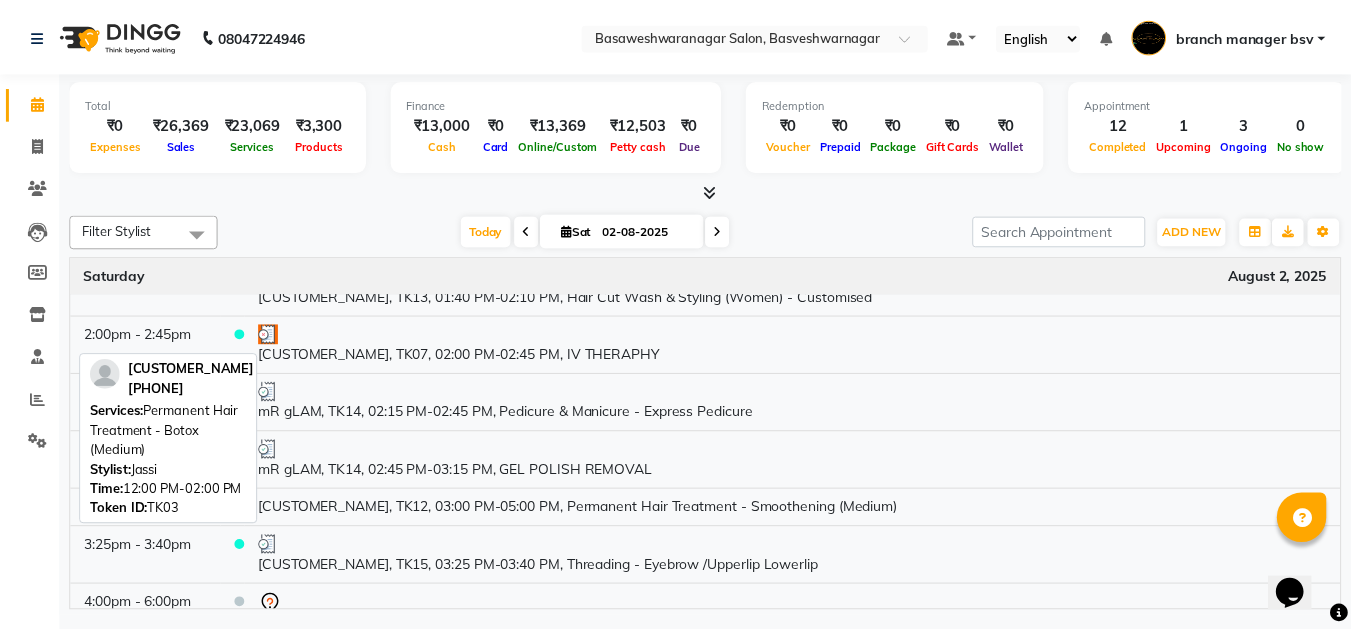 scroll, scrollTop: 384, scrollLeft: 0, axis: vertical 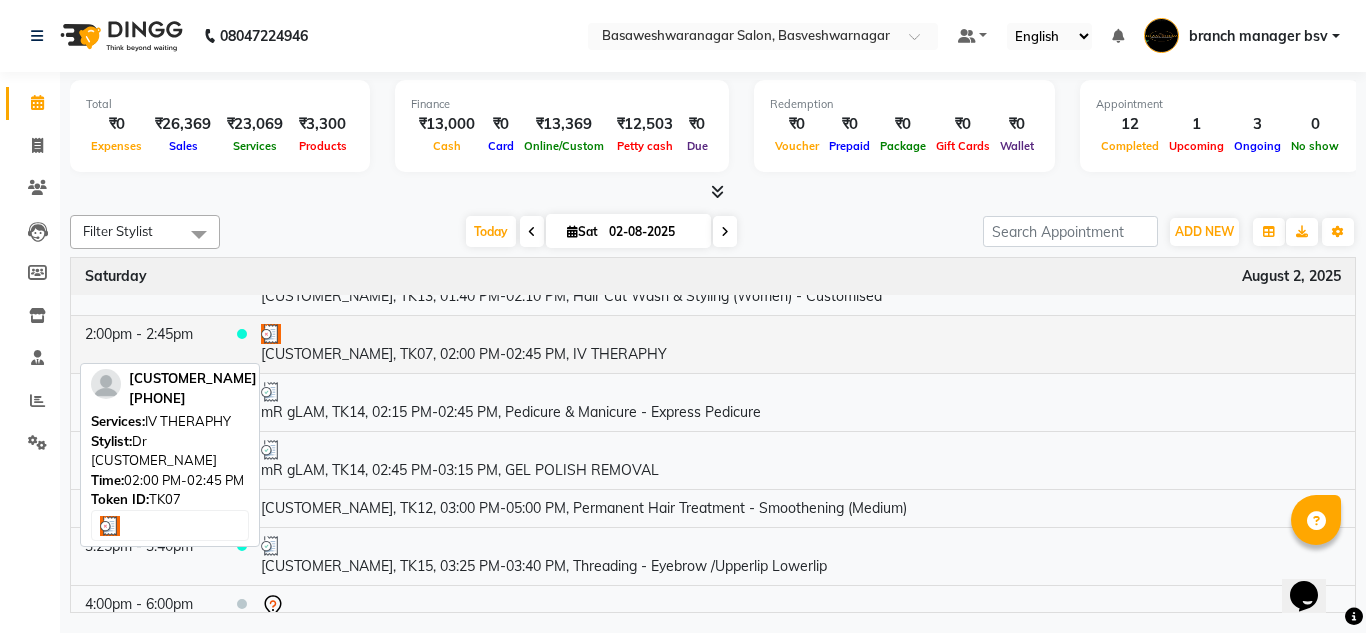 click at bounding box center [801, 334] 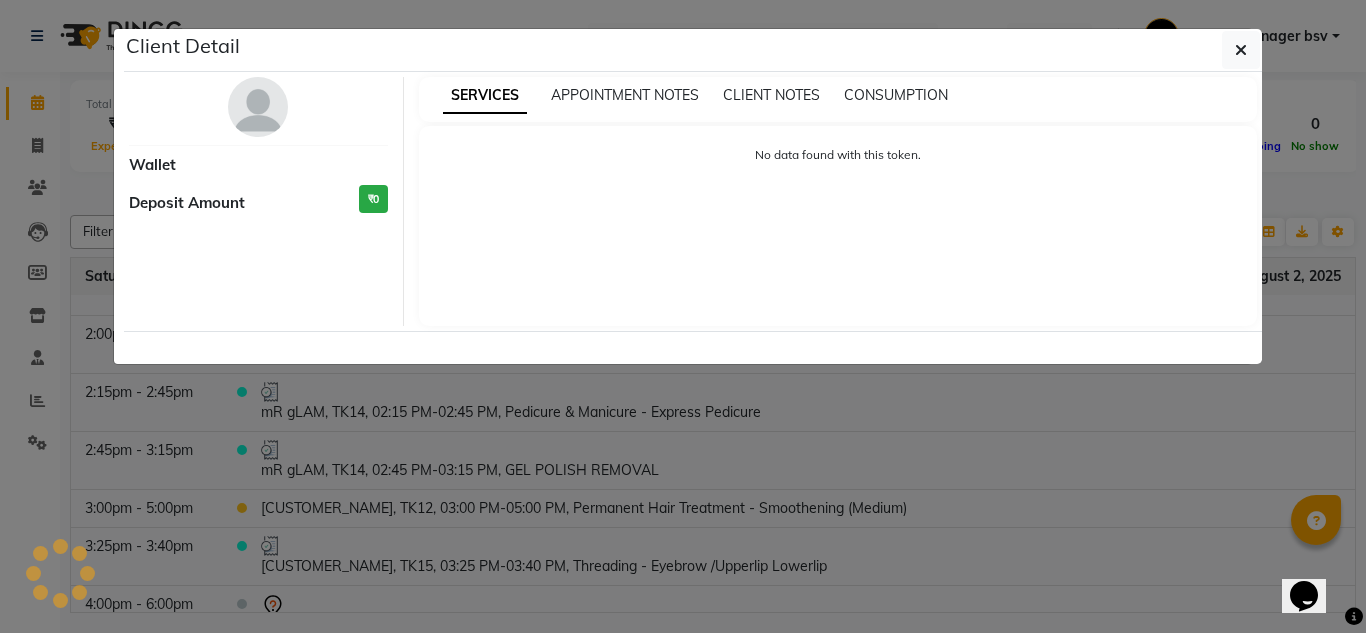 select on "3" 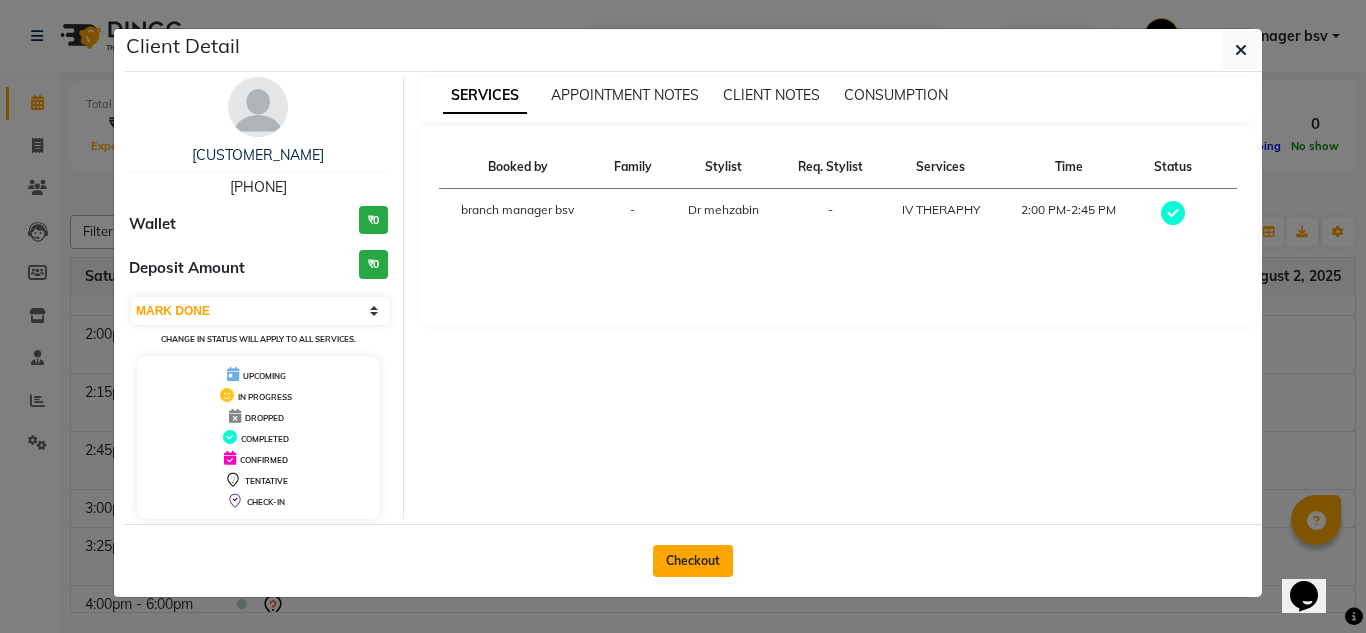 click on "Checkout" 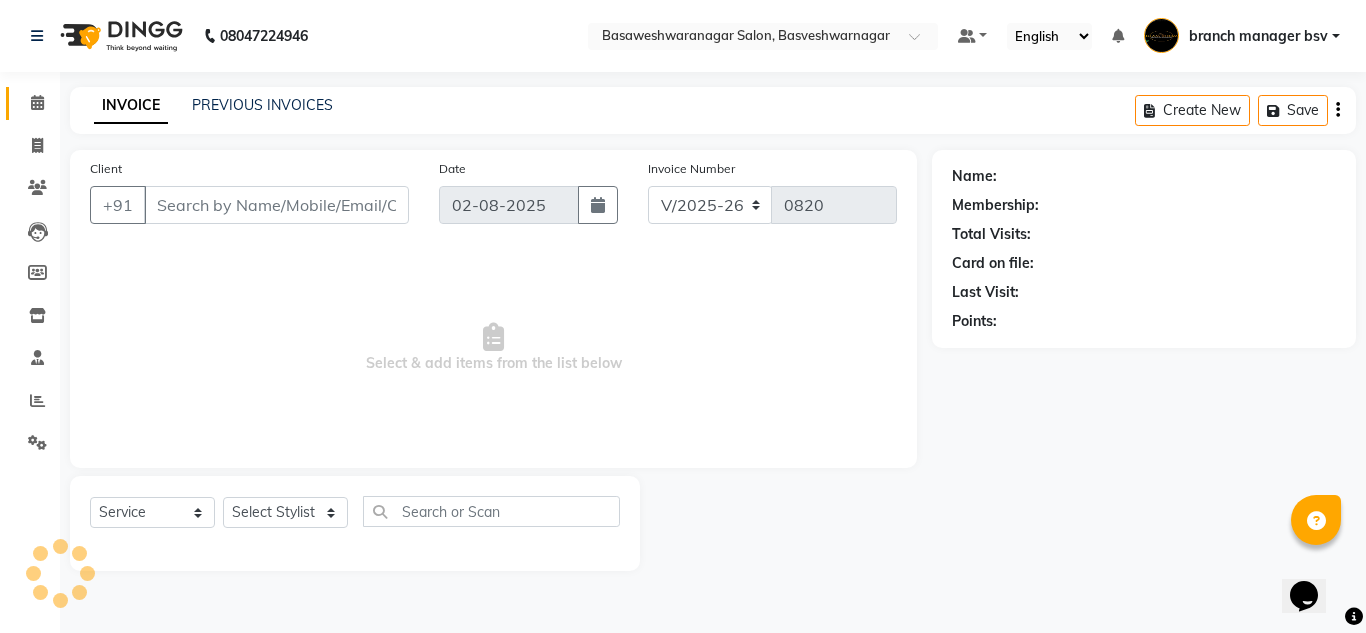 type on "9513966299" 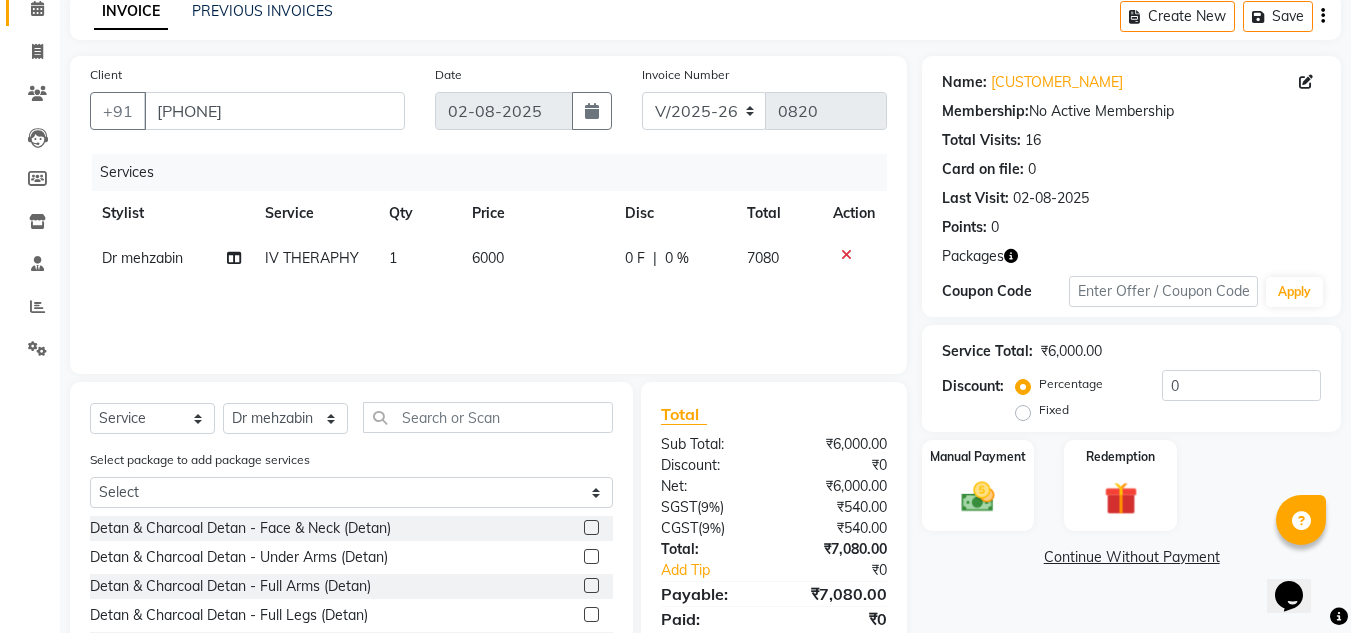 scroll, scrollTop: 95, scrollLeft: 0, axis: vertical 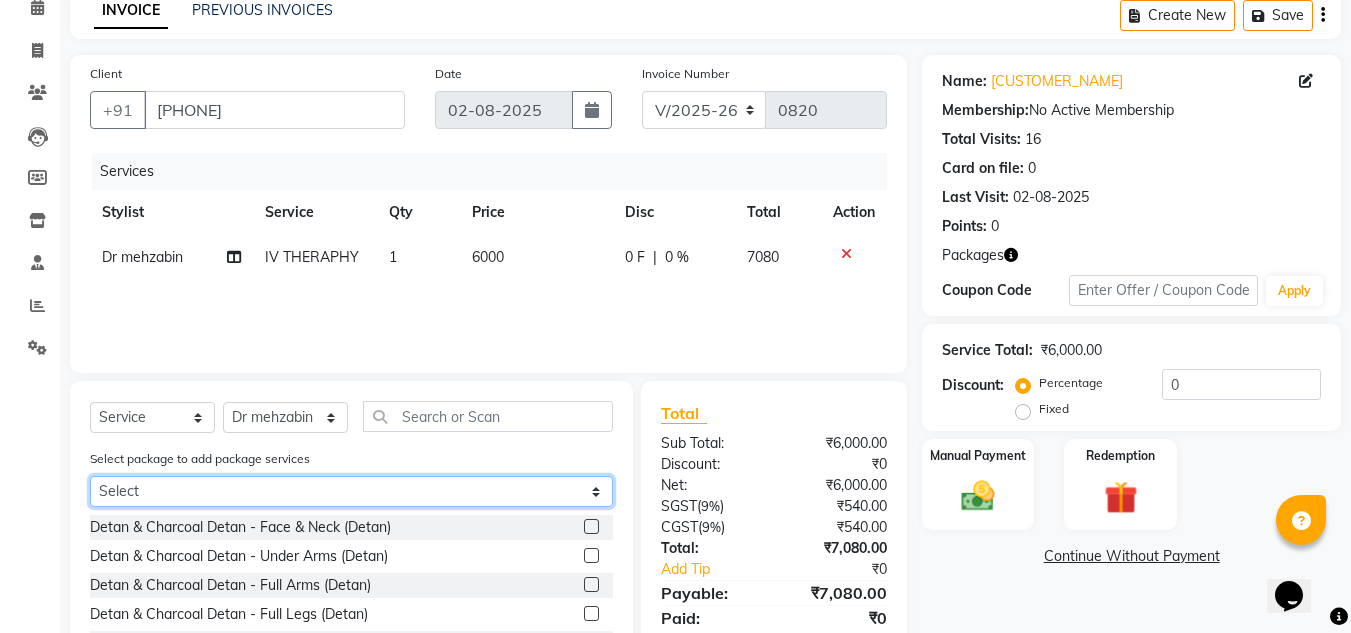click on "Select Vidhya" 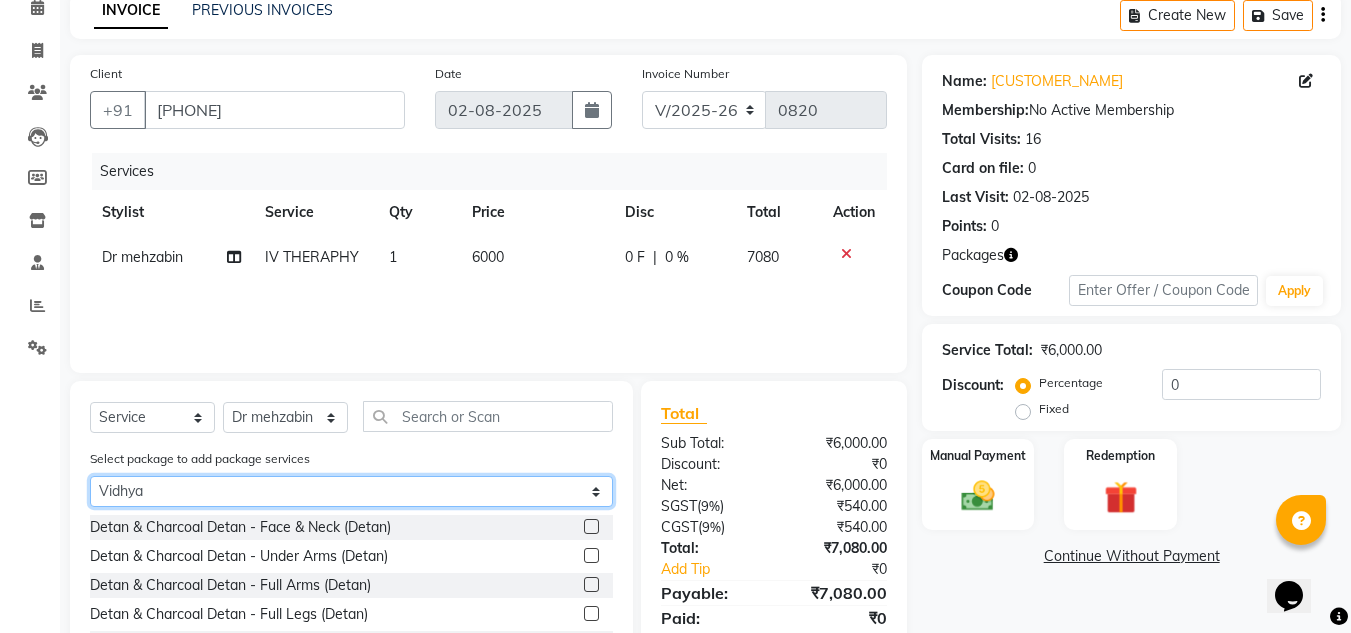 click on "Select Vidhya" 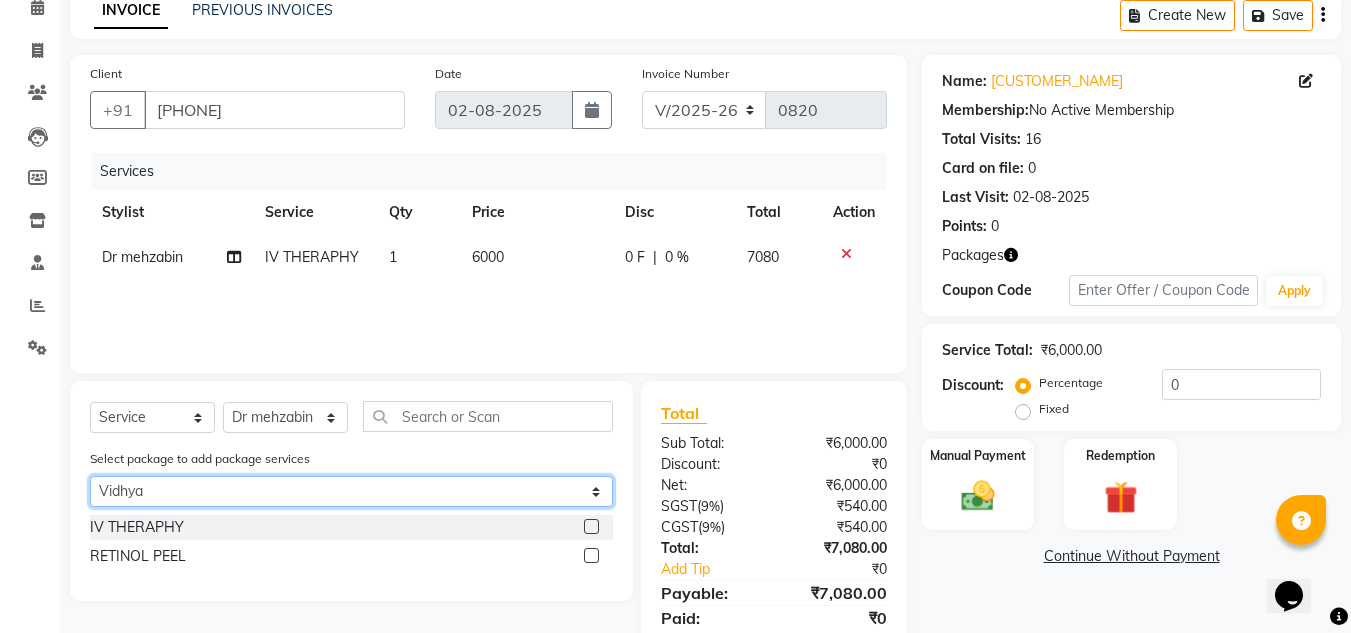 scroll, scrollTop: 167, scrollLeft: 0, axis: vertical 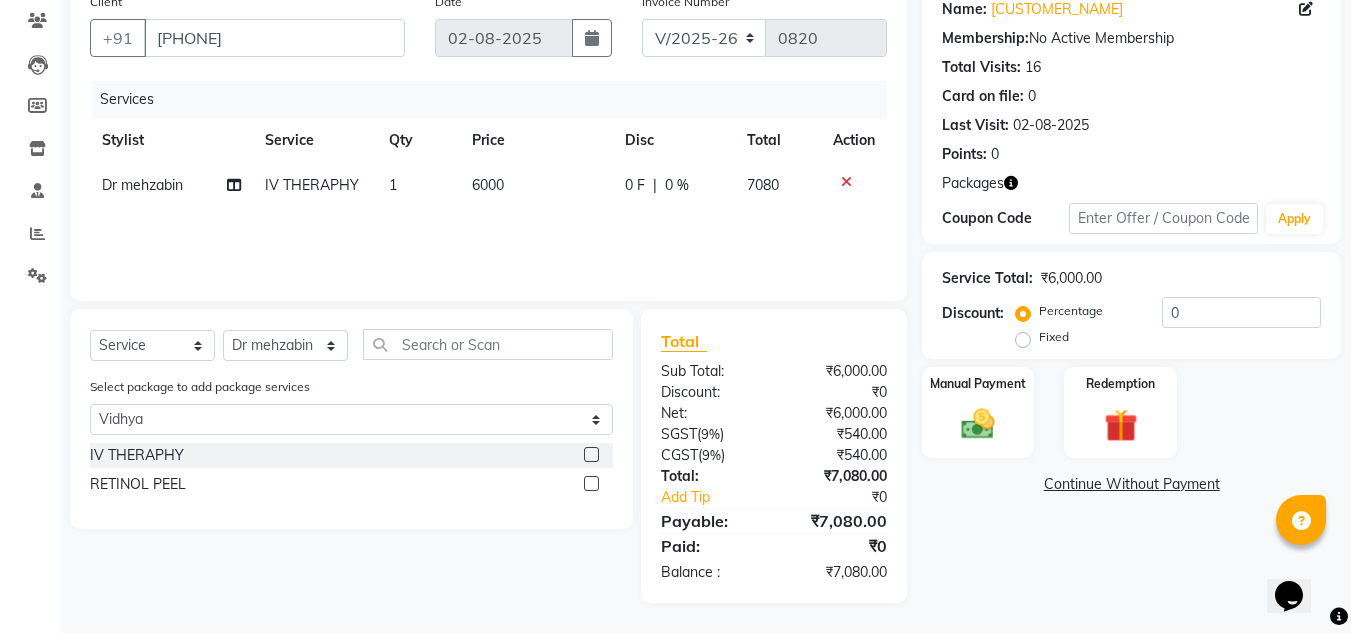 click 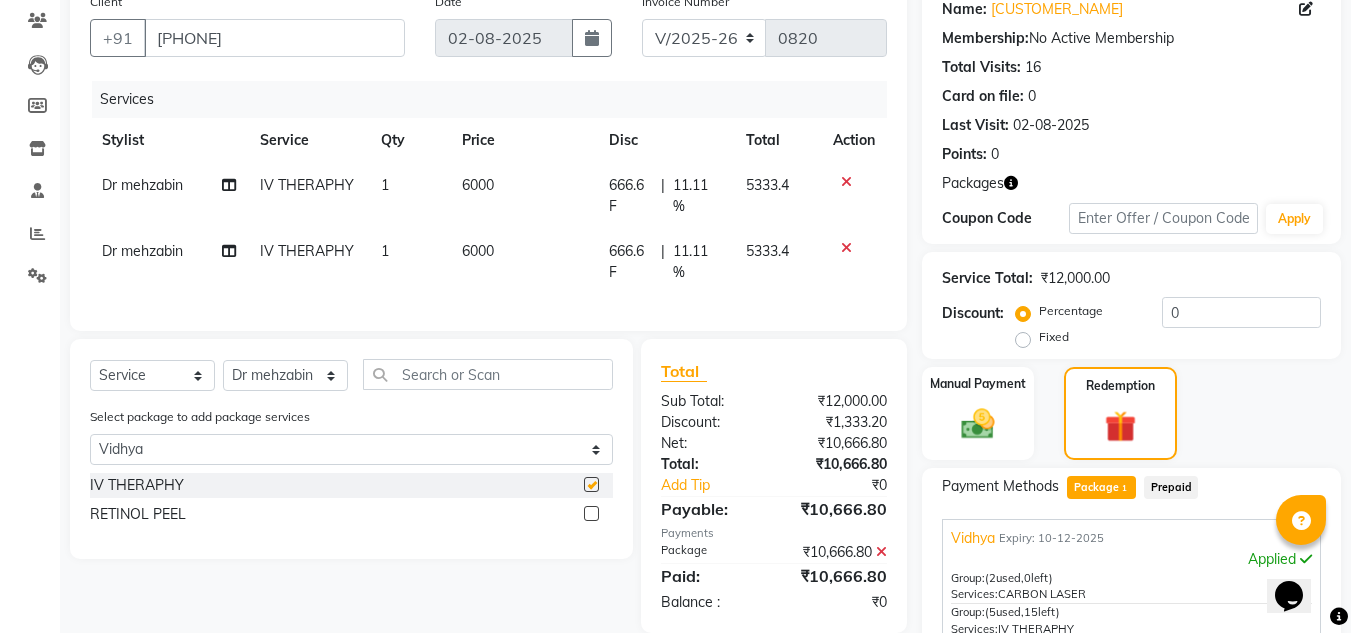 checkbox on "false" 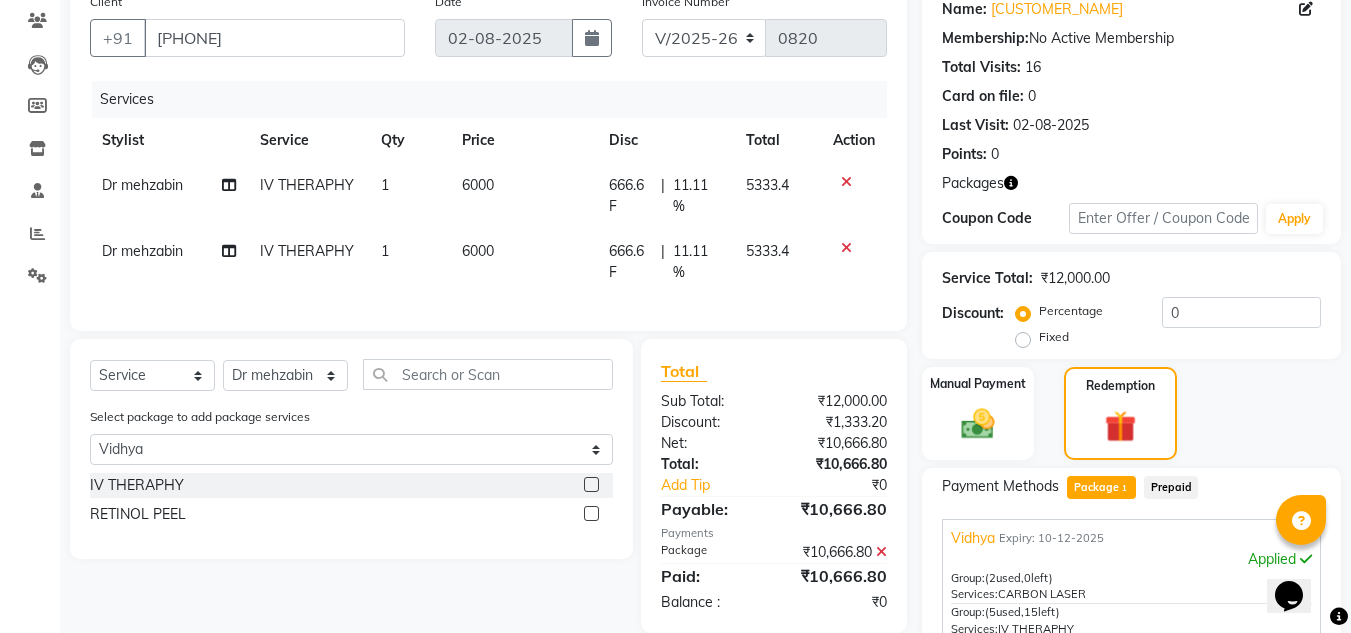 click 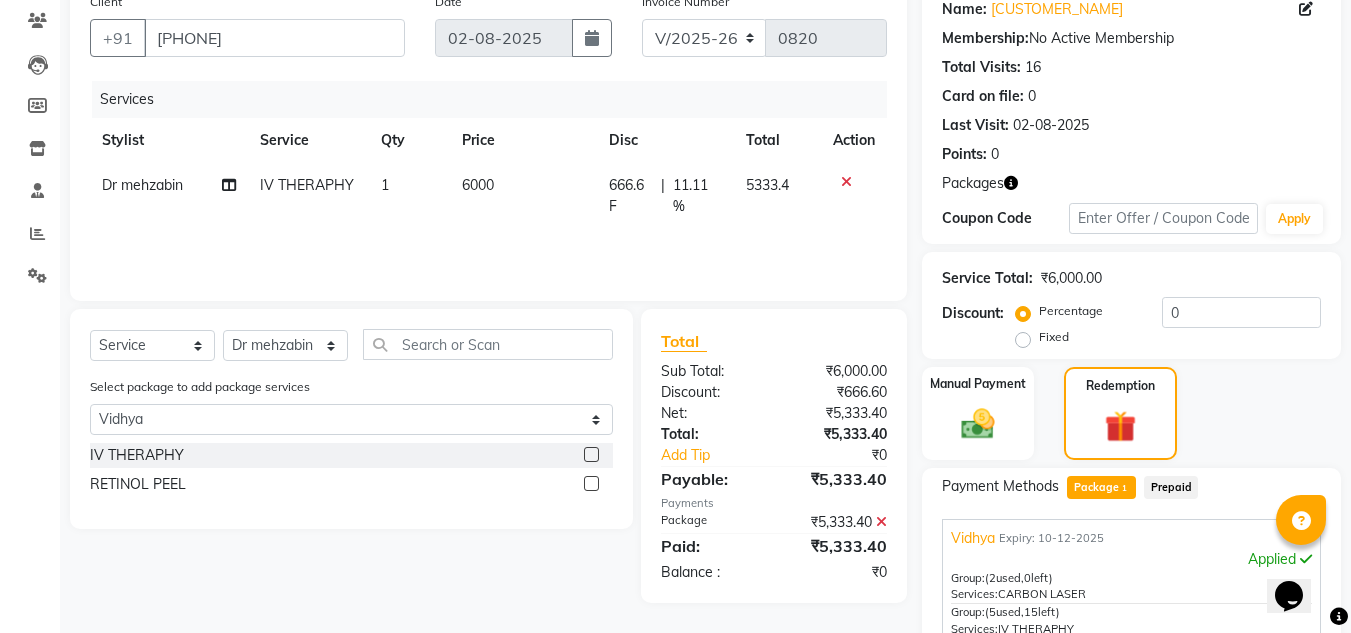 scroll, scrollTop: 424, scrollLeft: 0, axis: vertical 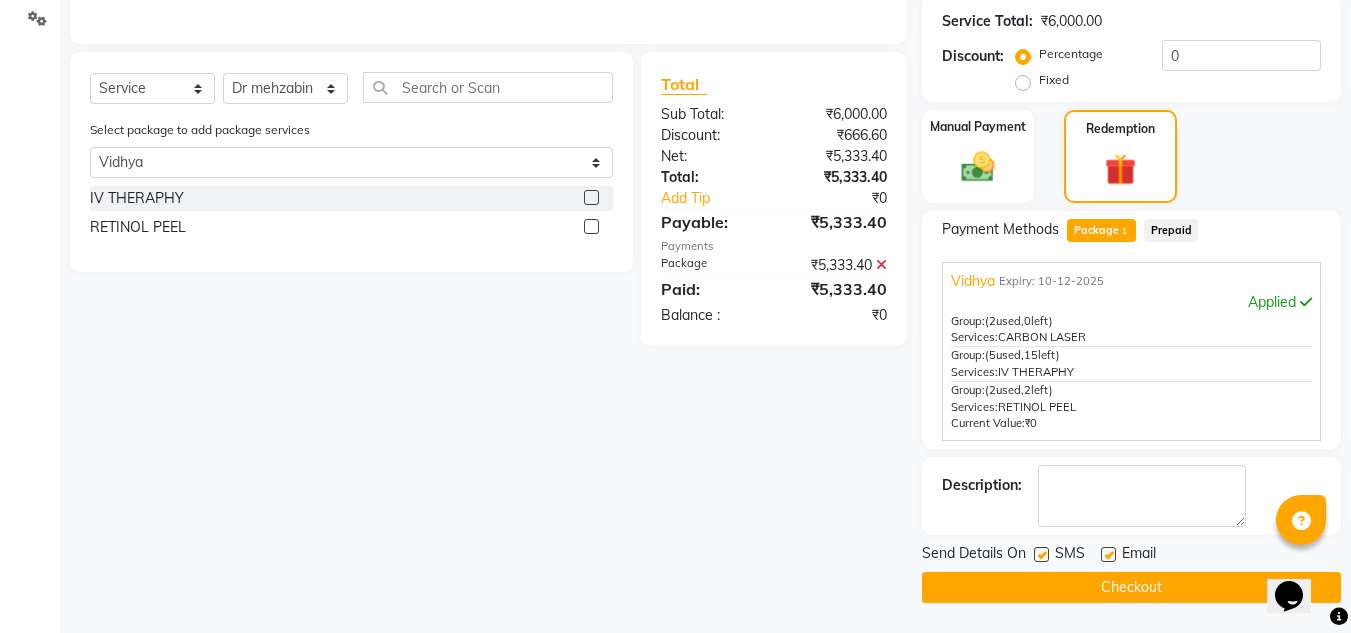 click on "Checkout" 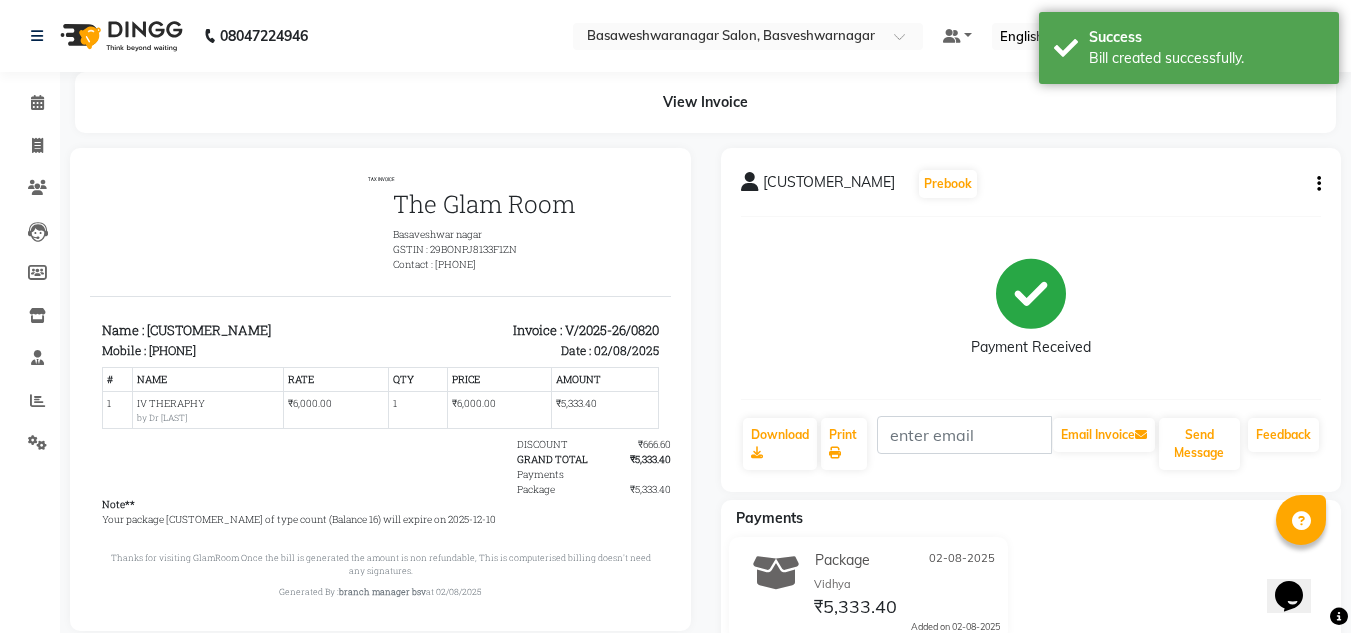 scroll, scrollTop: 0, scrollLeft: 0, axis: both 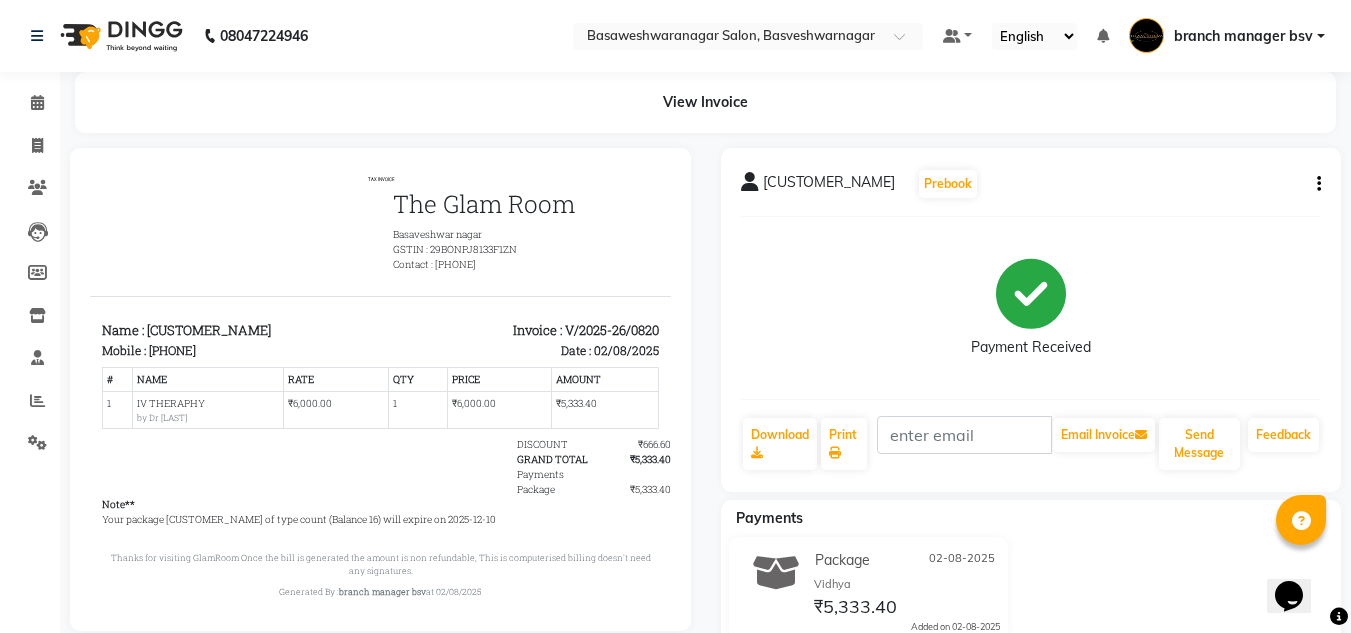 click on "919513966299" at bounding box center [172, 350] 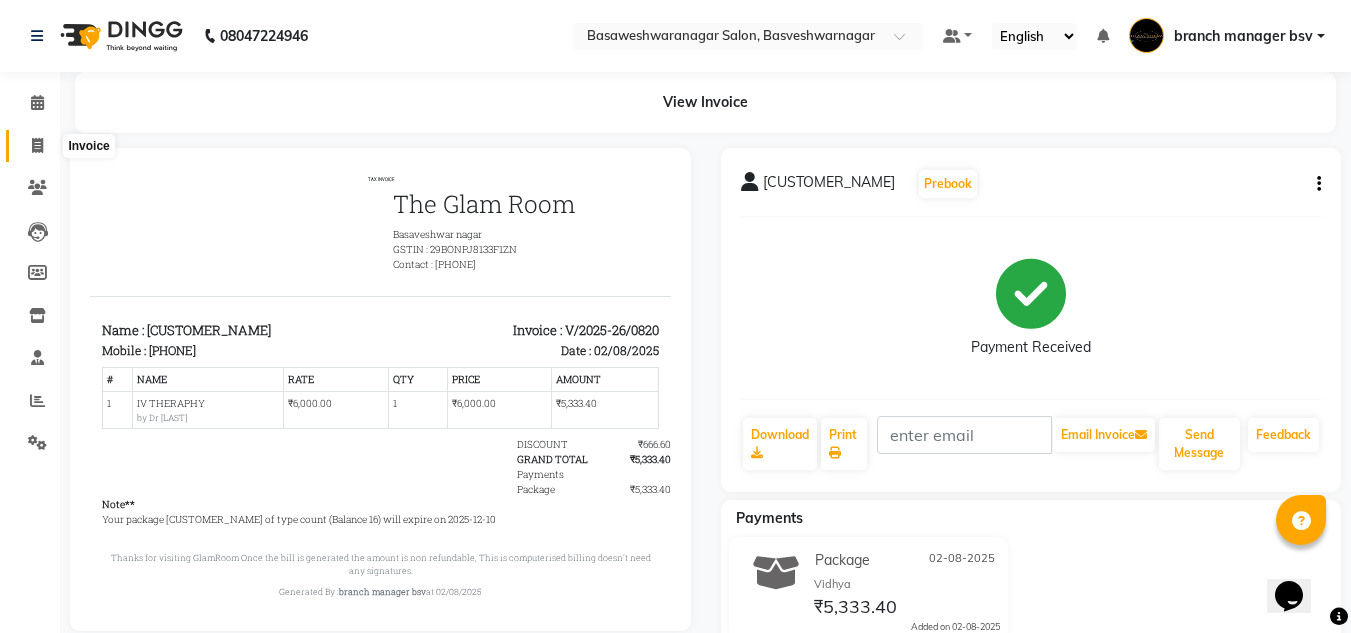 click 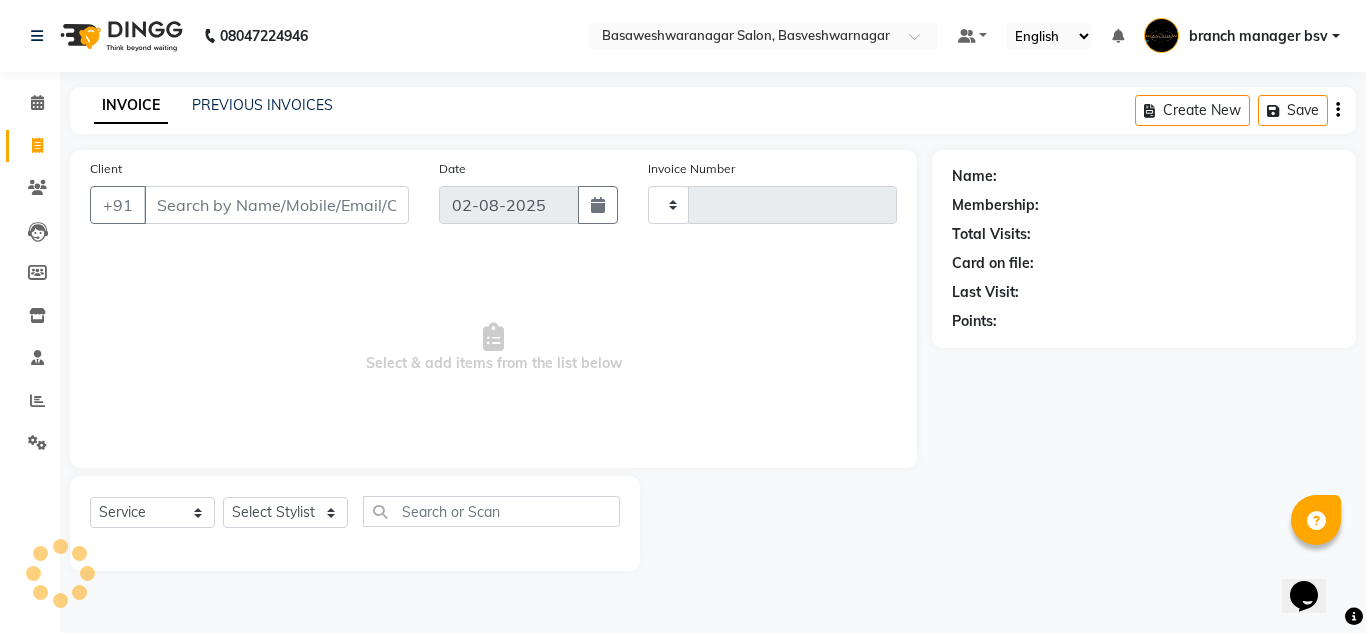 type on "0821" 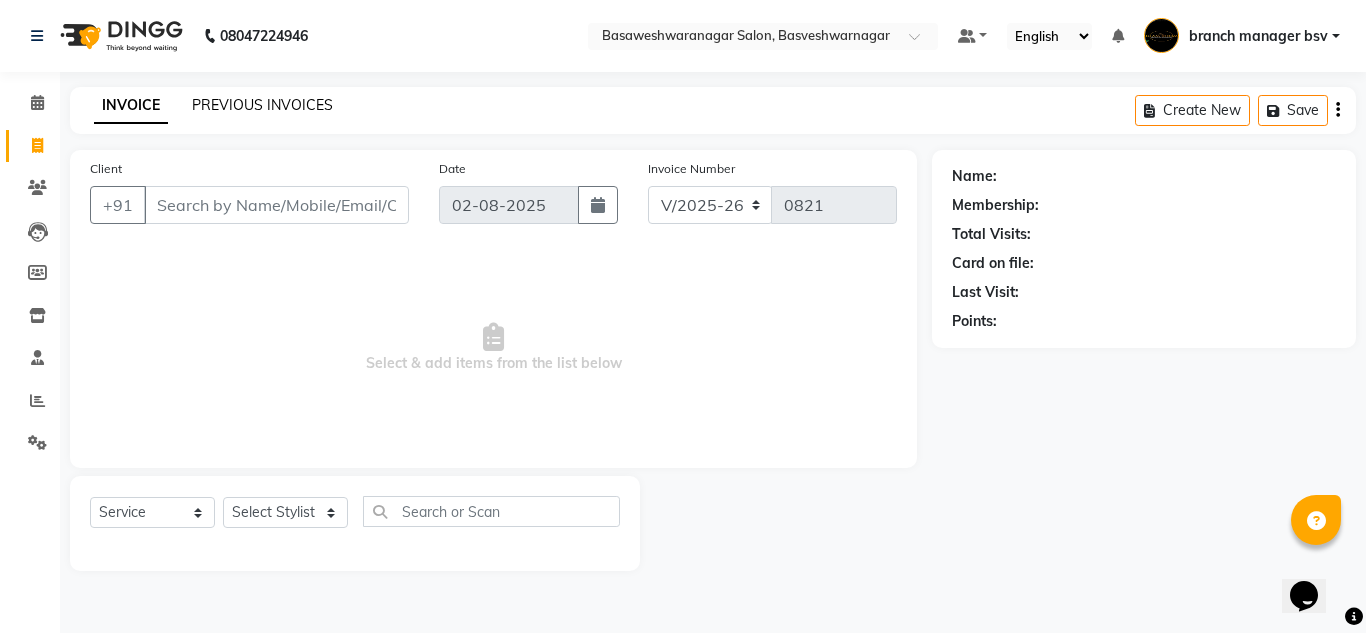 click on "PREVIOUS INVOICES" 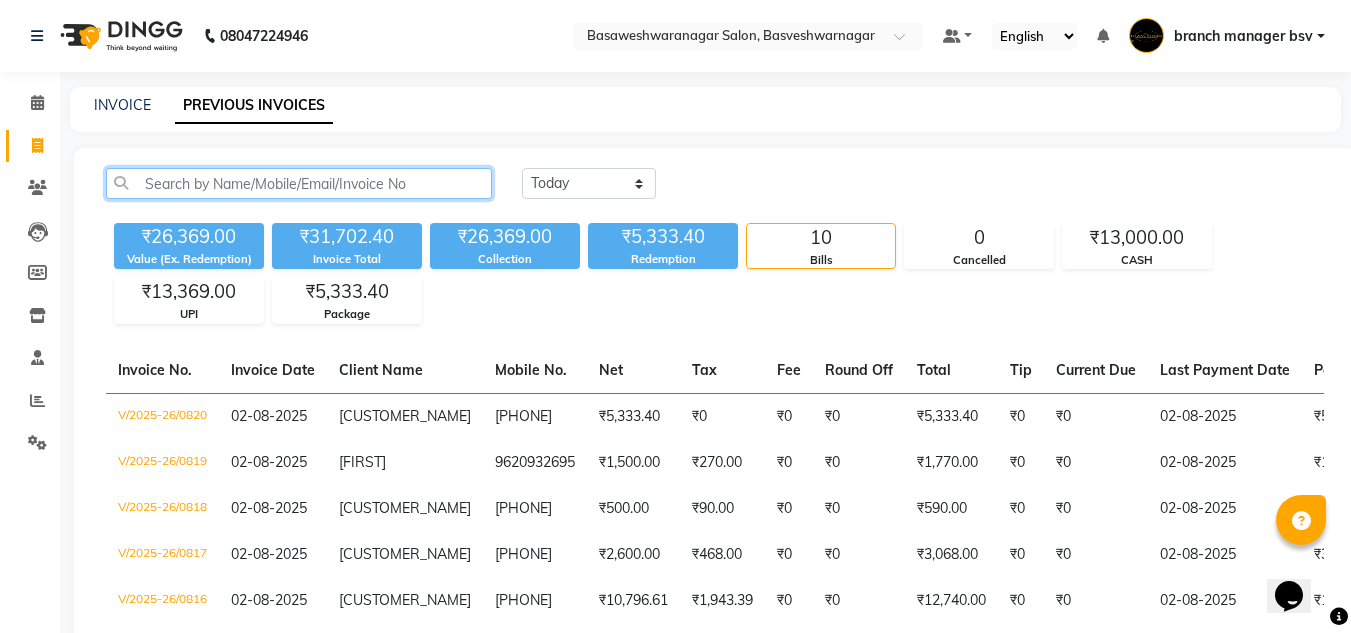 click 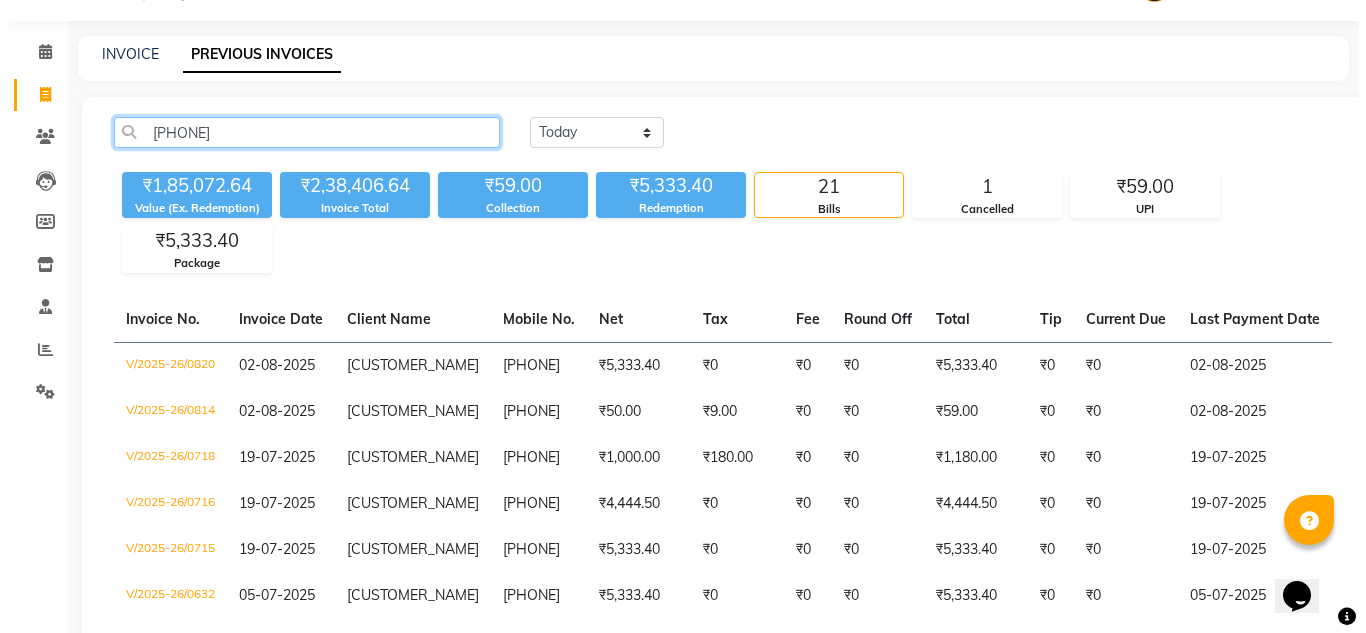 scroll, scrollTop: 0, scrollLeft: 0, axis: both 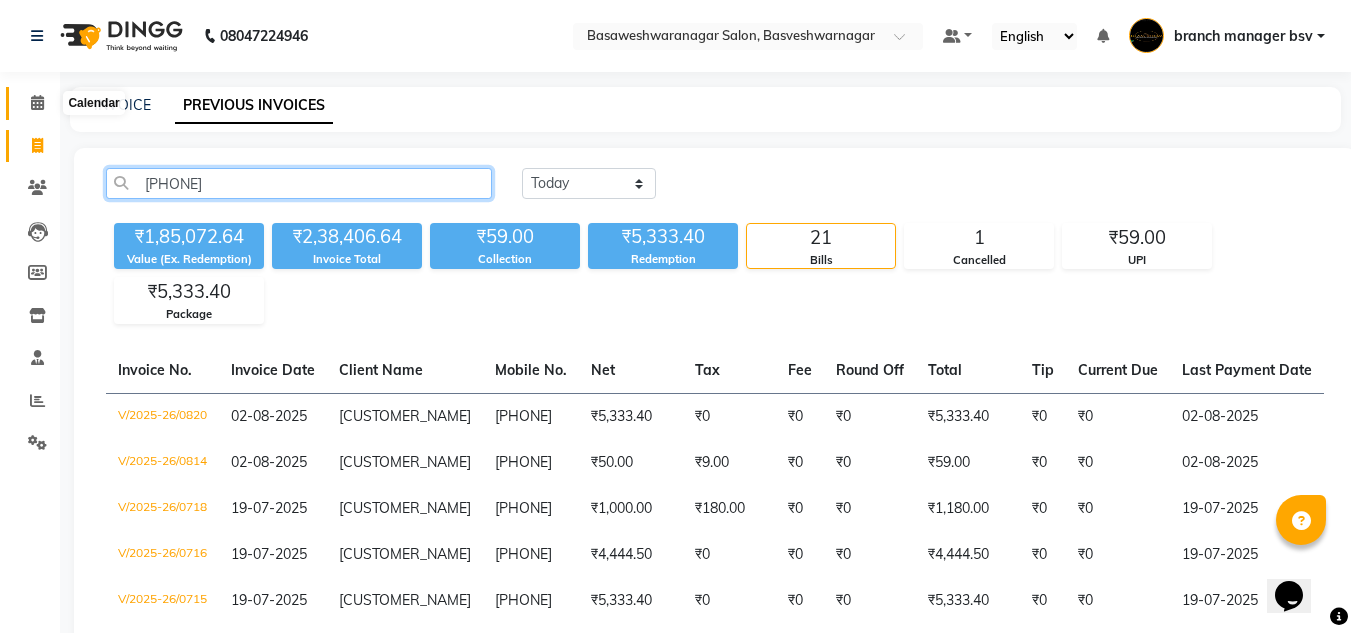 type on "919513966299" 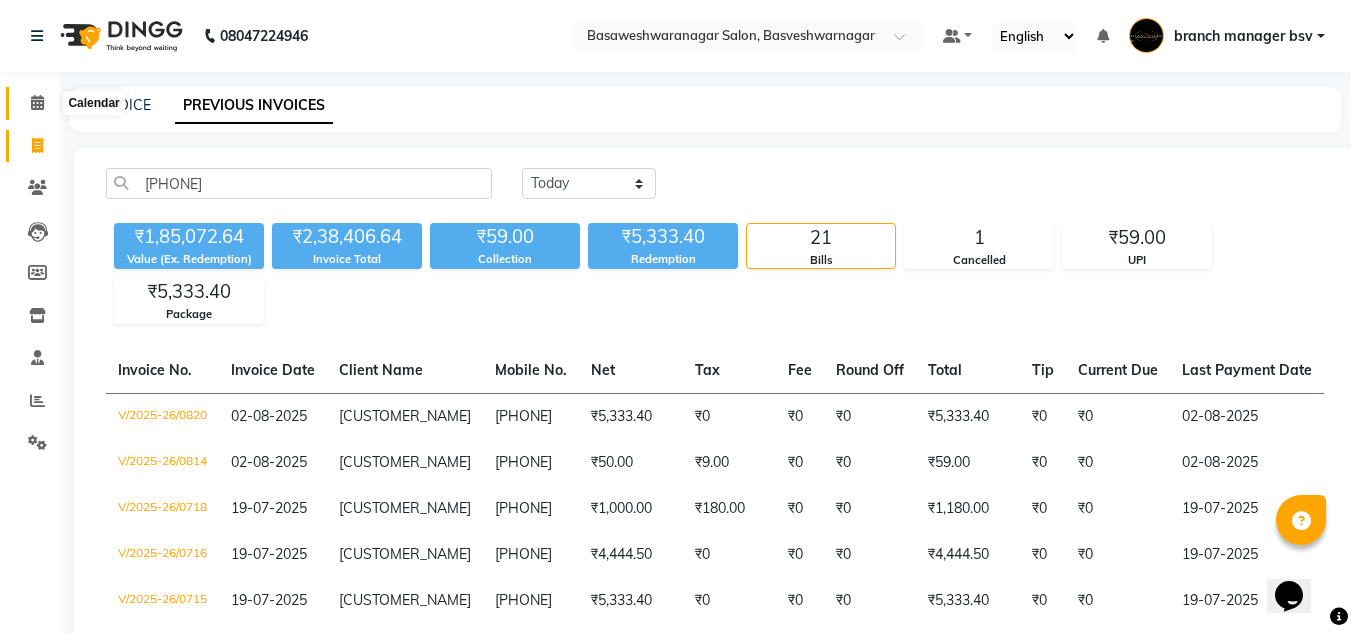 click 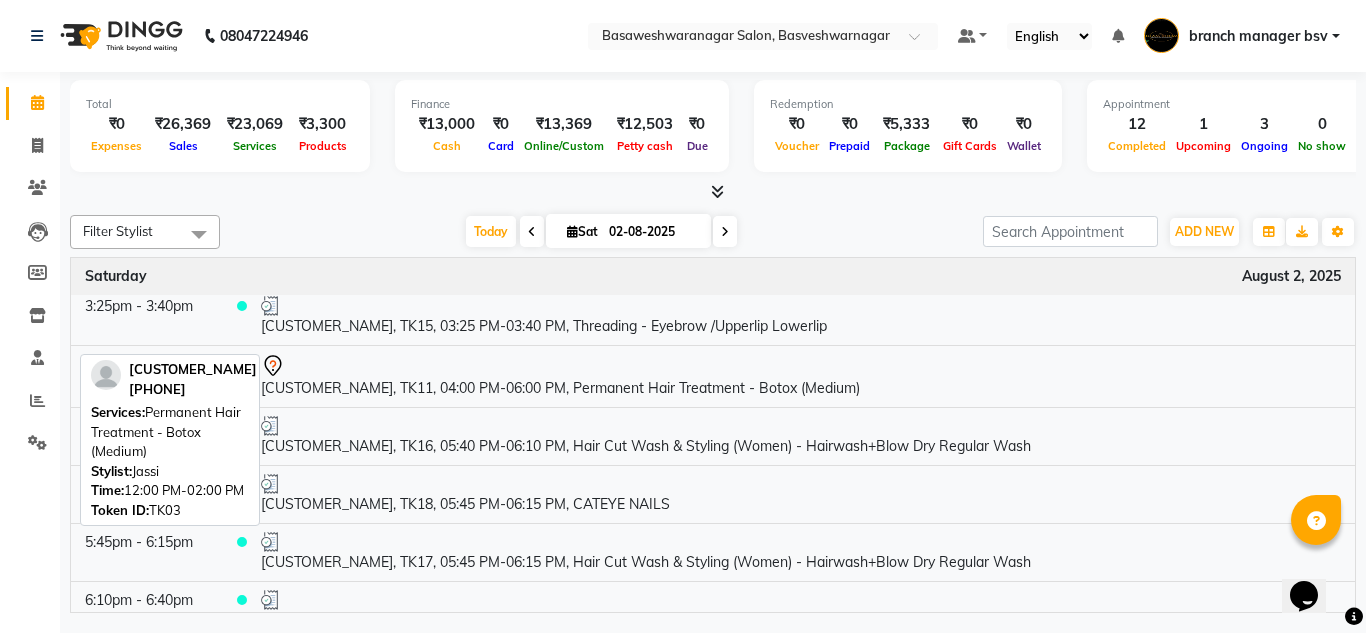 scroll, scrollTop: 651, scrollLeft: 0, axis: vertical 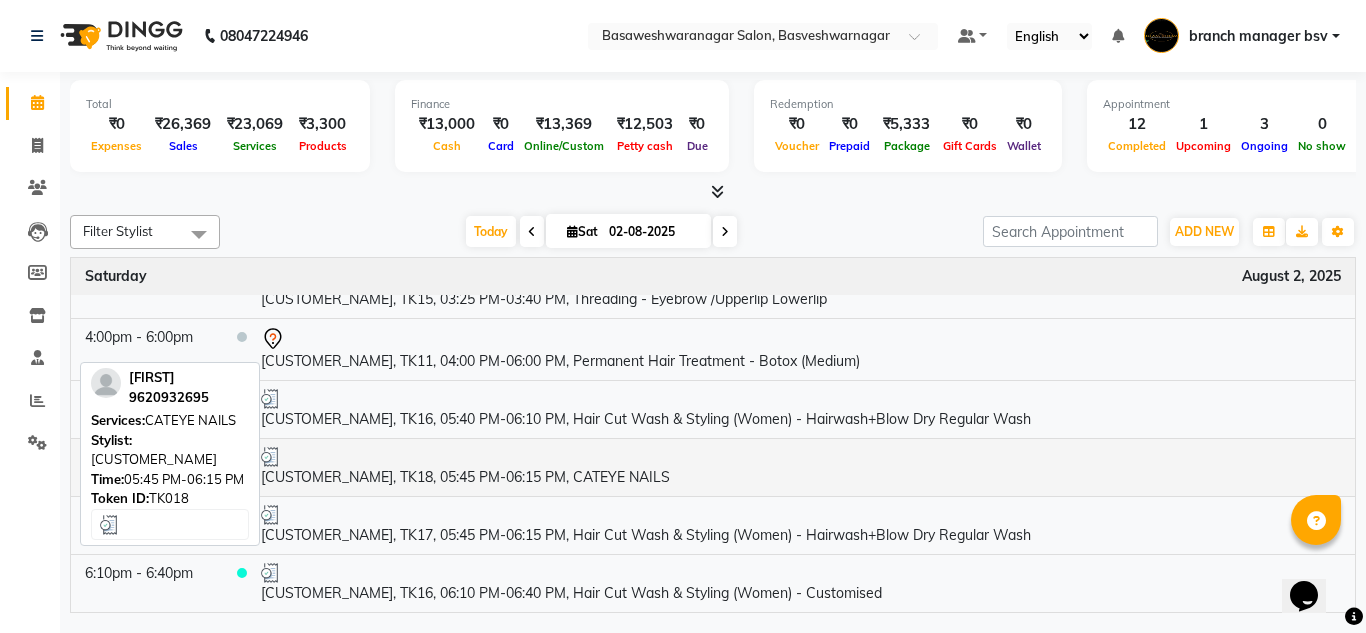 click on "[FIRST], TK18, 05:45 PM-06:15 PM, CATEYE NAILS" at bounding box center (801, 467) 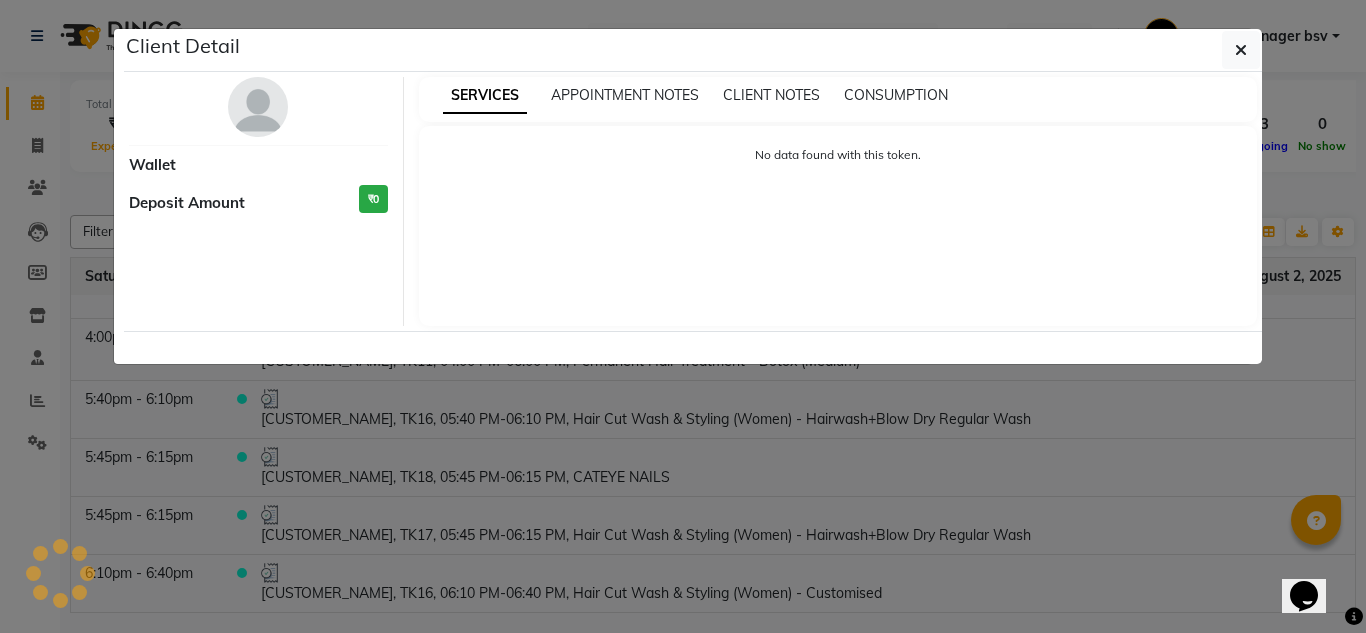 select on "3" 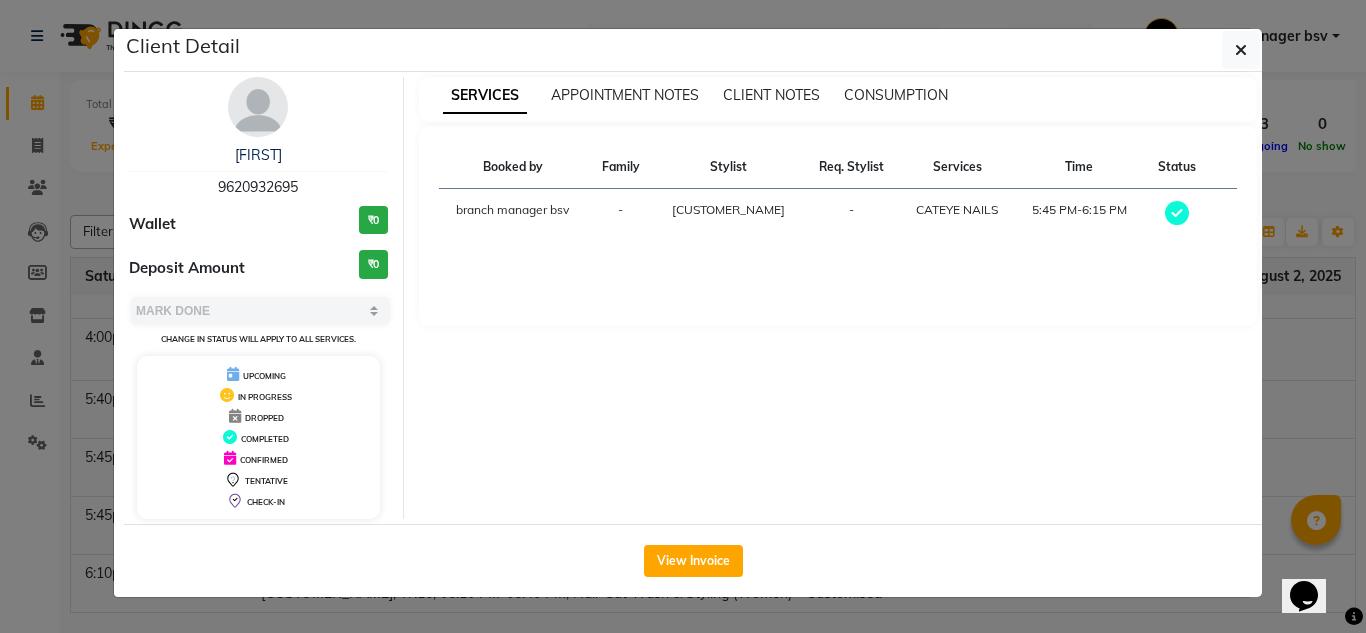 click on "9620932695" at bounding box center [258, 187] 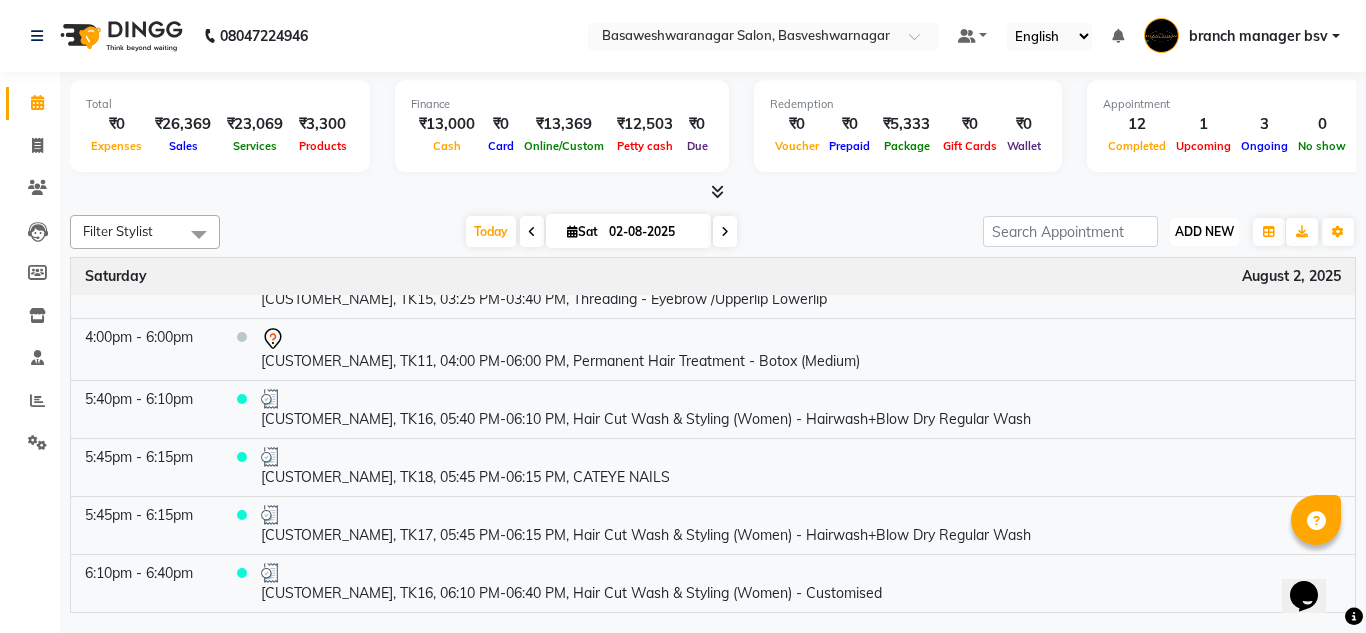 click on "ADD NEW" at bounding box center (1204, 231) 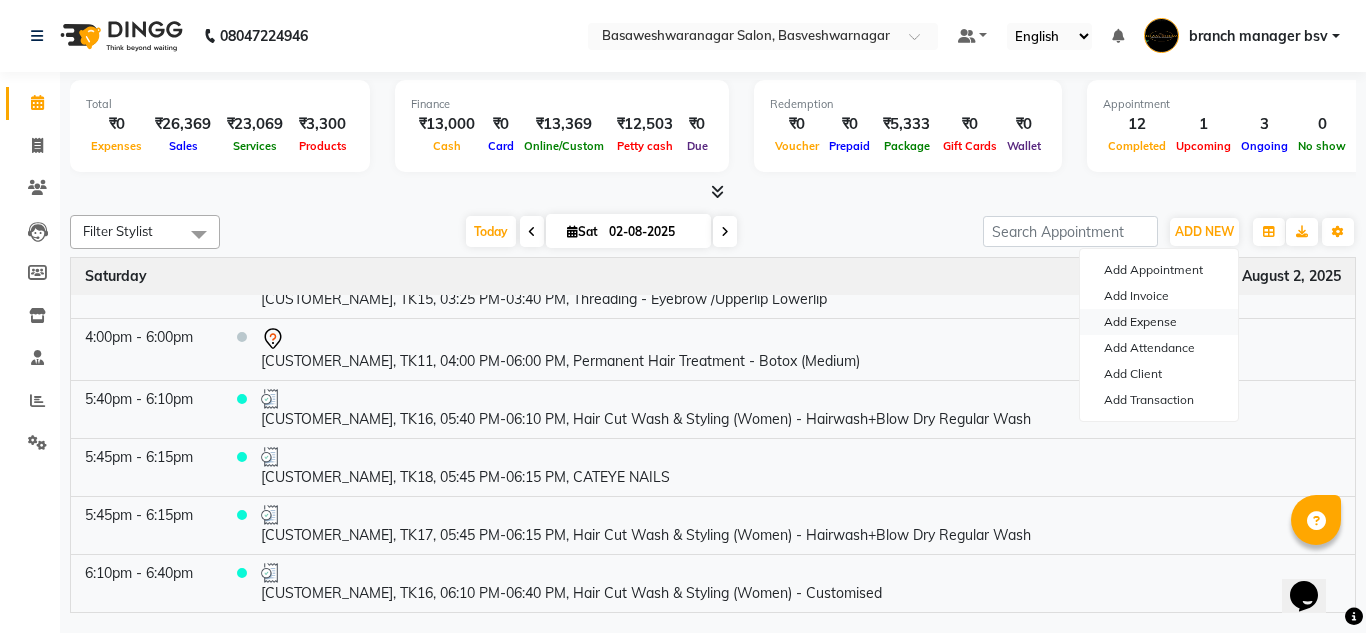 click on "Add Expense" at bounding box center [1159, 322] 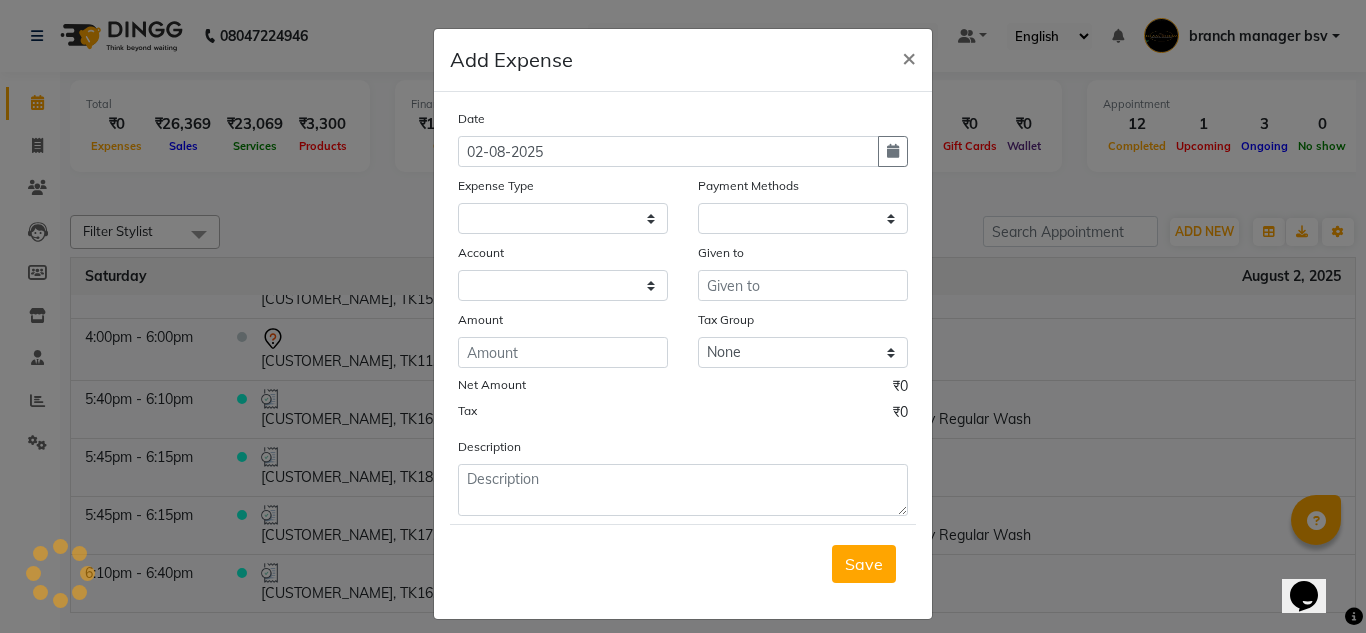 select 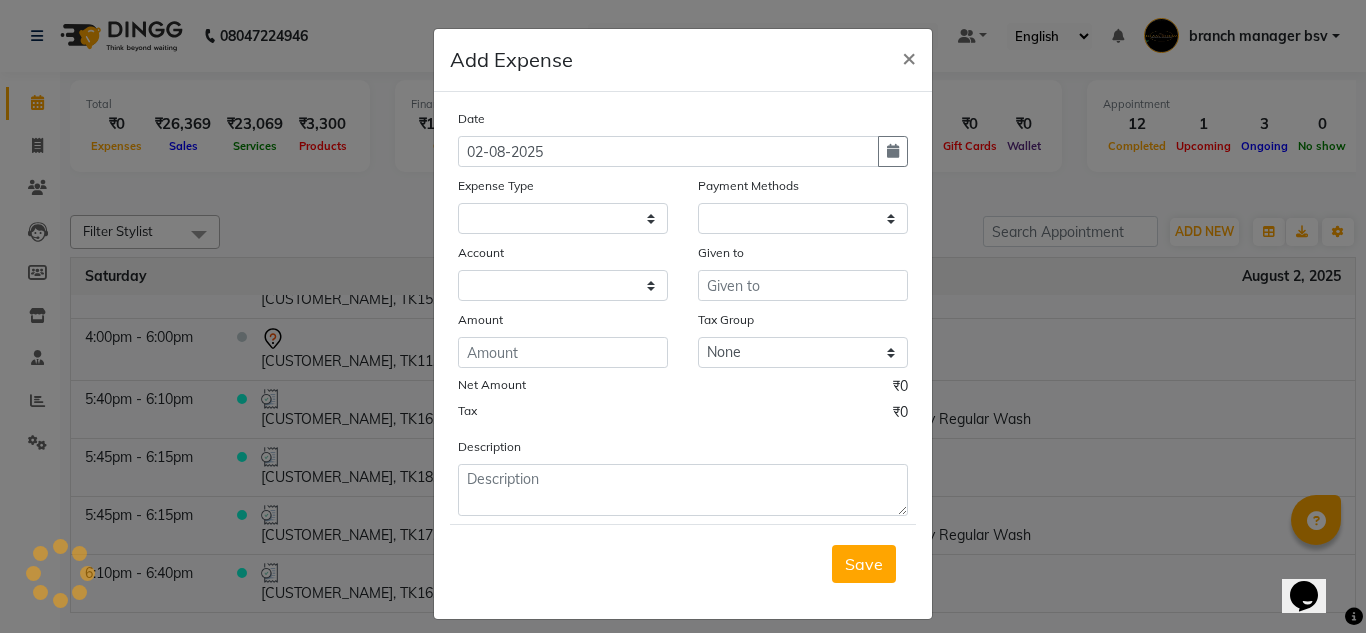 select on "1" 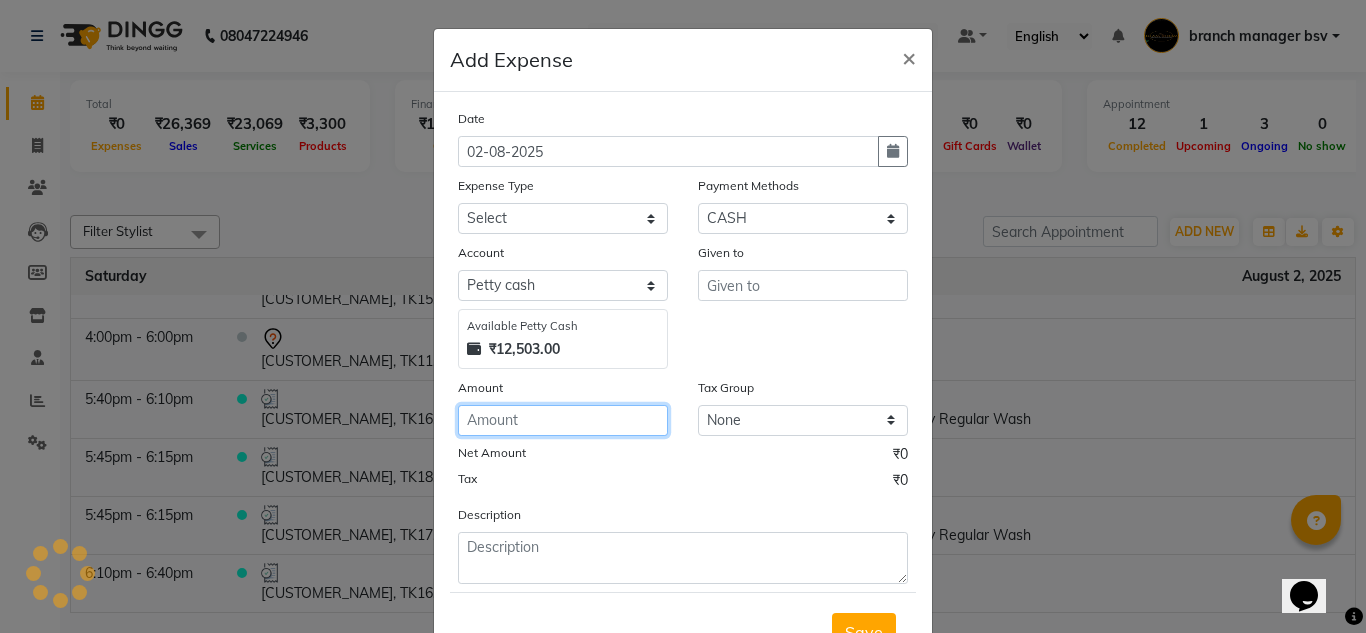 click 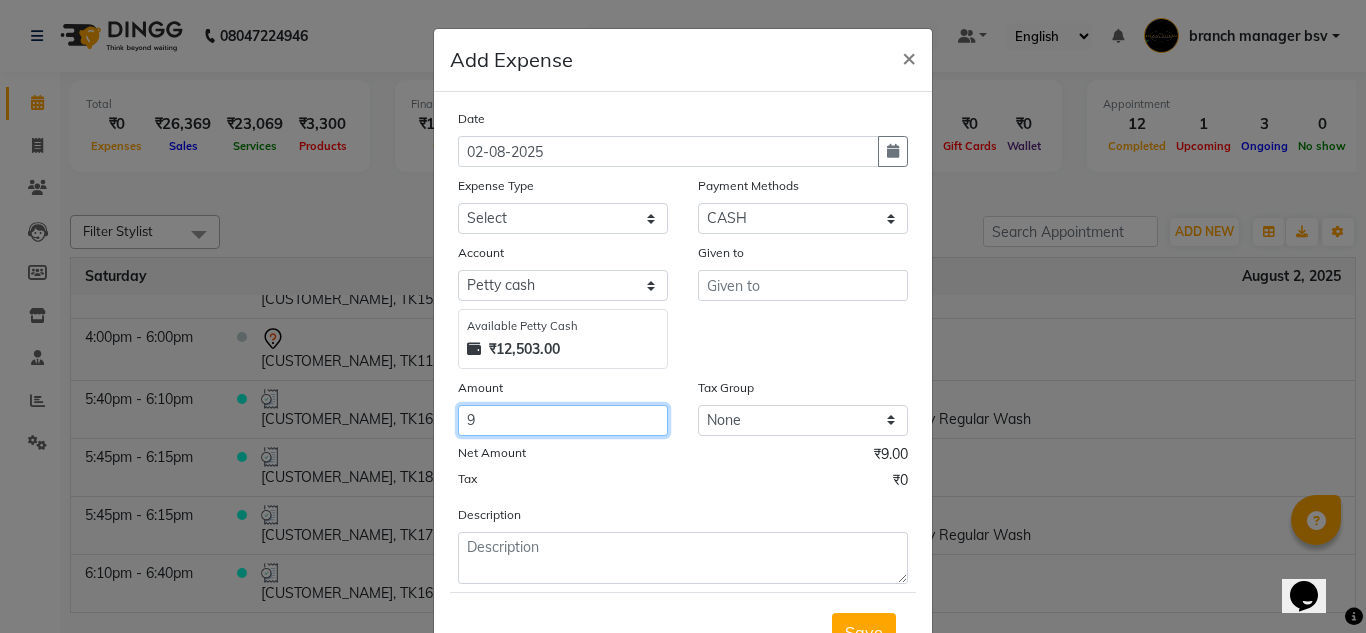 type on "90" 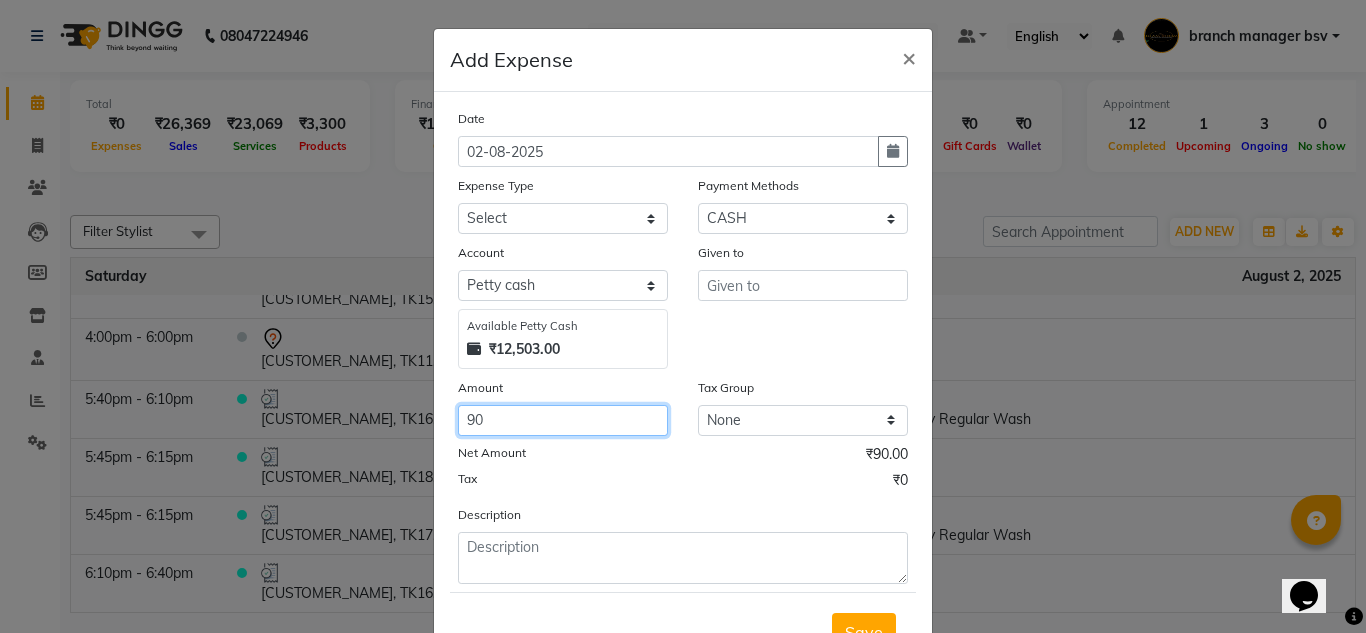 type on "90" 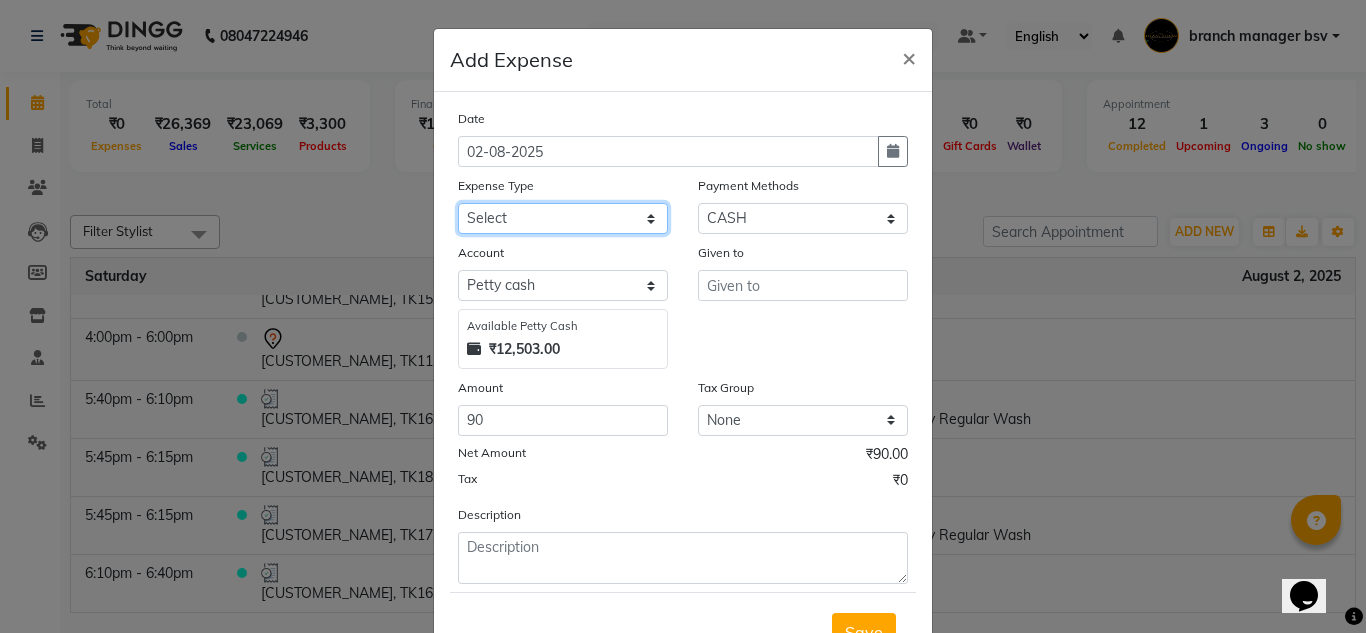 click on "Select AC SERVICE Beauty Center BLINKIT BPMP Building Rent Cash setteled to devika anti Cash Setteled to vimarsh Cash Settled to Jayshree cash settled to madesh uncle Client Refund clinical covers courier DEPOSIT drink prime Electricity and water Bill FOIL PAPER FOR CLIENT Furniture and Fixtures GARBAGE GARBAGE MAN GENERATOR FUEL CHARGES GLOBLANC incentive JAYASHREE jayshree upi jayshree upi KNK Distributors Laundry Madhu medicals MAHADEV MEDICALS MANJUNATHA PRINTERS Marketing Expenses Google Marketing expenses Meta Medigetz MILK MONTHLY BILL Pantry Expenses pavan Surge Naveen Surgical PHONE PAY PLUMPER PMU products pooja expense POOJA ITEMS Porter PRILOX Printing and Designing Charges Printing and Stationary Purchase of Products RECHARGE RENT Repair and Maintenance Salaries Salon and Clinic Cash Purchases SECURITY SERVICE CHARGES Sreenivasa Glamour Stores Staff welfare telephone and Internet Bill TRANSGENDER TRAVELLING EXPENSES WATER RECHARGE ZEPTO" 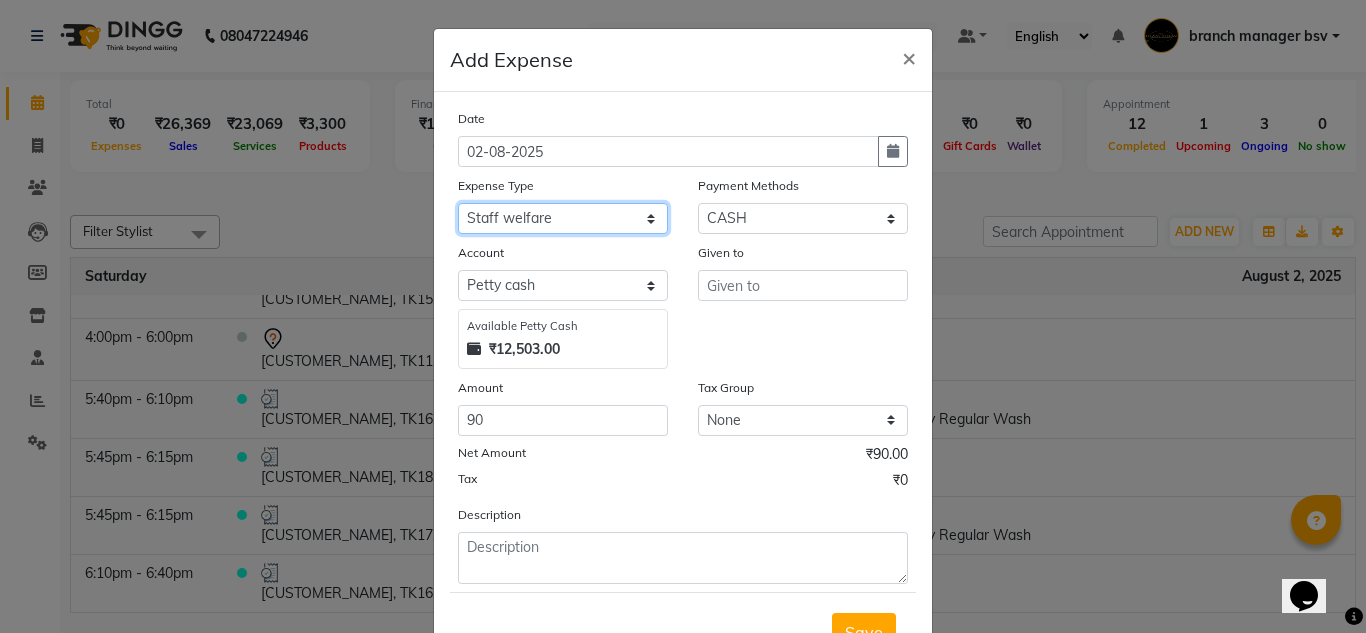 click on "Select AC SERVICE Beauty Center BLINKIT BPMP Building Rent Cash setteled to devika anti Cash Setteled to vimarsh Cash Settled to Jayshree cash settled to madesh uncle Client Refund clinical covers courier DEPOSIT drink prime Electricity and water Bill FOIL PAPER FOR CLIENT Furniture and Fixtures GARBAGE GARBAGE MAN GENERATOR FUEL CHARGES GLOBLANC incentive JAYASHREE jayshree upi jayshree upi KNK Distributors Laundry Madhu medicals MAHADEV MEDICALS MANJUNATHA PRINTERS Marketing Expenses Google Marketing expenses Meta Medigetz MILK MONTHLY BILL Pantry Expenses pavan Surge Naveen Surgical PHONE PAY PLUMPER PMU products pooja expense POOJA ITEMS Porter PRILOX Printing and Designing Charges Printing and Stationary Purchase of Products RECHARGE RENT Repair and Maintenance Salaries Salon and Clinic Cash Purchases SECURITY SERVICE CHARGES Sreenivasa Glamour Stores Staff welfare telephone and Internet Bill TRANSGENDER TRAVELLING EXPENSES WATER RECHARGE ZEPTO" 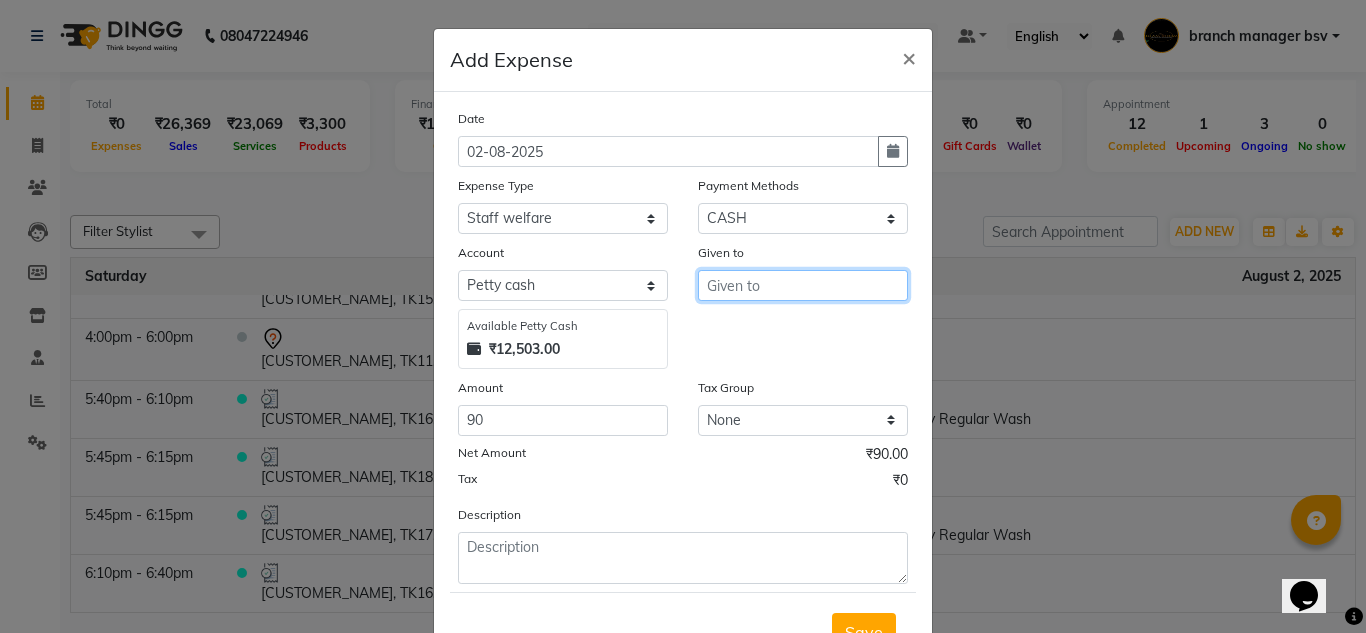 click at bounding box center [803, 285] 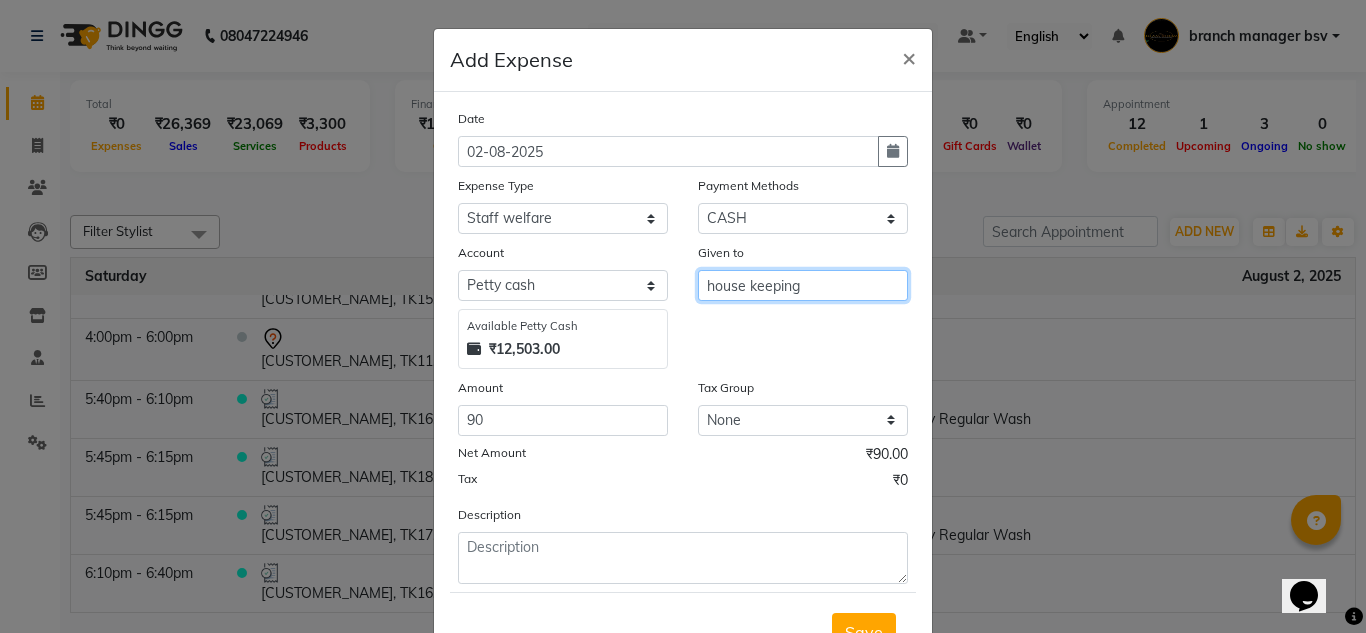 type on "house keeping" 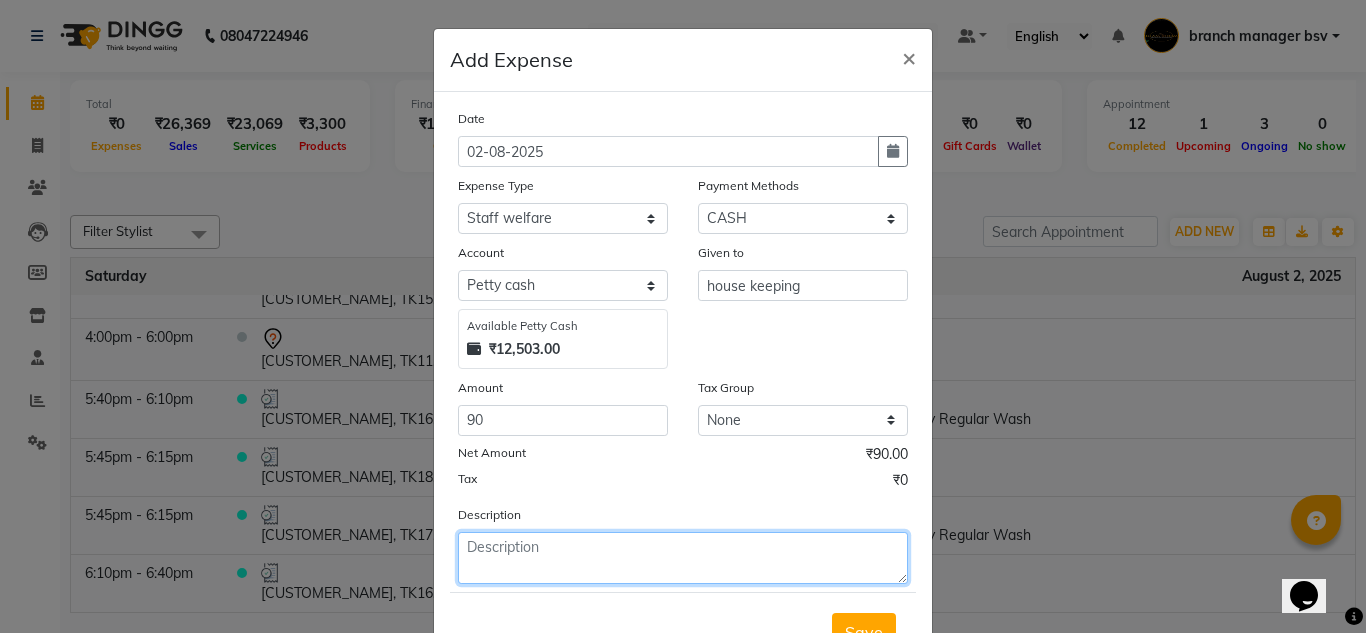 click 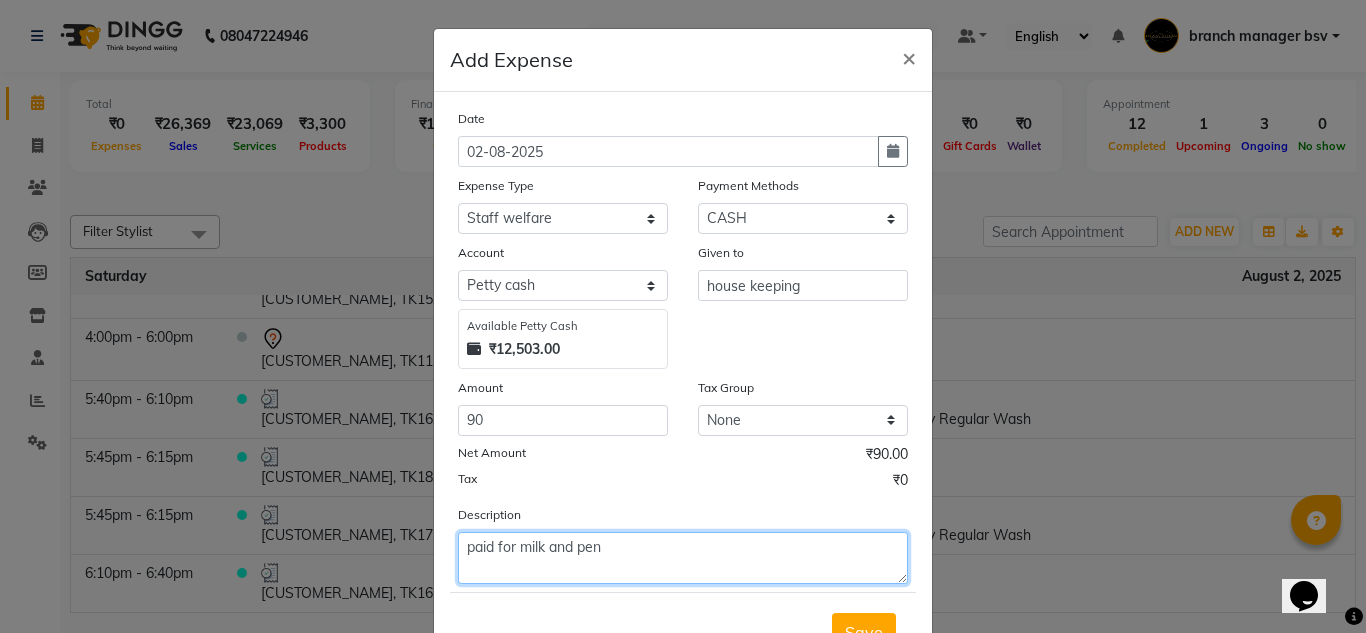 type on "paid for milk and pen" 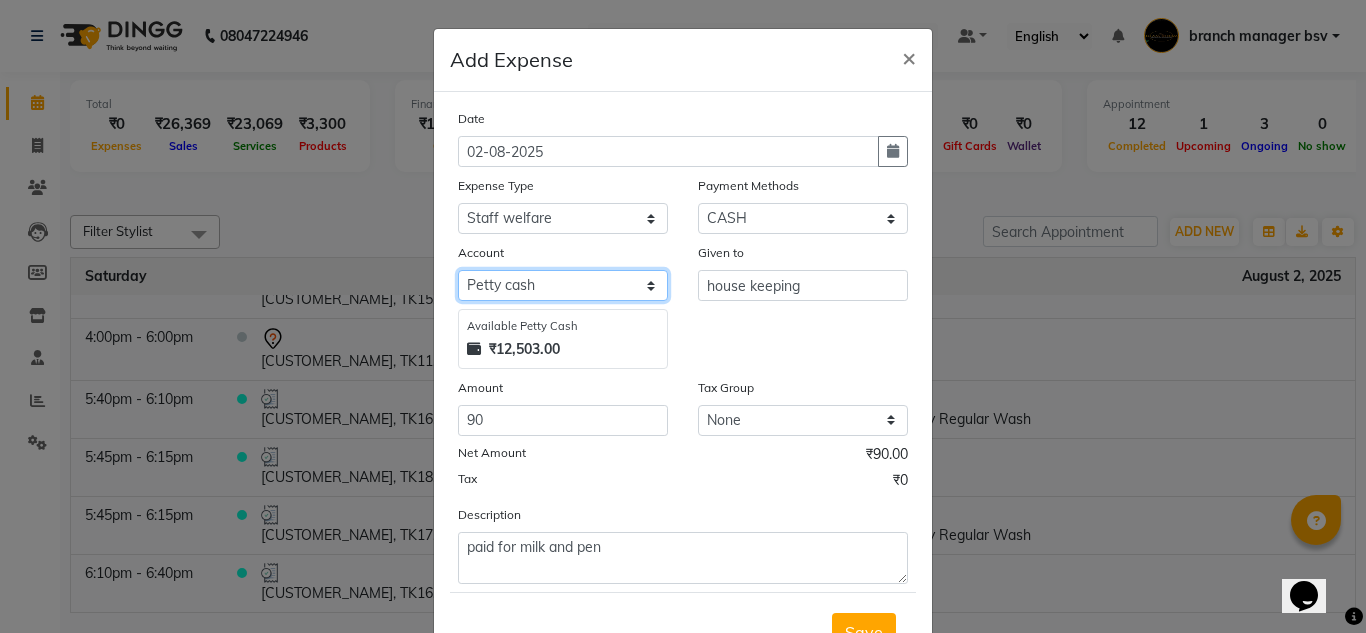click on "Select Petty cash Cash Settlement Jayashree Bank MONTHLY EXPENSES" 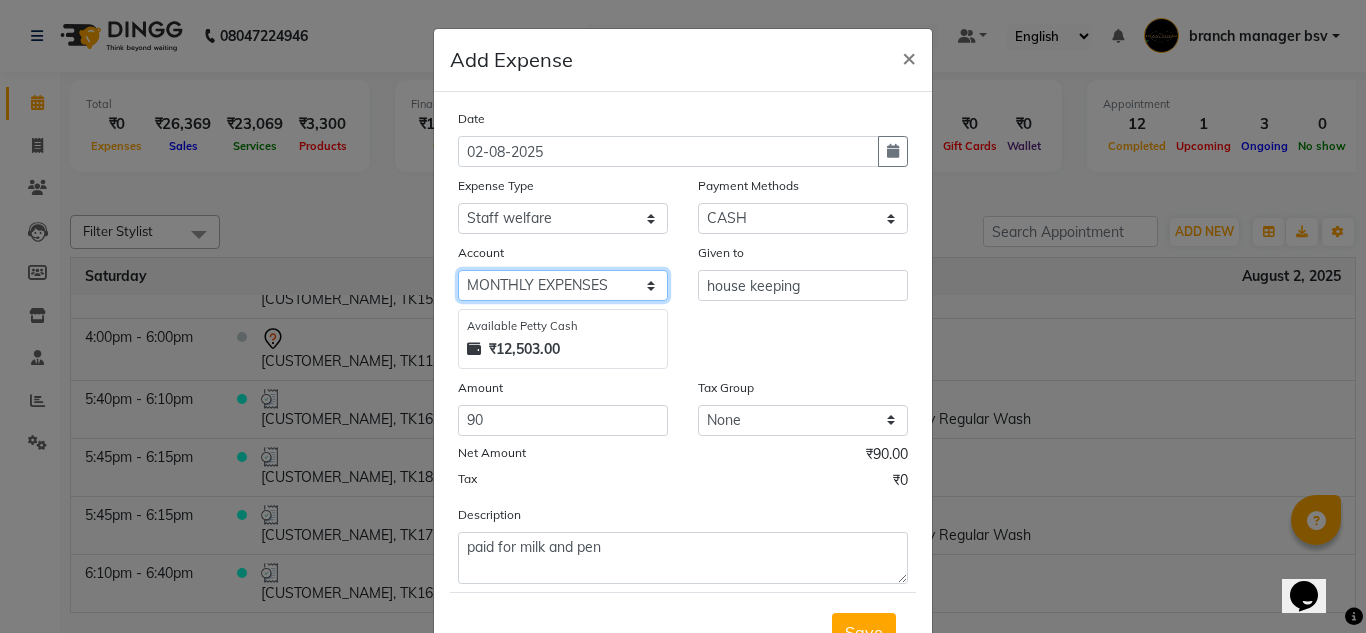 click on "Select Petty cash Cash Settlement Jayashree Bank MONTHLY EXPENSES" 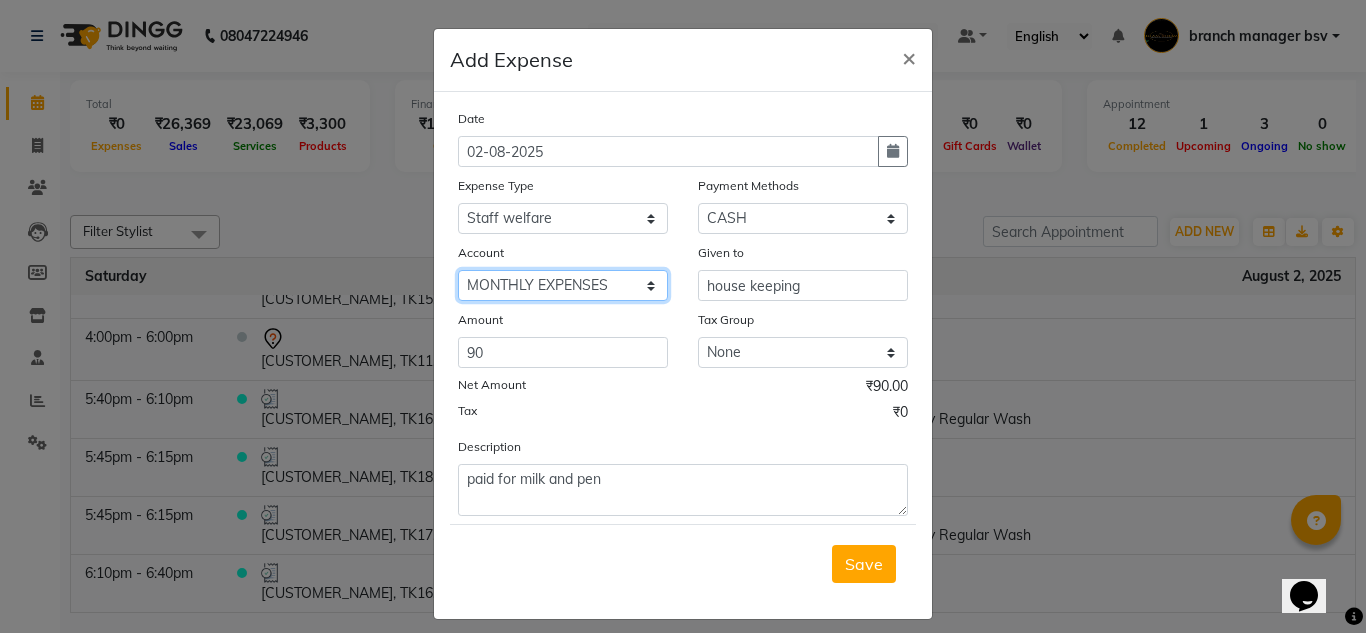 scroll, scrollTop: 15, scrollLeft: 0, axis: vertical 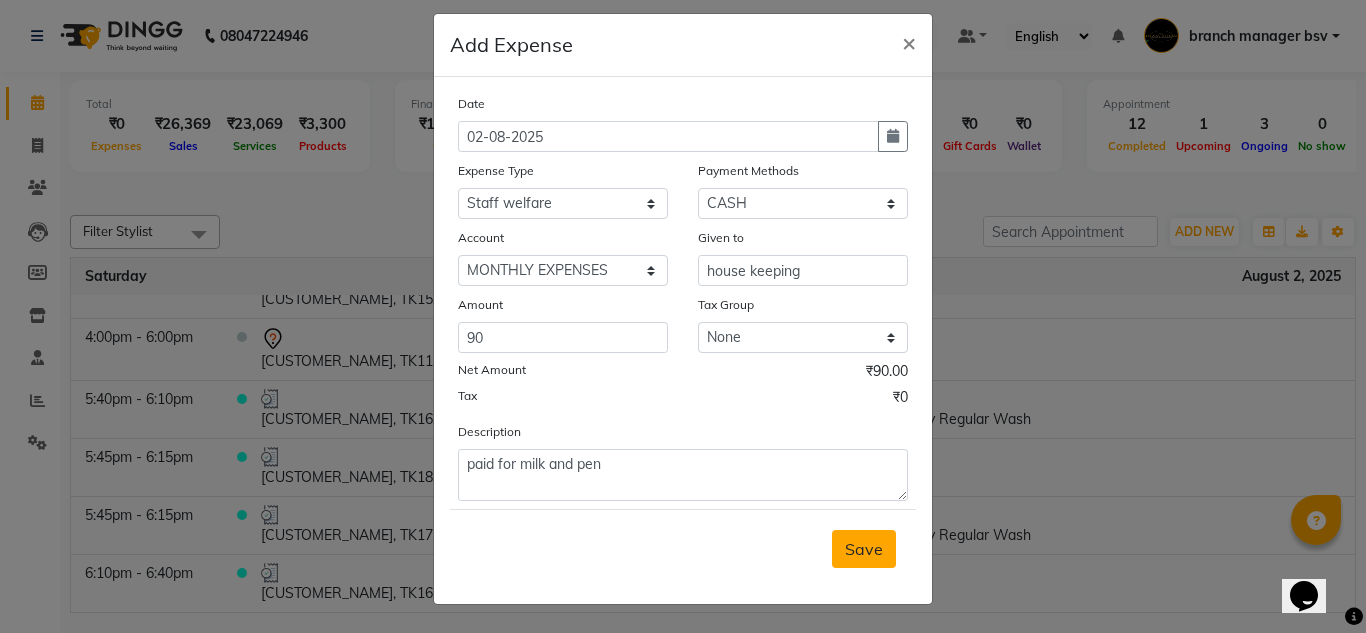 click on "Save" at bounding box center (864, 549) 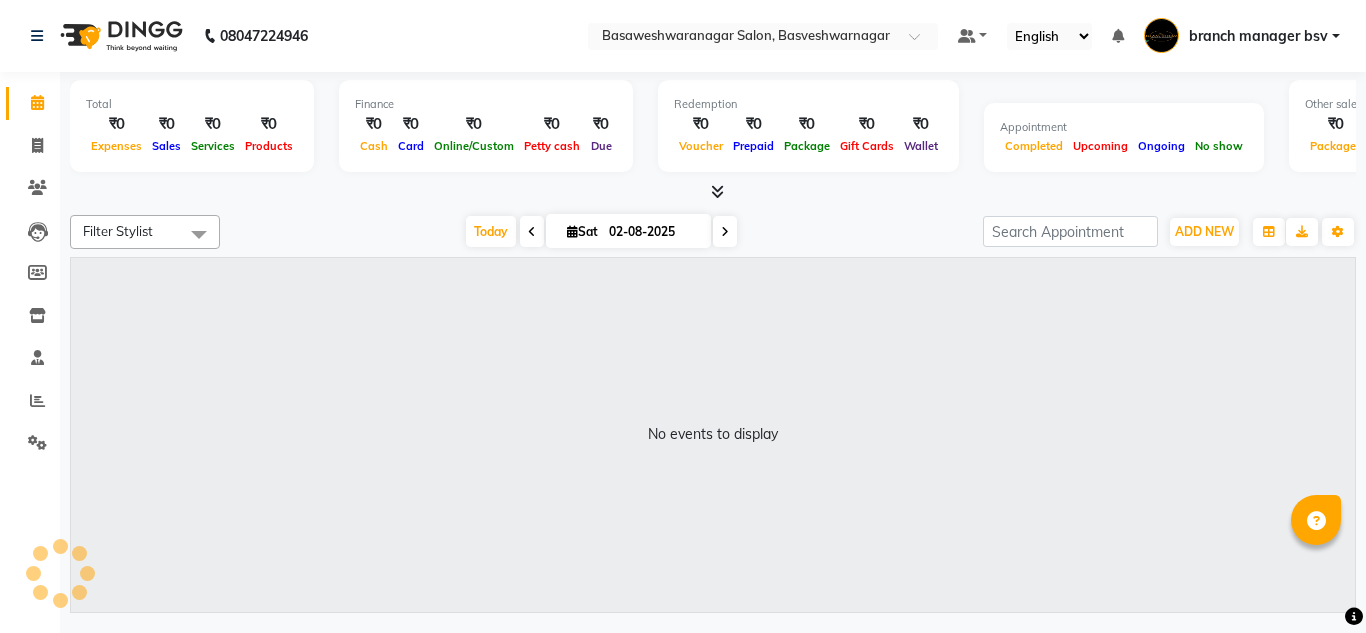 scroll, scrollTop: 0, scrollLeft: 0, axis: both 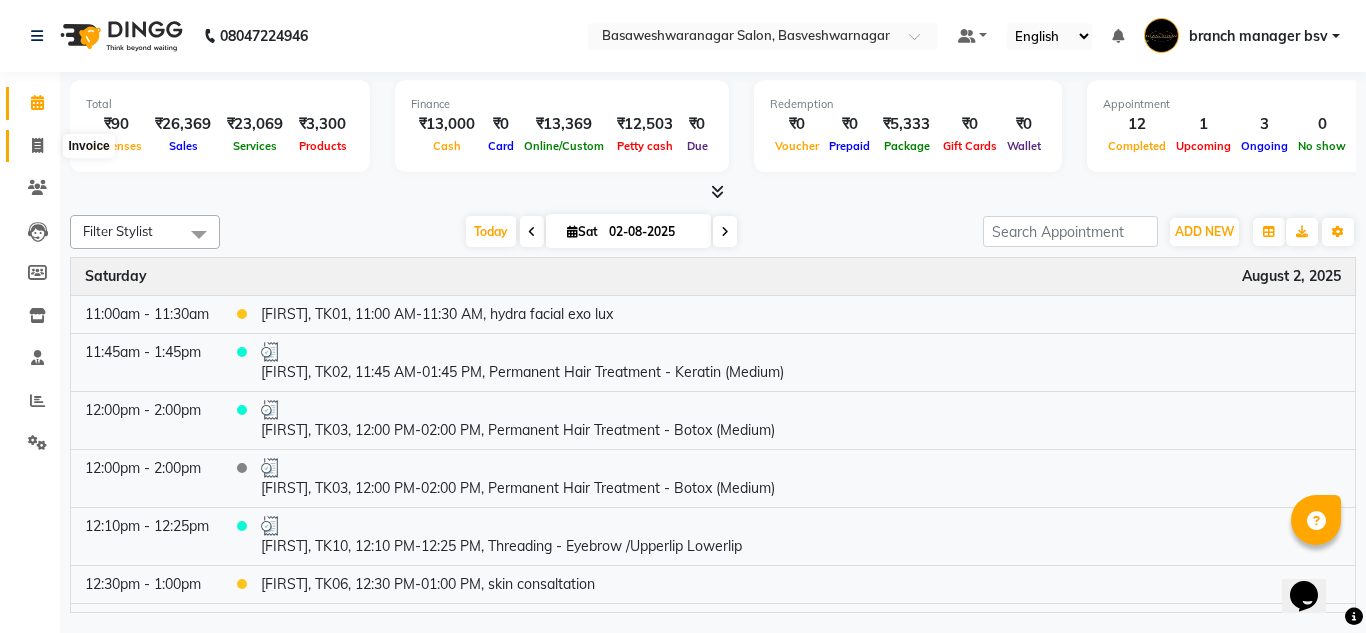 click 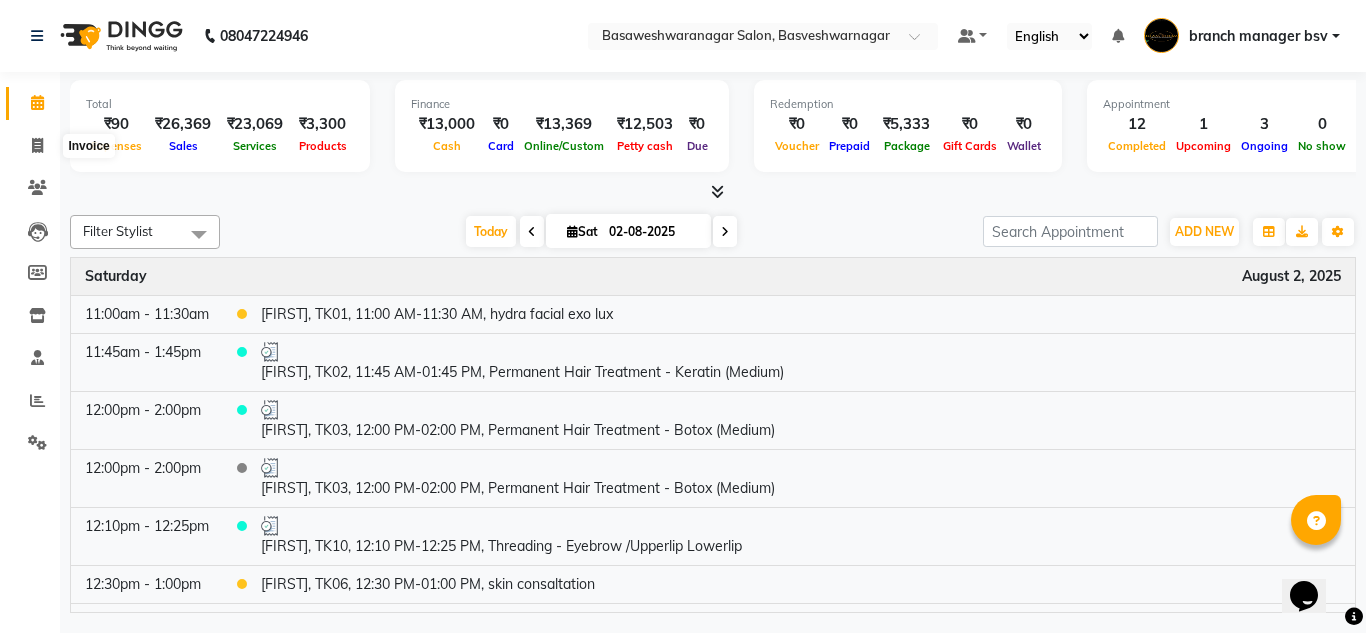 select on "service" 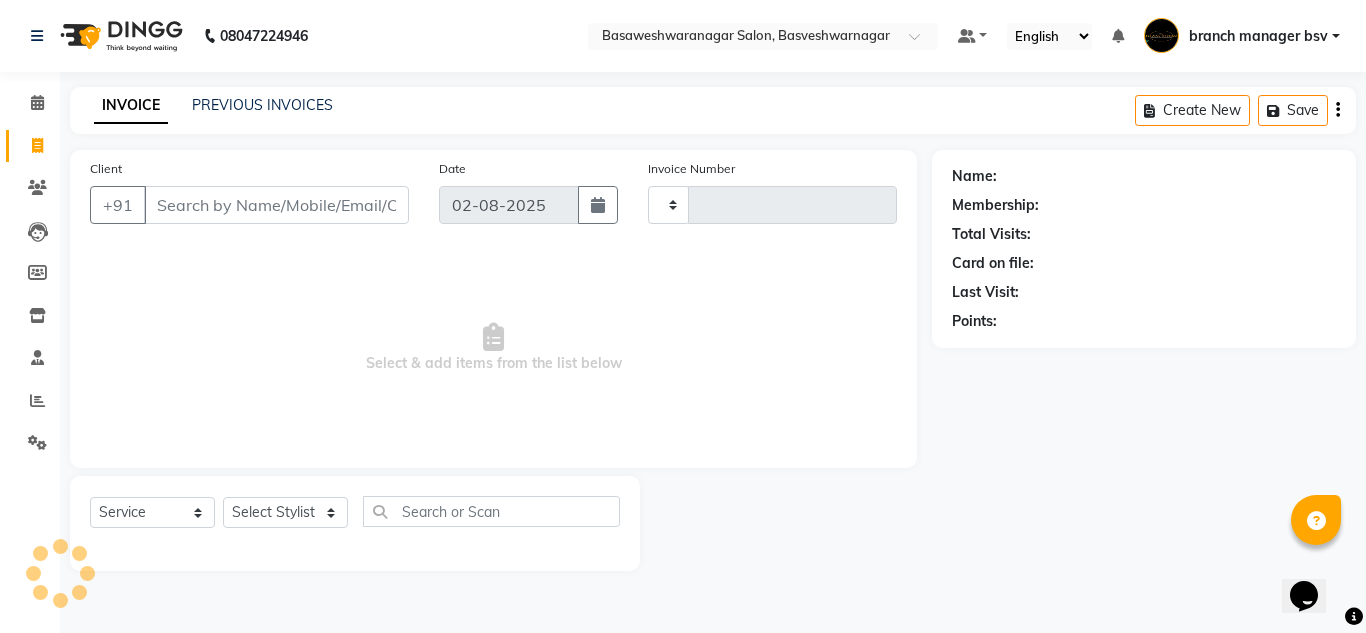 type on "0821" 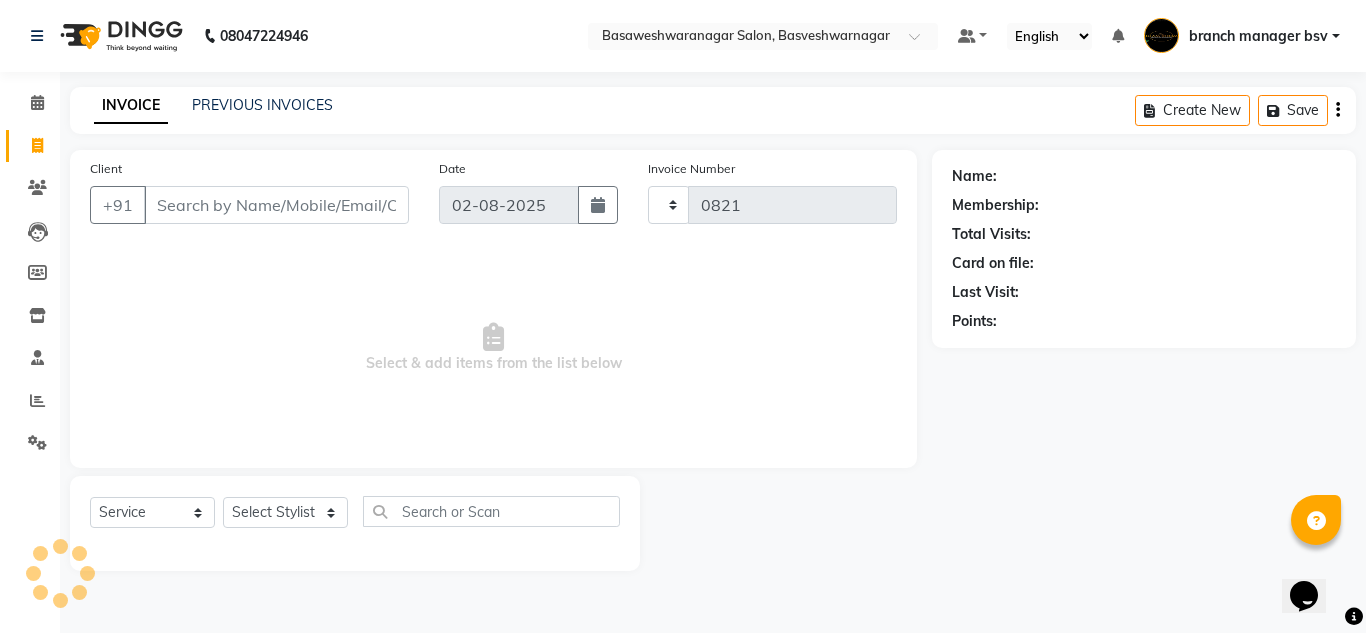 select on "842" 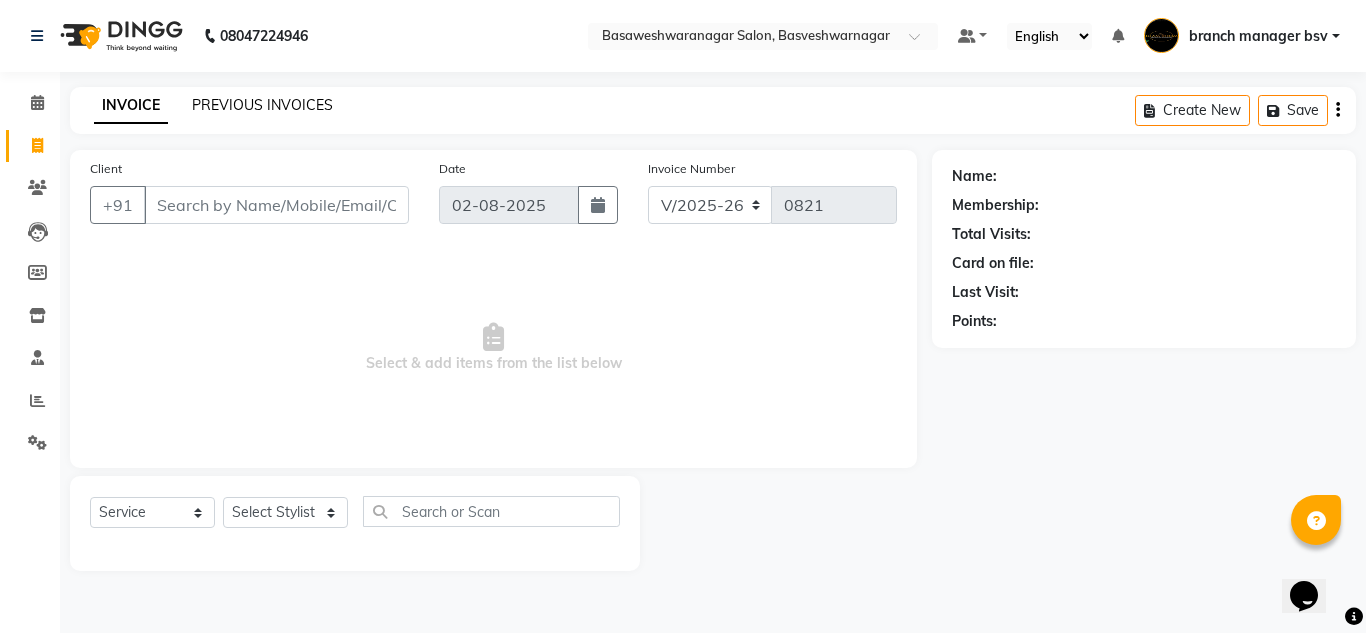 click on "PREVIOUS INVOICES" 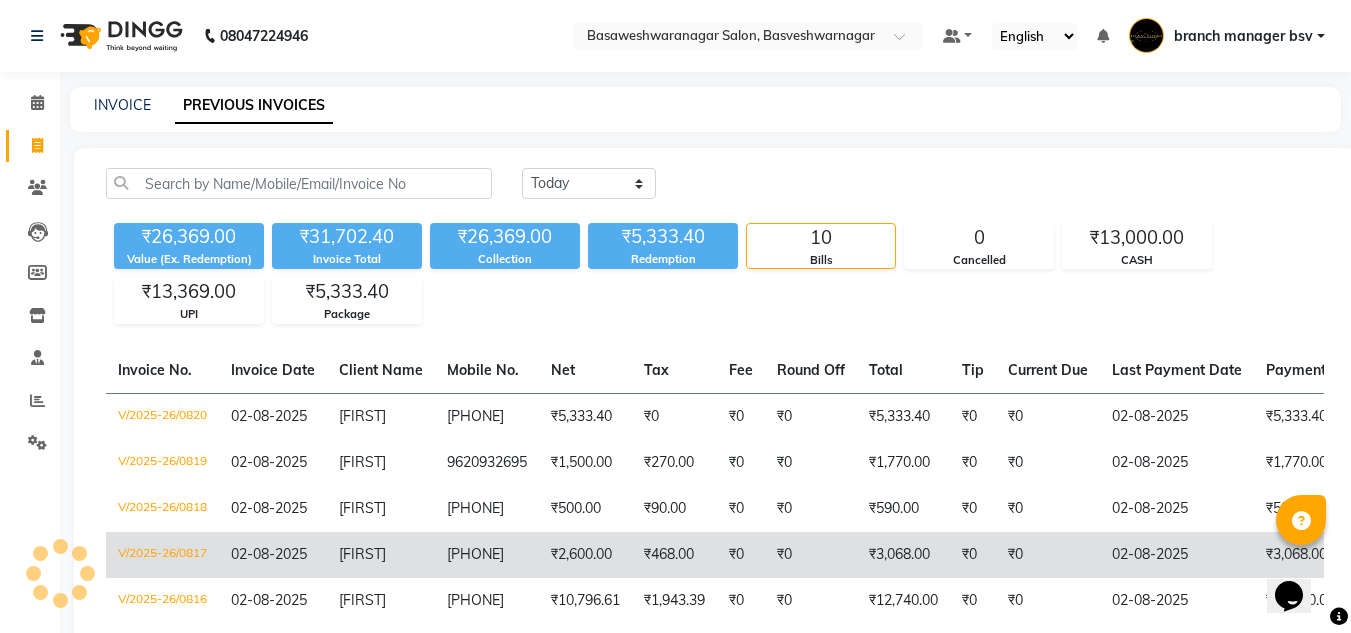 scroll, scrollTop: 345, scrollLeft: 0, axis: vertical 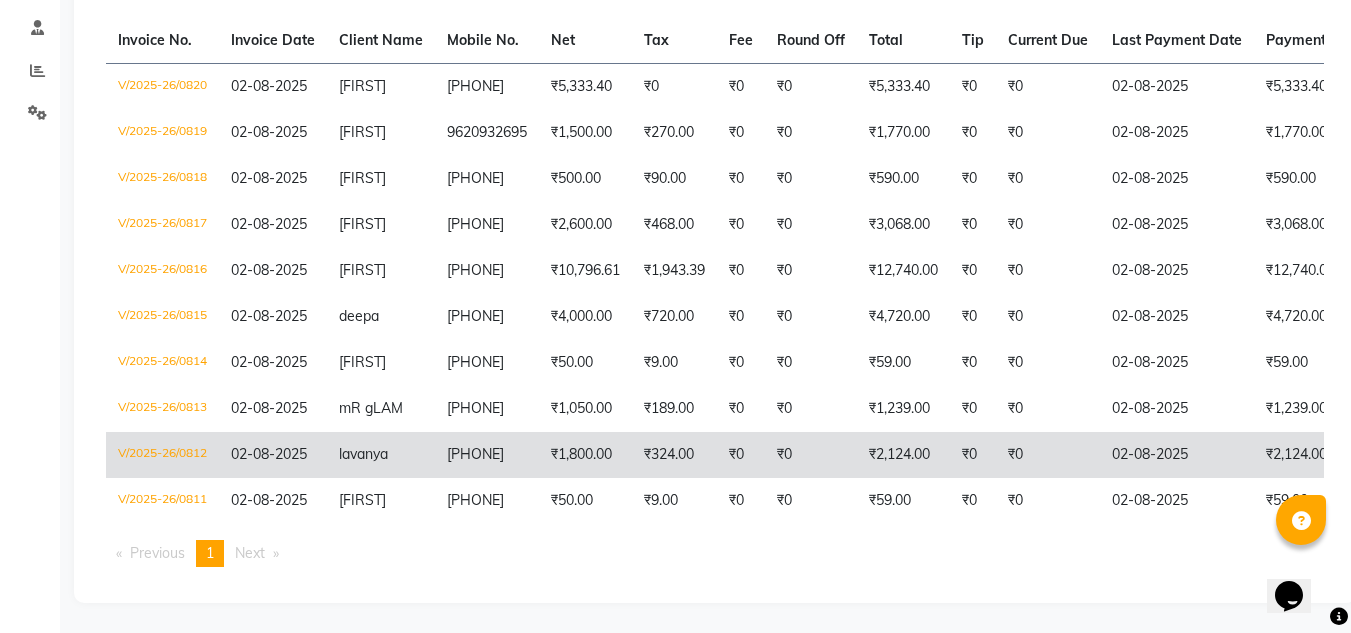 click on "lavanya" 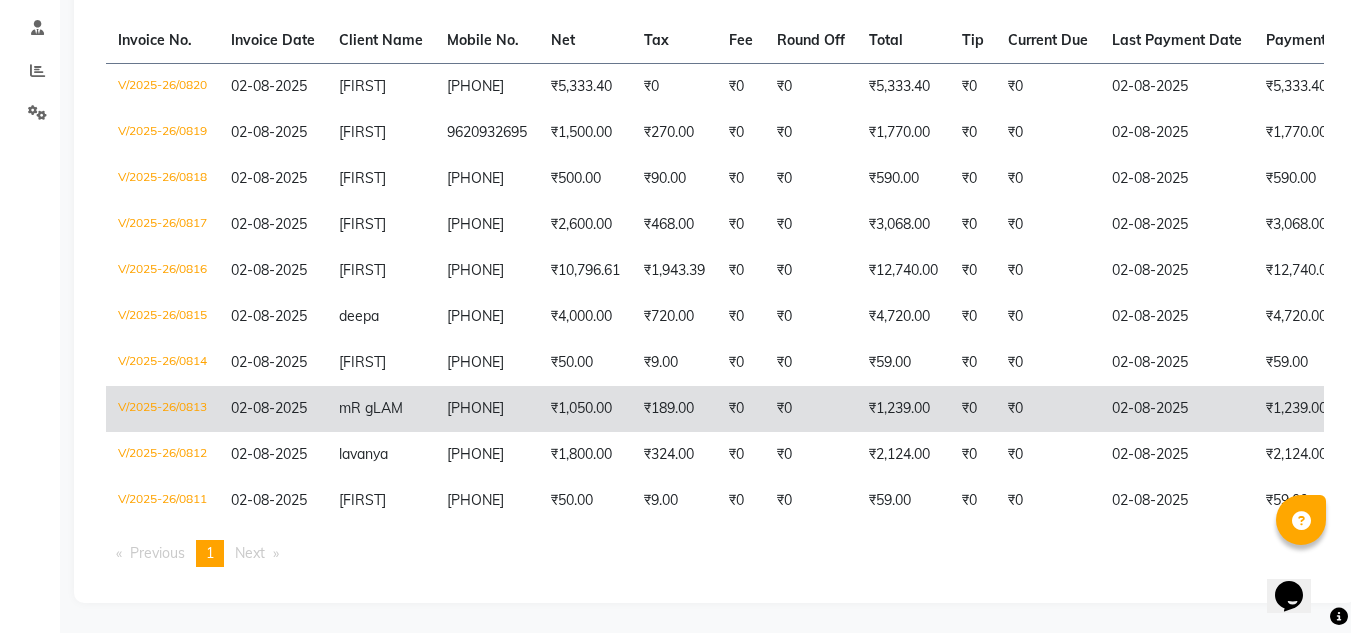 click on "₹189.00" 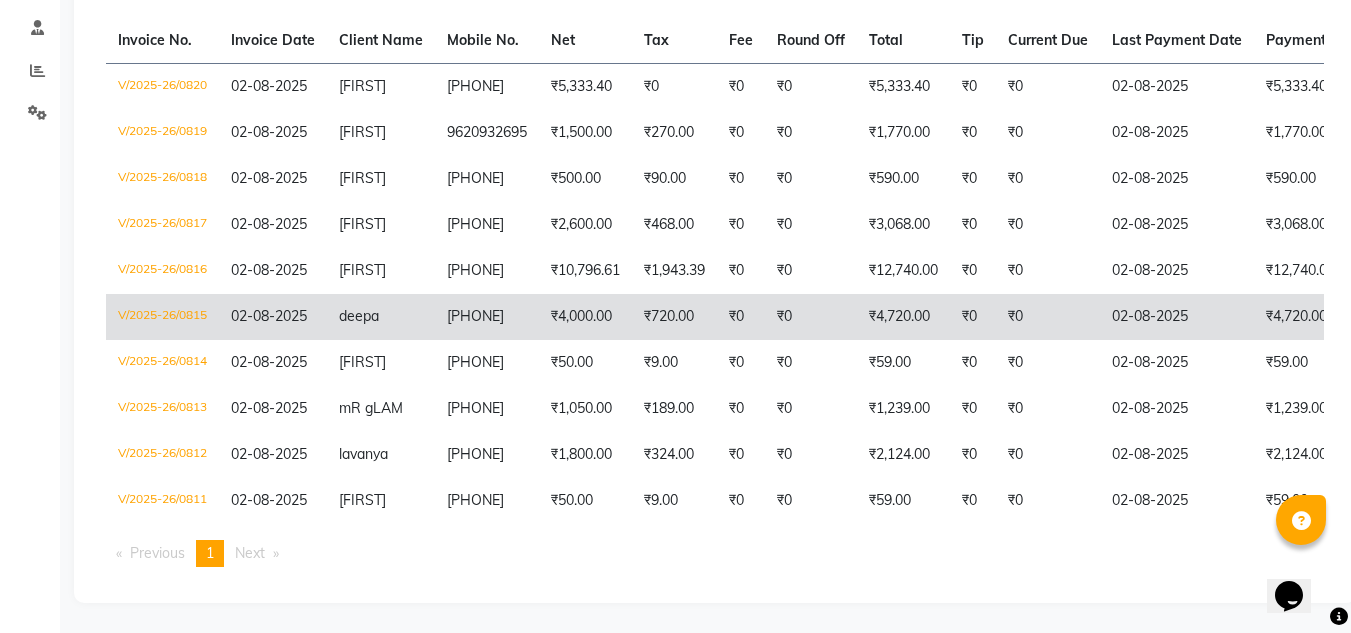 click on "9566786629" 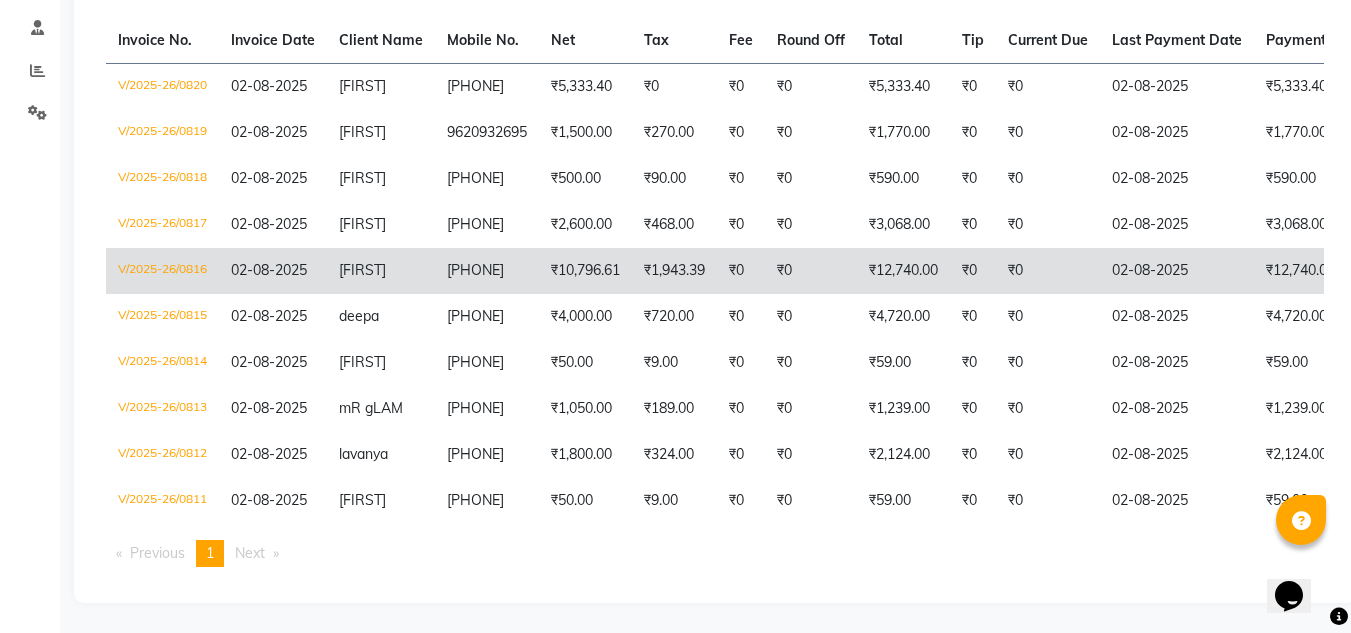 click on "9535040371" 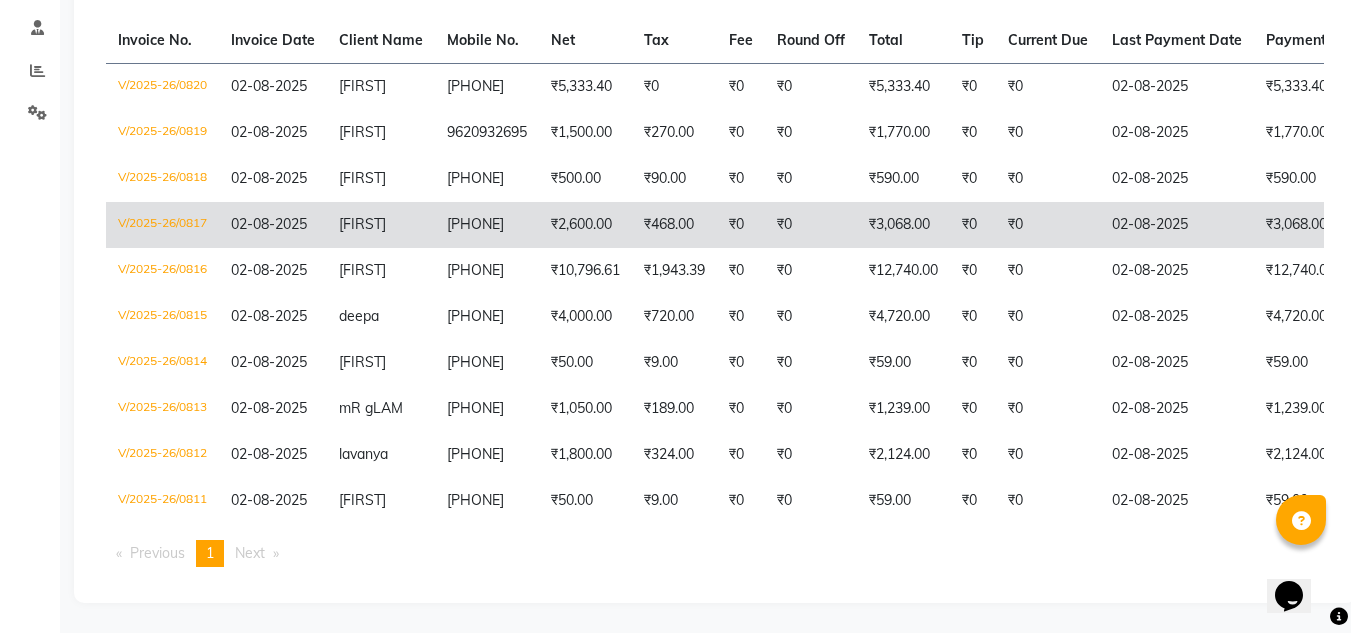 click on "9624135566" 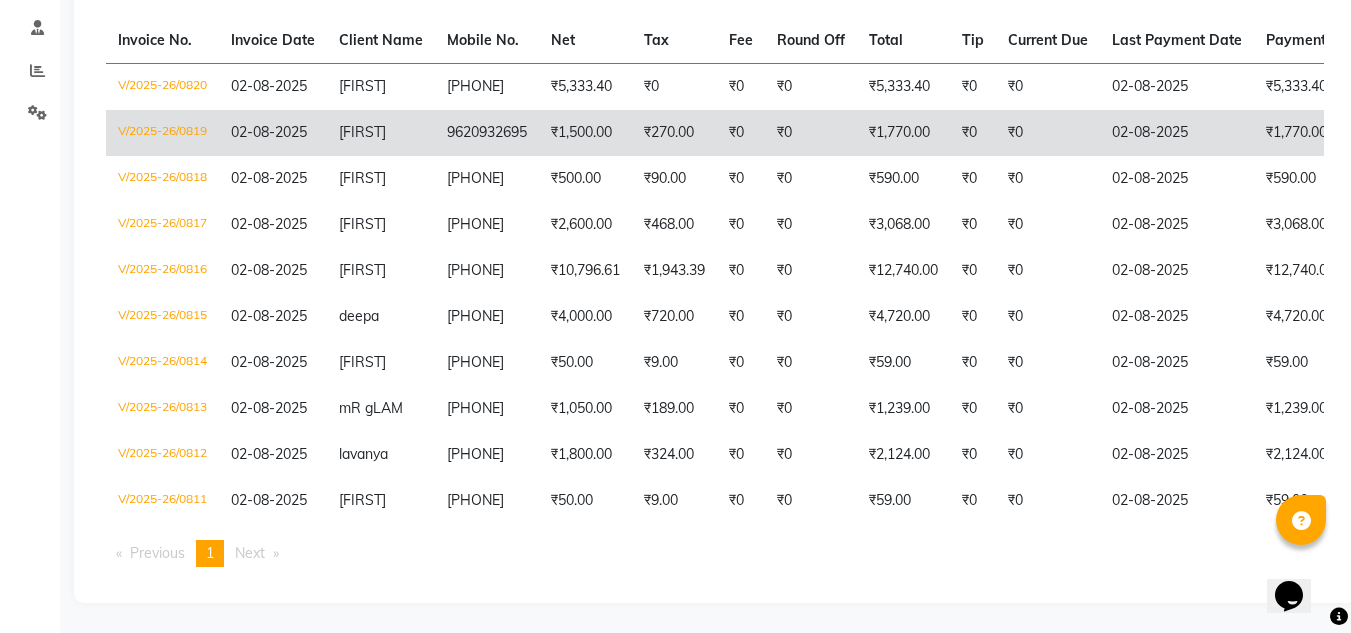 scroll, scrollTop: 0, scrollLeft: 457, axis: horizontal 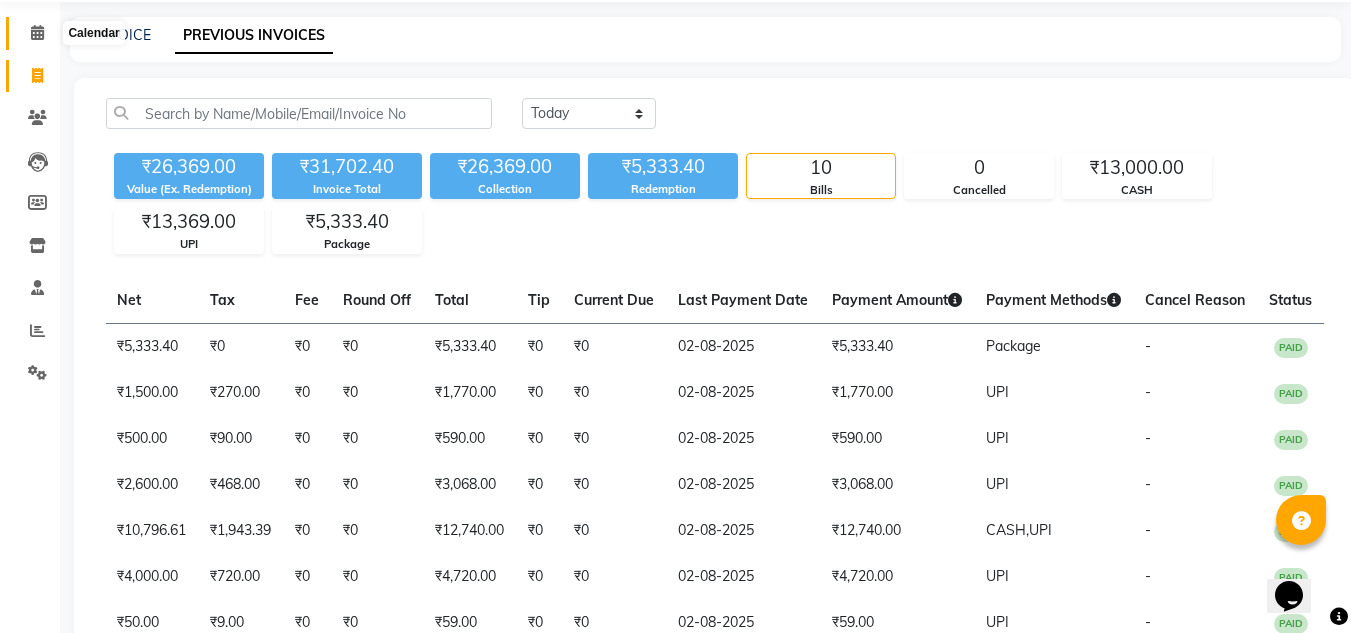click 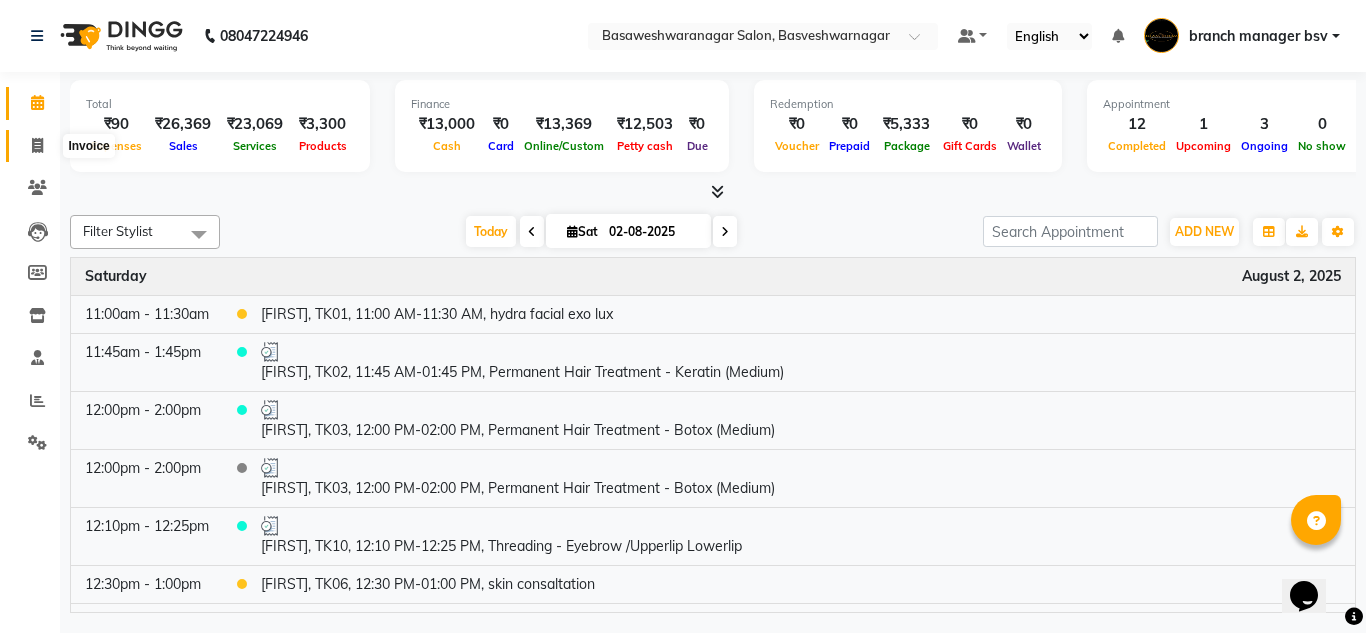 click 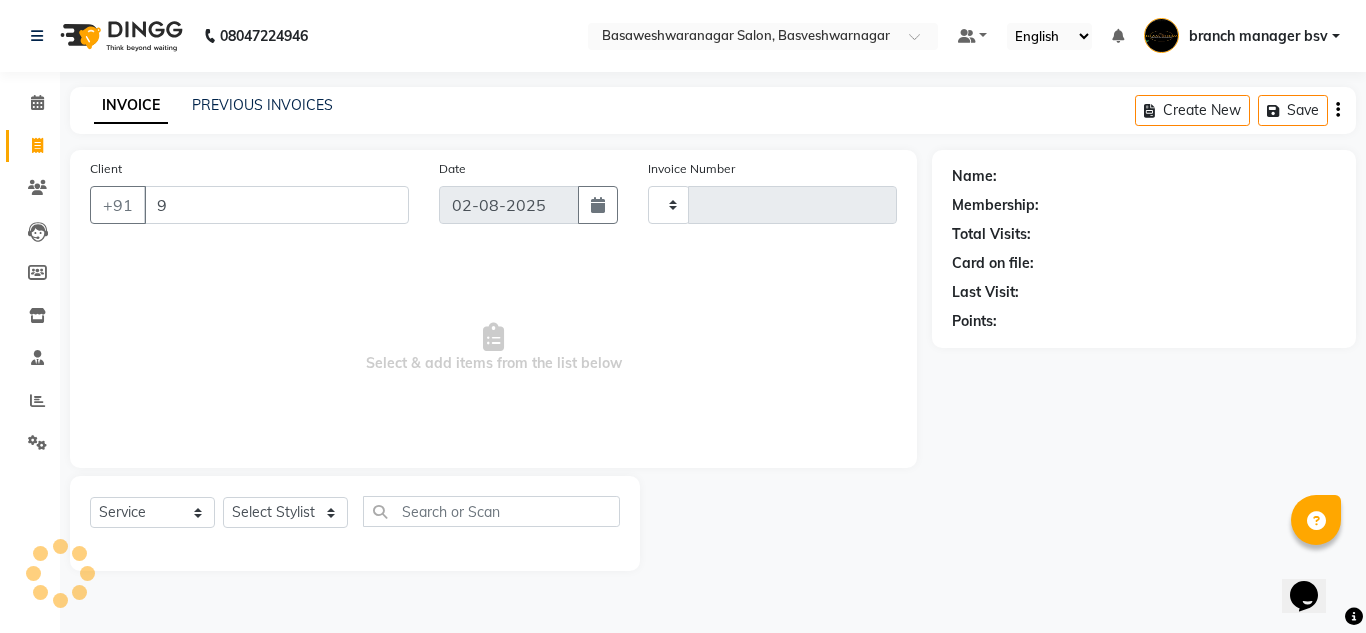 type on "99" 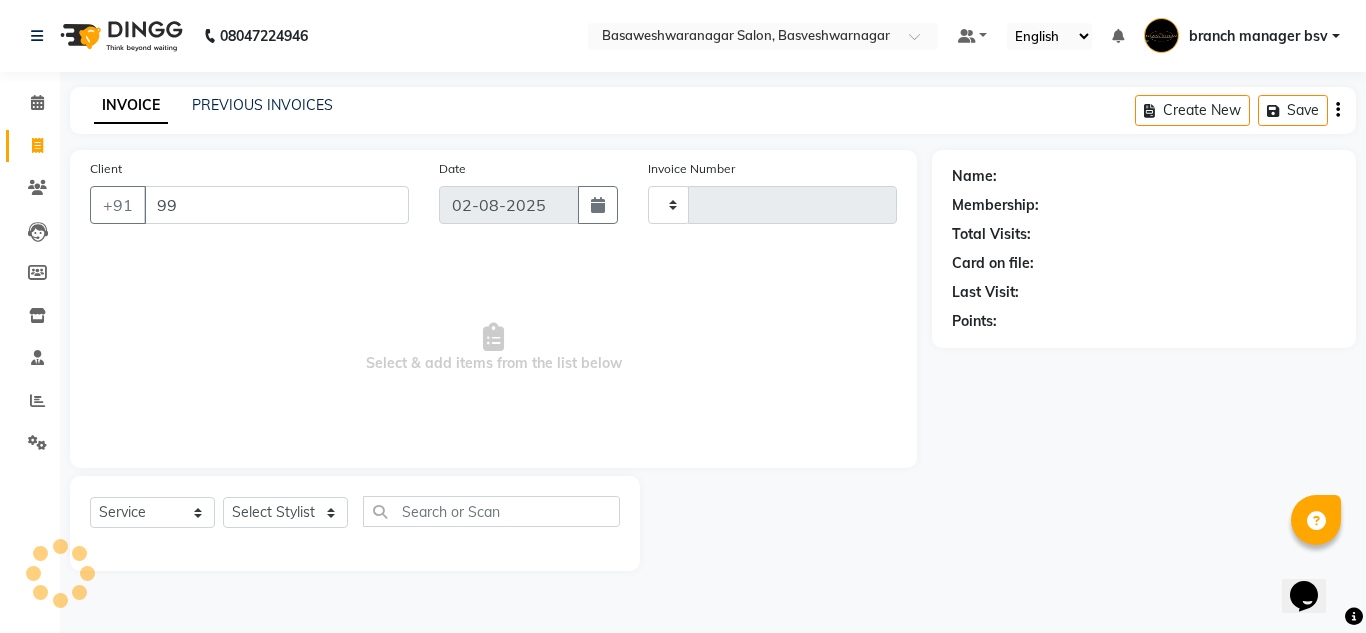 type on "0821" 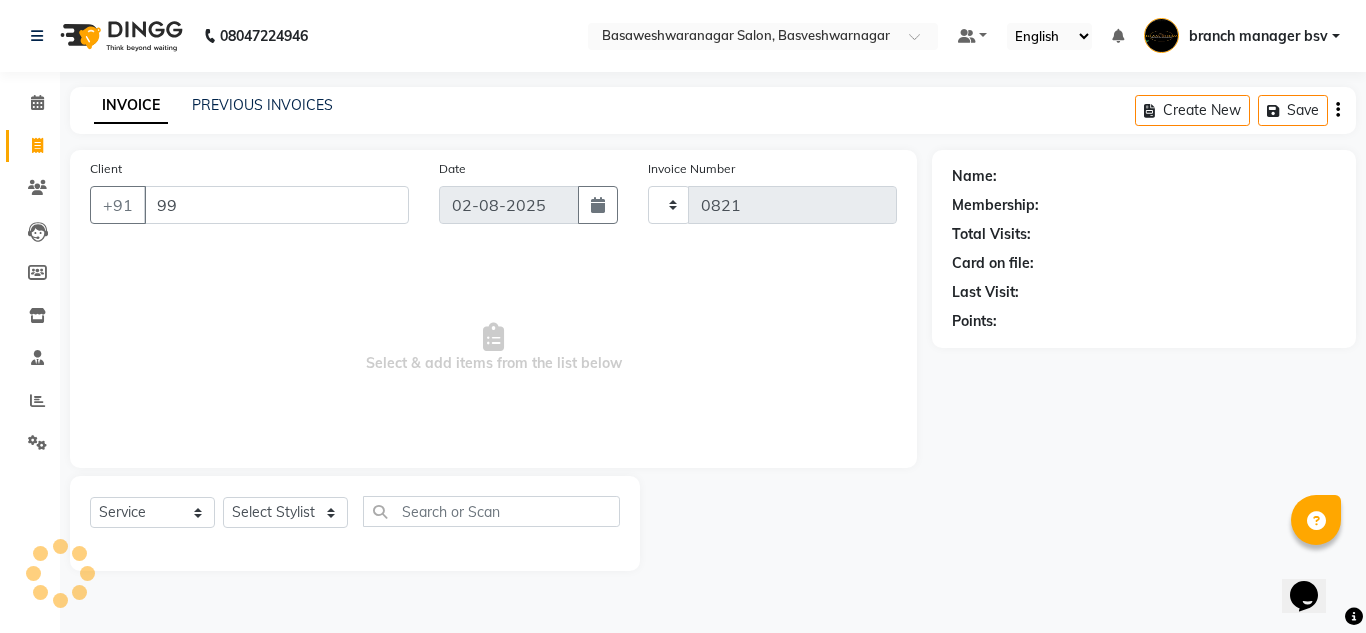 select on "842" 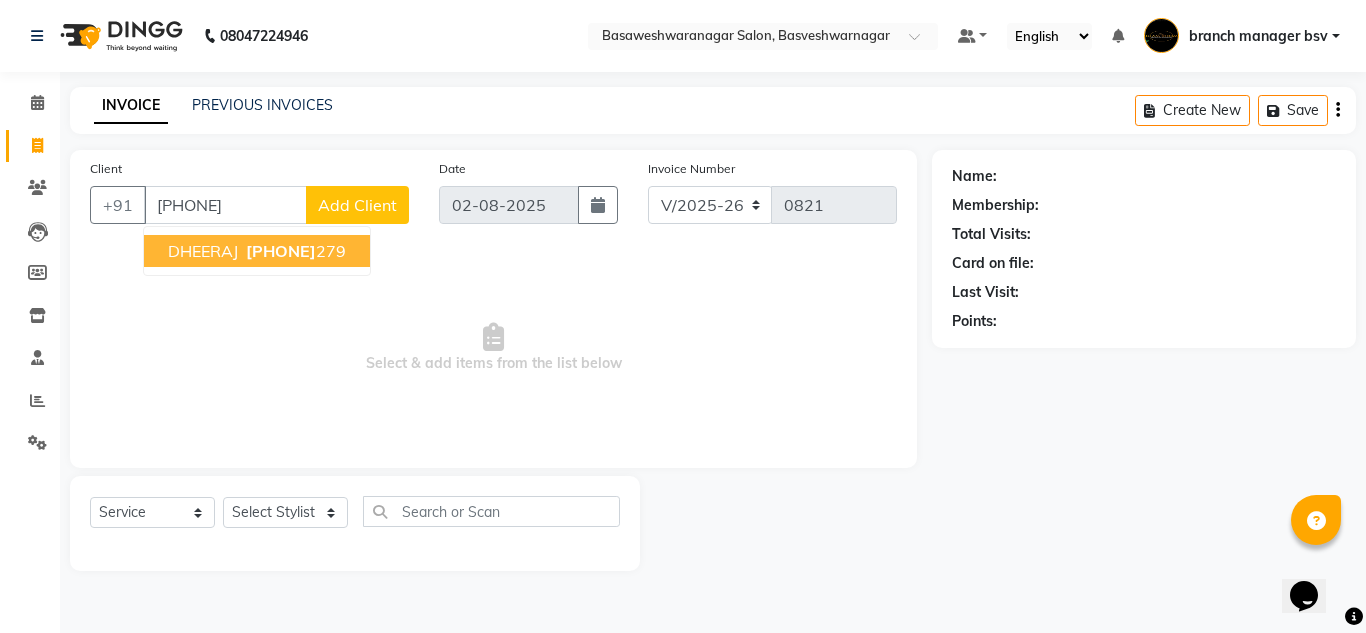 click on "9980789 279" at bounding box center (294, 251) 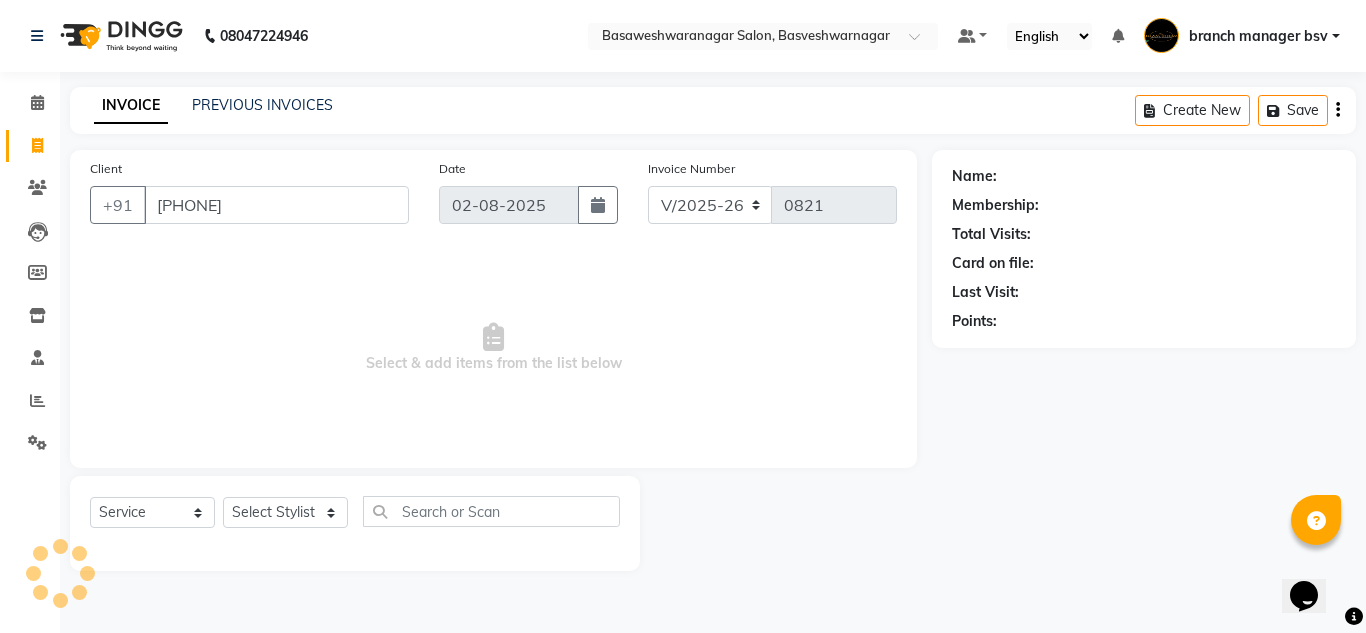 type on "9980789279" 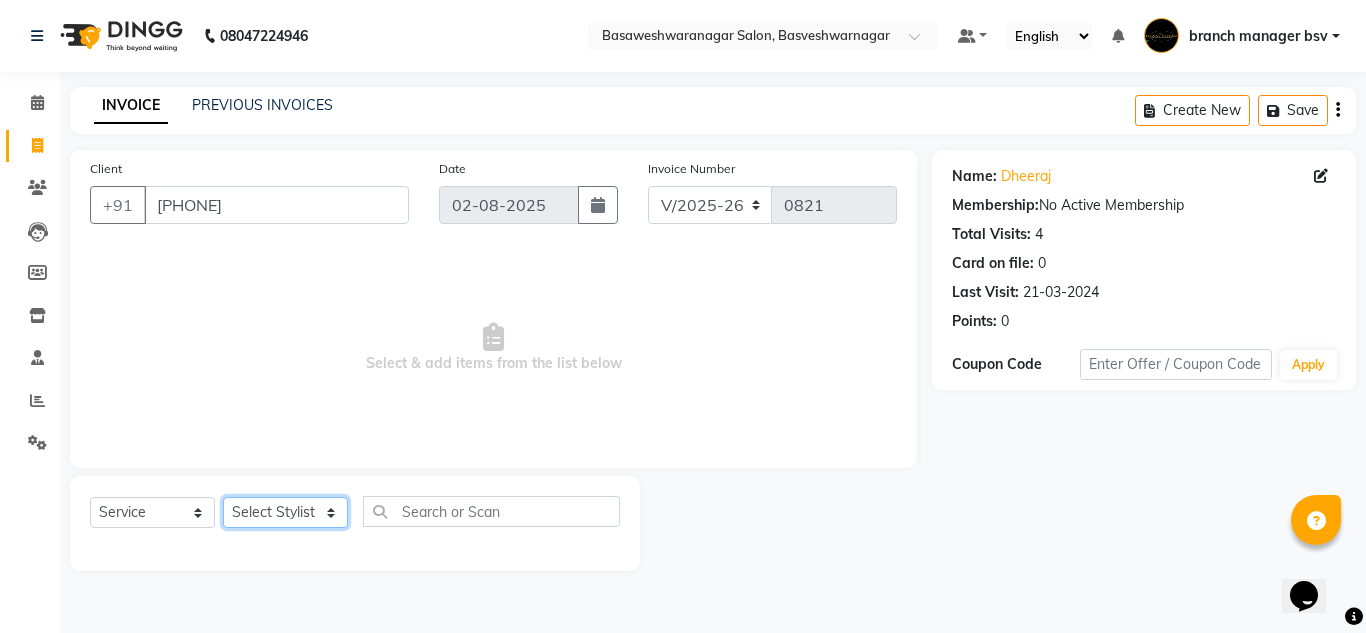 click on "Select Stylist ashwini branch manager bsv Dr.Jabin Dr mehzabin GURISH JASSI Jayshree Navya pooja accounts PRATIK RAJEESHA Rasna Sanskruthi shangnimwom SMIRTI SUMITH SUNITHA SUNNY Tanveer  TEZZ The Glam Room theja Trishna urmi" 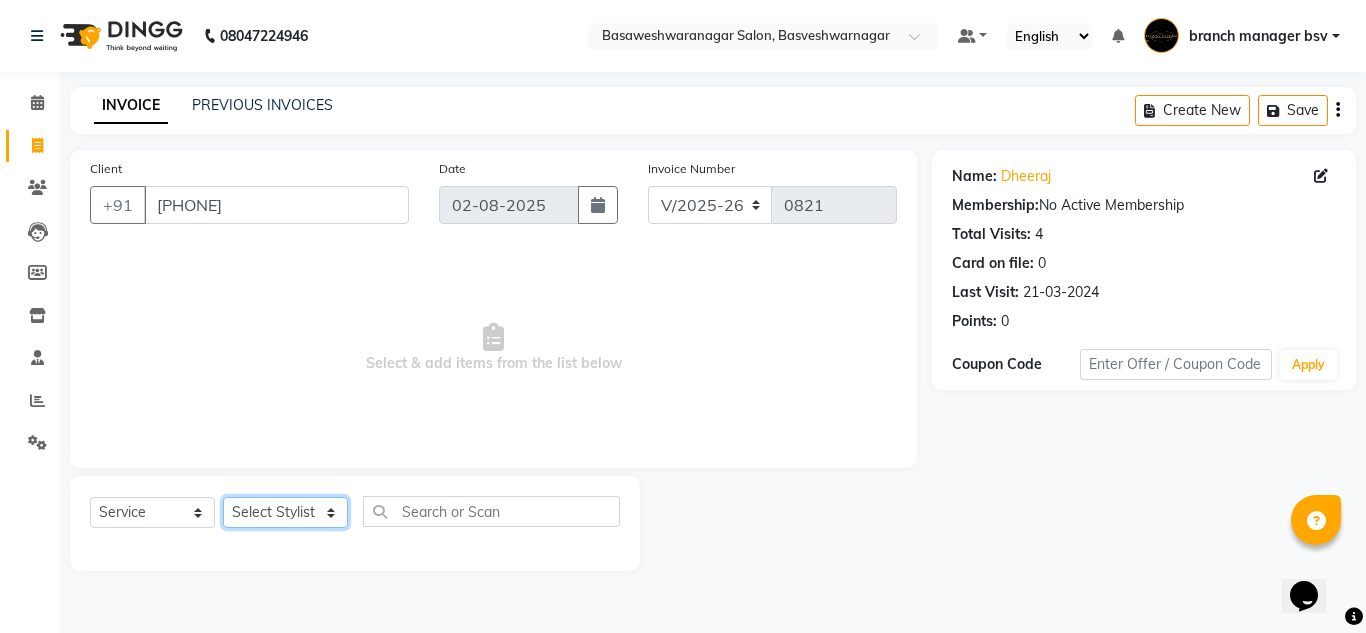 select on "46115" 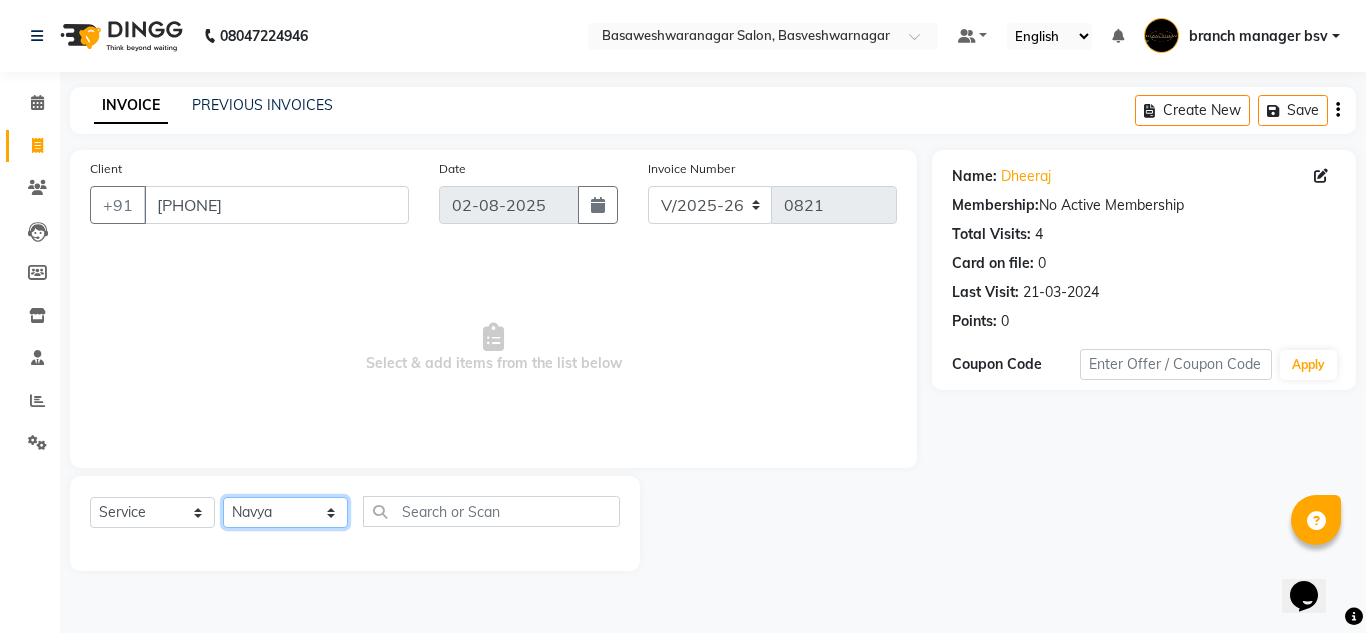 click on "Select Stylist ashwini branch manager bsv Dr.Jabin Dr mehzabin GURISH JASSI Jayshree Navya pooja accounts PRATIK RAJEESHA Rasna Sanskruthi shangnimwom SMIRTI SUMITH SUNITHA SUNNY Tanveer  TEZZ The Glam Room theja Trishna urmi" 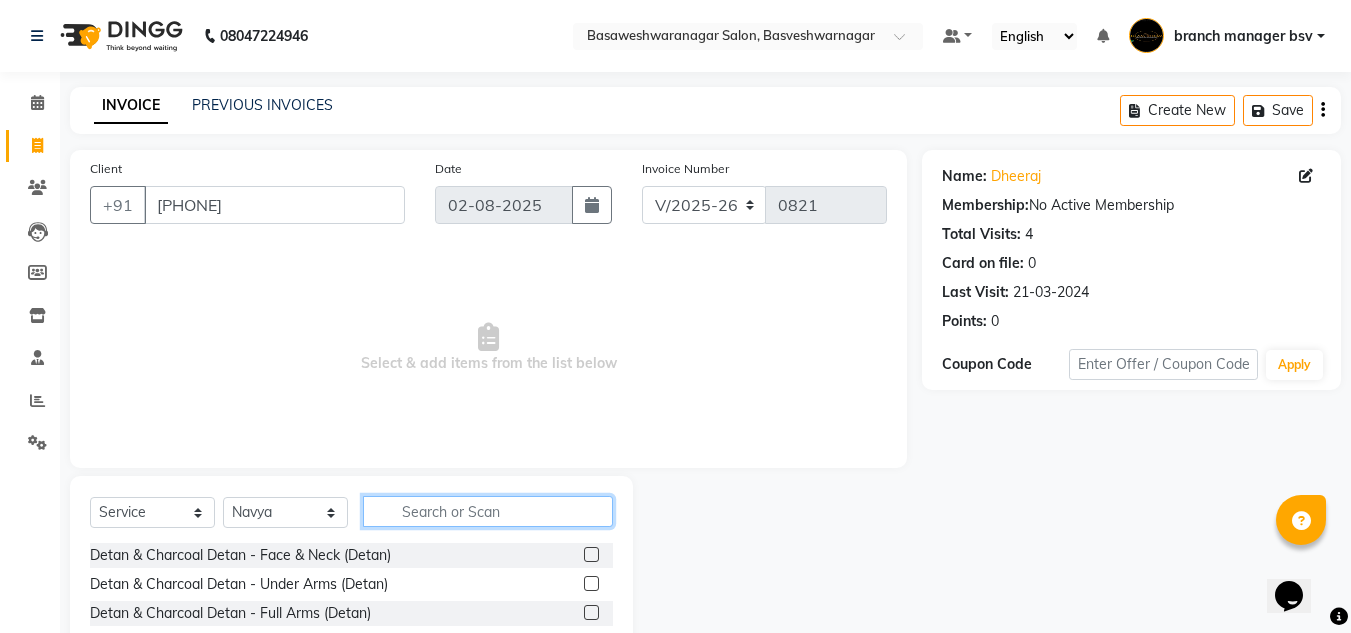 click 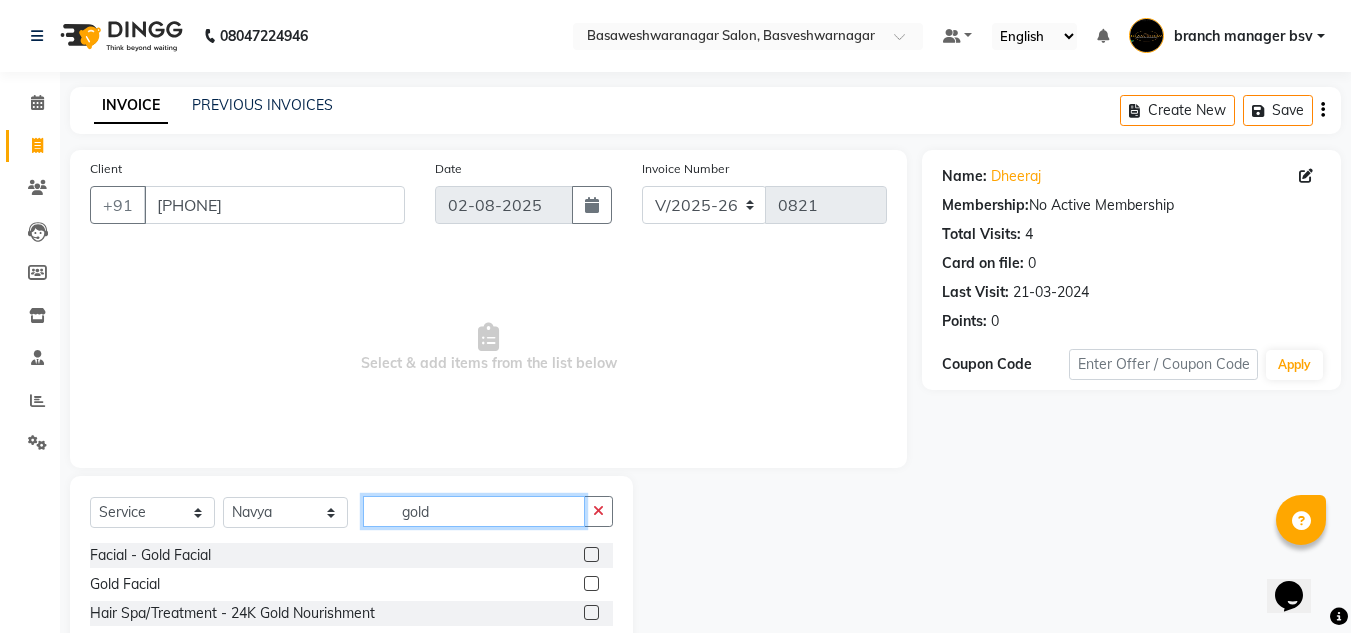 type on "gold" 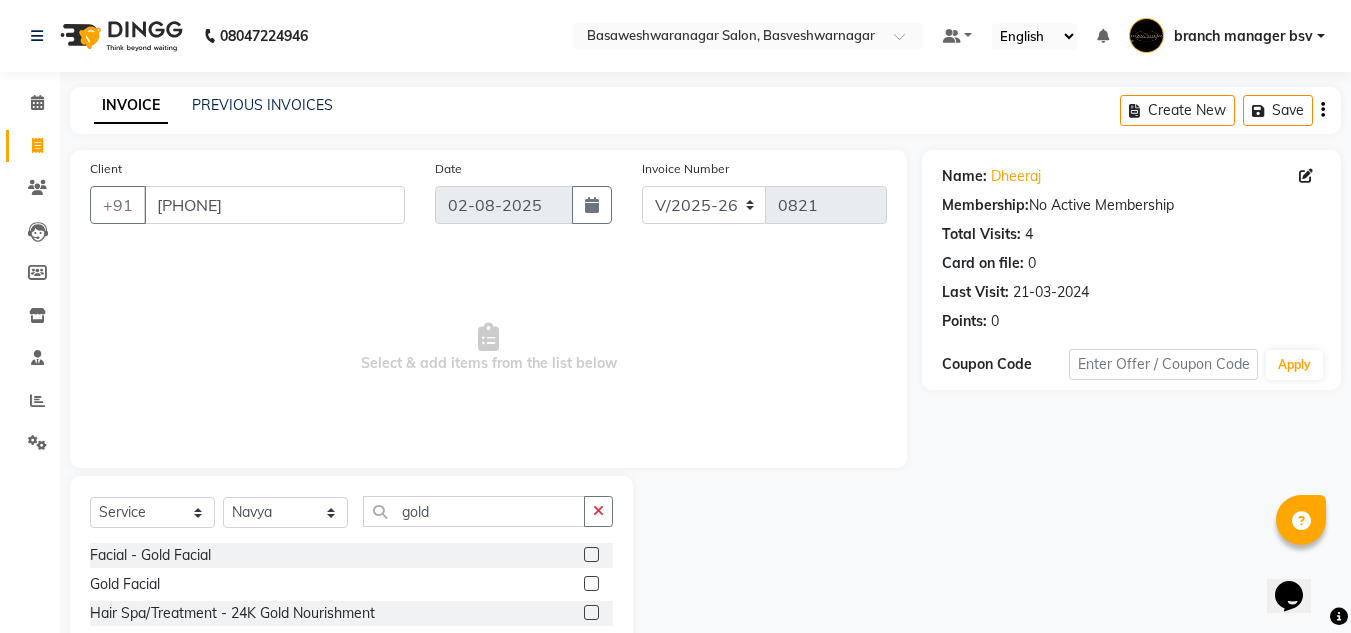 click 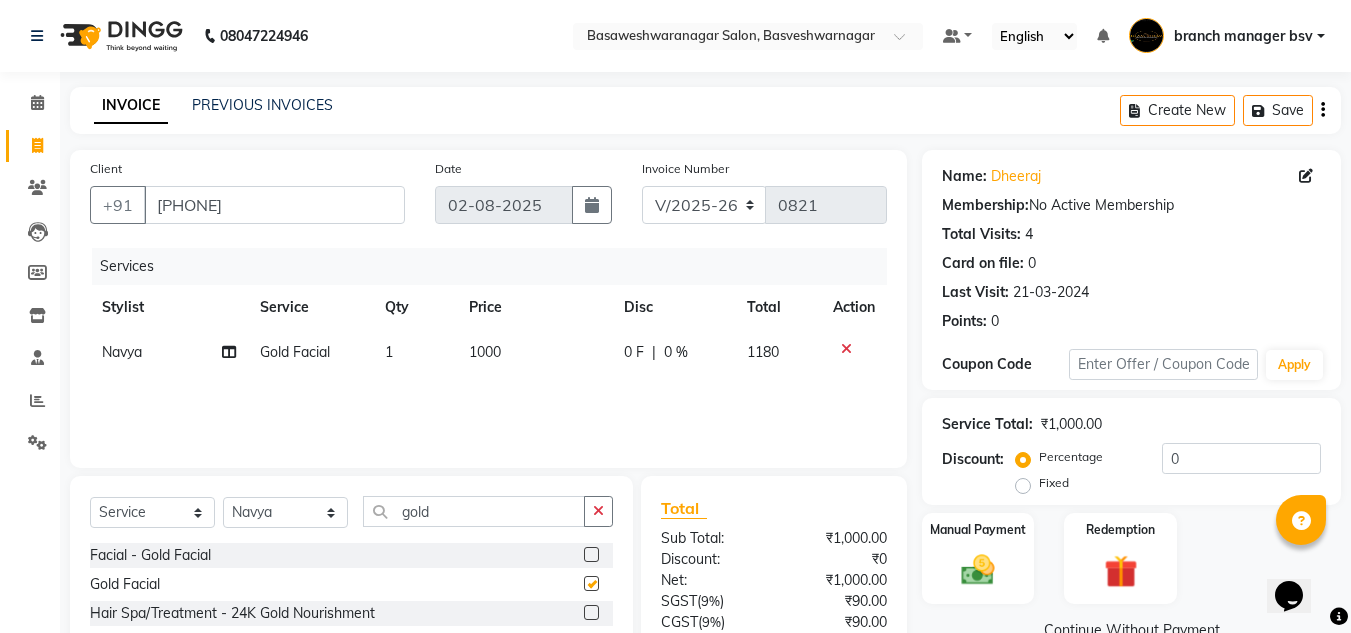checkbox on "false" 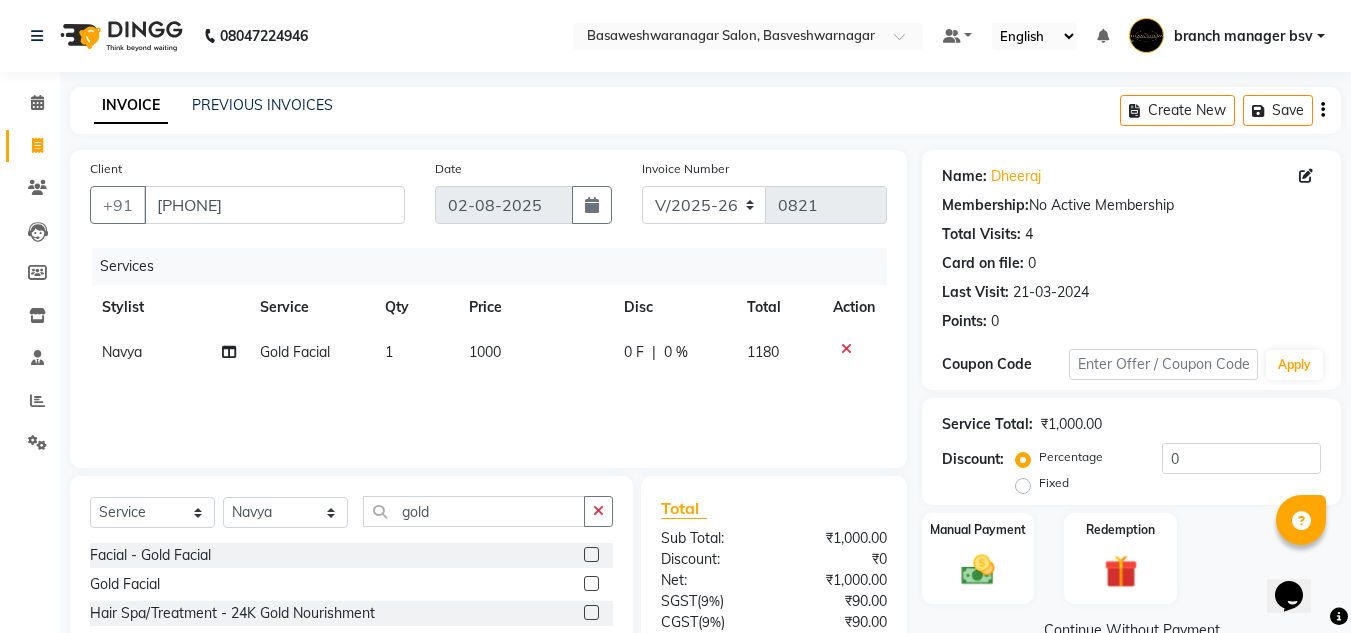 click on "1000" 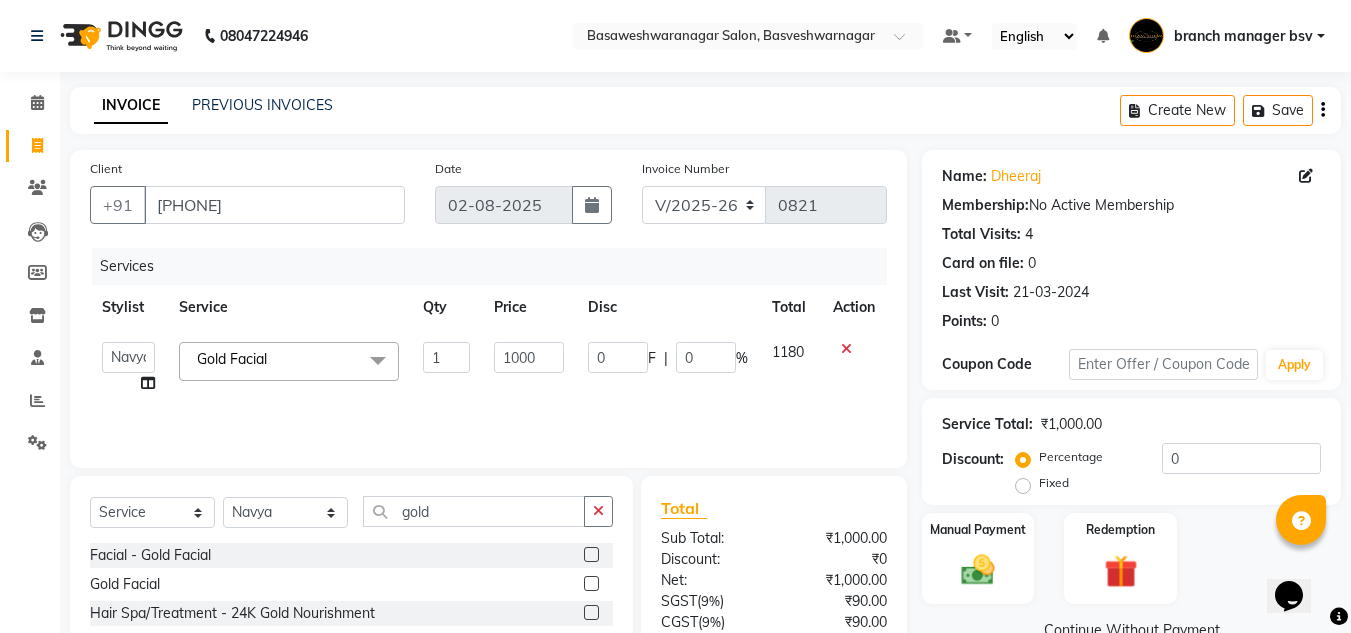 click on "1000" 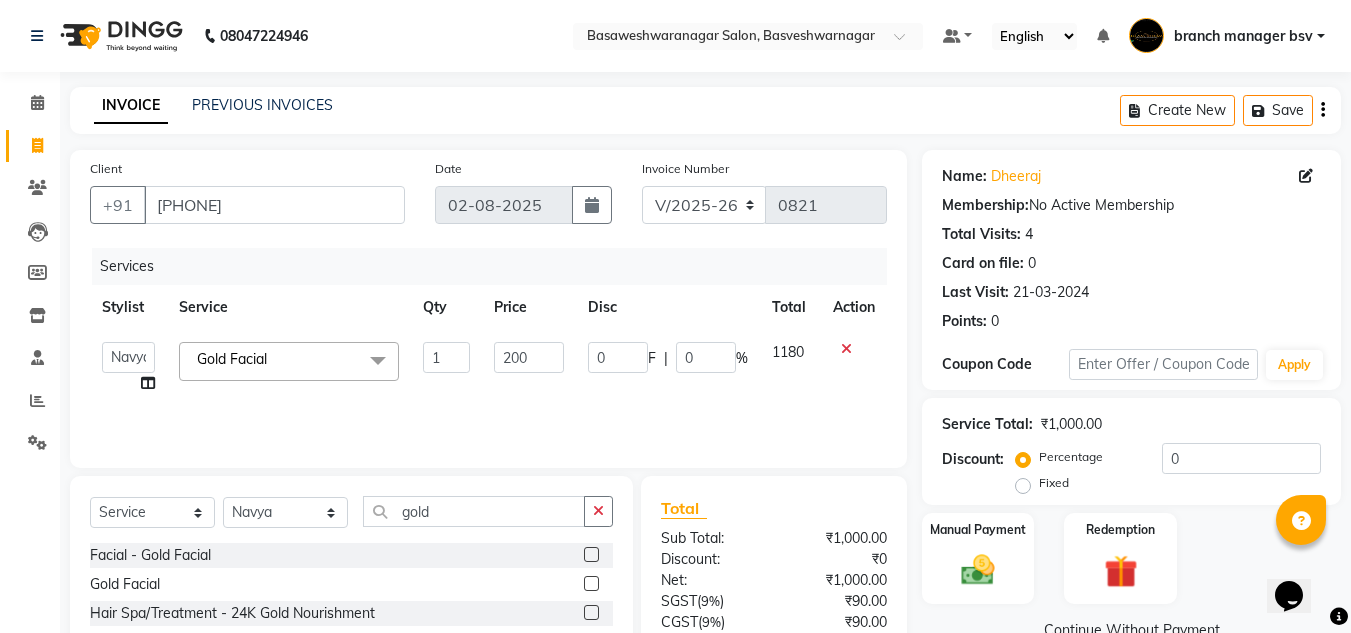 type on "2000" 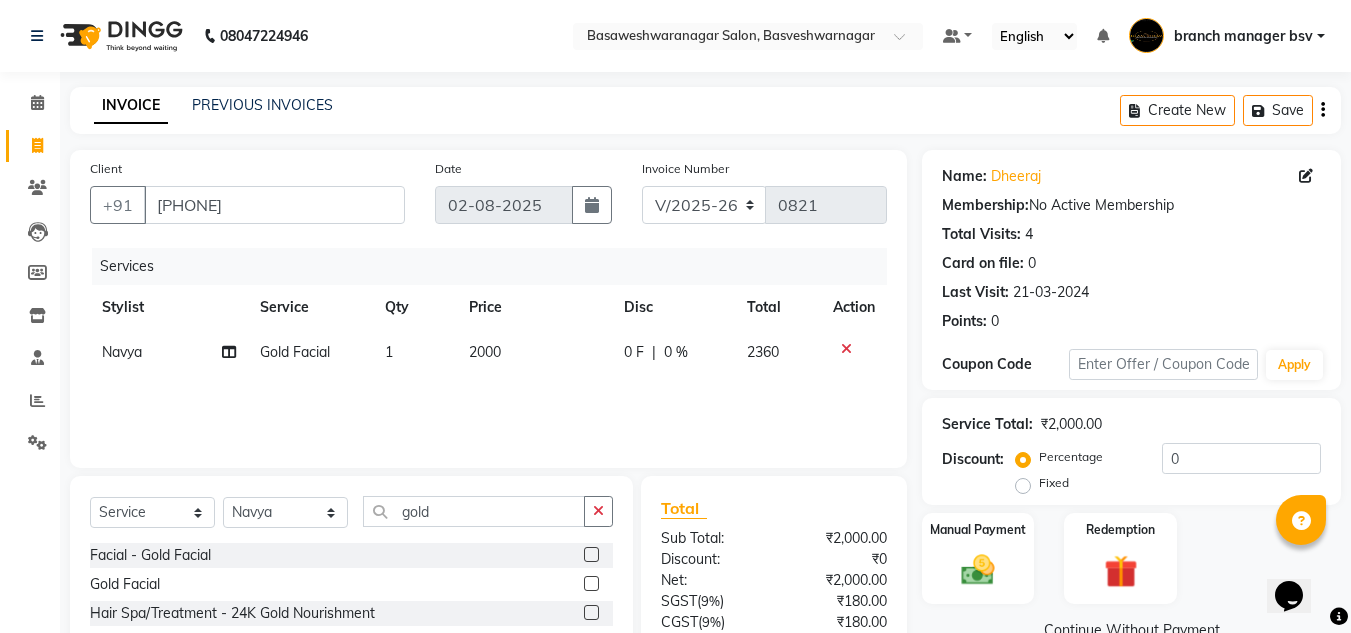 click on "₹0" 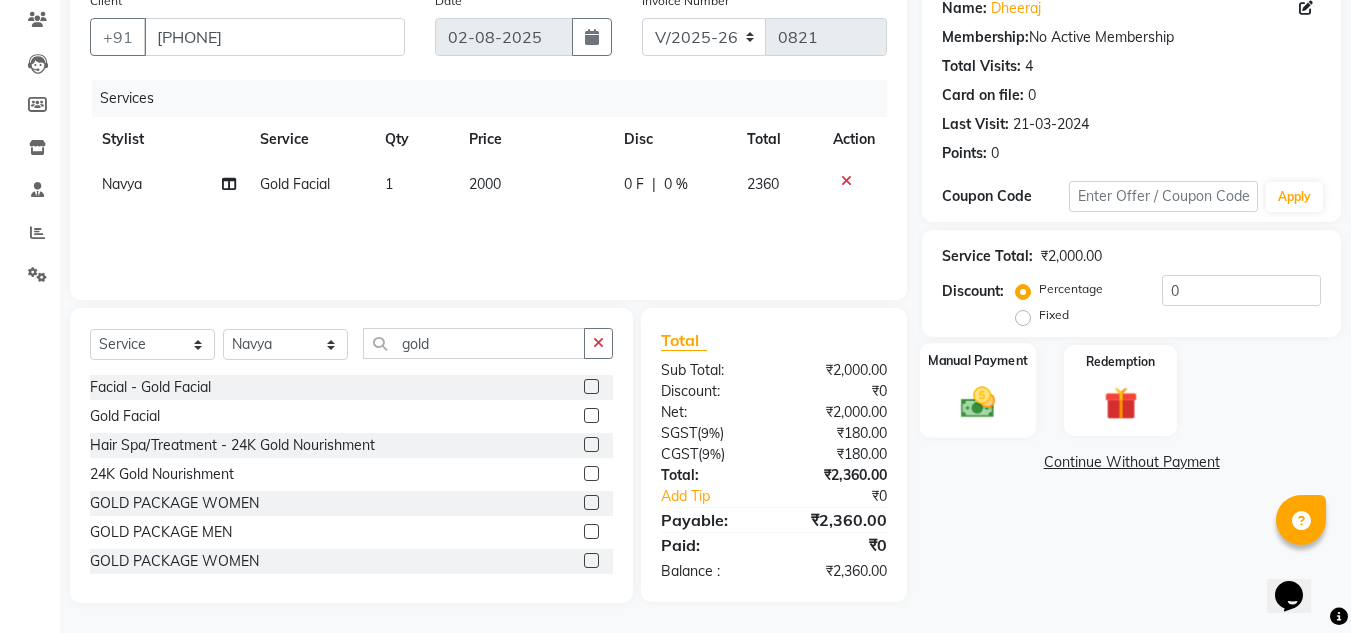 click 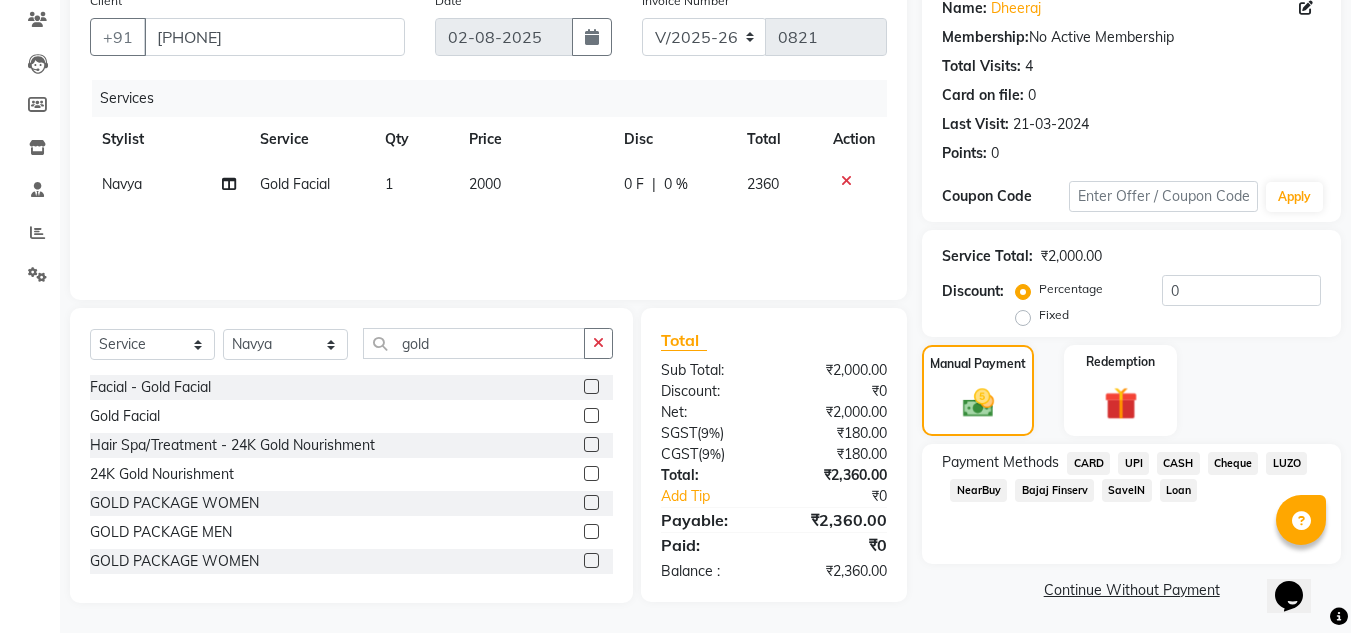 click on "UPI" 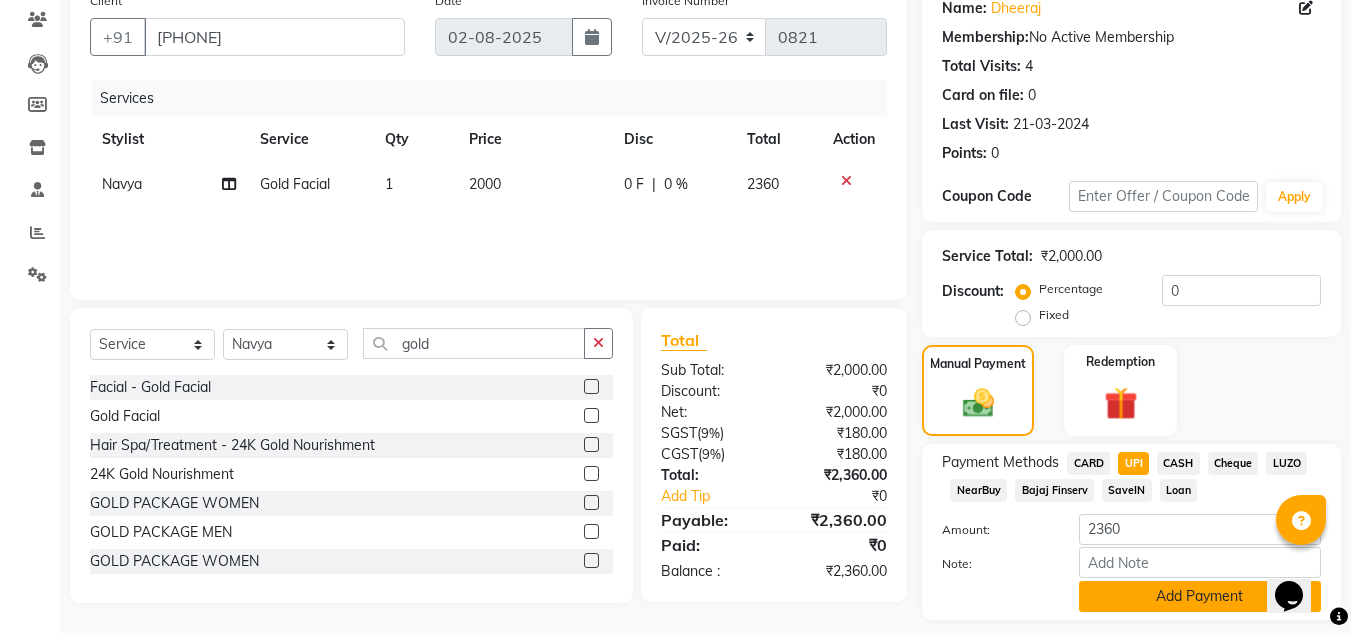 click on "Add Payment" 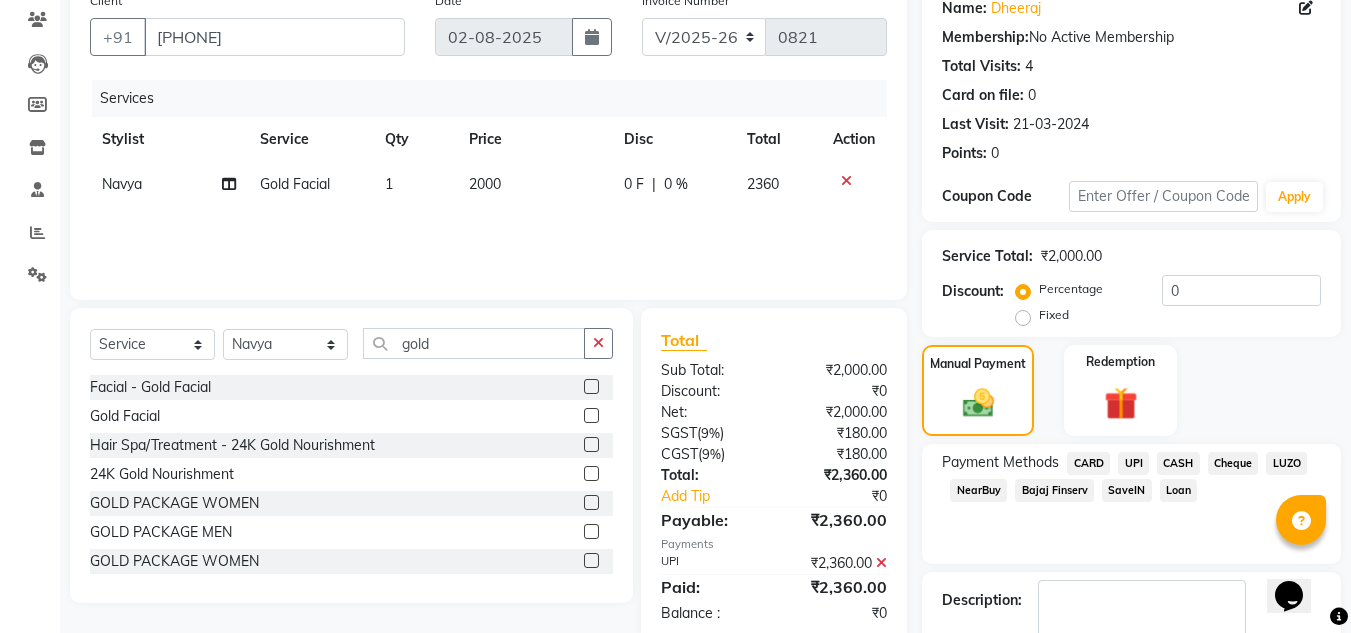 scroll, scrollTop: 283, scrollLeft: 0, axis: vertical 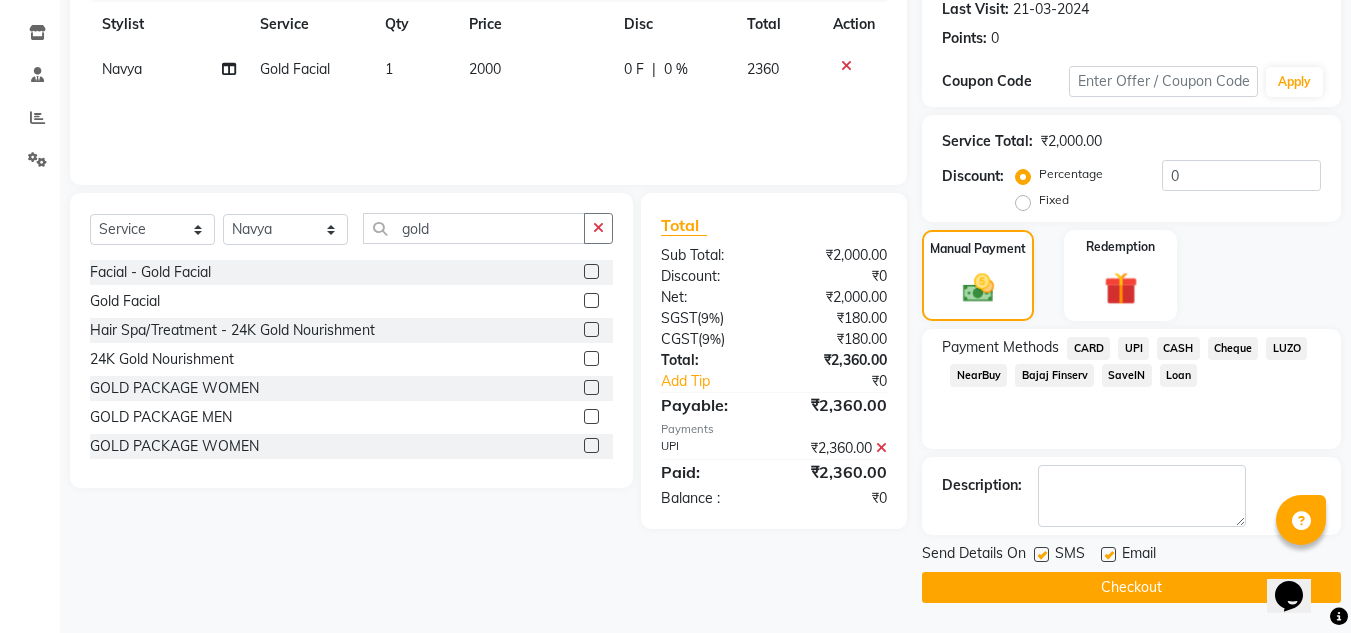 click on "Checkout" 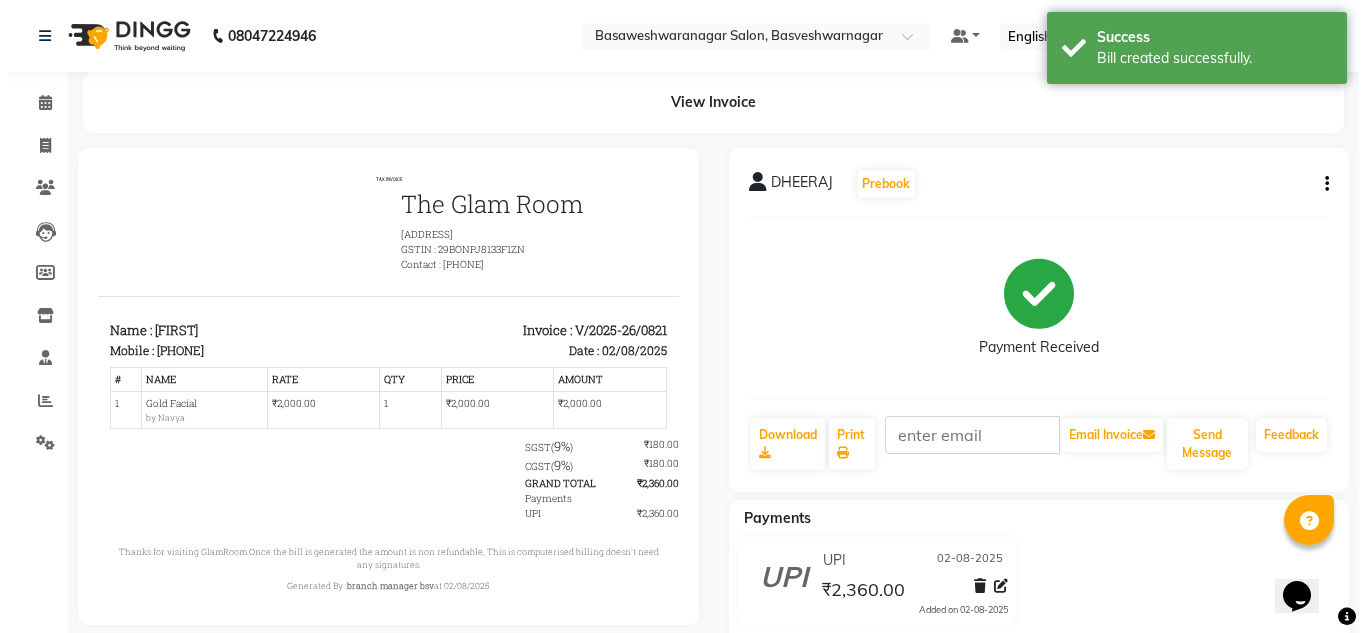 scroll, scrollTop: 0, scrollLeft: 0, axis: both 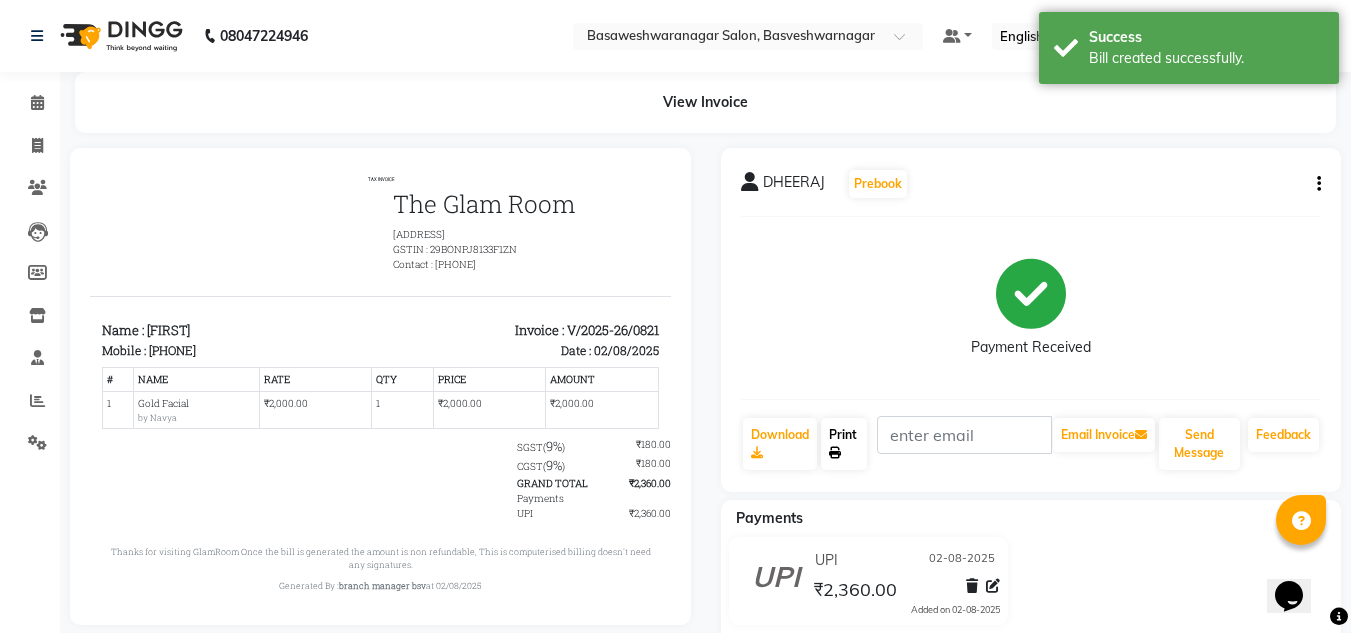 click on "Print" 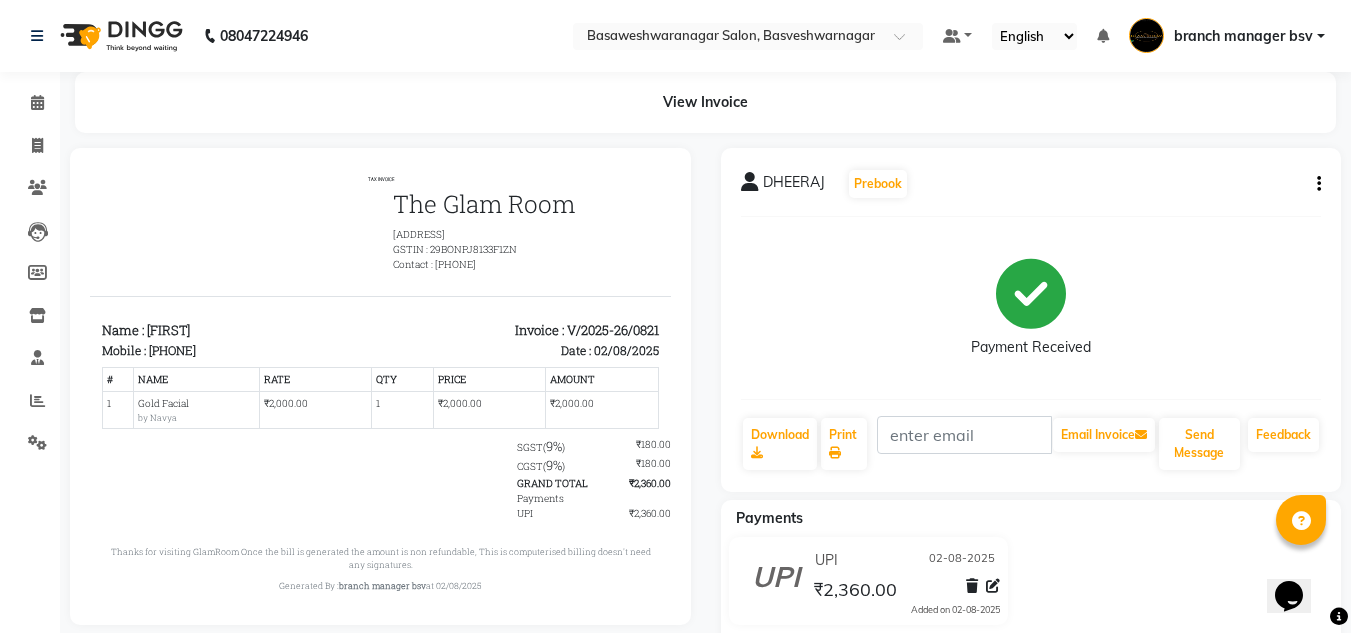 click on "DHEERAJ   Prebook   Payment Received  Download  Print   Email Invoice   Send Message Feedback" 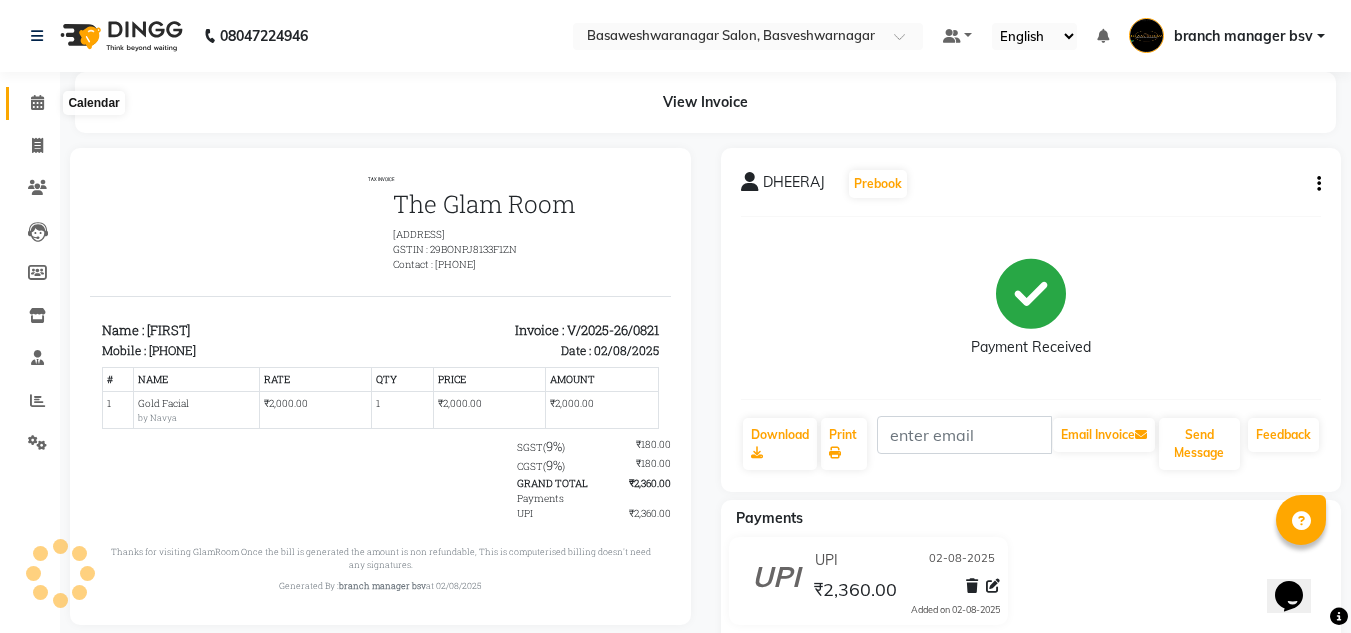 click 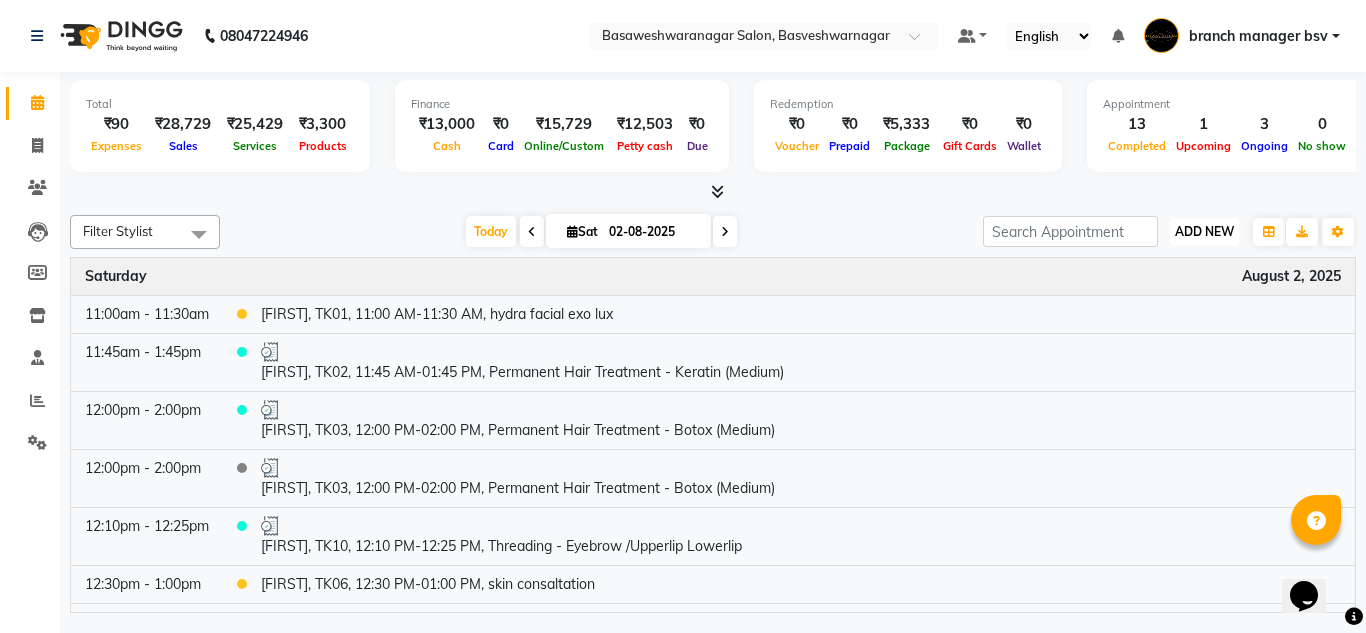 click on "ADD NEW Toggle Dropdown" at bounding box center (1204, 232) 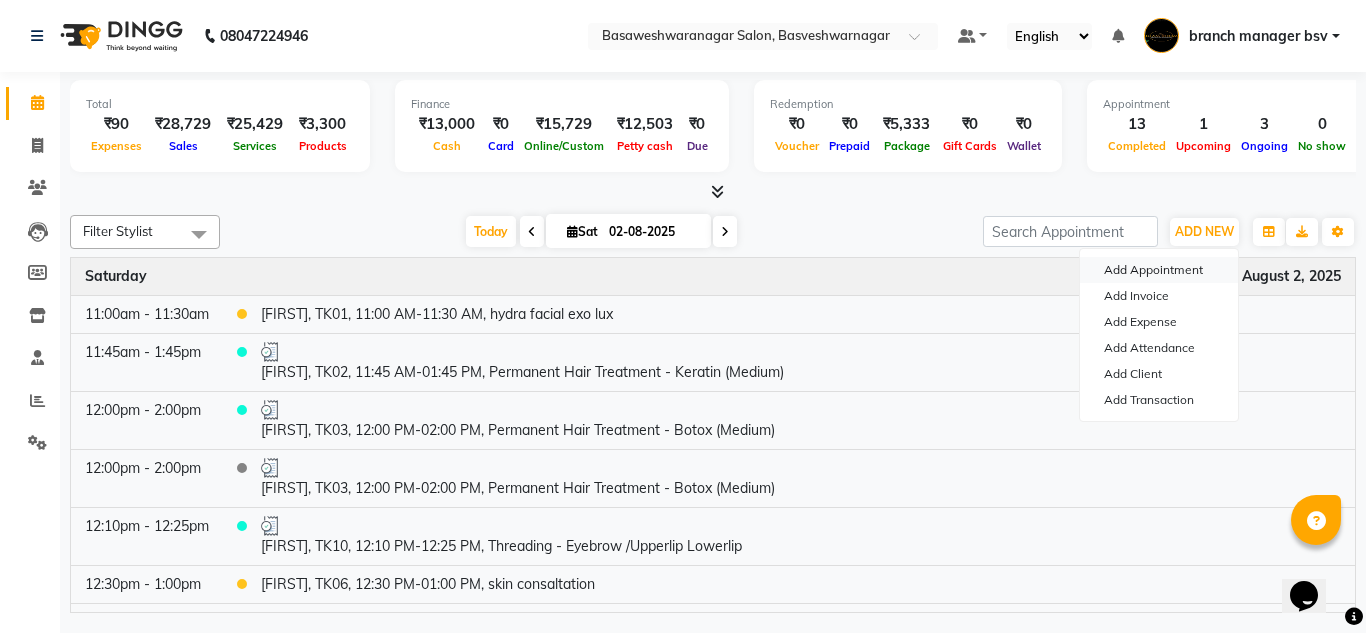 click on "Add Appointment" at bounding box center (1159, 270) 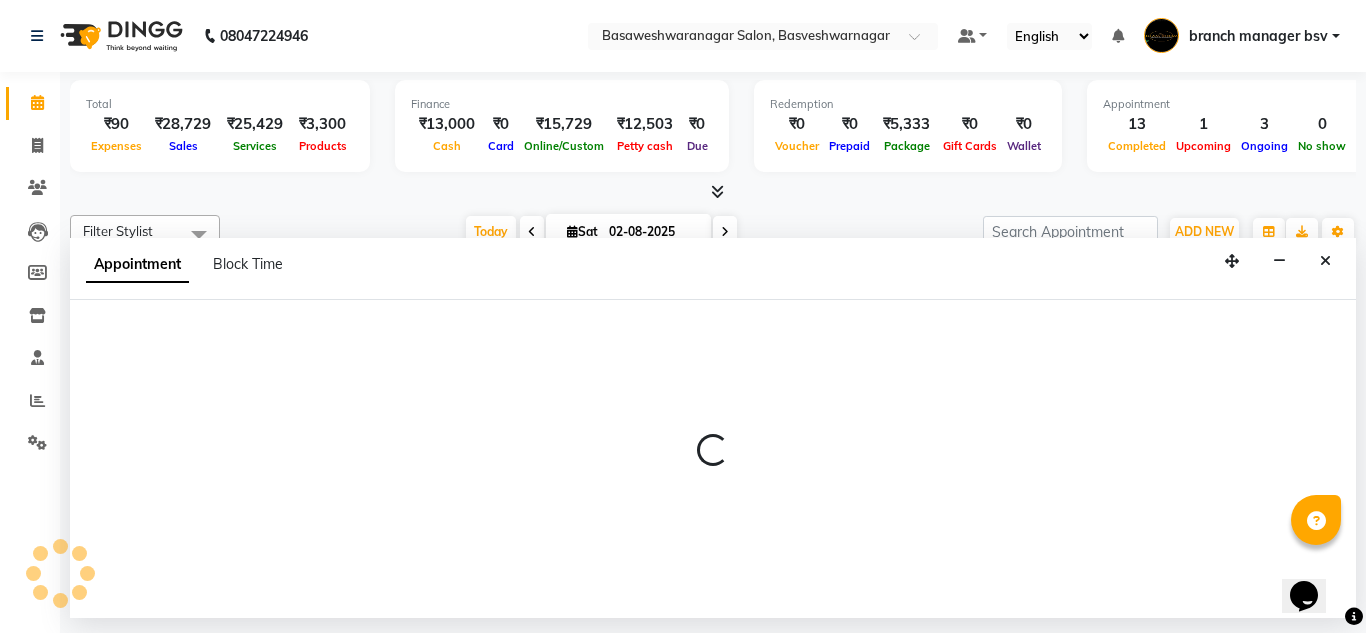 select on "540" 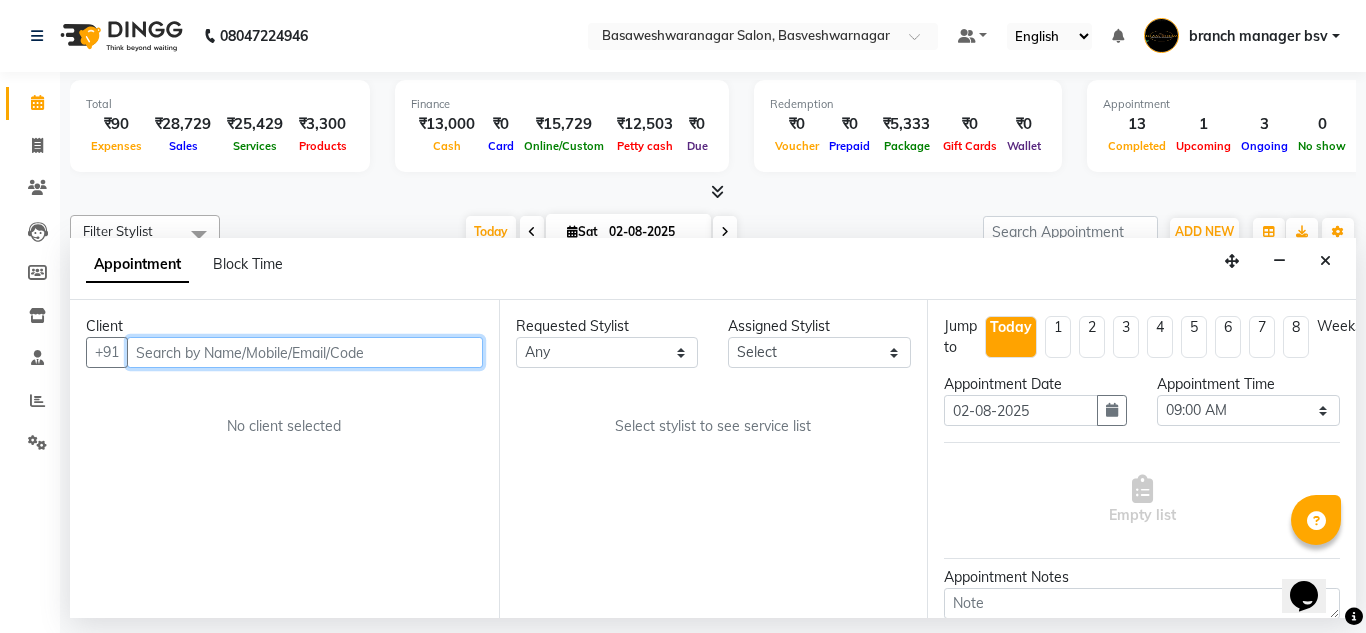 click at bounding box center [305, 352] 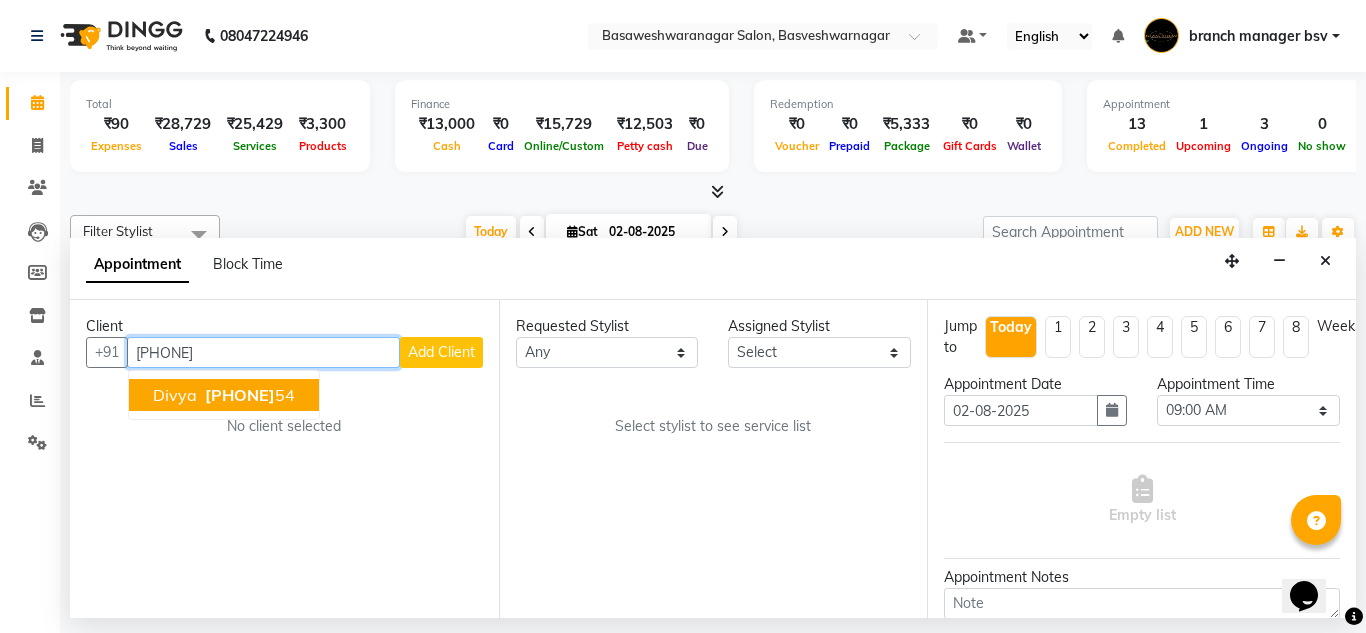 click on "77952641 54" at bounding box center [248, 395] 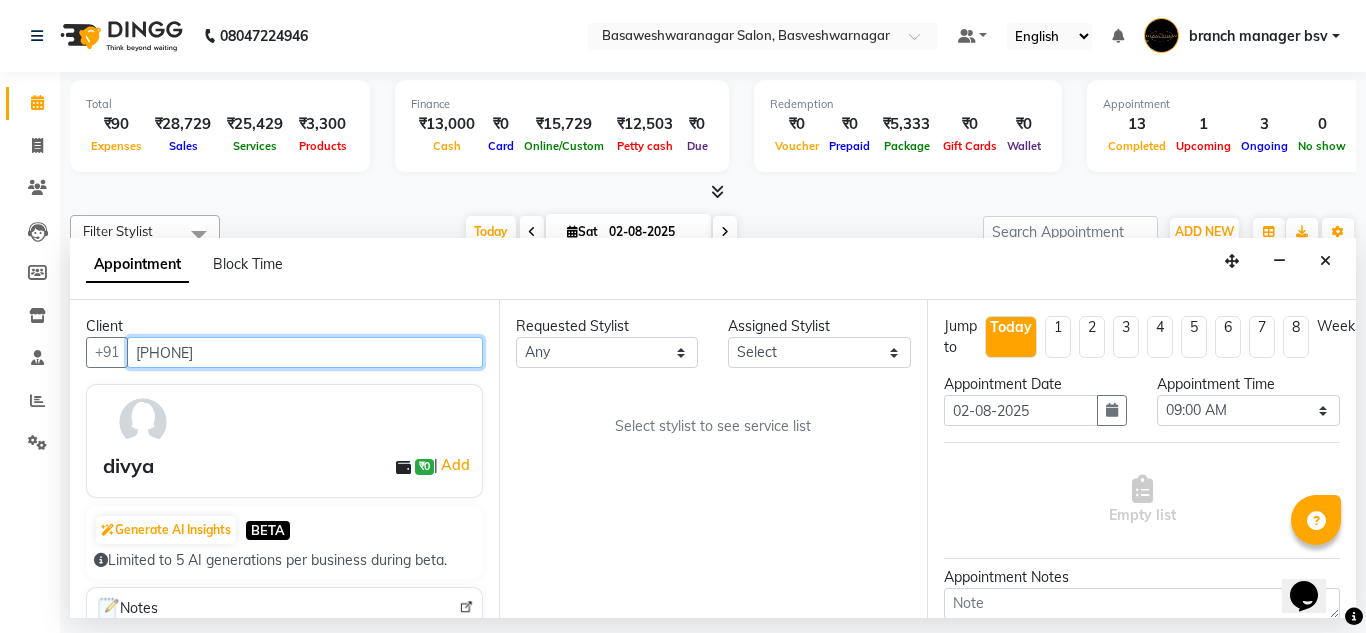 type on "7795264154" 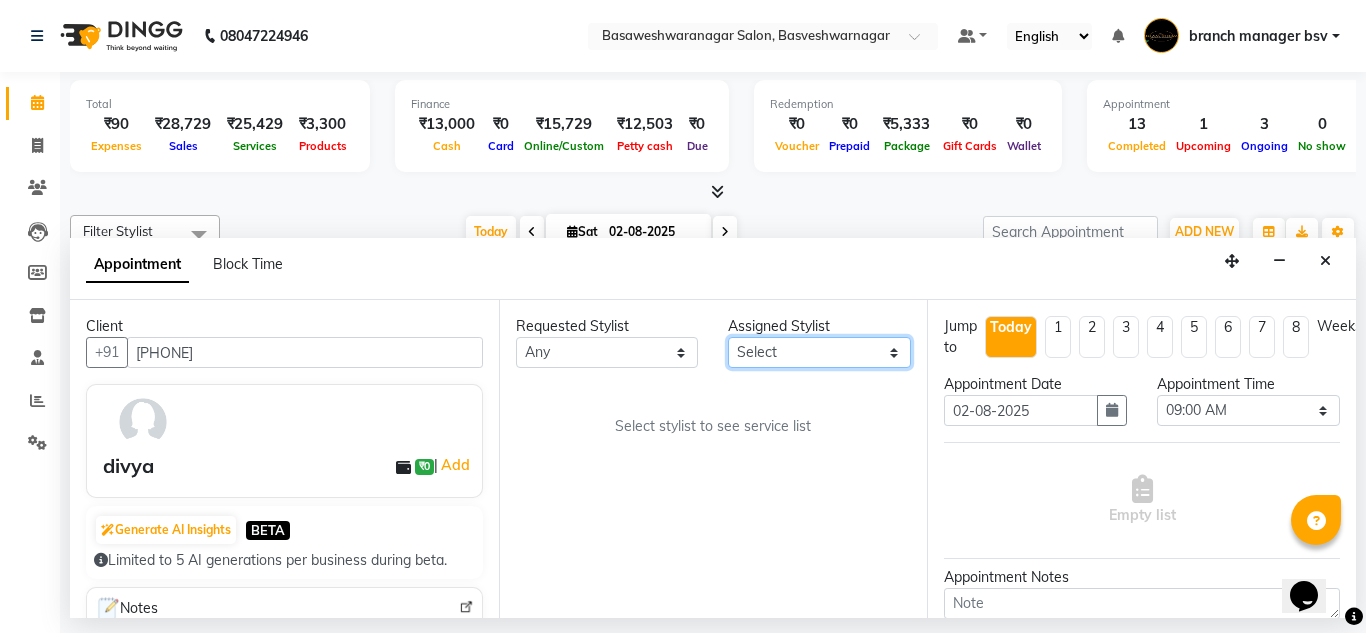 click on "Select ashwini branch manager bsv Dr.Jabin Dr mehzabin GURISH JASSI Jayshree Navya pooja accounts PRATIK RAJEESHA Rasna Sanskruthi shangnimwom SMIRTI SUMITH SUNITHA SUNNY Tanveer  TEZZ The Glam Room theja Trishna urmi" at bounding box center (819, 352) 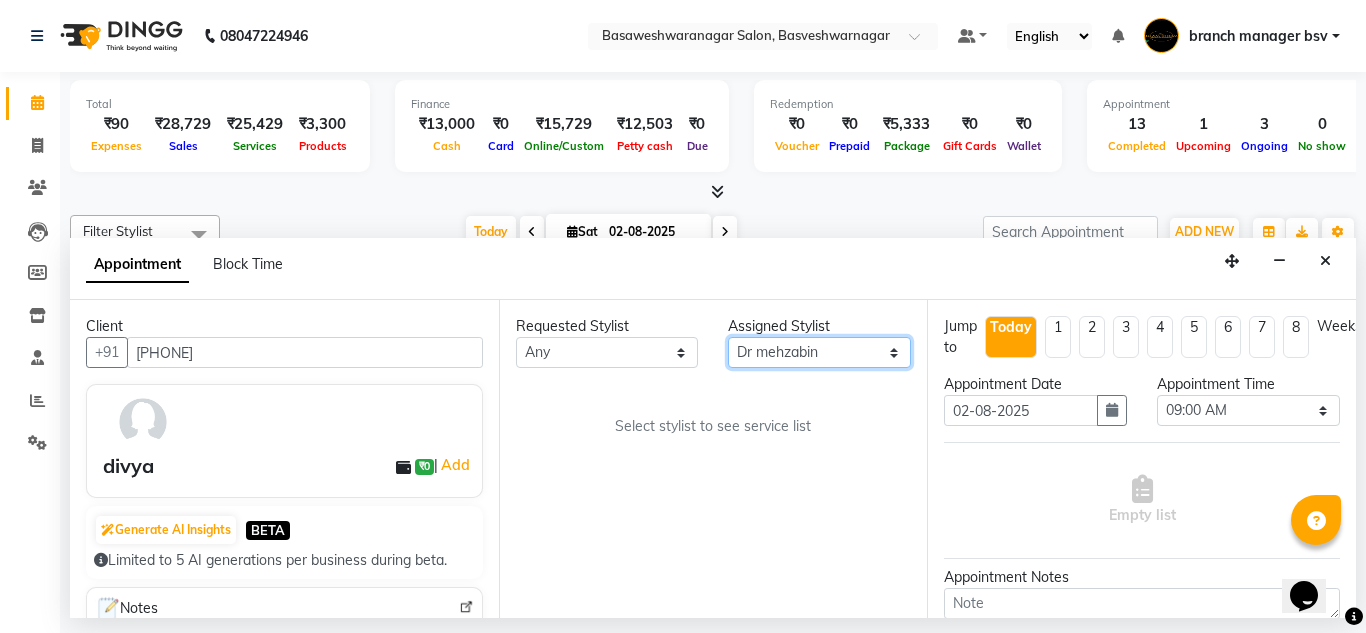 click on "Select ashwini branch manager bsv Dr.Jabin Dr mehzabin GURISH JASSI Jayshree Navya pooja accounts PRATIK RAJEESHA Rasna Sanskruthi shangnimwom SMIRTI SUMITH SUNITHA SUNNY Tanveer  TEZZ The Glam Room theja Trishna urmi" at bounding box center (819, 352) 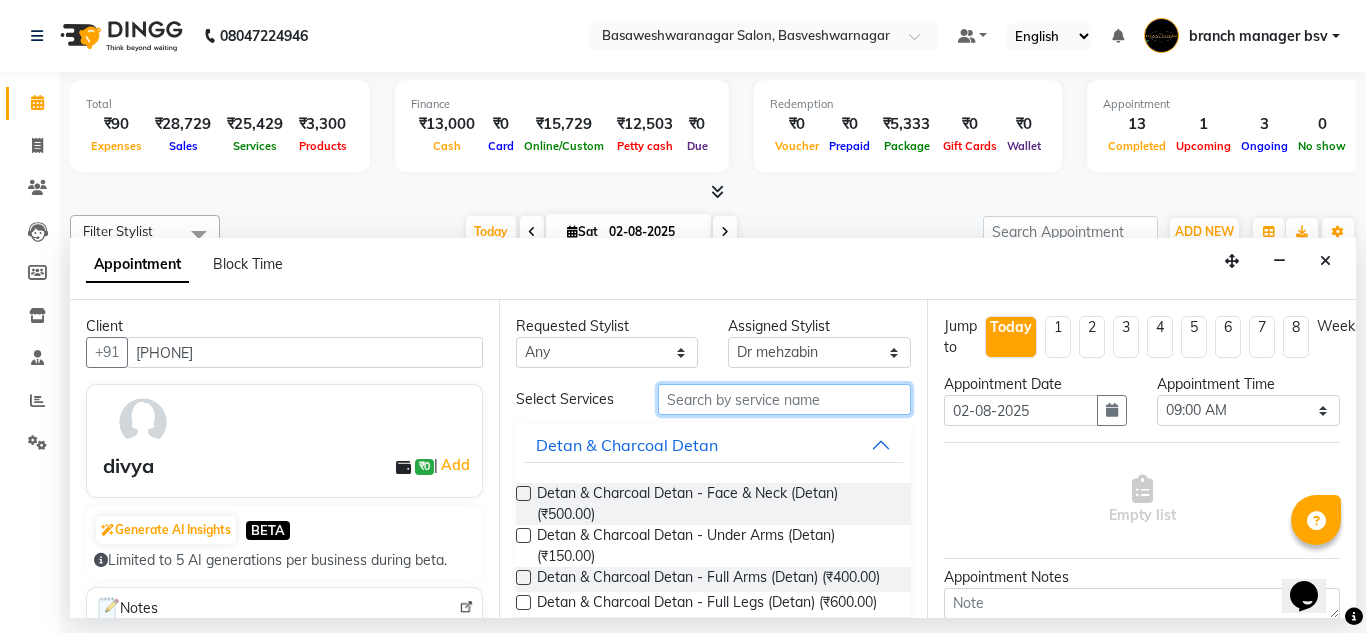 click at bounding box center [785, 399] 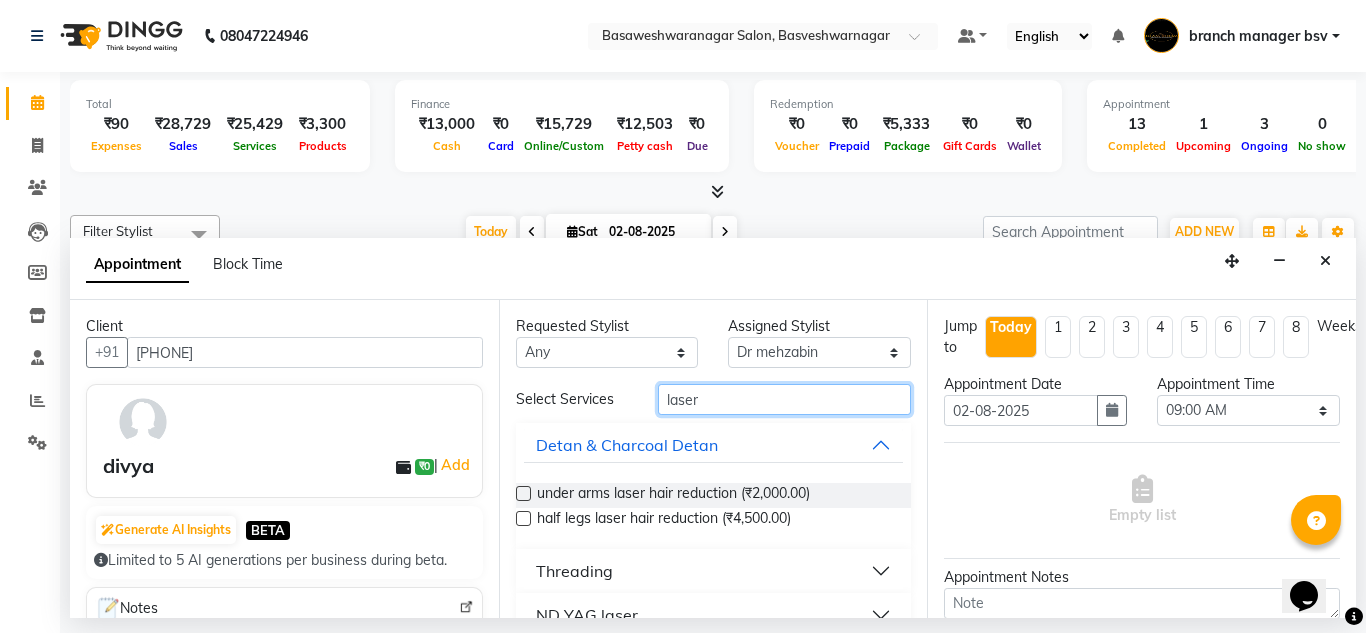 scroll, scrollTop: 35, scrollLeft: 0, axis: vertical 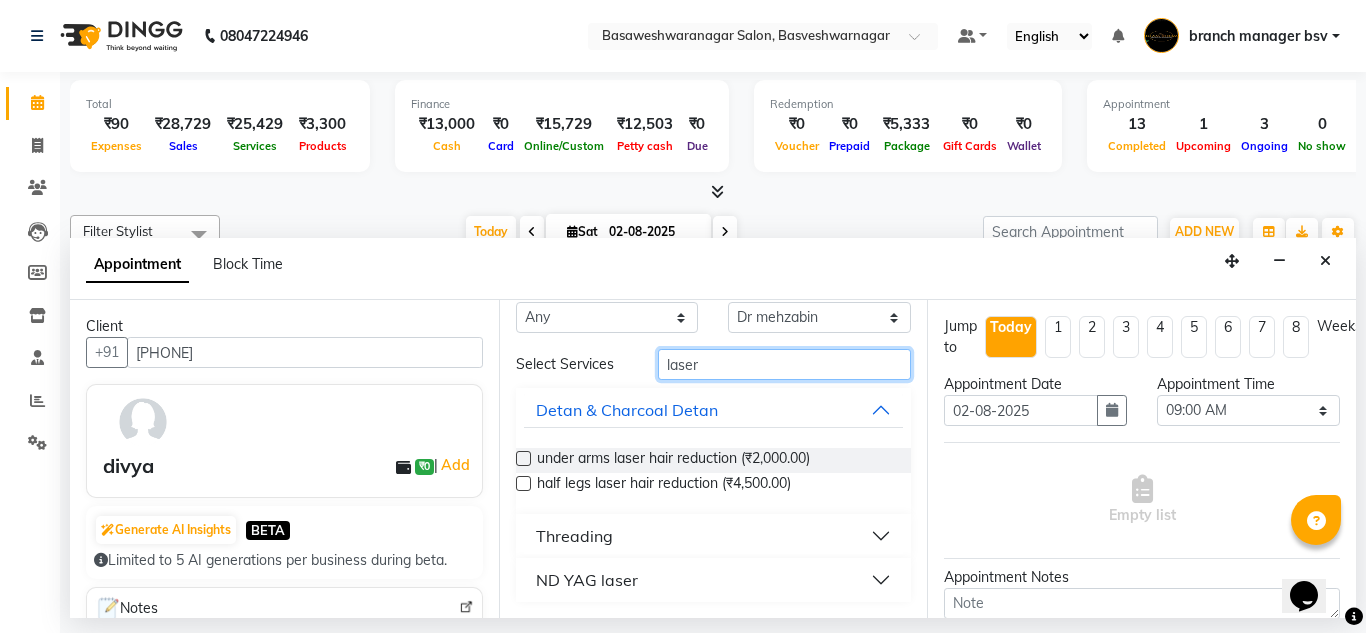 type on "laser" 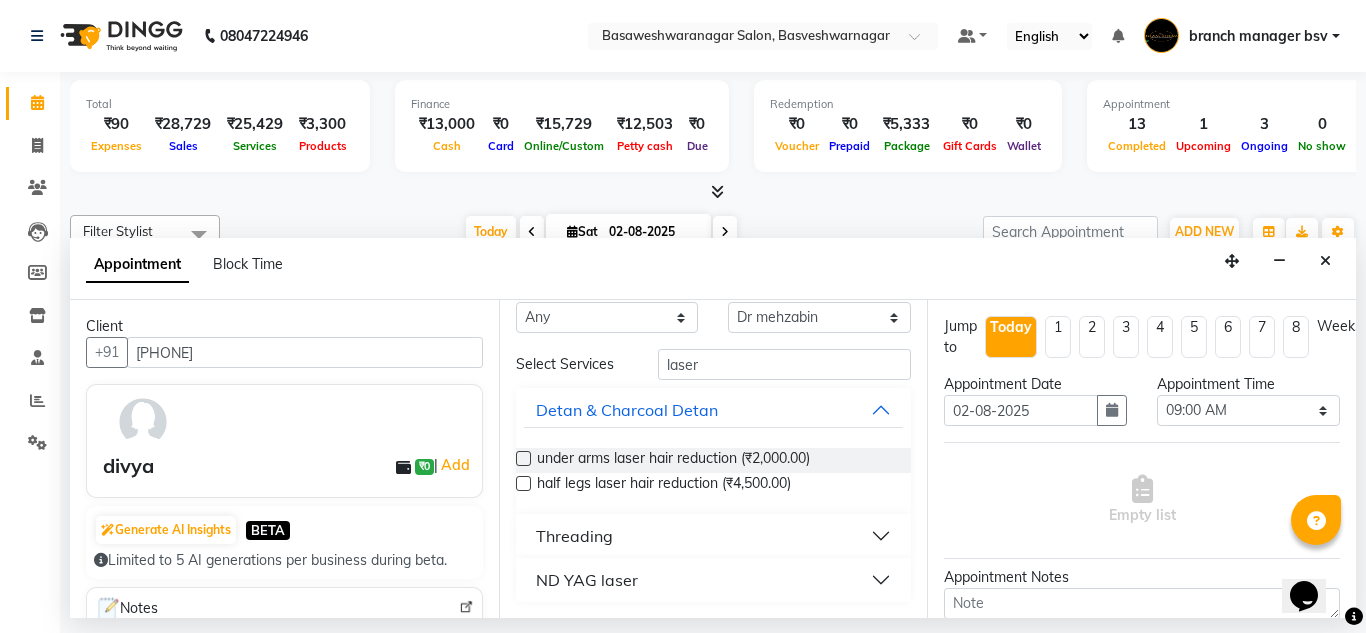 click on "ND YAG laser" at bounding box center [587, 580] 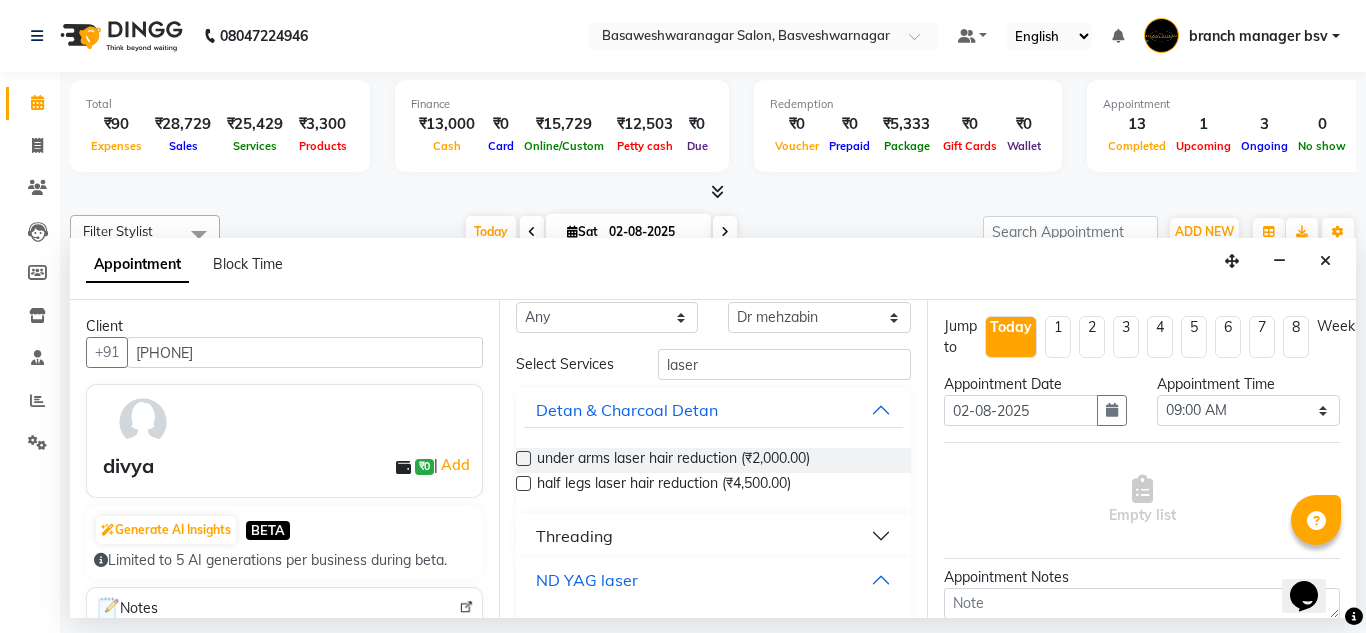 scroll, scrollTop: 117, scrollLeft: 0, axis: vertical 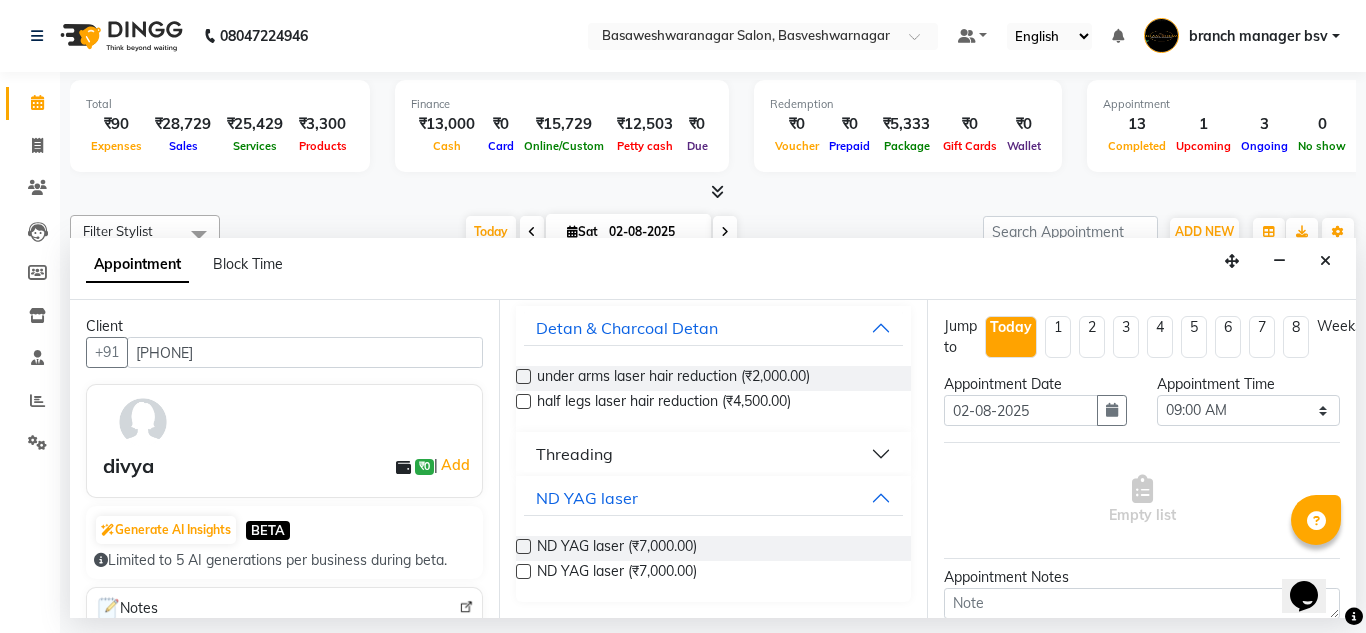 click at bounding box center [523, 546] 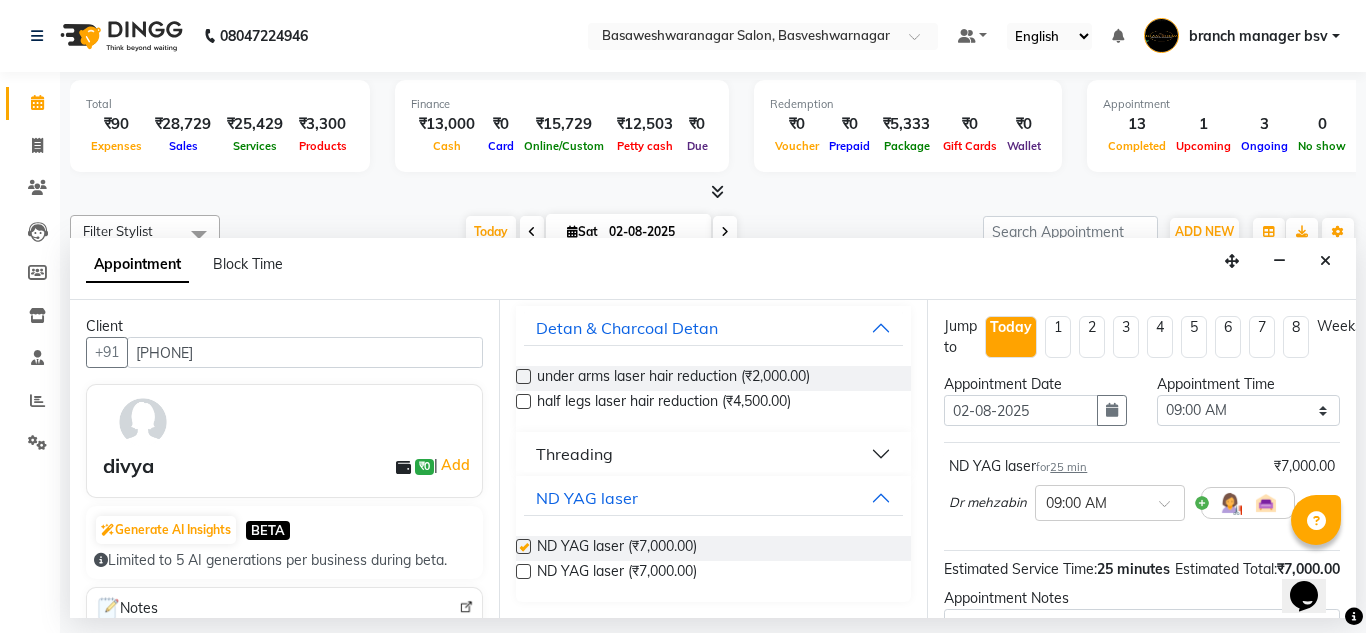 checkbox on "false" 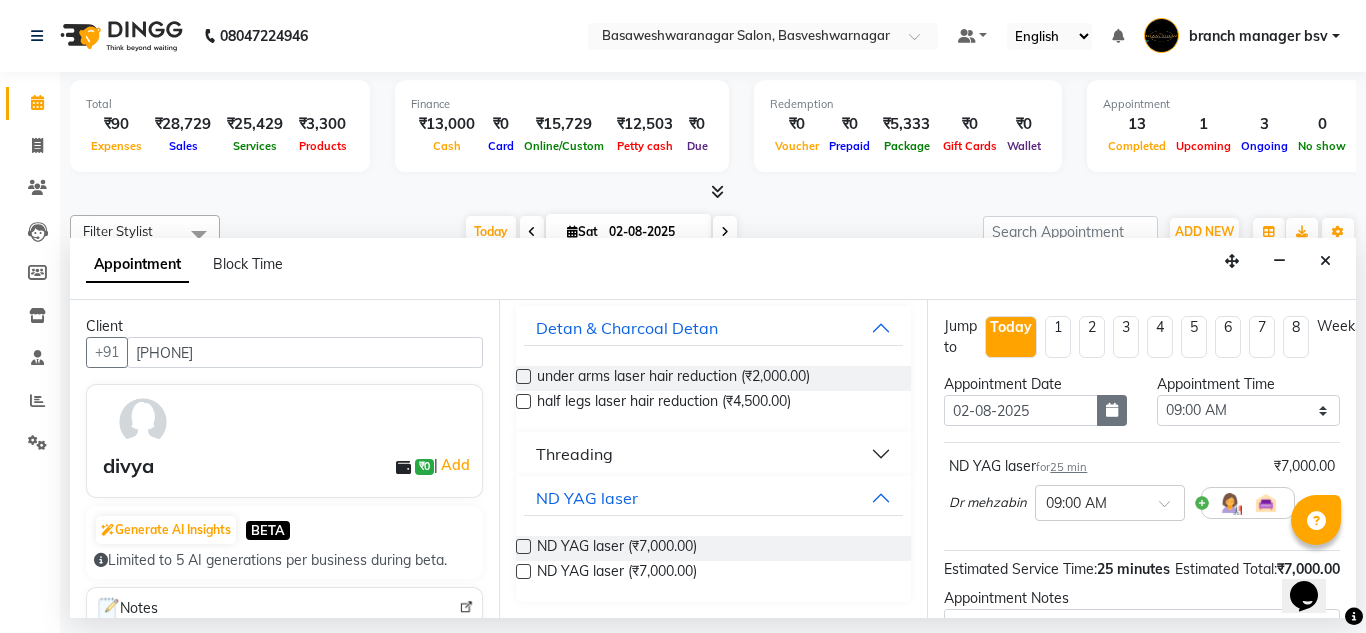 click at bounding box center [1112, 410] 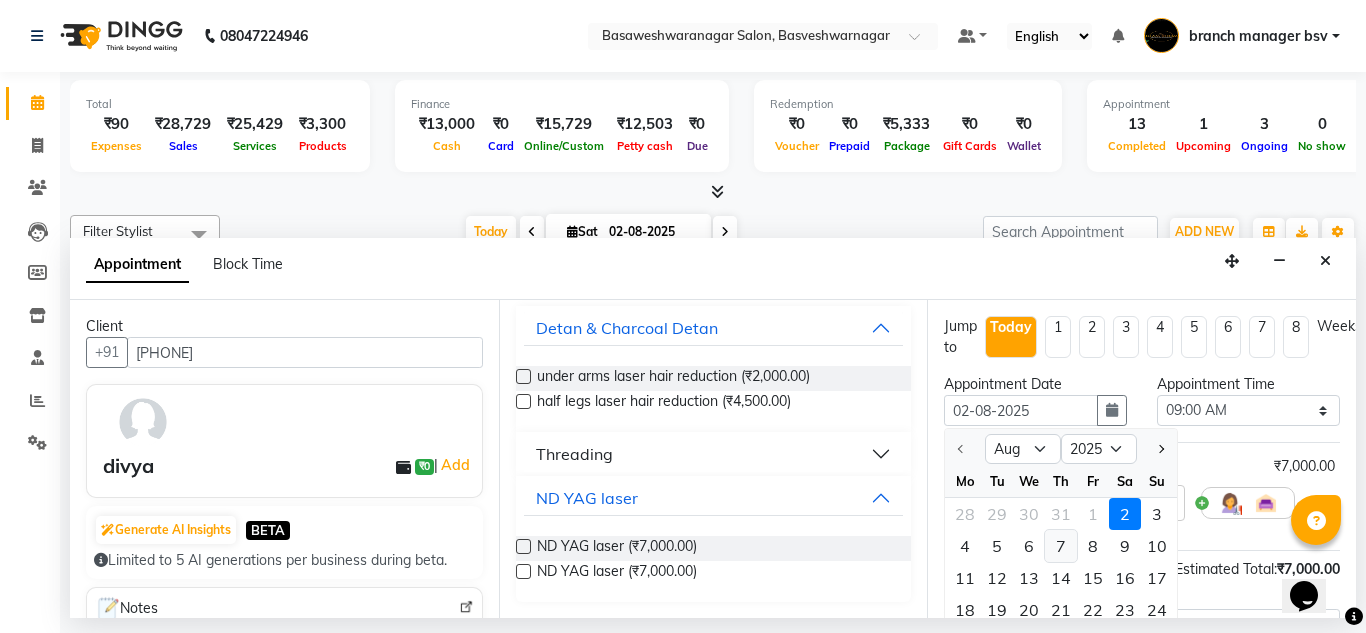 click on "7" at bounding box center (1061, 546) 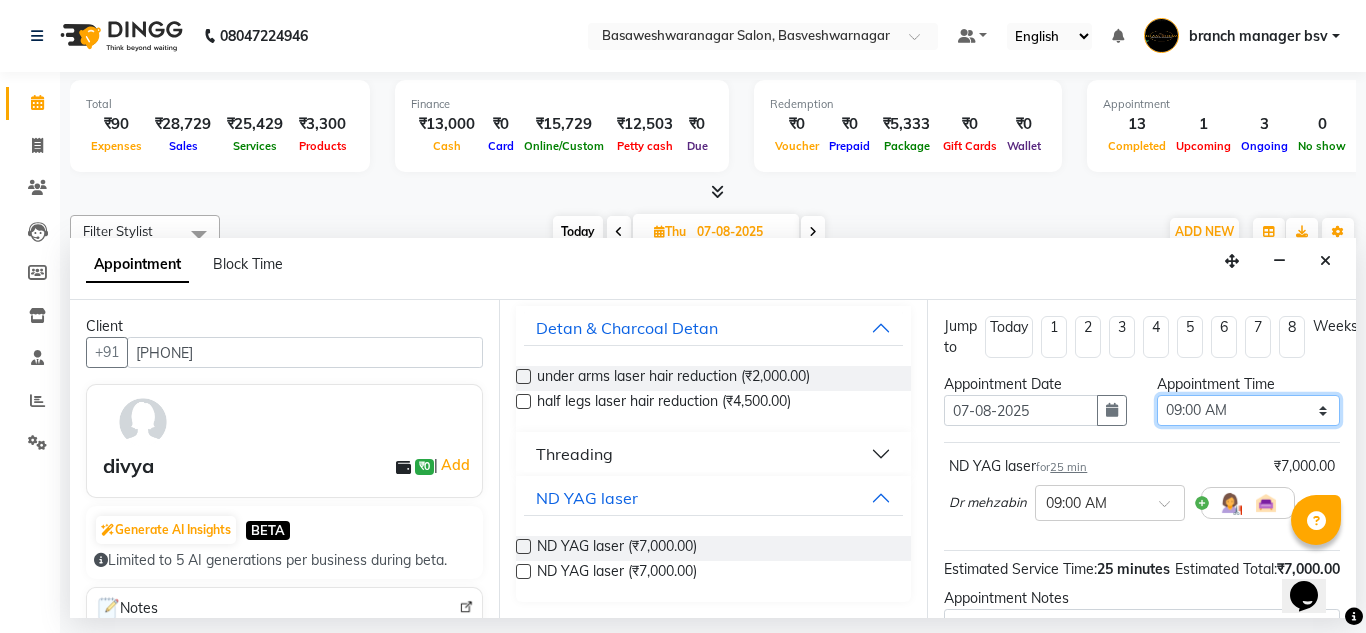 click on "Select 09:00 AM 09:15 AM 09:30 AM 09:45 AM 10:00 AM 10:15 AM 10:30 AM 10:45 AM 11:00 AM 11:15 AM 11:30 AM 11:45 AM 12:00 PM 12:15 PM 12:30 PM 12:45 PM 01:00 PM 01:15 PM 01:30 PM 01:45 PM 02:00 PM 02:15 PM 02:30 PM 02:45 PM 03:00 PM 03:15 PM 03:30 PM 03:45 PM 04:00 PM 04:15 PM 04:30 PM 04:45 PM 05:00 PM 05:15 PM 05:30 PM 05:45 PM 06:00 PM 06:15 PM 06:30 PM 06:45 PM 07:00 PM 07:15 PM 07:30 PM 07:45 PM 08:00 PM" at bounding box center (1248, 410) 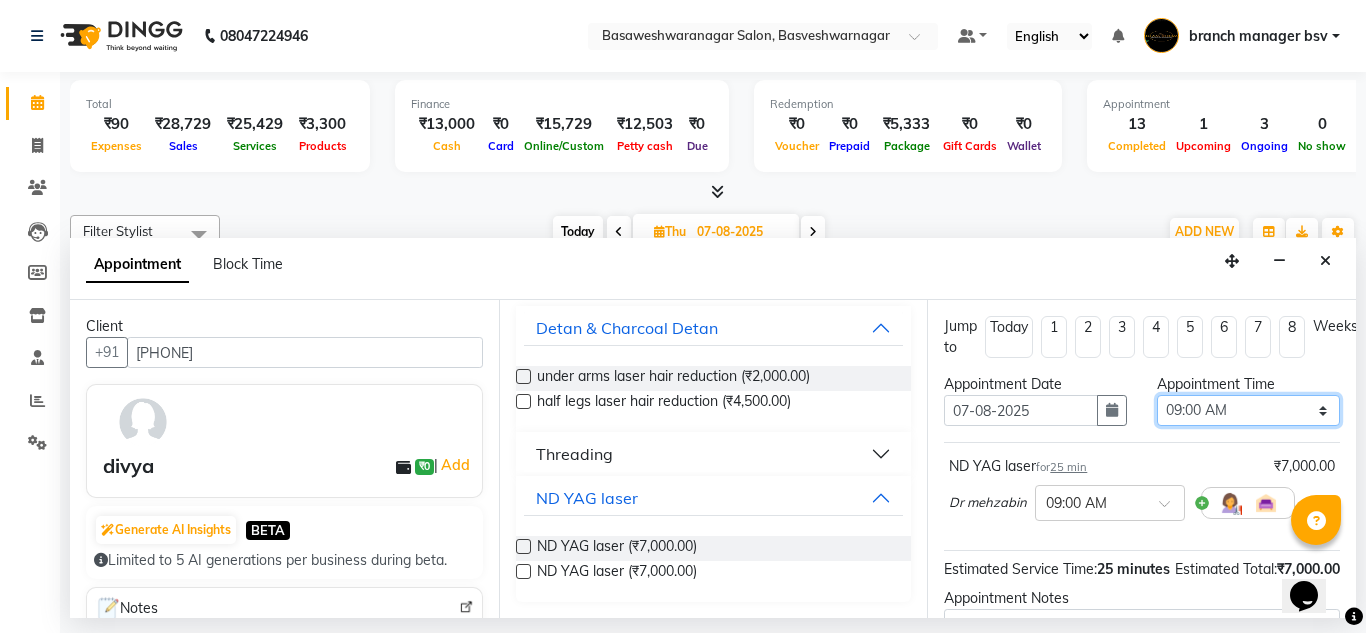 select on "750" 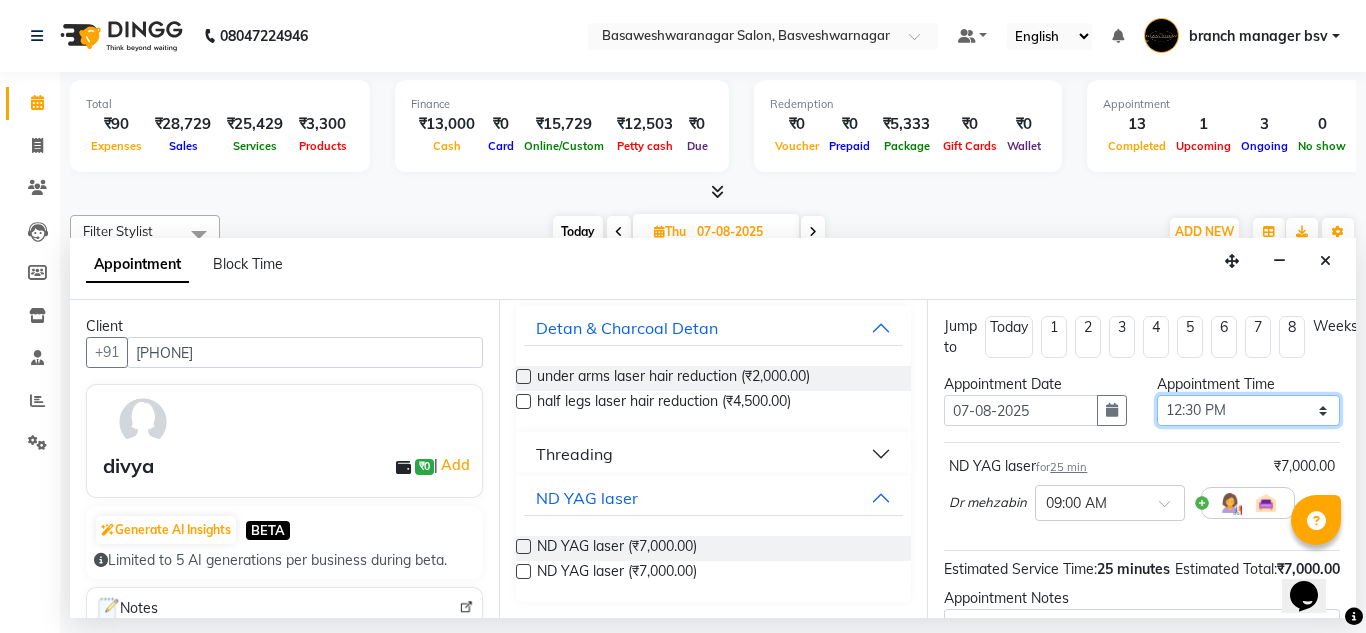 click on "Select 09:00 AM 09:15 AM 09:30 AM 09:45 AM 10:00 AM 10:15 AM 10:30 AM 10:45 AM 11:00 AM 11:15 AM 11:30 AM 11:45 AM 12:00 PM 12:15 PM 12:30 PM 12:45 PM 01:00 PM 01:15 PM 01:30 PM 01:45 PM 02:00 PM 02:15 PM 02:30 PM 02:45 PM 03:00 PM 03:15 PM 03:30 PM 03:45 PM 04:00 PM 04:15 PM 04:30 PM 04:45 PM 05:00 PM 05:15 PM 05:30 PM 05:45 PM 06:00 PM 06:15 PM 06:30 PM 06:45 PM 07:00 PM 07:15 PM 07:30 PM 07:45 PM 08:00 PM" at bounding box center (1248, 410) 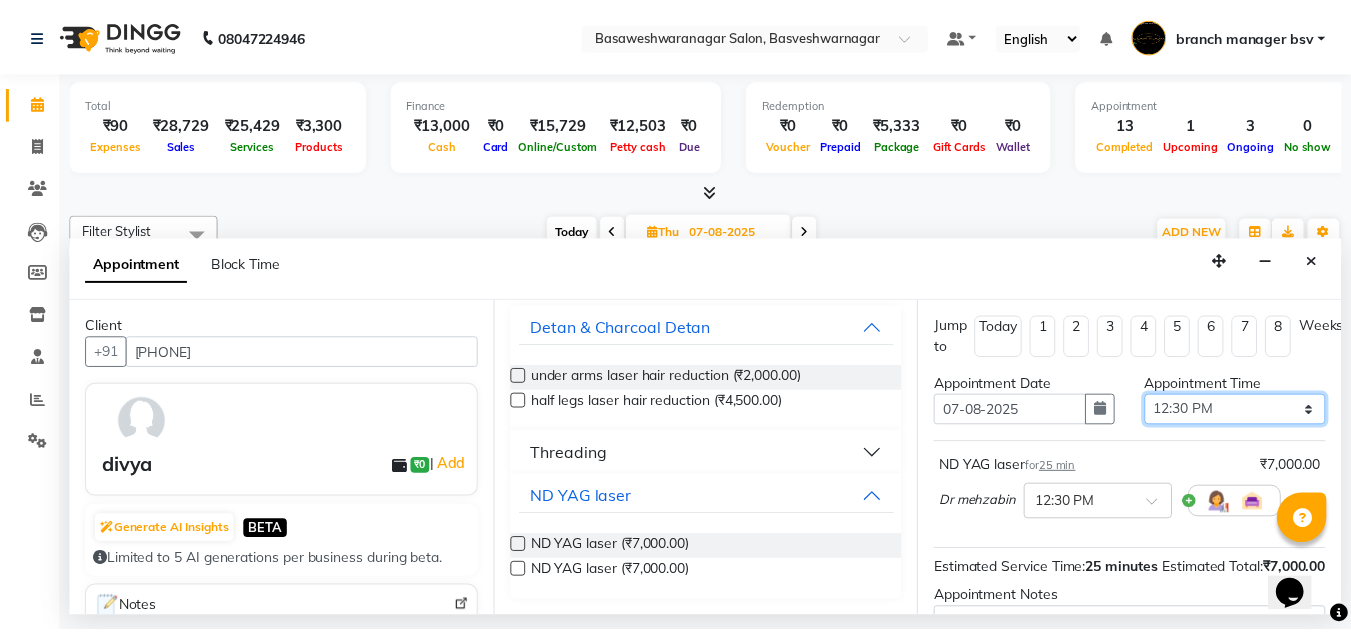 scroll, scrollTop: 244, scrollLeft: 0, axis: vertical 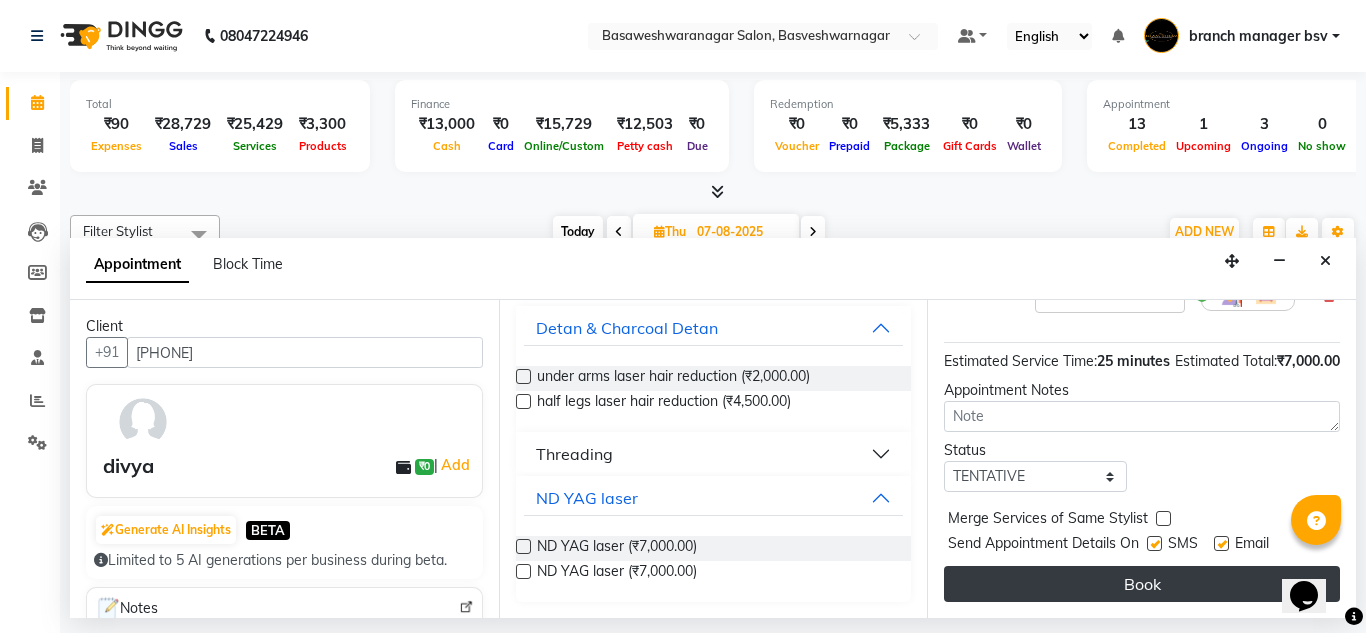 click on "Book" at bounding box center [1142, 584] 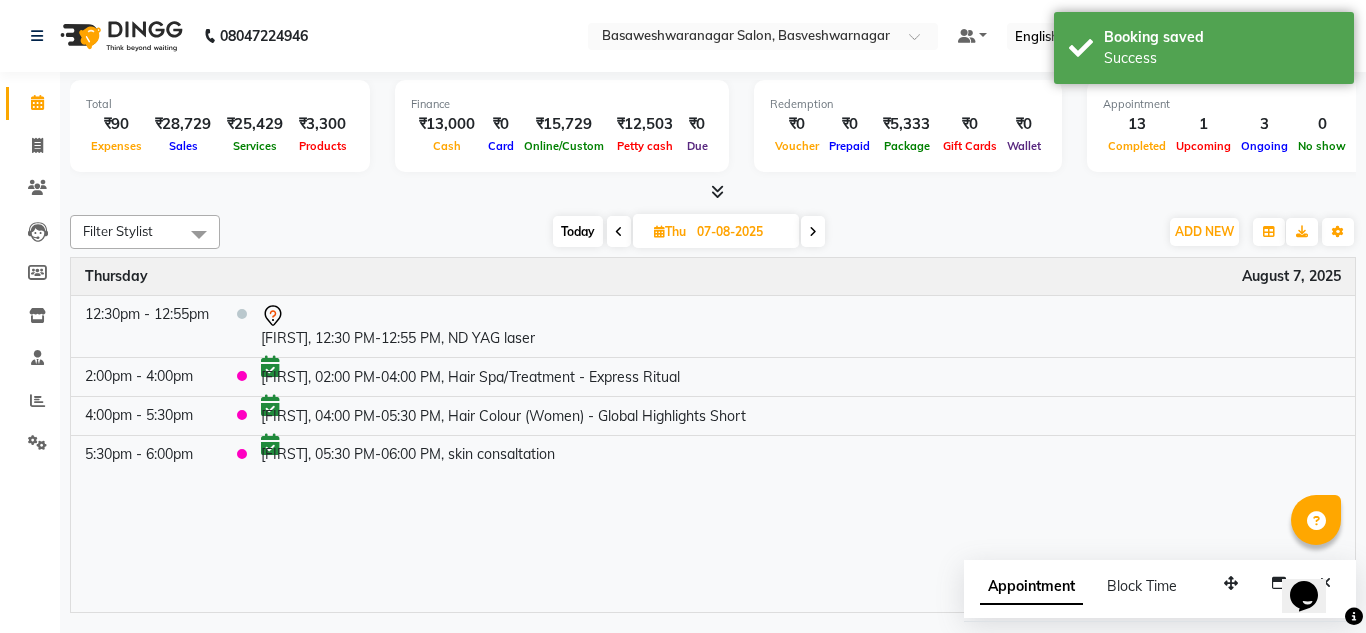 click on "Today" at bounding box center [578, 231] 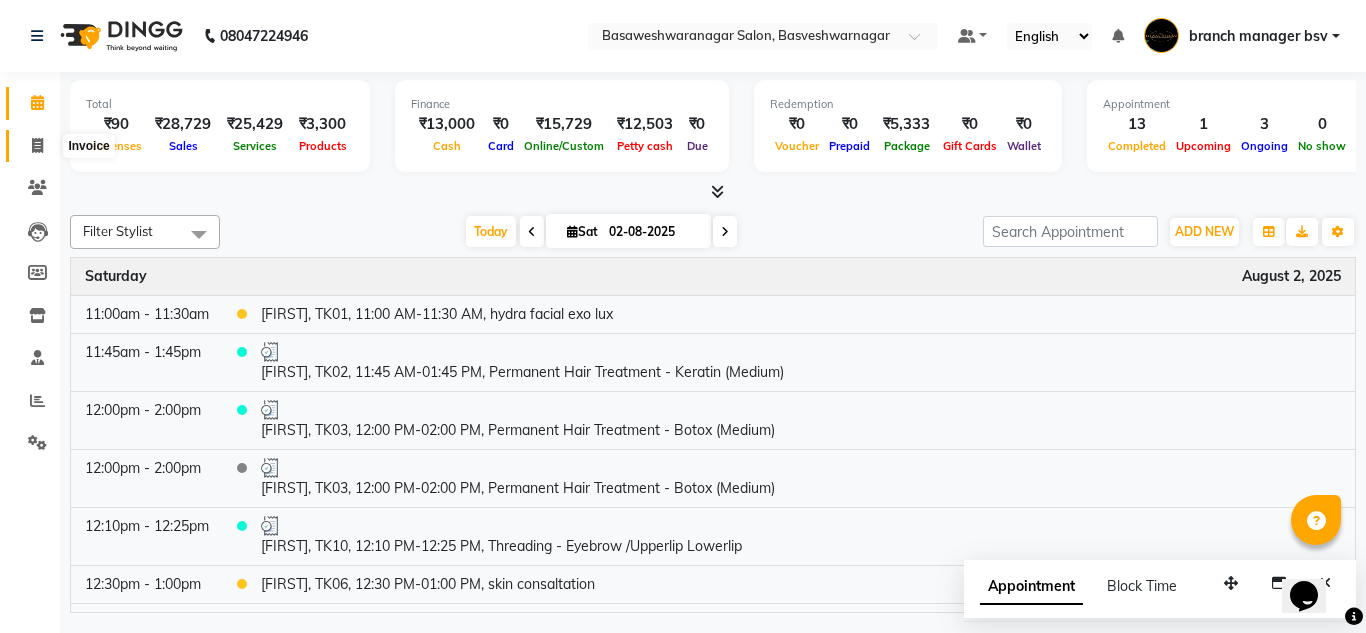 click 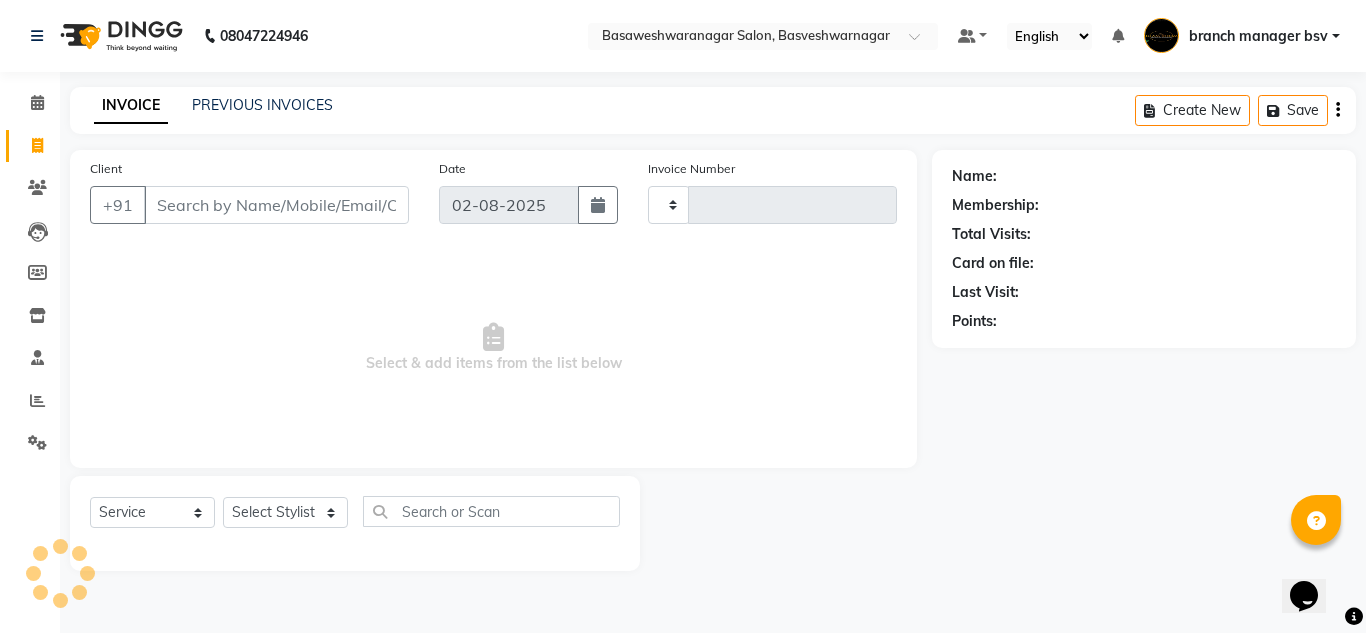 type on "0822" 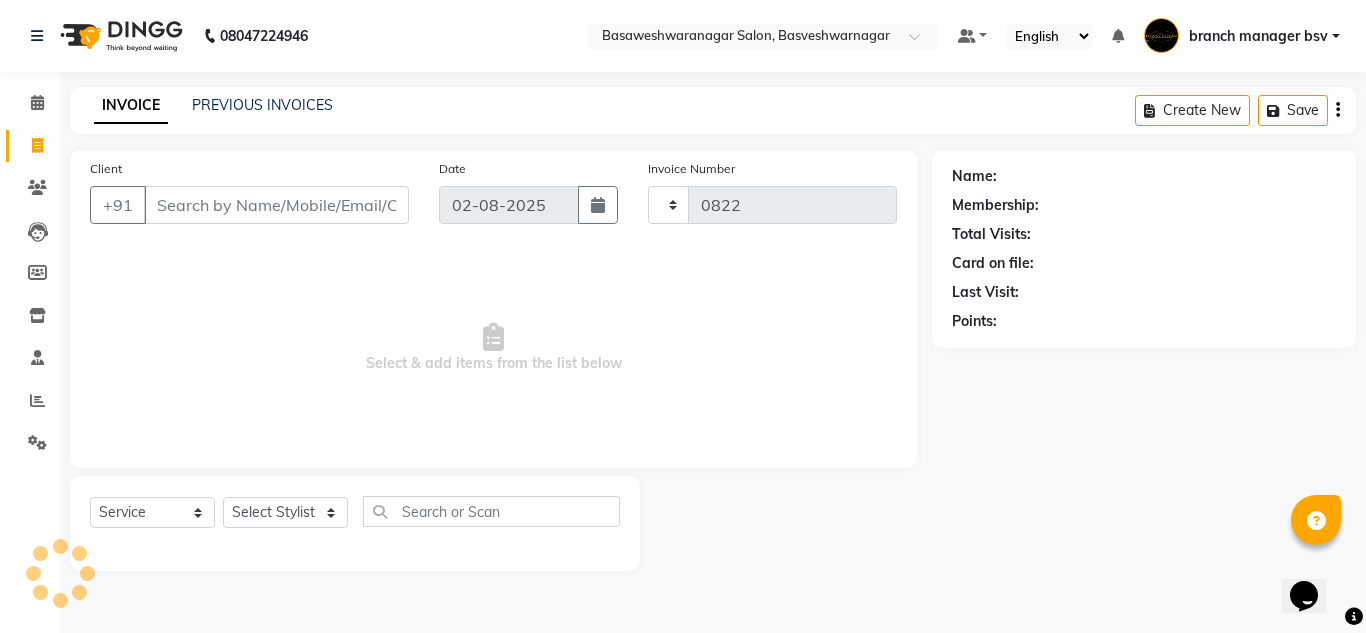 select on "842" 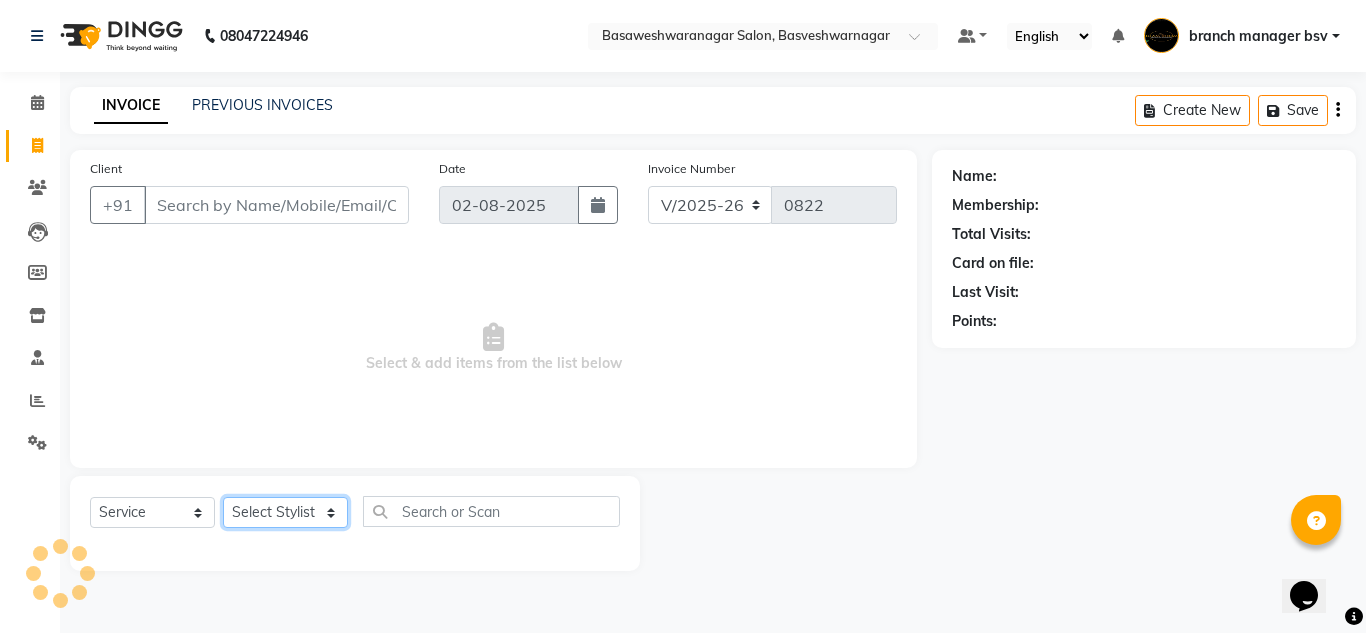 click on "Select Stylist" 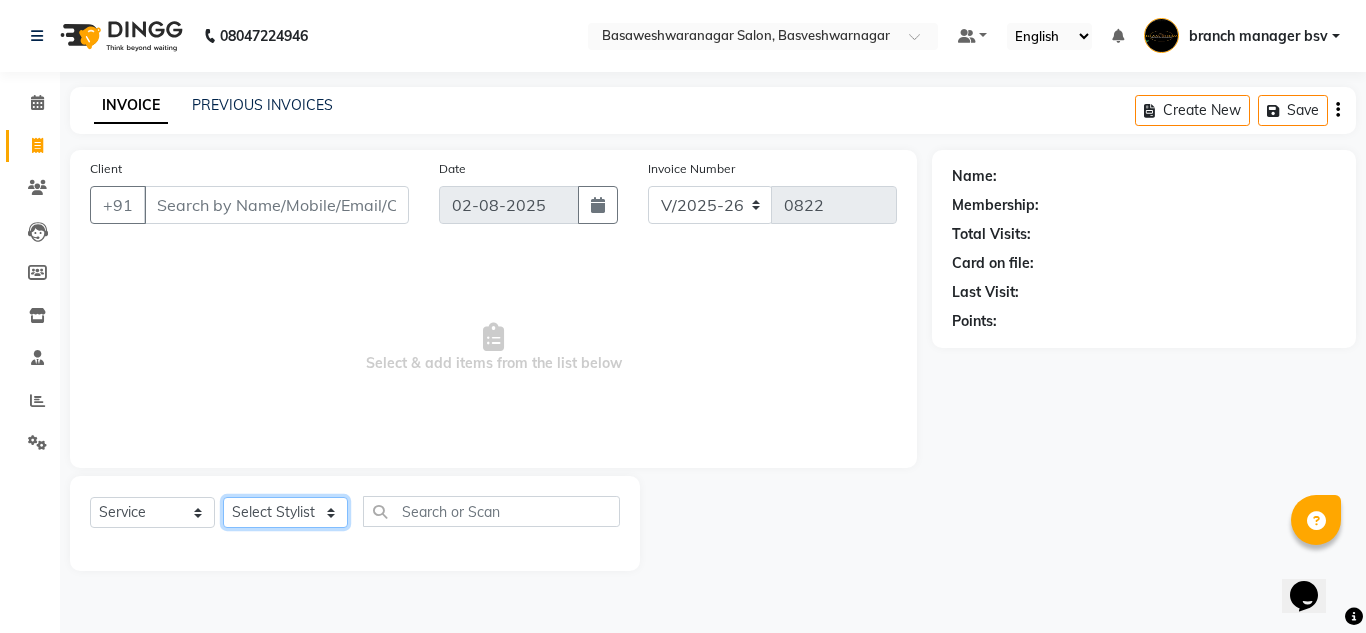 select on "46882" 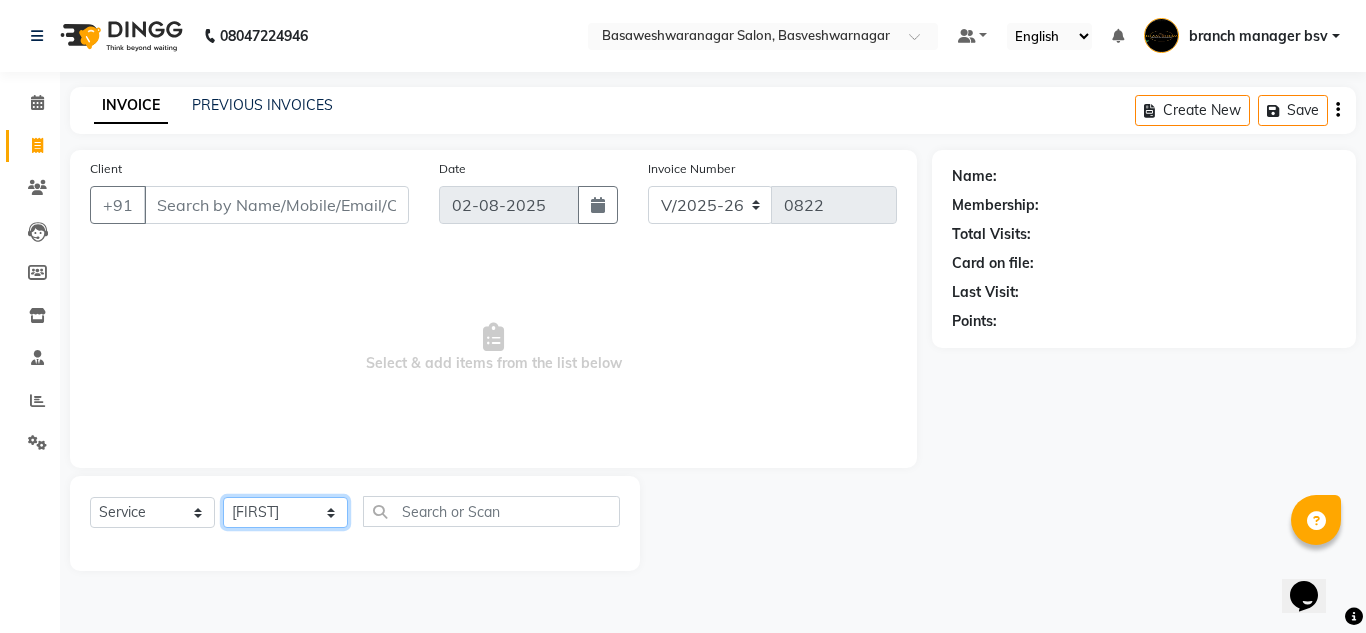 click on "Select Stylist ashwini branch manager bsv Dr.Jabin Dr mehzabin GURISH JASSI Jayshree Navya pooja accounts PRATIK RAJEESHA Rasna Sanskruthi shangnimwom SMIRTI SUMITH SUNITHA SUNNY Tanveer  TEZZ The Glam Room theja Trishna urmi" 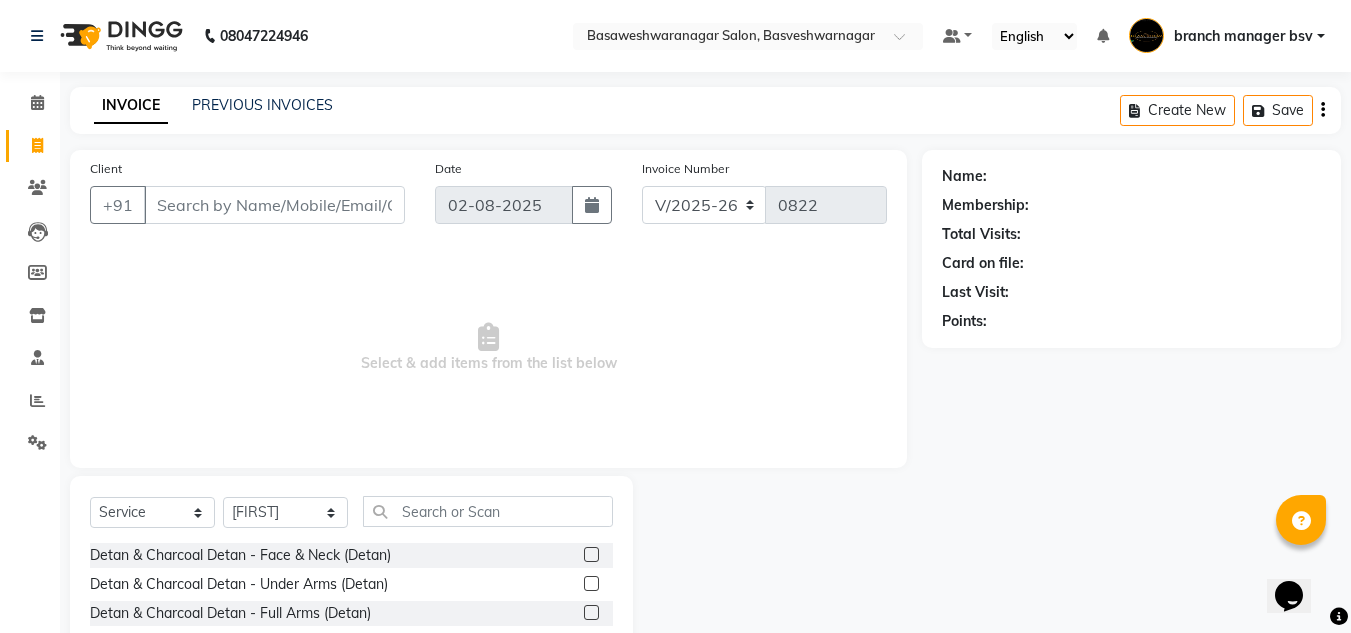 click on "Select & add items from the list below" at bounding box center (488, 348) 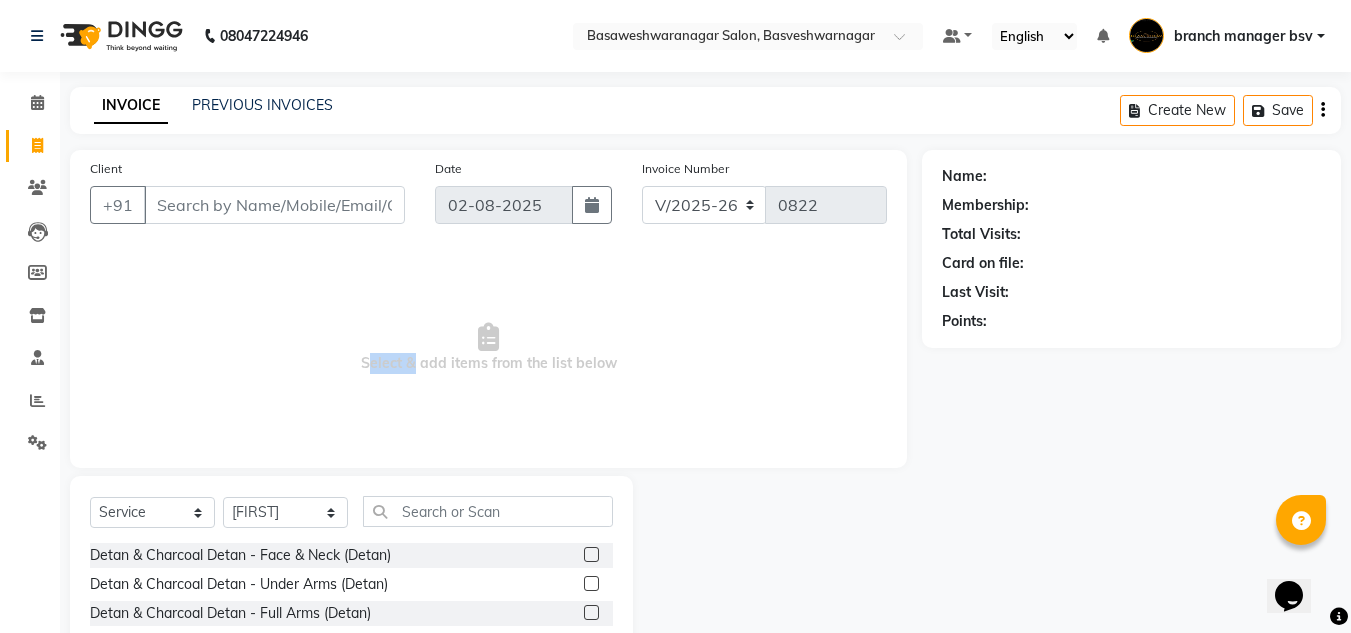 click on "Select & add items from the list below" at bounding box center [488, 348] 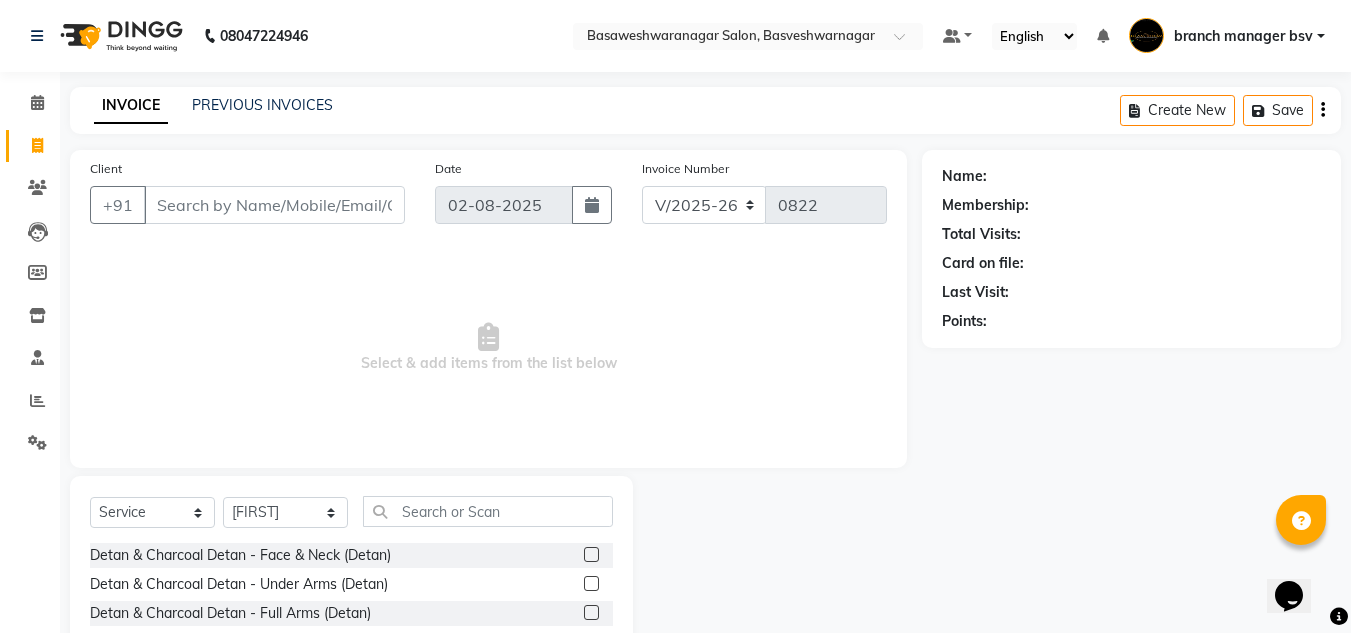click on "Select & add items from the list below" at bounding box center [488, 348] 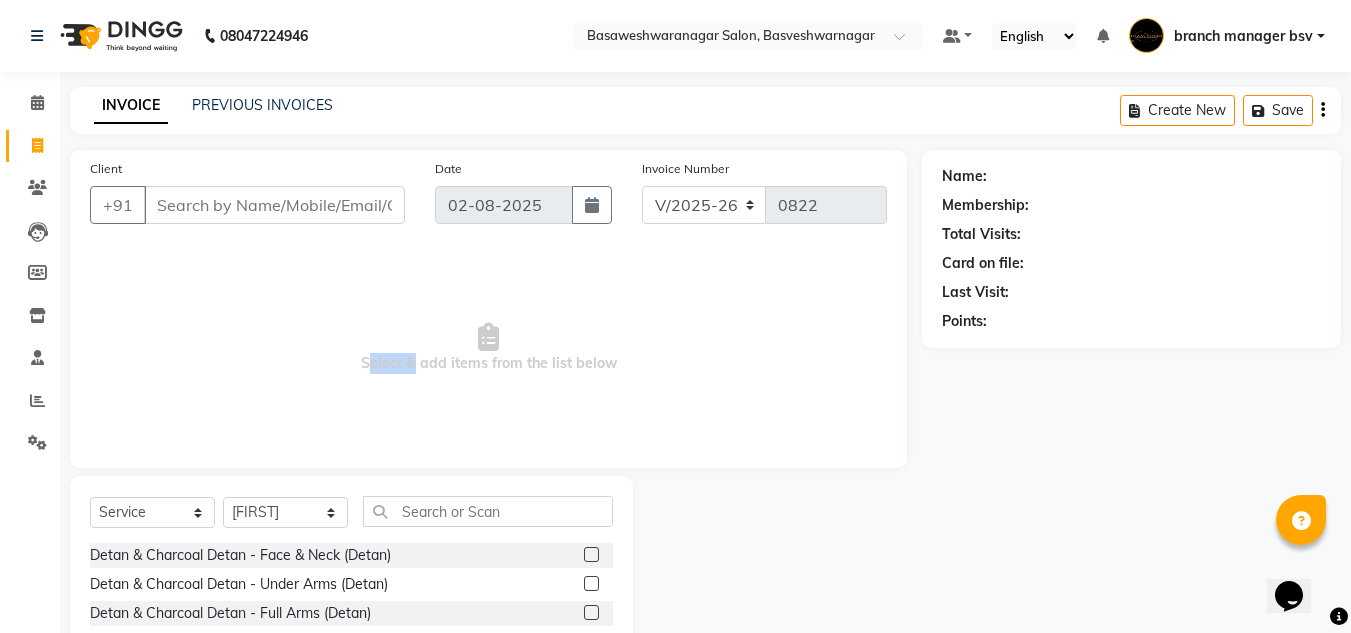 click on "Select & add items from the list below" at bounding box center (488, 348) 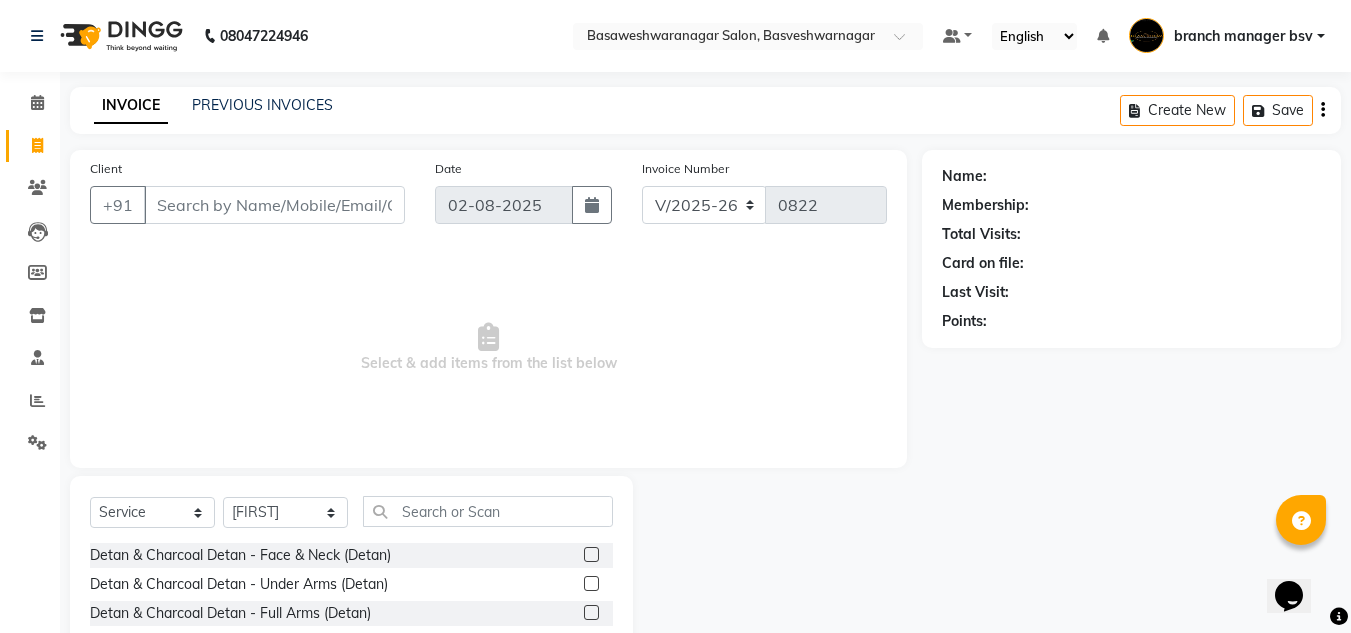 click on "INVOICE PREVIOUS INVOICES Create New   Save  Client +91 Date 02-08-2025 Invoice Number V/2025 V/2025-26 0822  Select & add items from the list below  Select  Service  Product  Membership  Package Voucher Prepaid Gift Card  Select Stylist ashwini branch manager bsv Dr.Jabin Dr mehzabin GURISH JASSI Jayshree Navya pooja accounts PRATIK RAJEESHA Rasna Sanskruthi shangnimwom SMIRTI SUMITH SUNITHA SUNNY Tanveer  TEZZ The Glam Room theja Trishna urmi Detan & Charcoal Detan - Face & Neck (Detan)  Detan & Charcoal Detan - Under Arms (Detan)  Detan & Charcoal Detan - Full Arms (Detan)  Detan & Charcoal Detan - Full Legs (Detan)  Detan & Charcoal Detan - Half Legs (Detan)  Detan & Charcoal Detan - Blouse Line (Detan)  Detan & Charcoal Detan - Full Body (Detan)  Detan & Charcoal Detan - Face & Neck (Charcoal)  Detan & Charcoal Detan - Under Arms (Charcoal)  Detan & Charcoal Detan - Full Arms (Charcoal)  Detan & Charcoal Detan - Full Legs (Charcoal)  Detan & Charcoal Detan - Half Legs (Charcoal)  Face & Neck (Detan)" 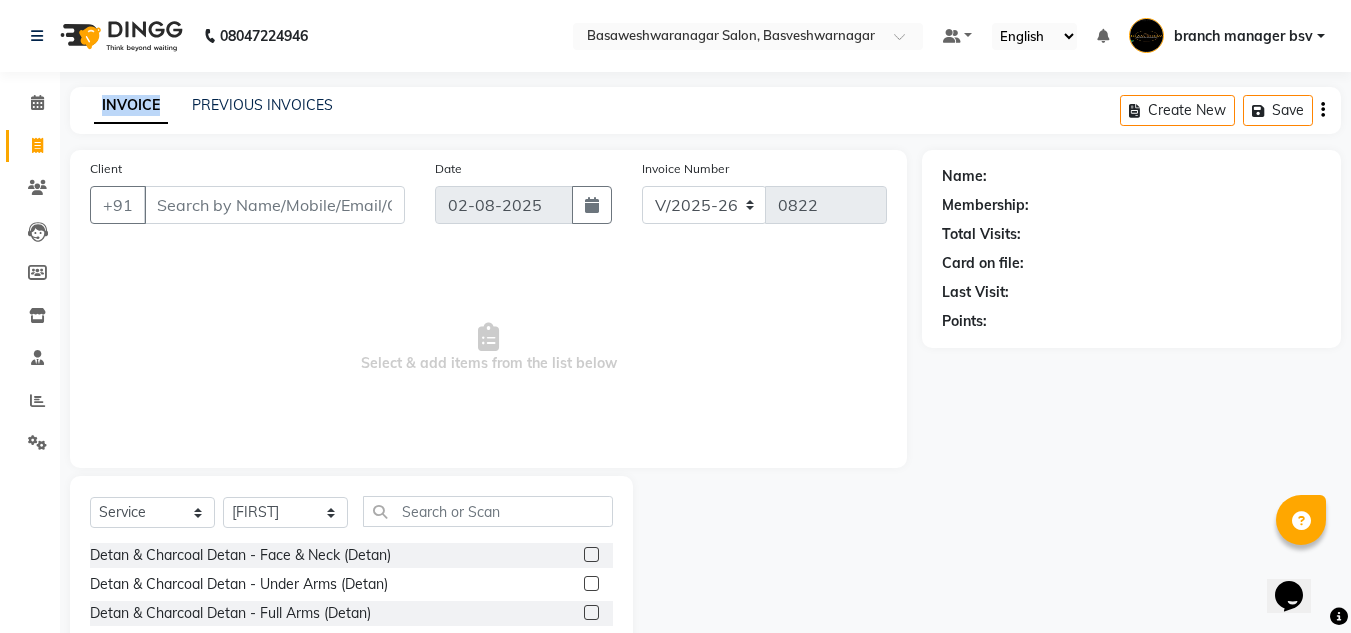 click on "INVOICE PREVIOUS INVOICES Create New   Save  Client +91 Date 02-08-2025 Invoice Number V/2025 V/2025-26 0822  Select & add items from the list below  Select  Service  Product  Membership  Package Voucher Prepaid Gift Card  Select Stylist ashwini branch manager bsv Dr.Jabin Dr mehzabin GURISH JASSI Jayshree Navya pooja accounts PRATIK RAJEESHA Rasna Sanskruthi shangnimwom SMIRTI SUMITH SUNITHA SUNNY Tanveer  TEZZ The Glam Room theja Trishna urmi Detan & Charcoal Detan - Face & Neck (Detan)  Detan & Charcoal Detan - Under Arms (Detan)  Detan & Charcoal Detan - Full Arms (Detan)  Detan & Charcoal Detan - Full Legs (Detan)  Detan & Charcoal Detan - Half Legs (Detan)  Detan & Charcoal Detan - Blouse Line (Detan)  Detan & Charcoal Detan - Full Body (Detan)  Detan & Charcoal Detan - Face & Neck (Charcoal)  Detan & Charcoal Detan - Under Arms (Charcoal)  Detan & Charcoal Detan - Full Arms (Charcoal)  Detan & Charcoal Detan - Full Legs (Charcoal)  Detan & Charcoal Detan - Half Legs (Charcoal)  Face & Neck (Detan)" 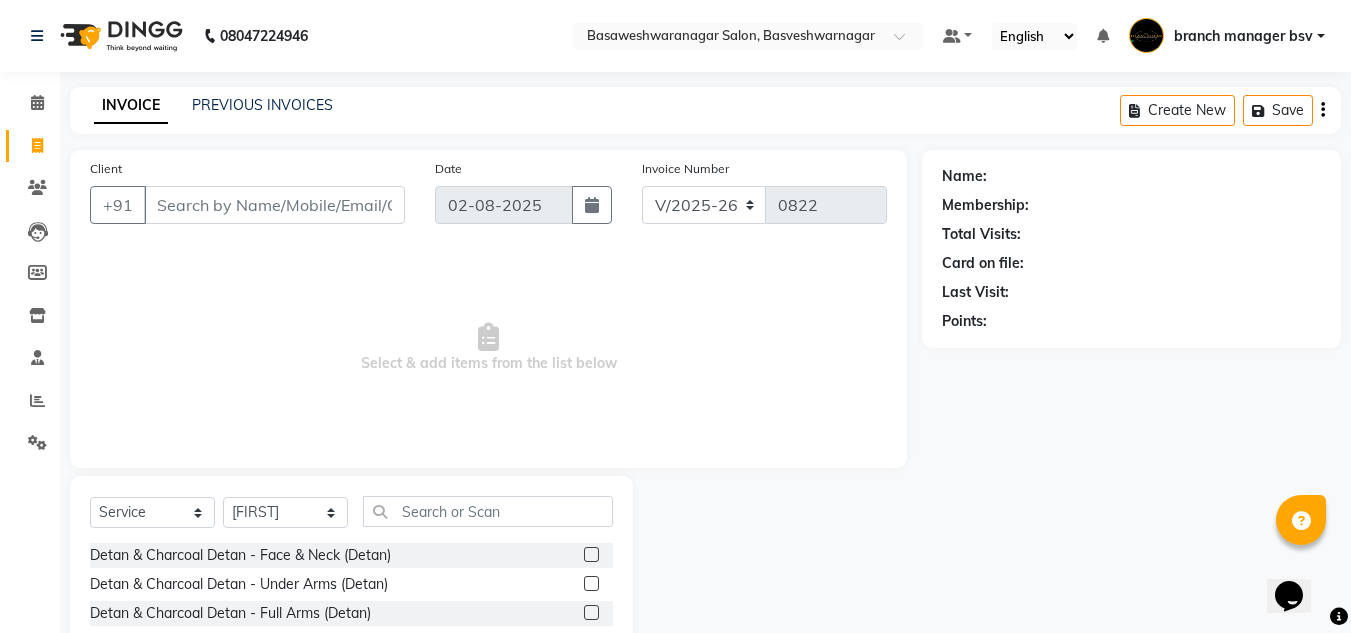 click on "INVOICE PREVIOUS INVOICES Create New   Save  Client +91 Date 02-08-2025 Invoice Number V/2025 V/2025-26 0822  Select & add items from the list below  Select  Service  Product  Membership  Package Voucher Prepaid Gift Card  Select Stylist ashwini branch manager bsv Dr.Jabin Dr mehzabin GURISH JASSI Jayshree Navya pooja accounts PRATIK RAJEESHA Rasna Sanskruthi shangnimwom SMIRTI SUMITH SUNITHA SUNNY Tanveer  TEZZ The Glam Room theja Trishna urmi Detan & Charcoal Detan - Face & Neck (Detan)  Detan & Charcoal Detan - Under Arms (Detan)  Detan & Charcoal Detan - Full Arms (Detan)  Detan & Charcoal Detan - Full Legs (Detan)  Detan & Charcoal Detan - Half Legs (Detan)  Detan & Charcoal Detan - Blouse Line (Detan)  Detan & Charcoal Detan - Full Body (Detan)  Detan & Charcoal Detan - Face & Neck (Charcoal)  Detan & Charcoal Detan - Under Arms (Charcoal)  Detan & Charcoal Detan - Full Arms (Charcoal)  Detan & Charcoal Detan - Full Legs (Charcoal)  Detan & Charcoal Detan - Half Legs (Charcoal)  Face & Neck (Detan)" 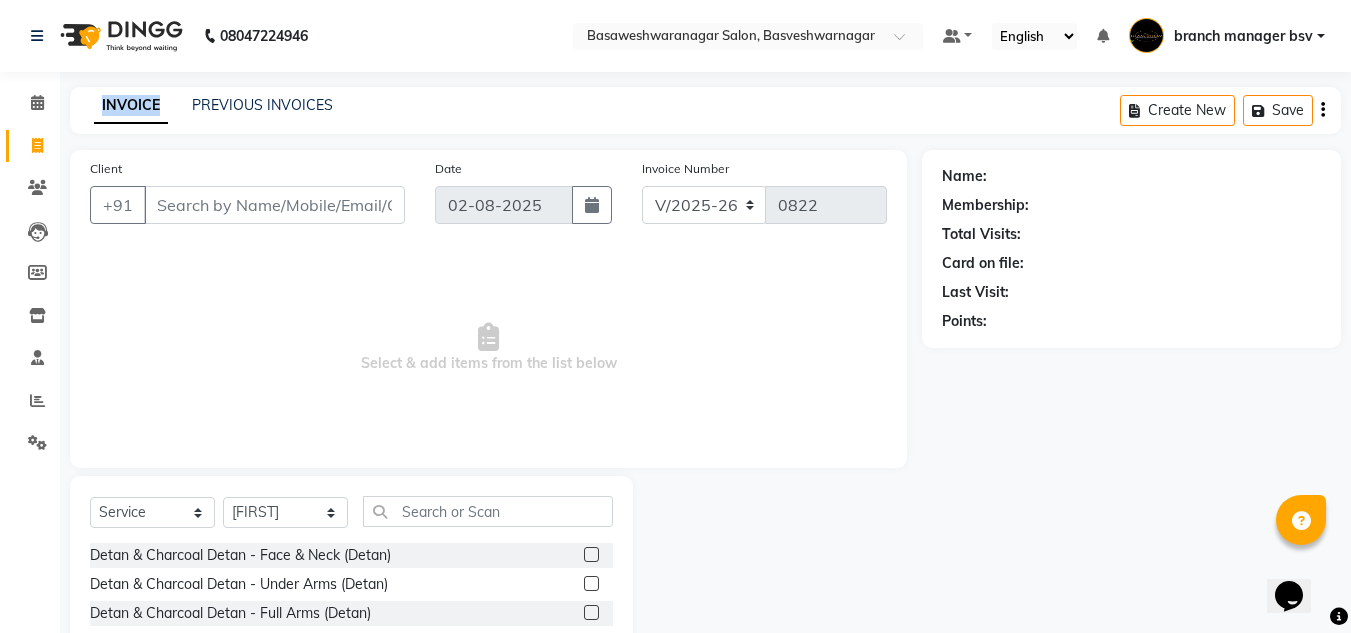 click on "INVOICE PREVIOUS INVOICES Create New   Save  Client +91 Date 02-08-2025 Invoice Number V/2025 V/2025-26 0822  Select & add items from the list below  Select  Service  Product  Membership  Package Voucher Prepaid Gift Card  Select Stylist ashwini branch manager bsv Dr.Jabin Dr mehzabin GURISH JASSI Jayshree Navya pooja accounts PRATIK RAJEESHA Rasna Sanskruthi shangnimwom SMIRTI SUMITH SUNITHA SUNNY Tanveer  TEZZ The Glam Room theja Trishna urmi Detan & Charcoal Detan - Face & Neck (Detan)  Detan & Charcoal Detan - Under Arms (Detan)  Detan & Charcoal Detan - Full Arms (Detan)  Detan & Charcoal Detan - Full Legs (Detan)  Detan & Charcoal Detan - Half Legs (Detan)  Detan & Charcoal Detan - Blouse Line (Detan)  Detan & Charcoal Detan - Full Body (Detan)  Detan & Charcoal Detan - Face & Neck (Charcoal)  Detan & Charcoal Detan - Under Arms (Charcoal)  Detan & Charcoal Detan - Full Arms (Charcoal)  Detan & Charcoal Detan - Full Legs (Charcoal)  Detan & Charcoal Detan - Half Legs (Charcoal)  Face & Neck (Detan)" 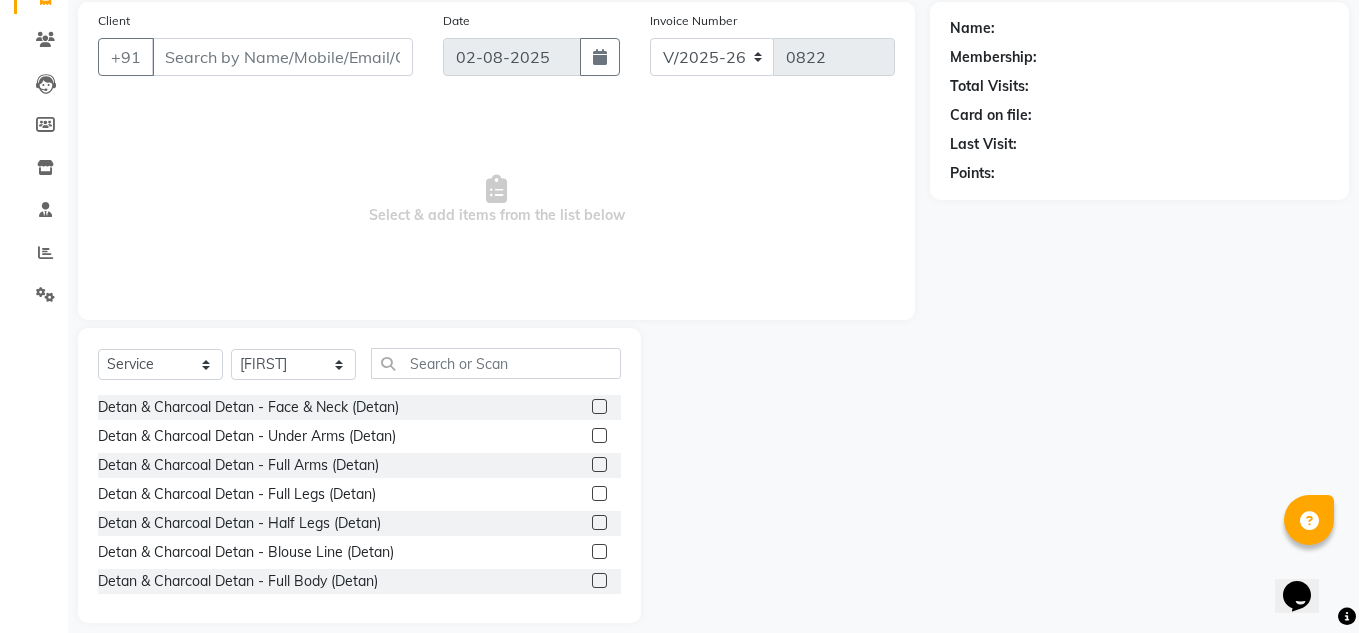 scroll, scrollTop: 168, scrollLeft: 0, axis: vertical 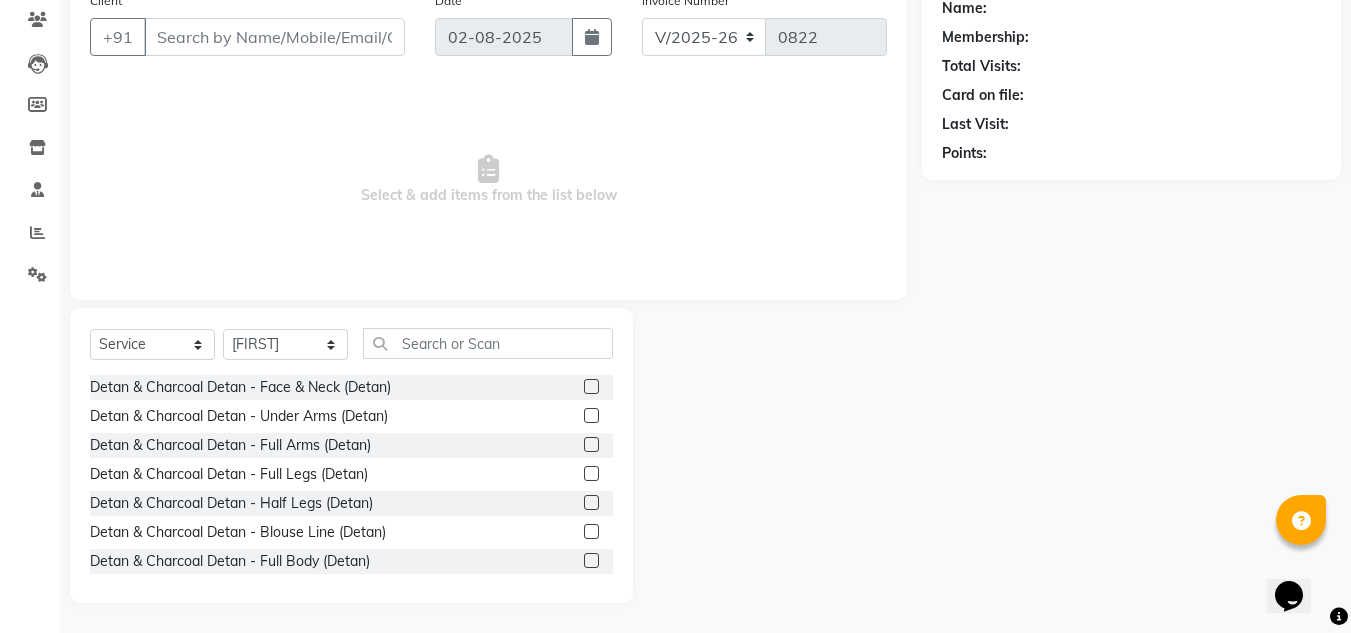 click on "INVOICE PREVIOUS INVOICES Create New   Save  Client +91 Date 02-08-2025 Invoice Number V/2025 V/2025-26 0822  Select & add items from the list below  Select  Service  Product  Membership  Package Voucher Prepaid Gift Card  Select Stylist ashwini branch manager bsv Dr.Jabin Dr mehzabin GURISH JASSI Jayshree Navya pooja accounts PRATIK RAJEESHA Rasna Sanskruthi shangnimwom SMIRTI SUMITH SUNITHA SUNNY Tanveer  TEZZ The Glam Room theja Trishna urmi Detan & Charcoal Detan - Face & Neck (Detan)  Detan & Charcoal Detan - Under Arms (Detan)  Detan & Charcoal Detan - Full Arms (Detan)  Detan & Charcoal Detan - Full Legs (Detan)  Detan & Charcoal Detan - Half Legs (Detan)  Detan & Charcoal Detan - Blouse Line (Detan)  Detan & Charcoal Detan - Full Body (Detan)  Detan & Charcoal Detan - Face & Neck (Charcoal)  Detan & Charcoal Detan - Under Arms (Charcoal)  Detan & Charcoal Detan - Full Arms (Charcoal)  Detan & Charcoal Detan - Full Legs (Charcoal)  Detan & Charcoal Detan - Half Legs (Charcoal)  Face & Neck (Detan)" 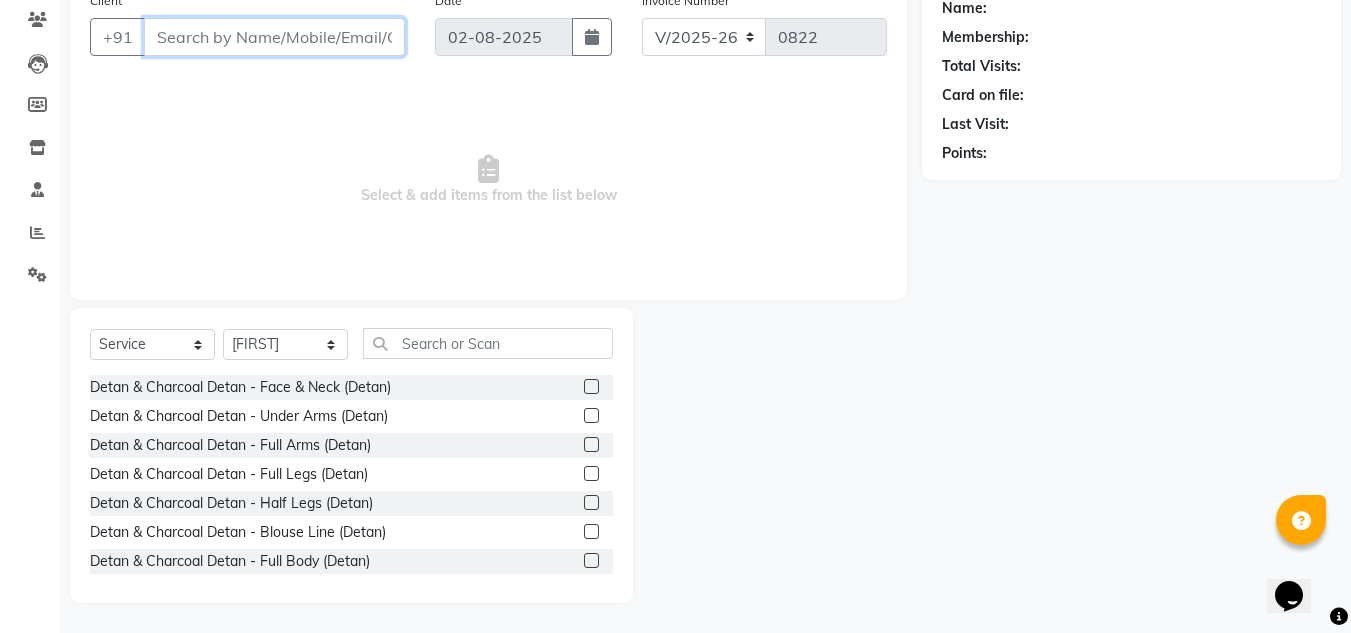 click on "Client" at bounding box center [274, 37] 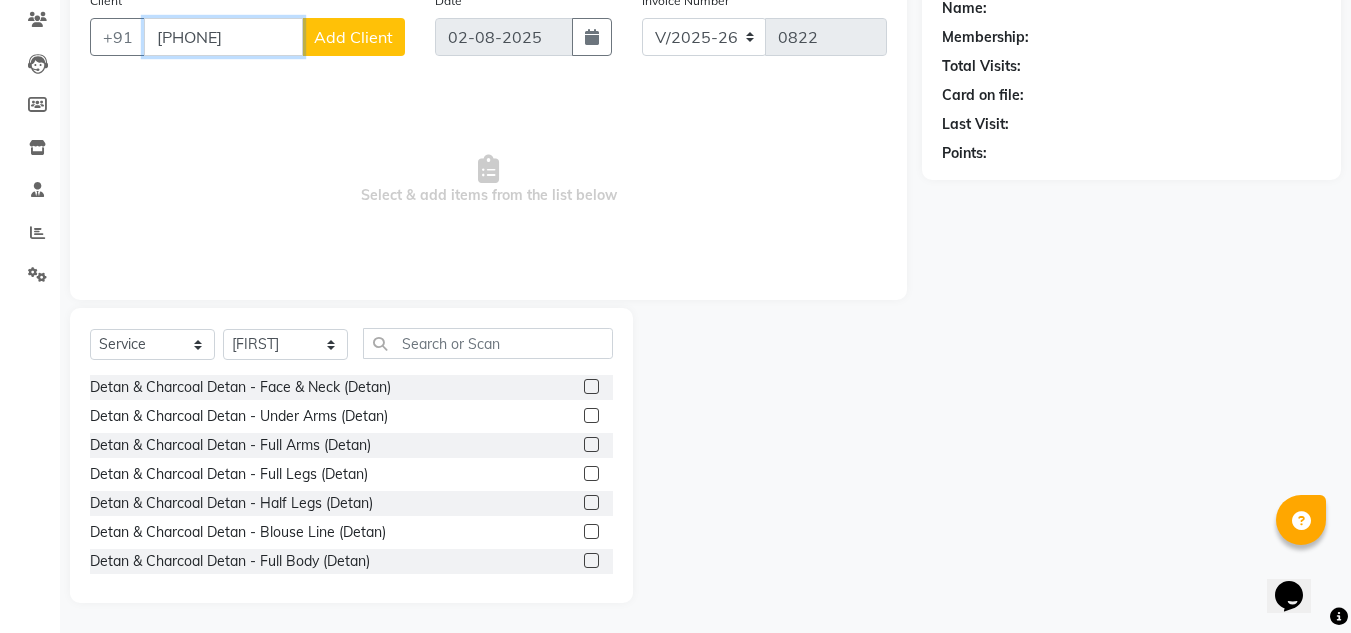 type on "8553815988" 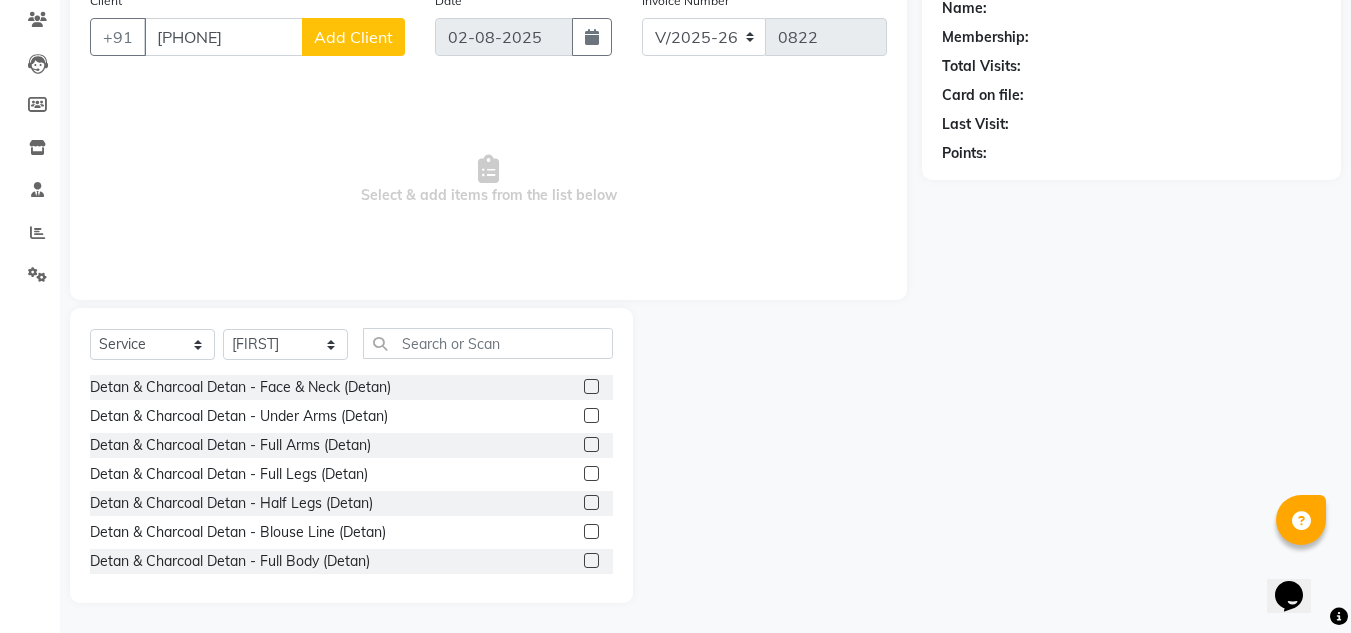 click on "Add Client" 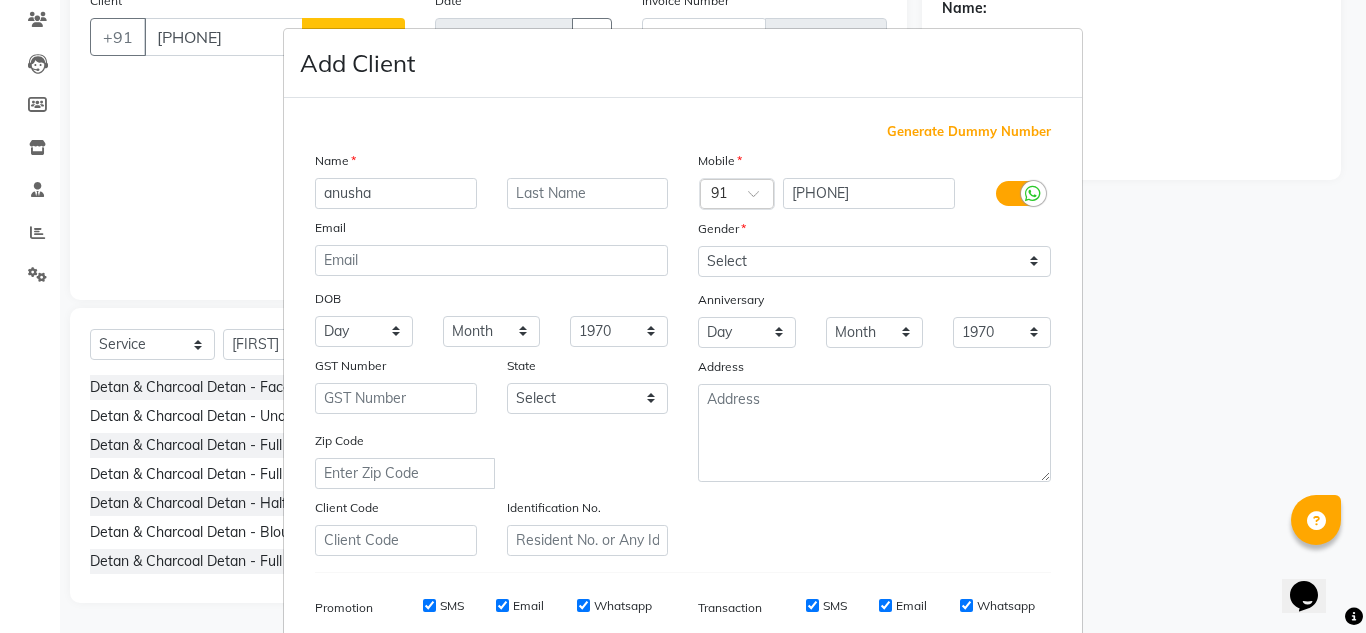 type on "anusha" 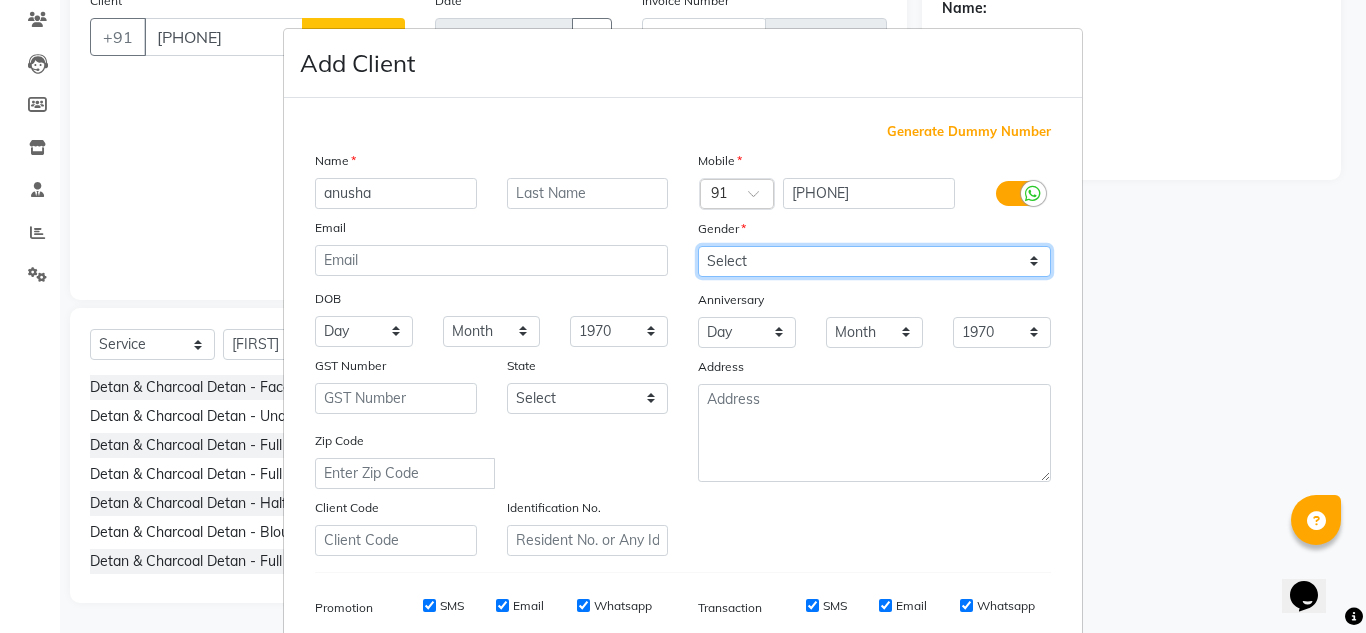 click on "Select Male Female Other Prefer Not To Say" at bounding box center (874, 261) 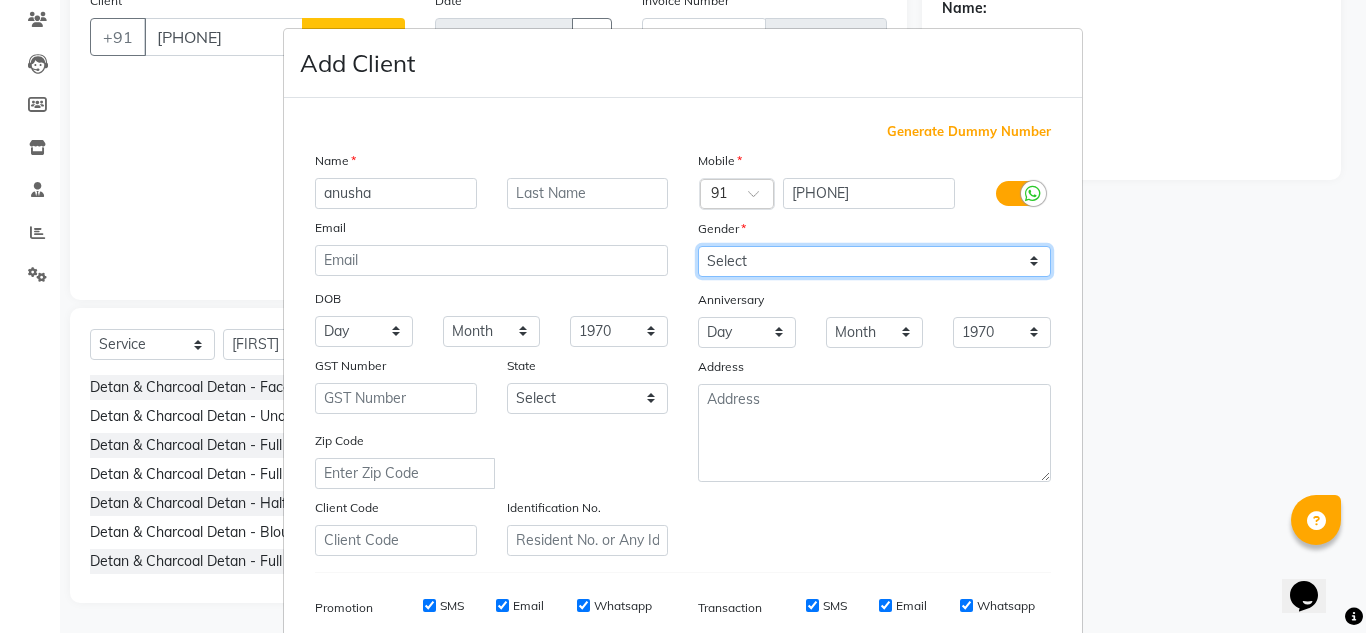 select on "female" 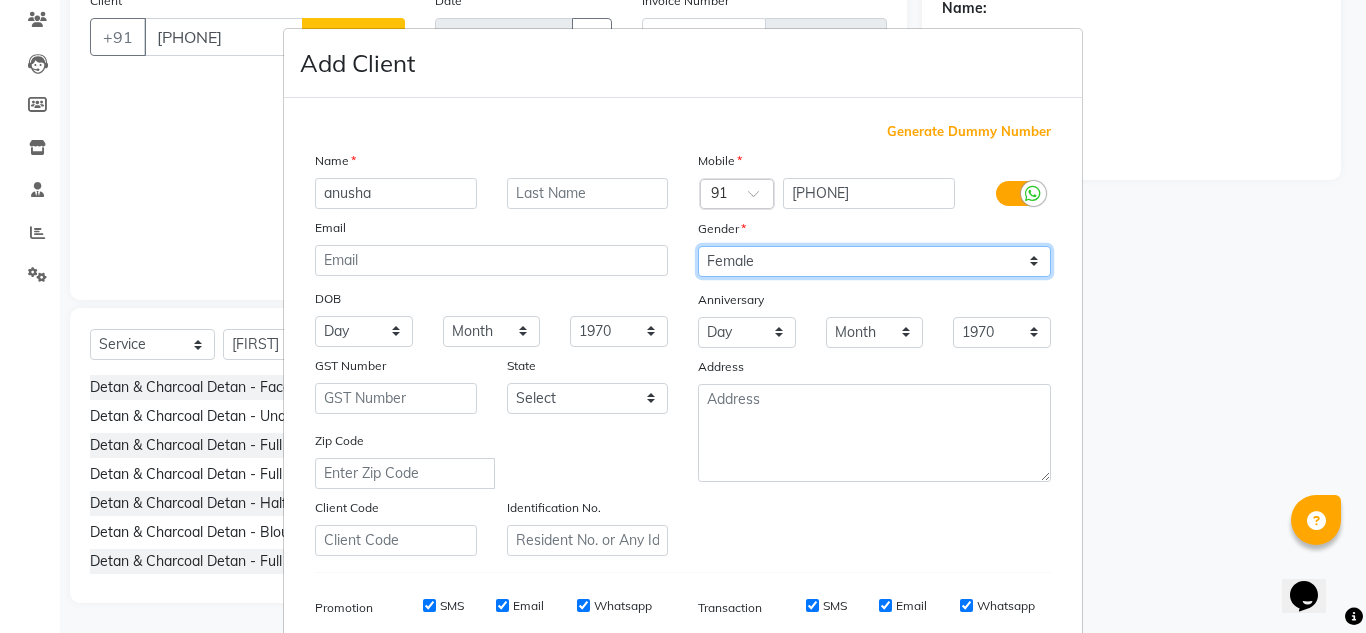 click on "Select Male Female Other Prefer Not To Say" at bounding box center (874, 261) 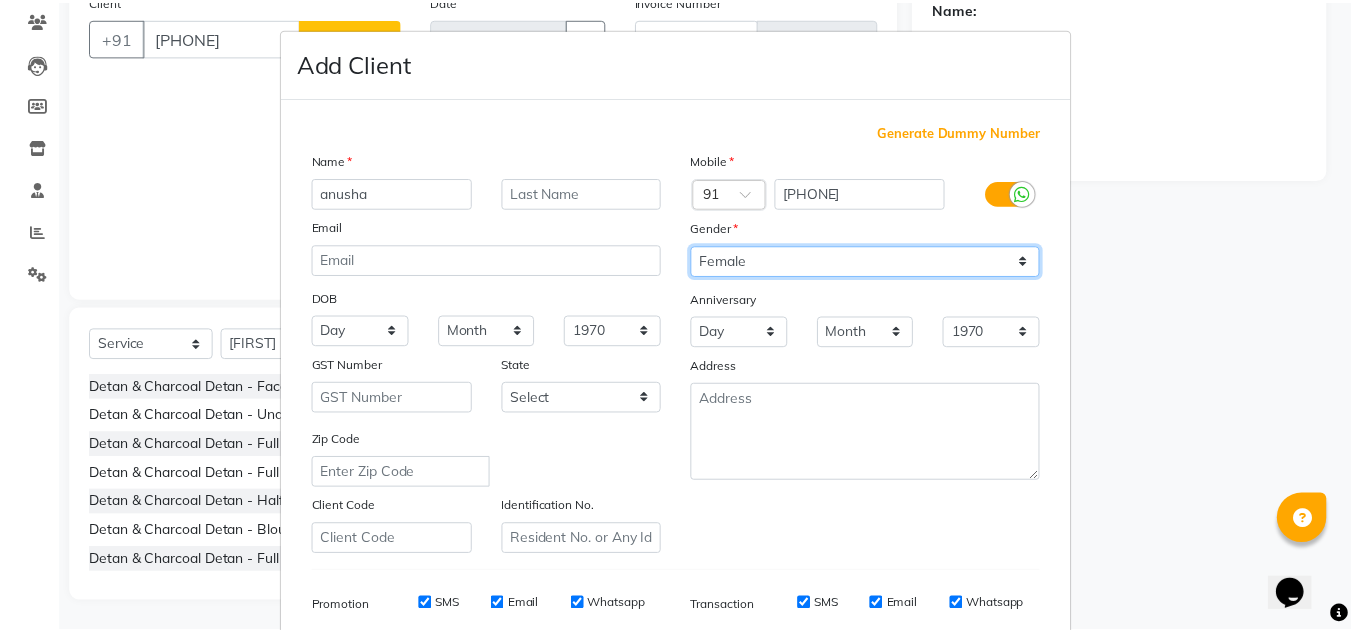 scroll, scrollTop: 290, scrollLeft: 0, axis: vertical 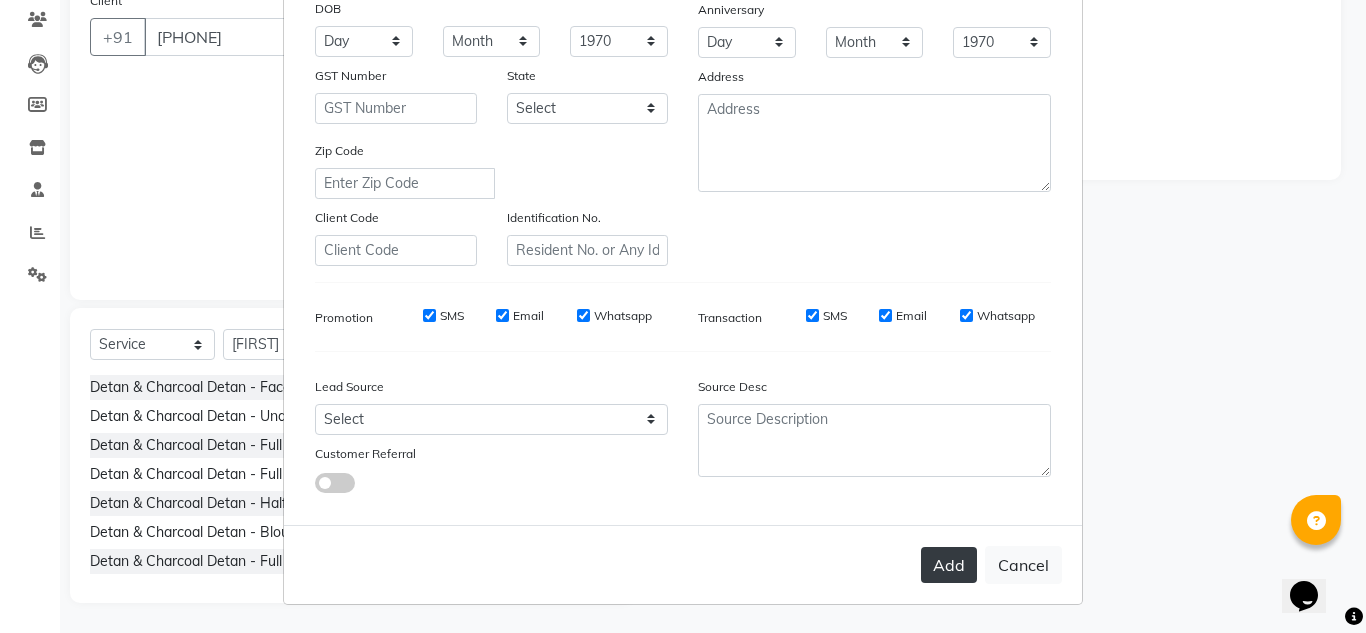 click on "Add" at bounding box center [949, 565] 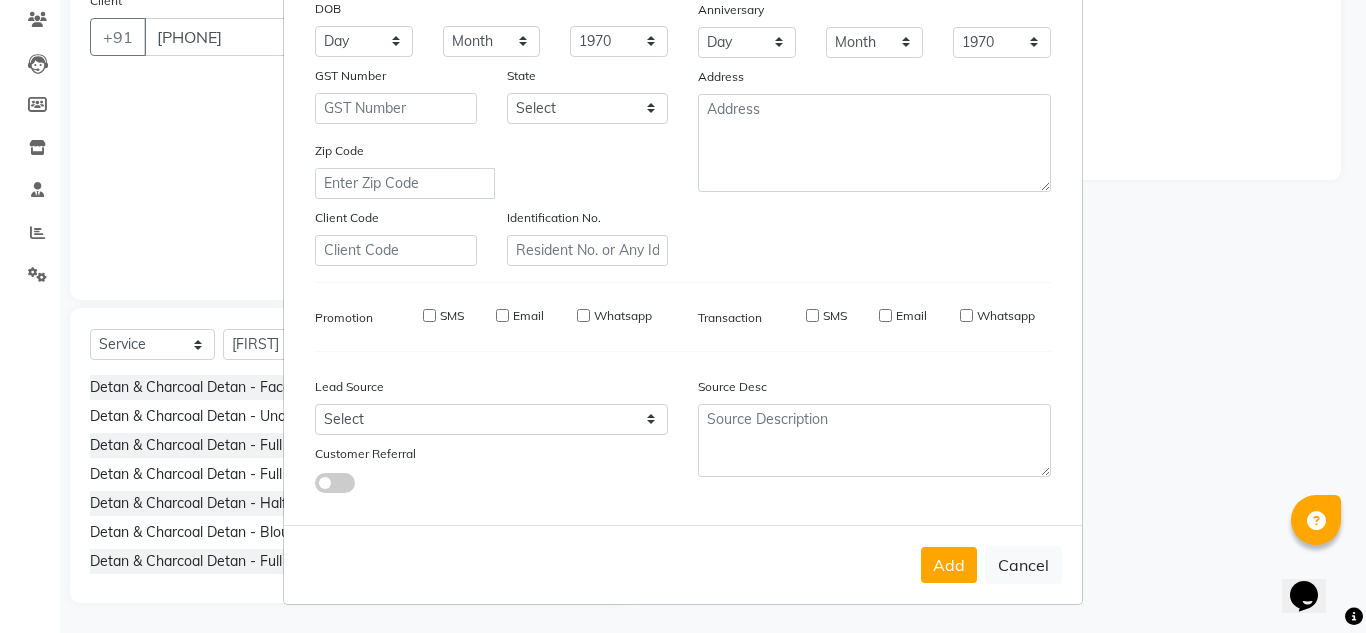 type 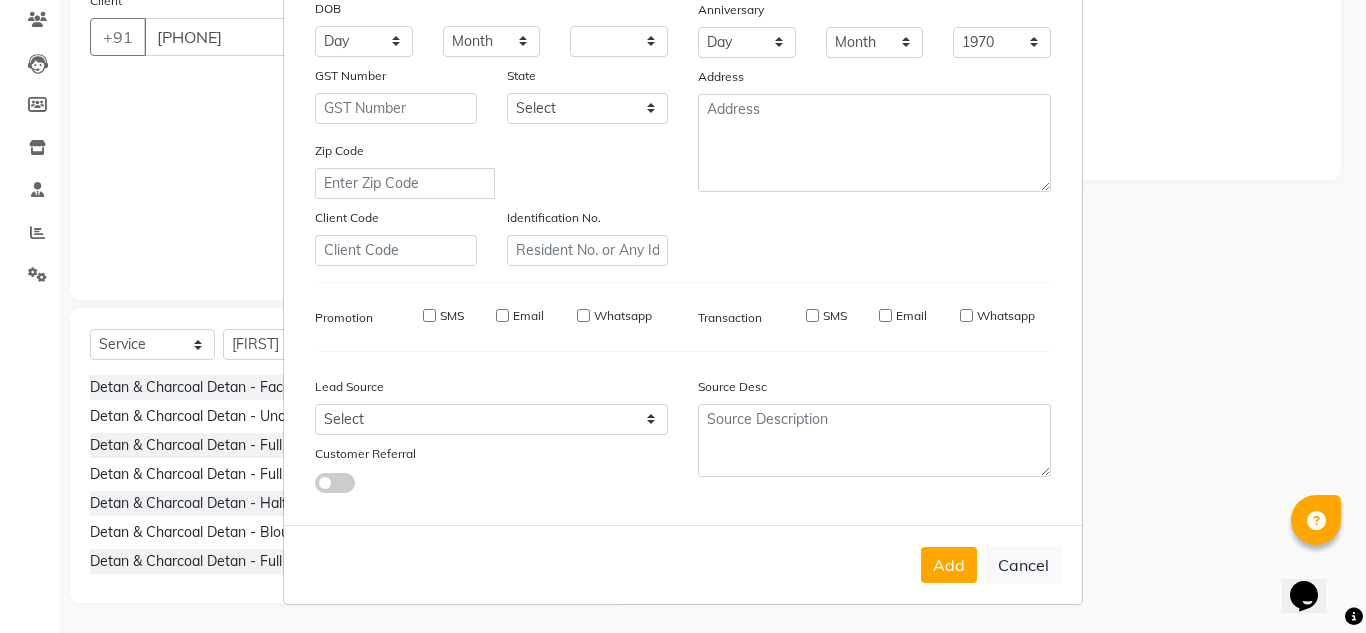 select 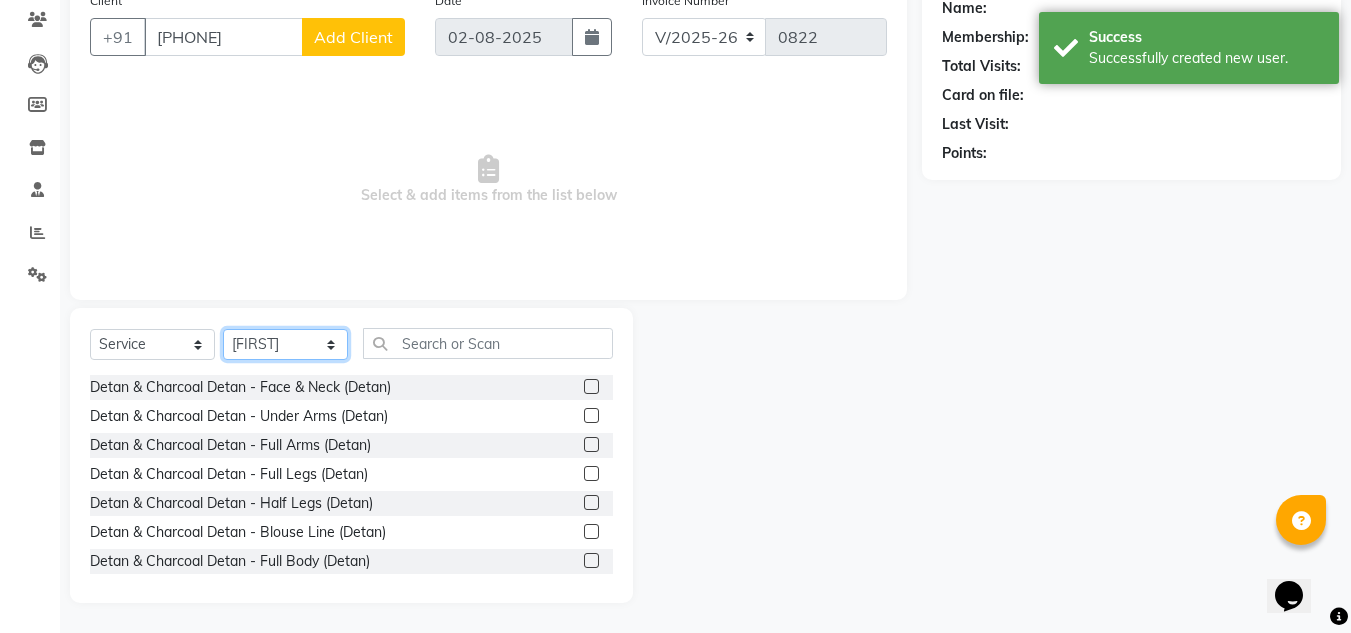 click on "Select Stylist ashwini branch manager bsv Dr.Jabin Dr mehzabin GURISH JASSI Jayshree Navya pooja accounts PRATIK RAJEESHA Rasna Sanskruthi shangnimwom SMIRTI SUMITH SUNITHA SUNNY Tanveer  TEZZ The Glam Room theja Trishna urmi" 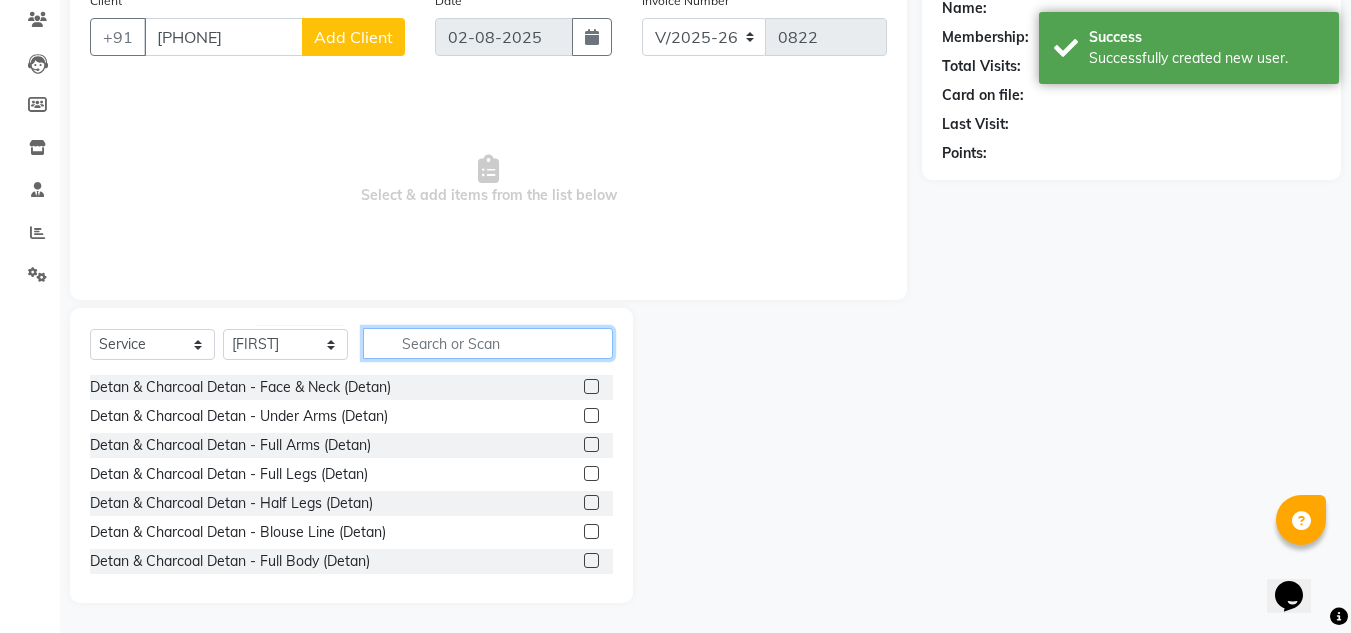 click 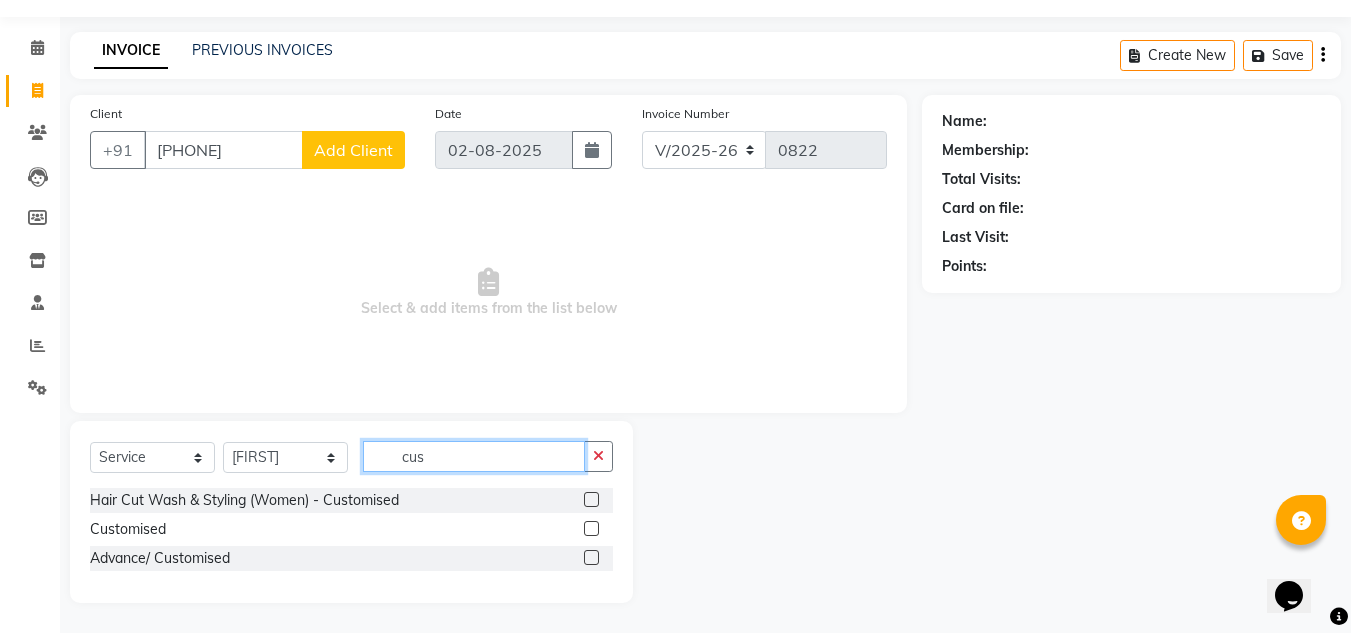 scroll, scrollTop: 55, scrollLeft: 0, axis: vertical 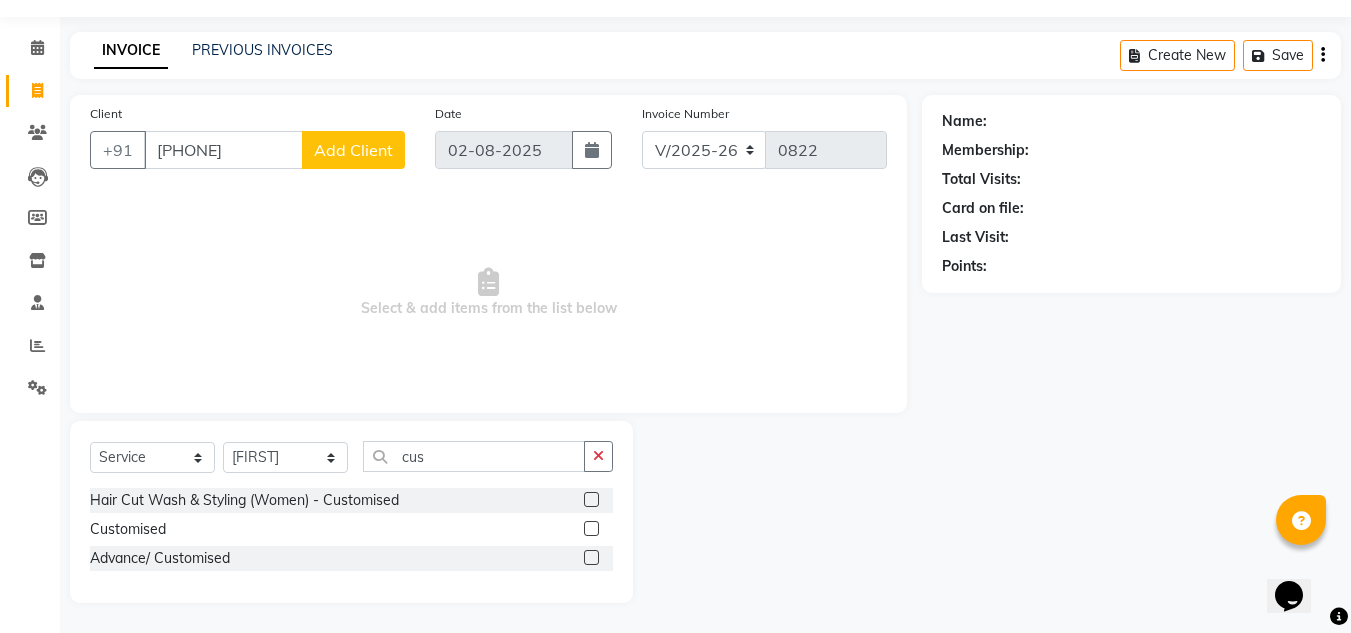 click 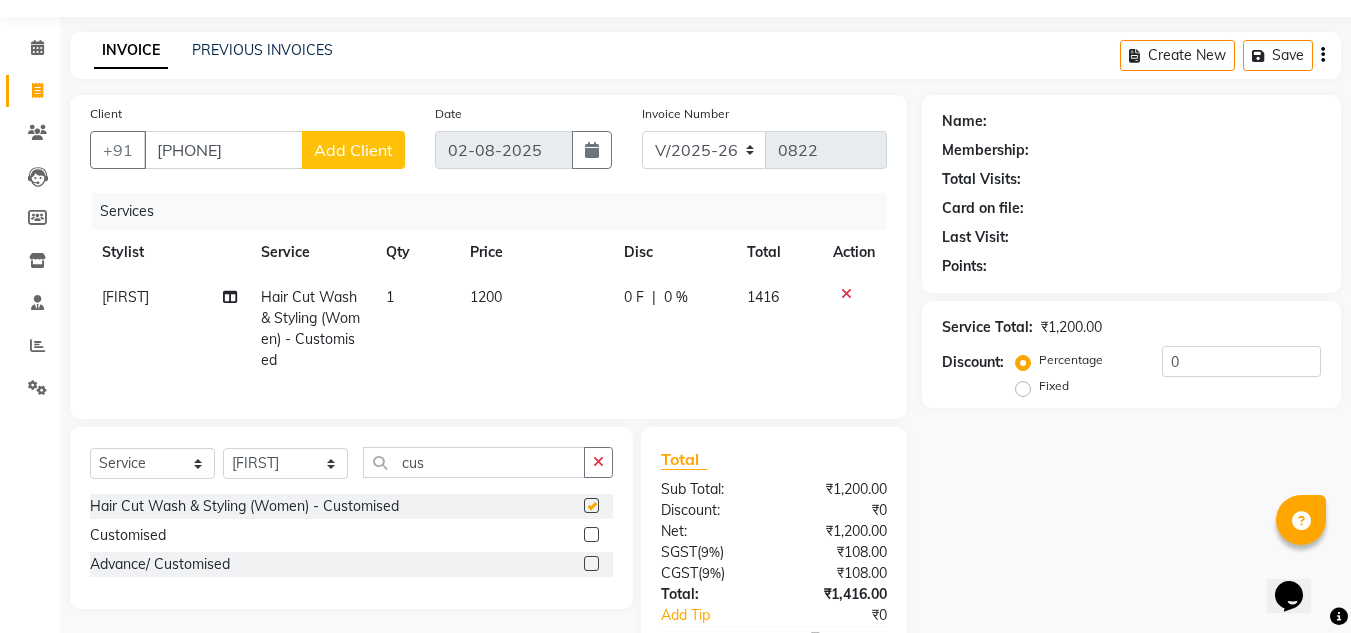 checkbox on "false" 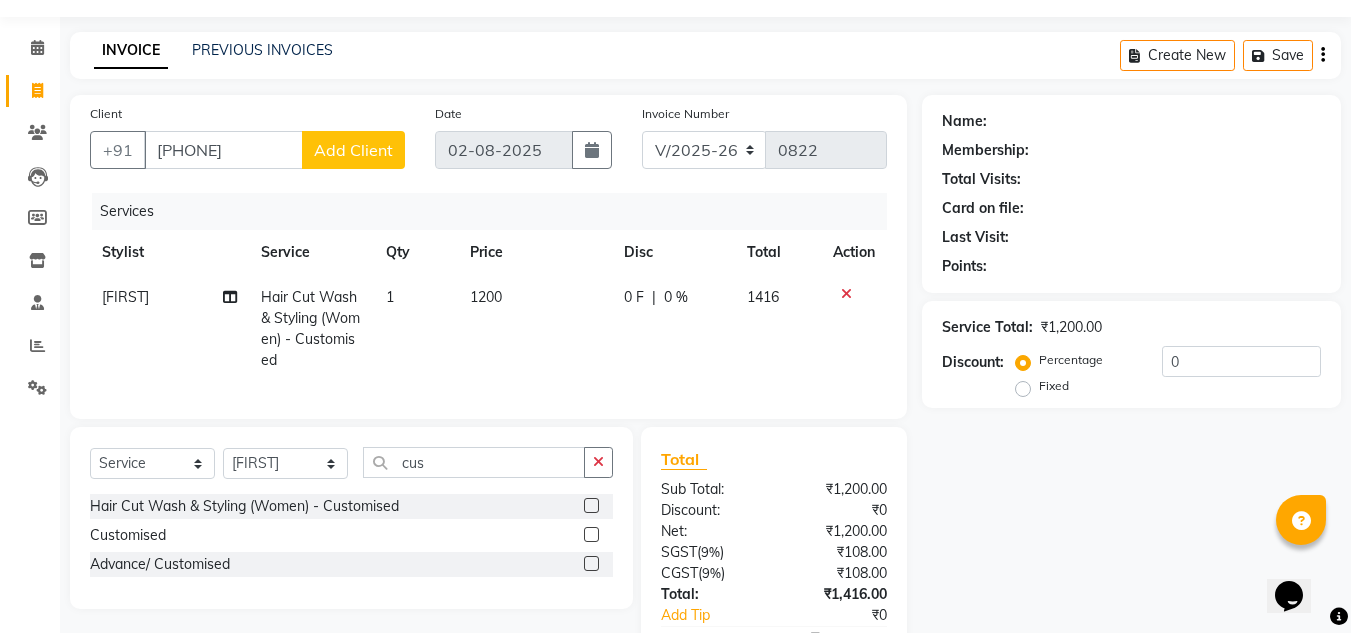 click on "1200" 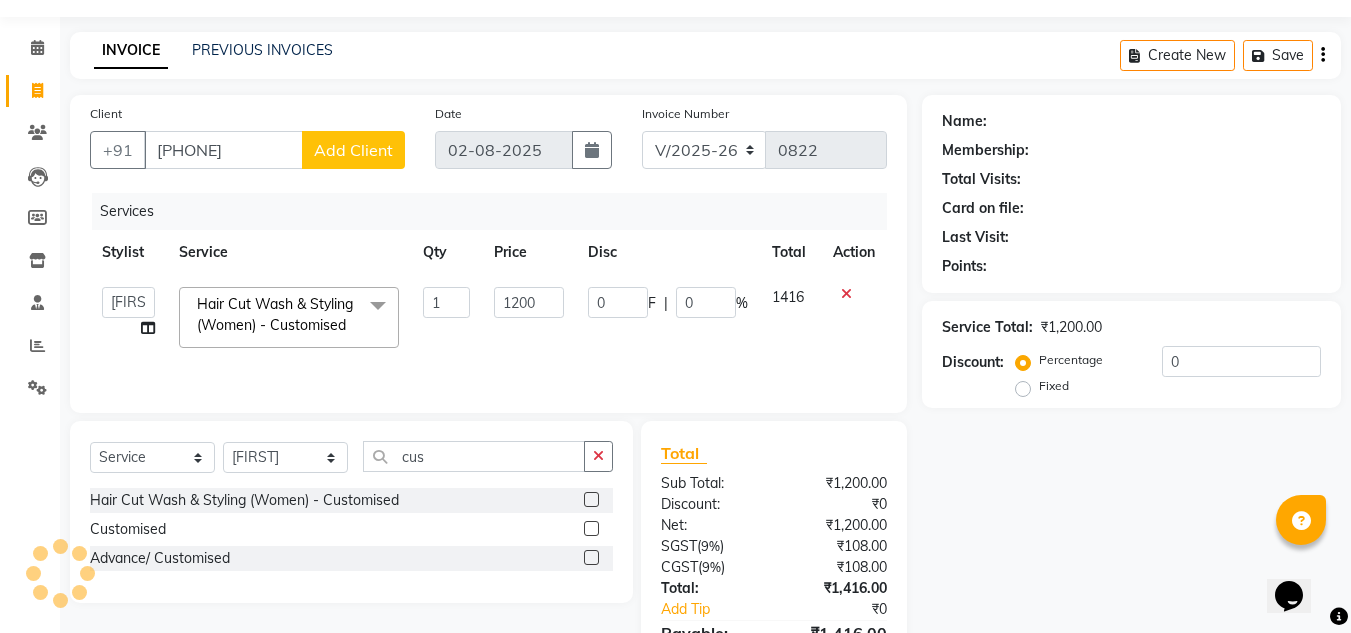 click on "1200" 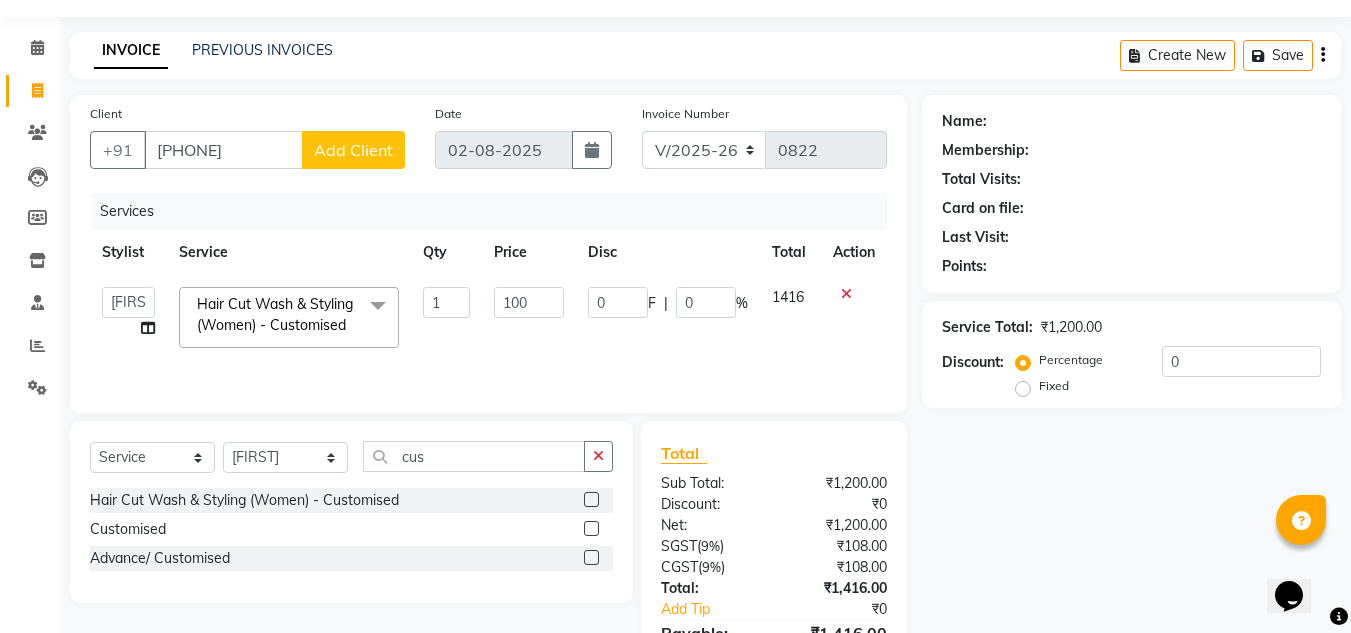 type on "1000" 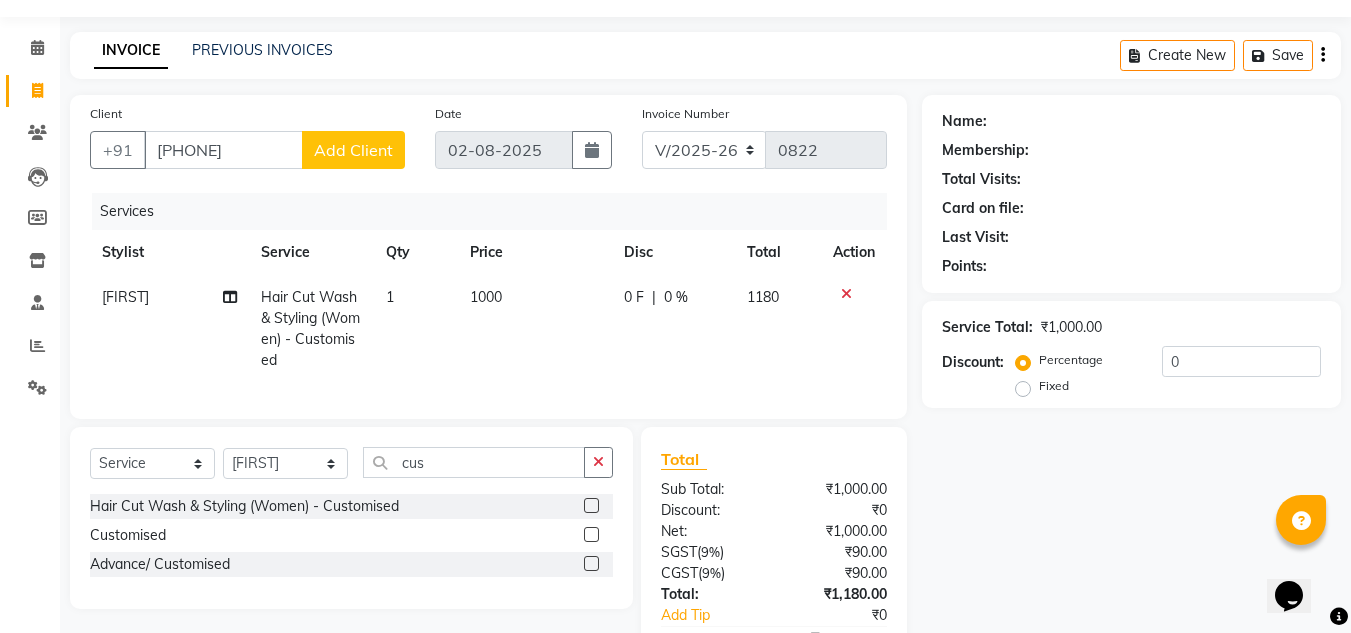 click on "Total Sub Total: ₹1,000.00 Discount: ₹0 Net: ₹1,000.00 SGST  ( 9% ) ₹90.00 CGST  ( 9% ) ₹90.00 Total: ₹1,180.00 Add Tip ₹0 Payable: ₹1,180.00 Paid: ₹0 Balance   : ₹1,180.00" 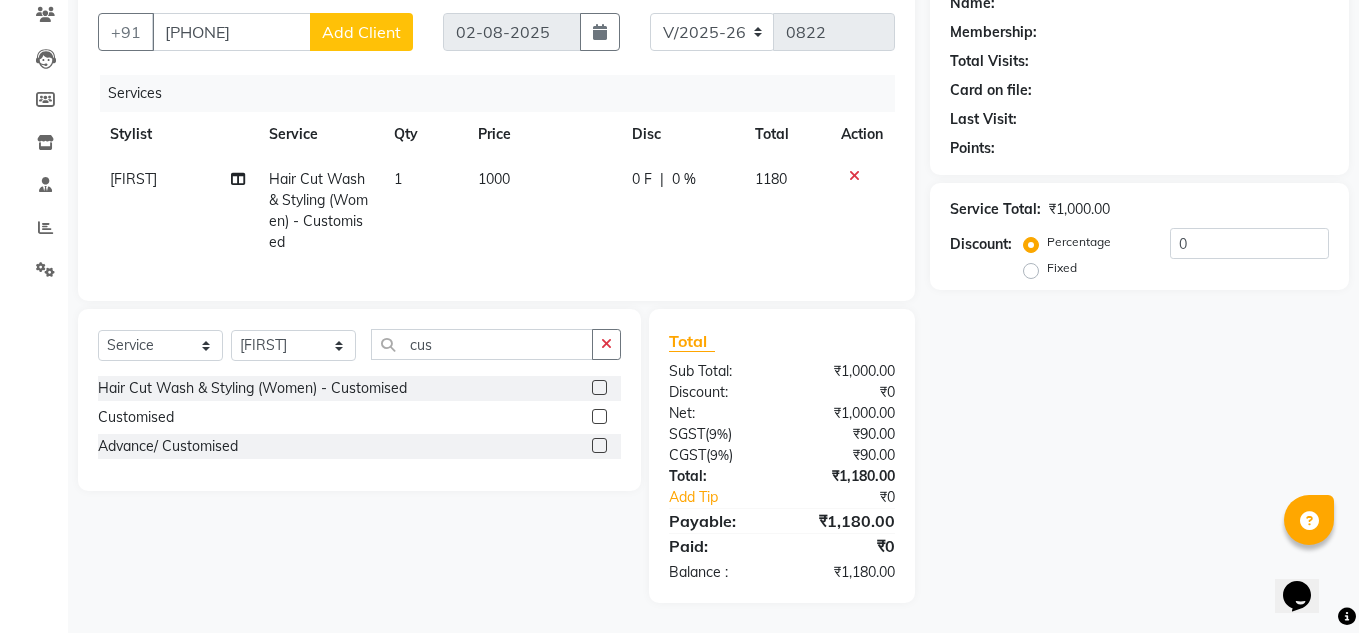 scroll, scrollTop: 0, scrollLeft: 0, axis: both 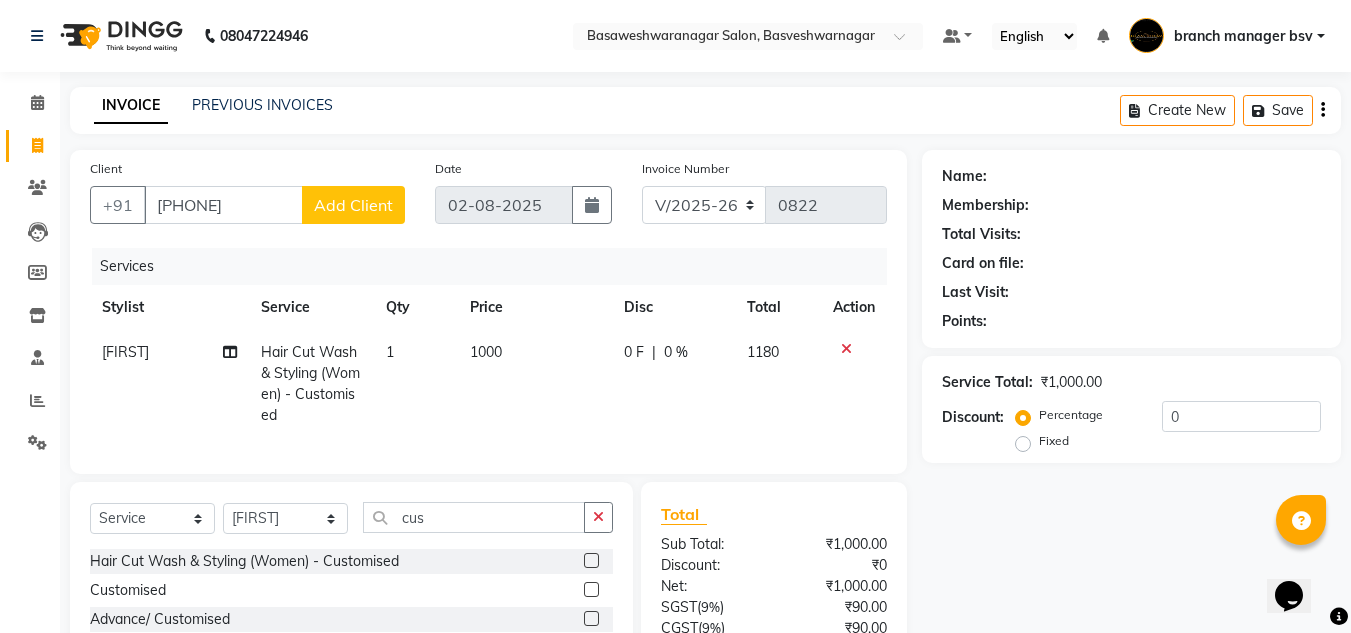 click on "Add Client" 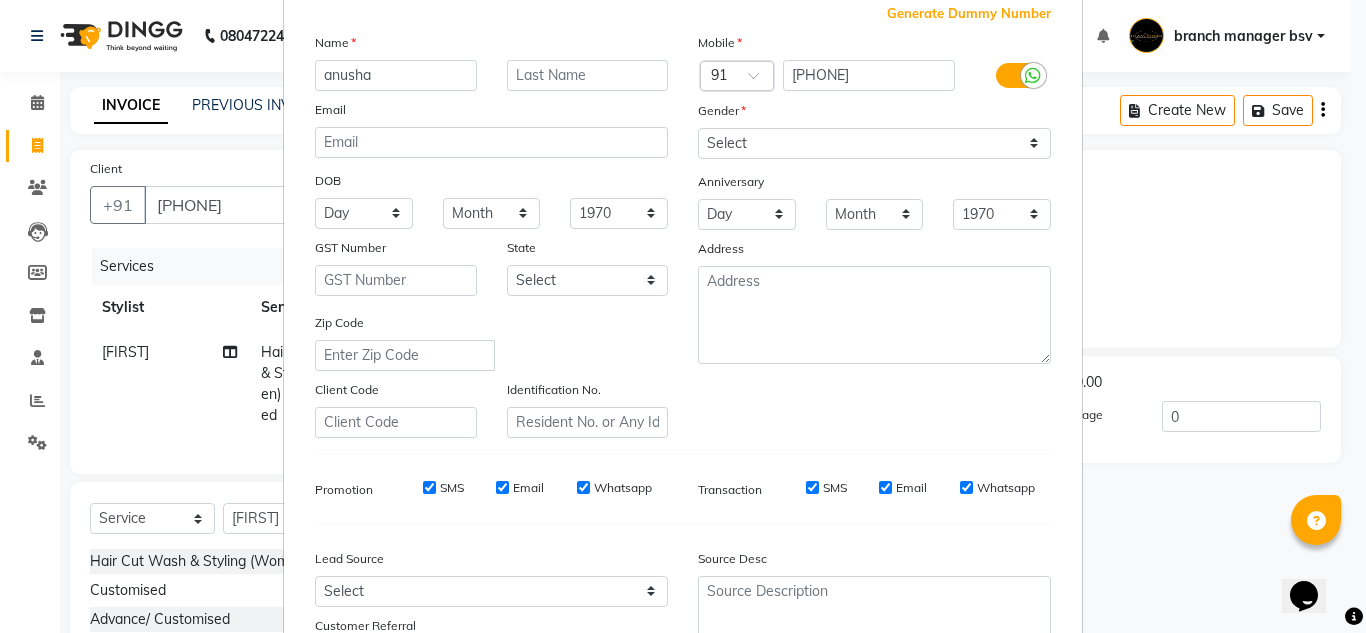 scroll, scrollTop: 107, scrollLeft: 0, axis: vertical 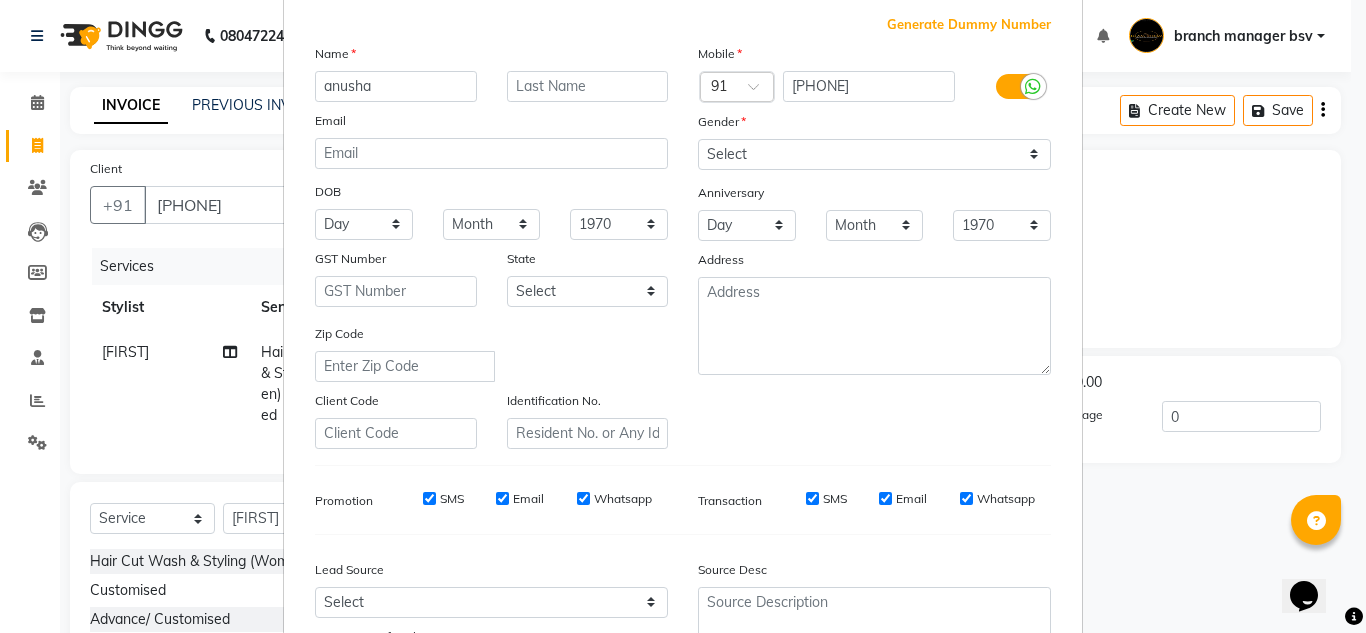 type on "anusha" 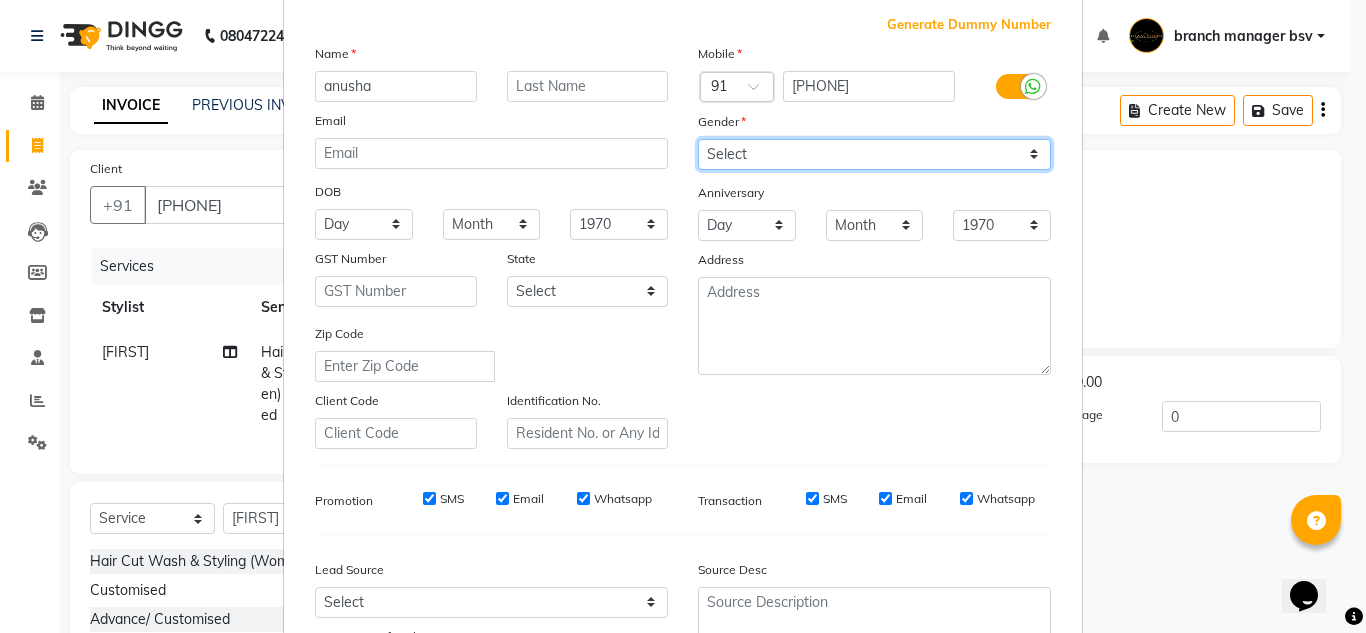 click on "Select Male Female Other Prefer Not To Say" at bounding box center (874, 154) 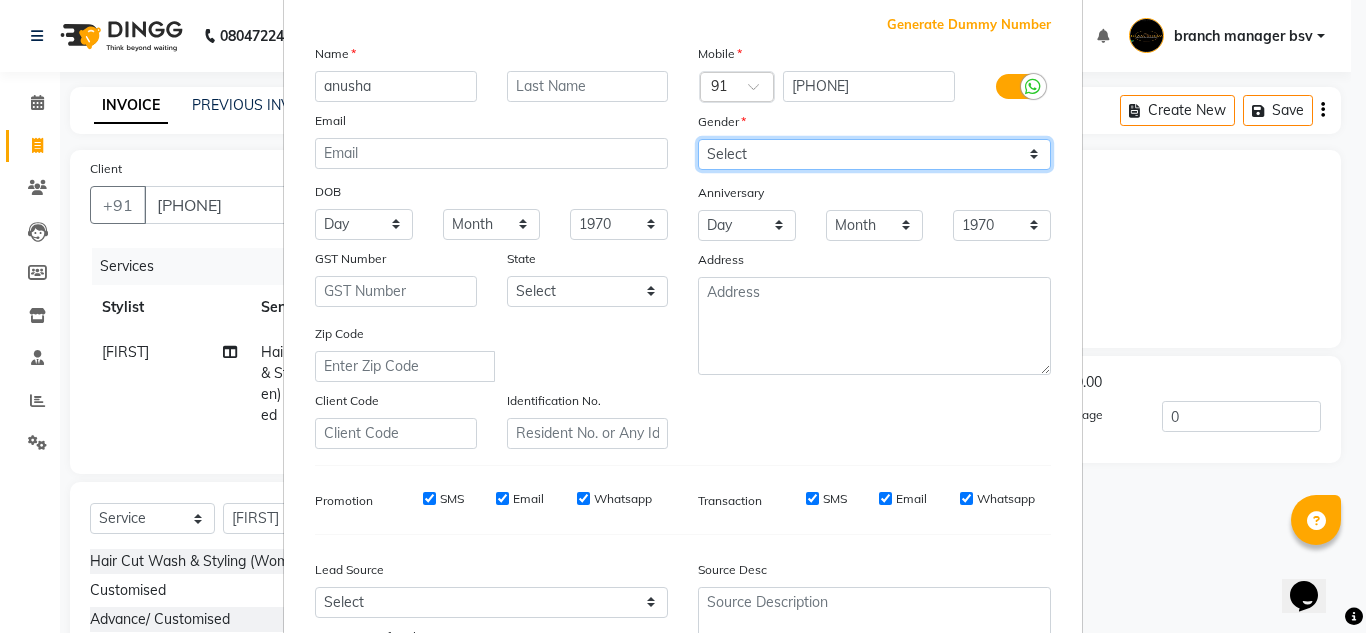 select on "female" 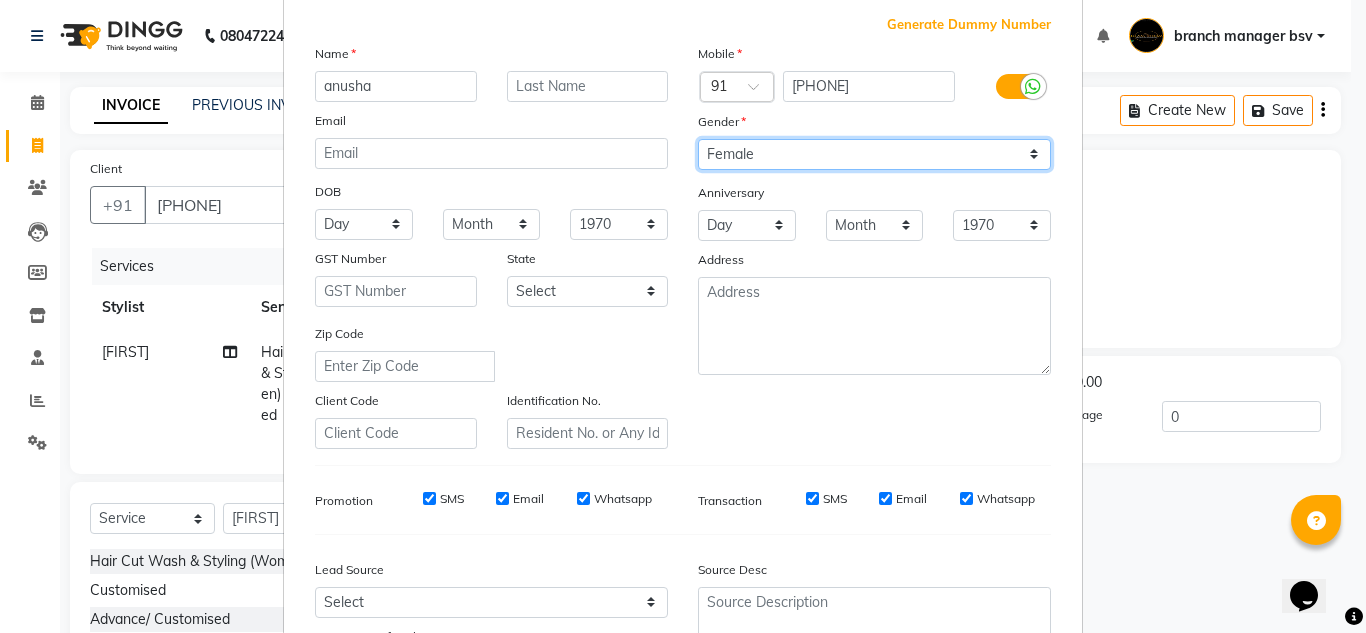 click on "Select Male Female Other Prefer Not To Say" at bounding box center (874, 154) 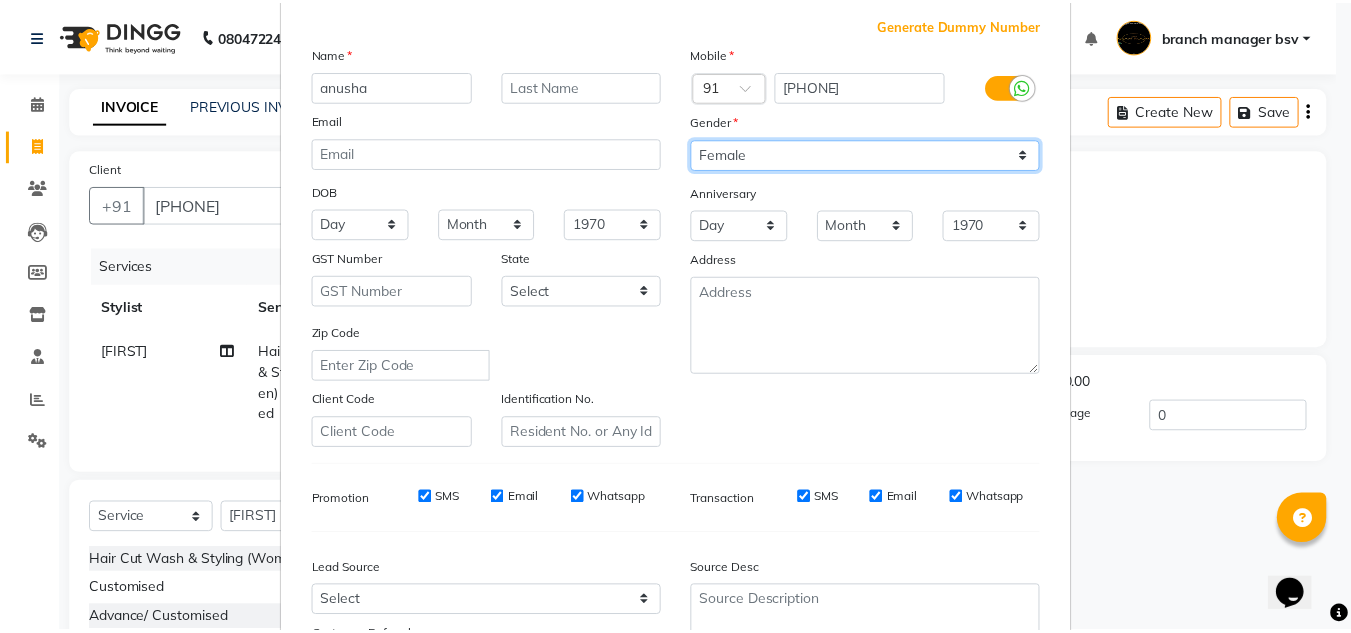 scroll, scrollTop: 290, scrollLeft: 0, axis: vertical 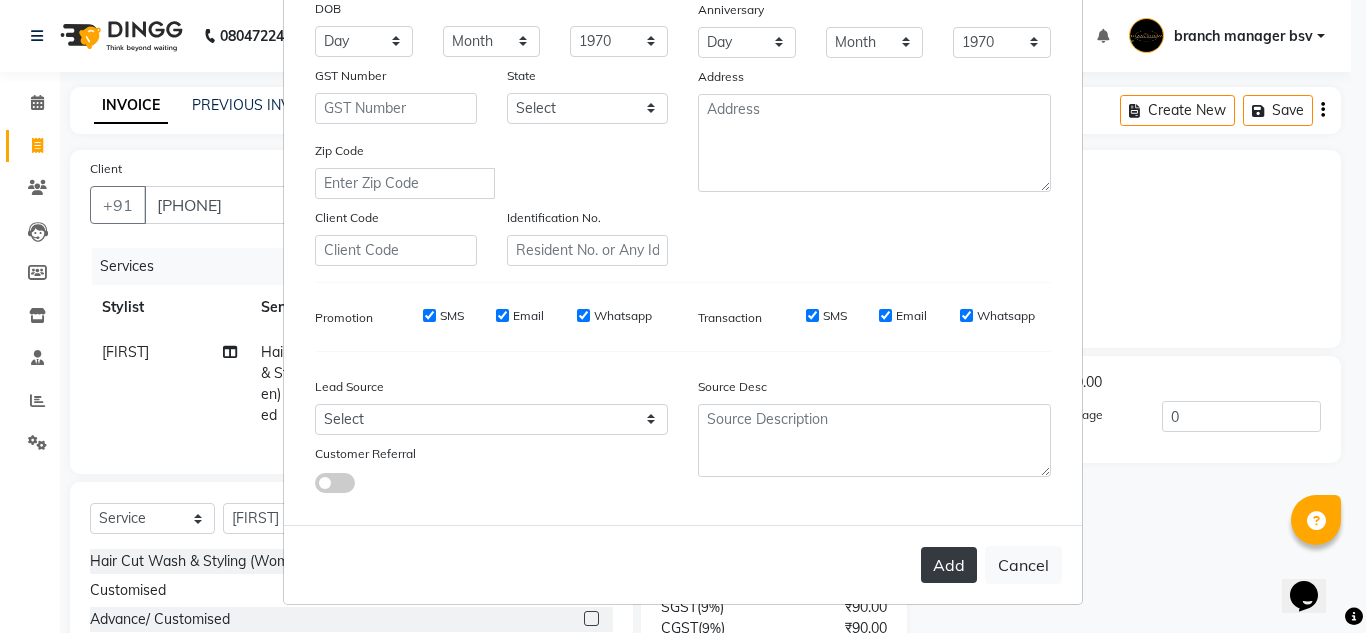click on "Add" at bounding box center (949, 565) 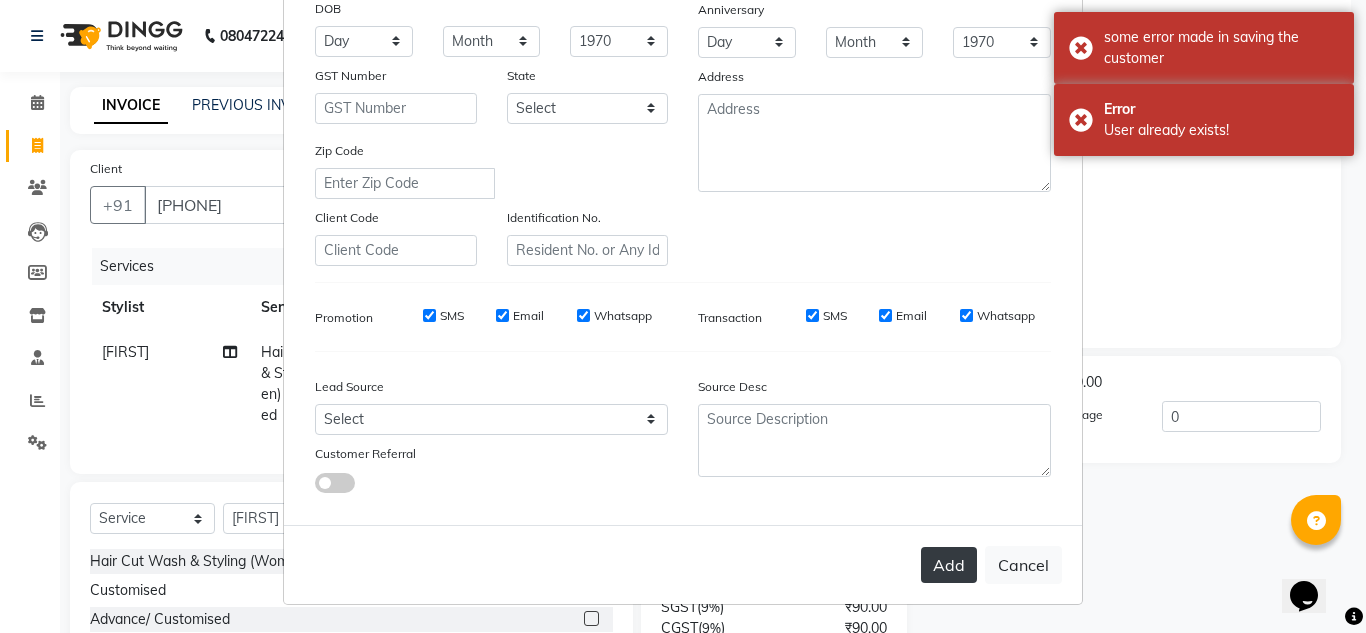 click on "Add" at bounding box center [949, 565] 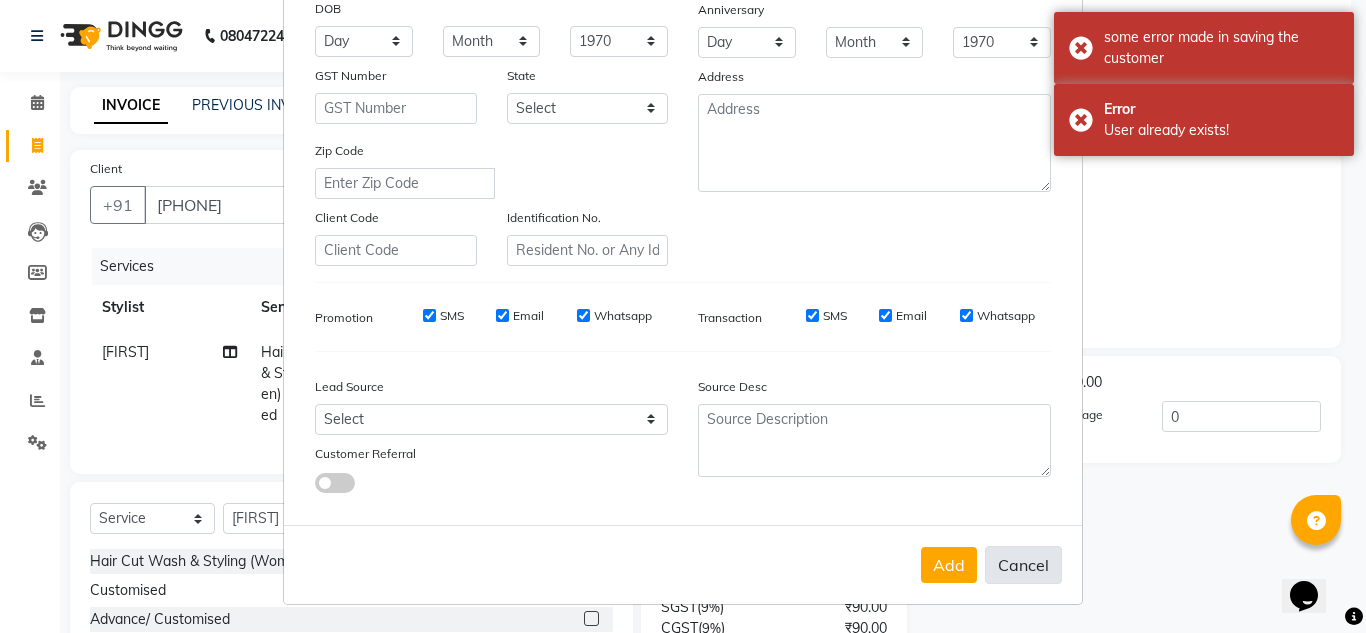 click on "Cancel" at bounding box center [1023, 565] 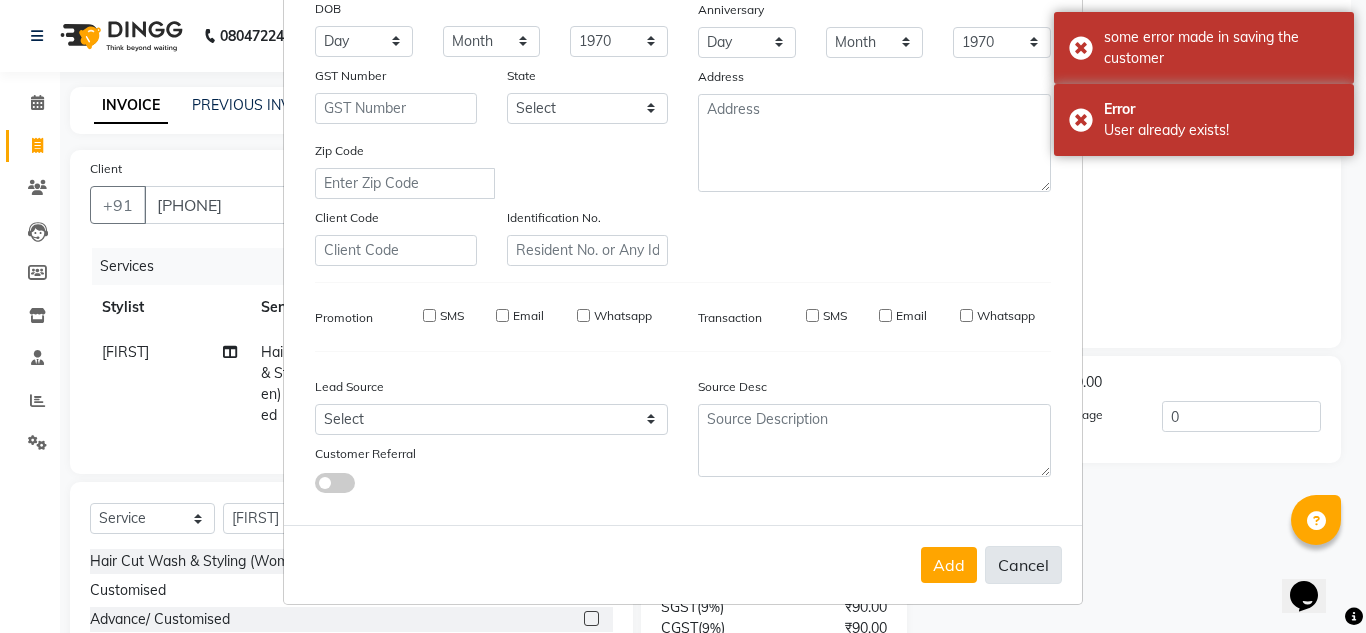 type 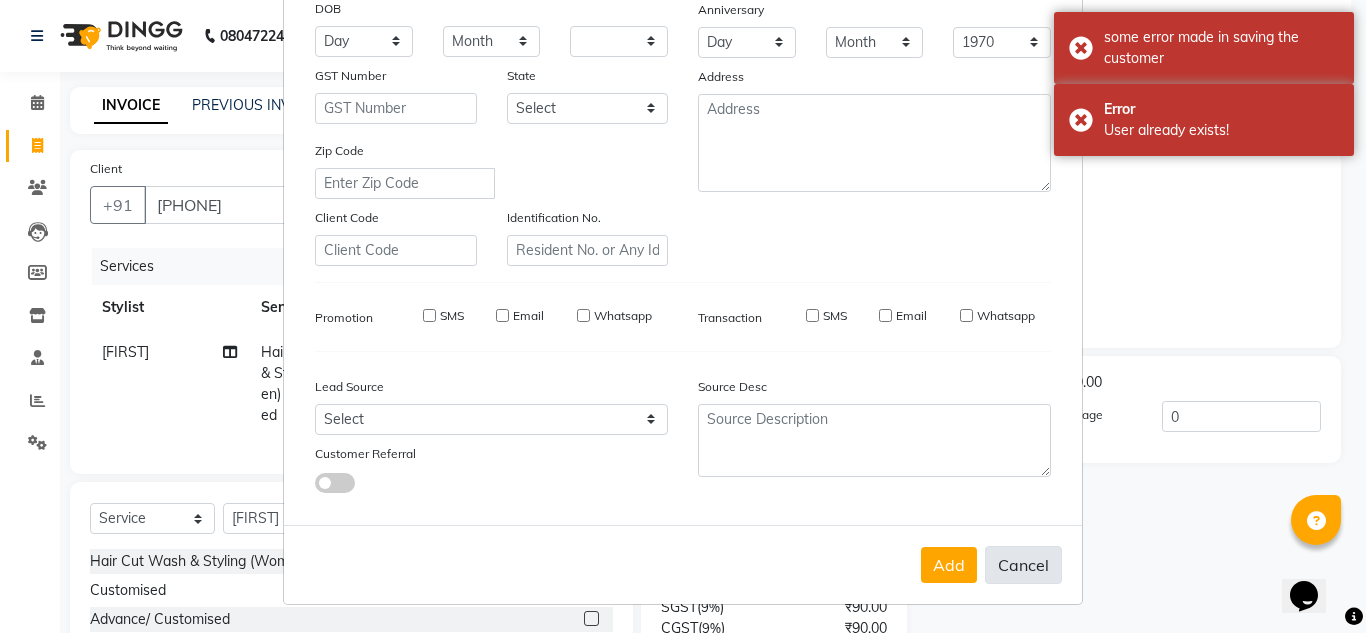 select 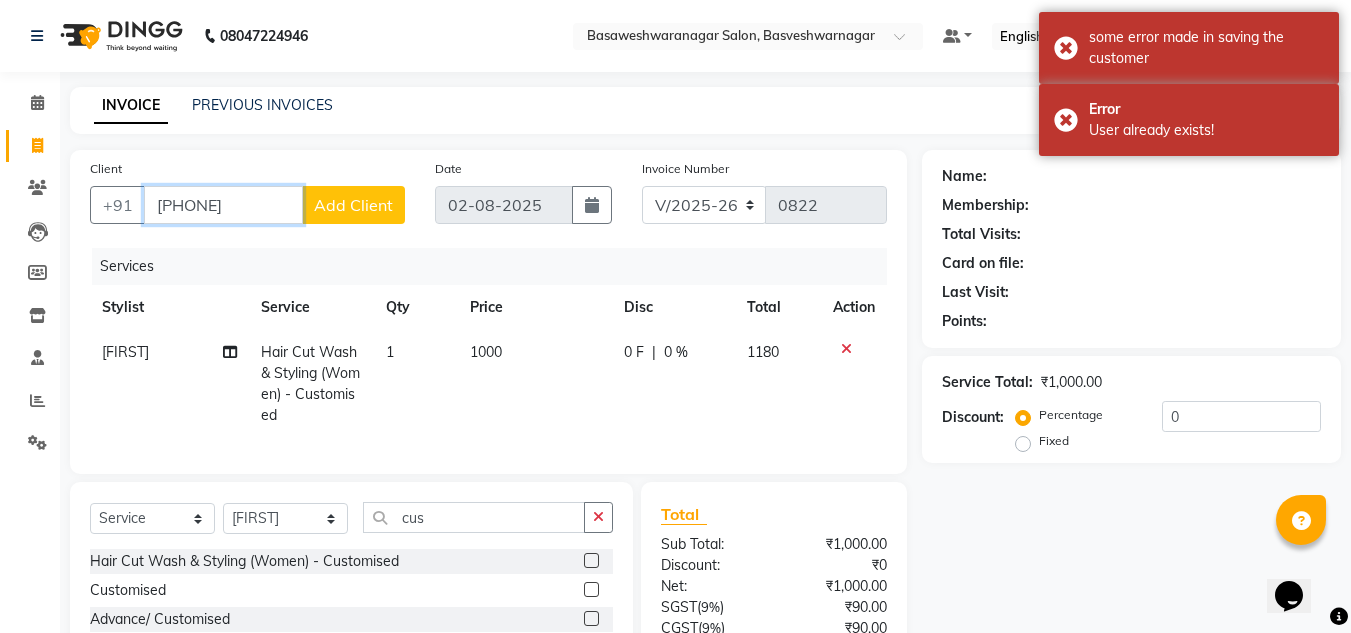 click on "8553815988" at bounding box center [223, 205] 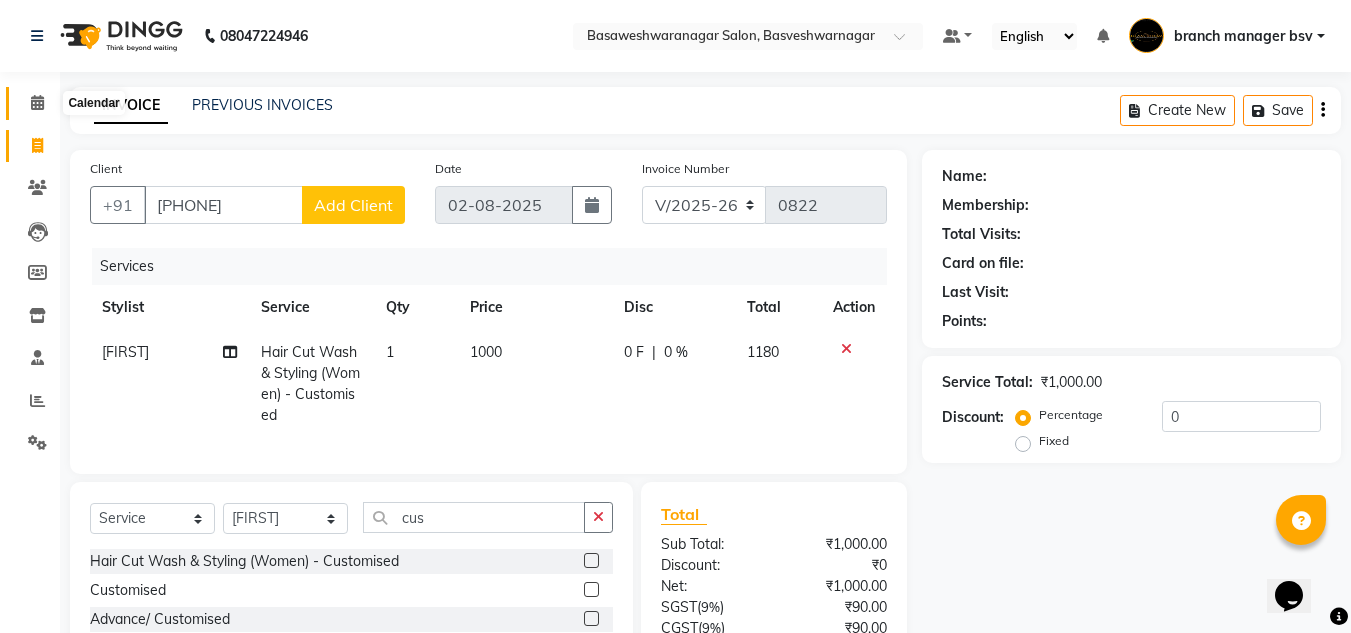 click 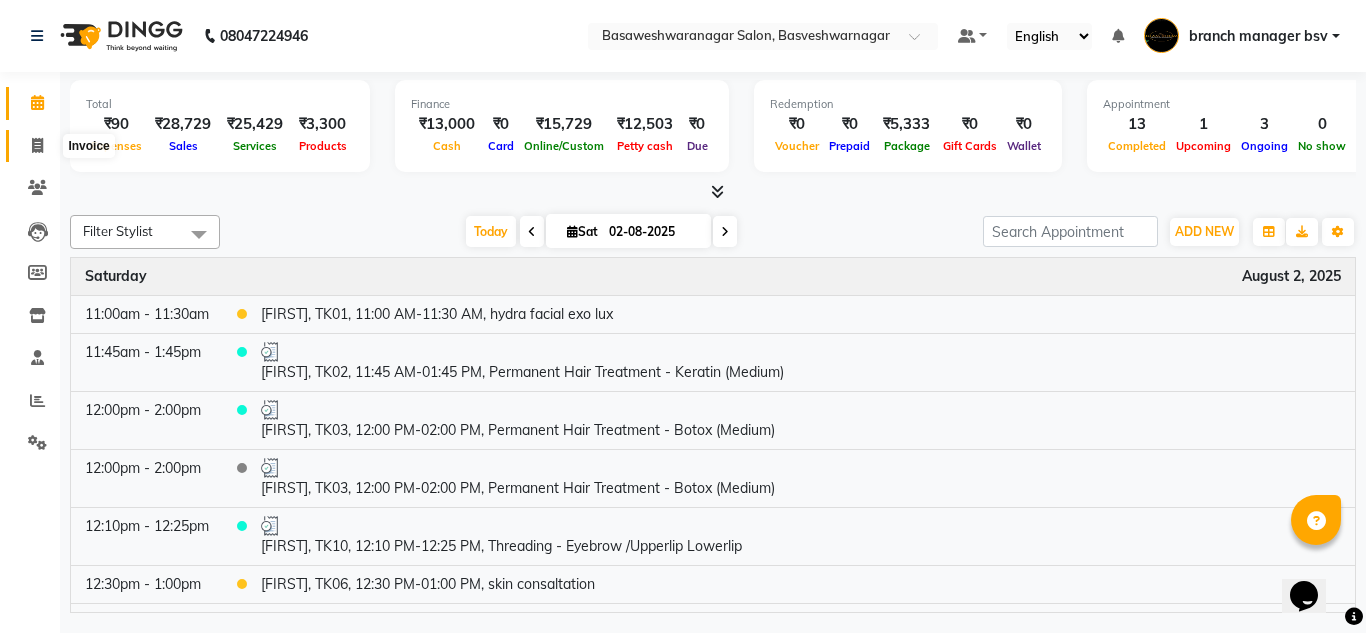 click 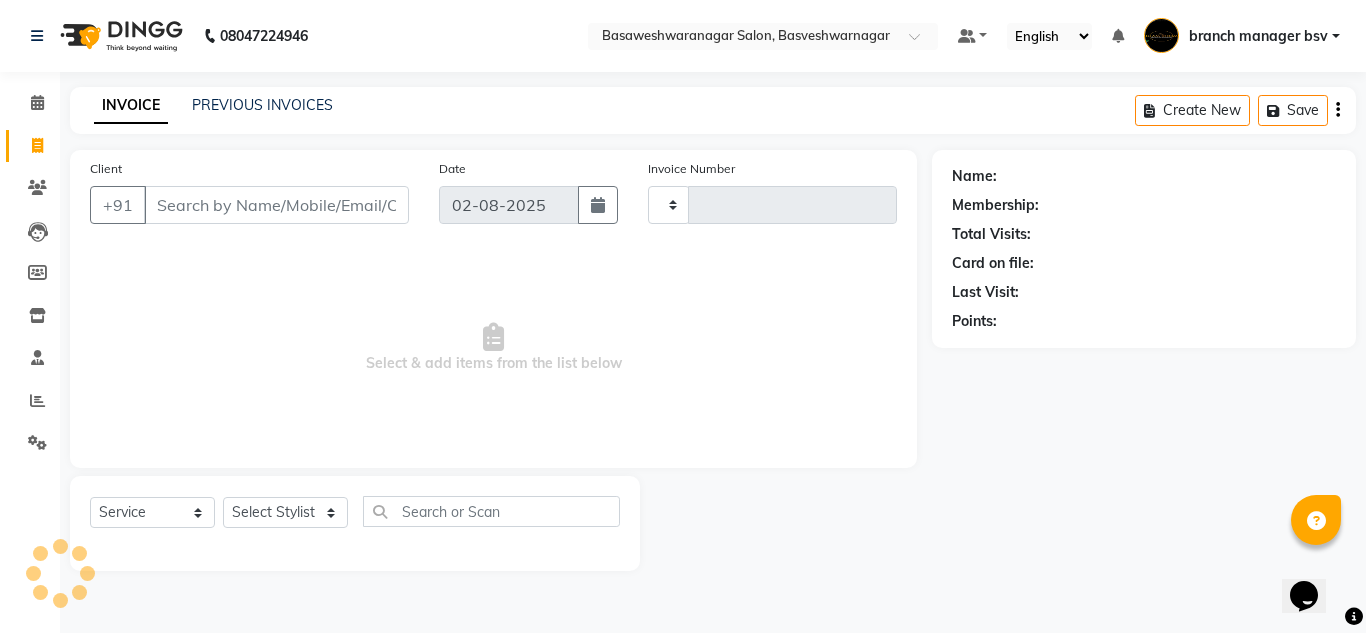 type on "0822" 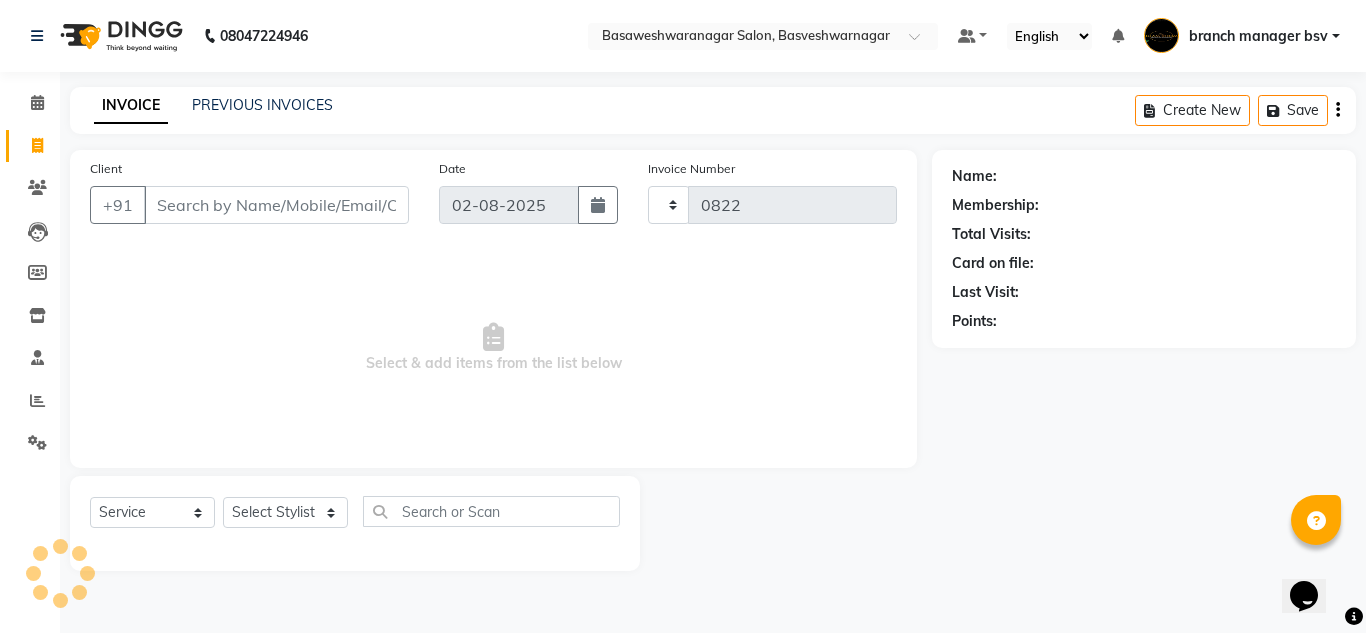 select on "842" 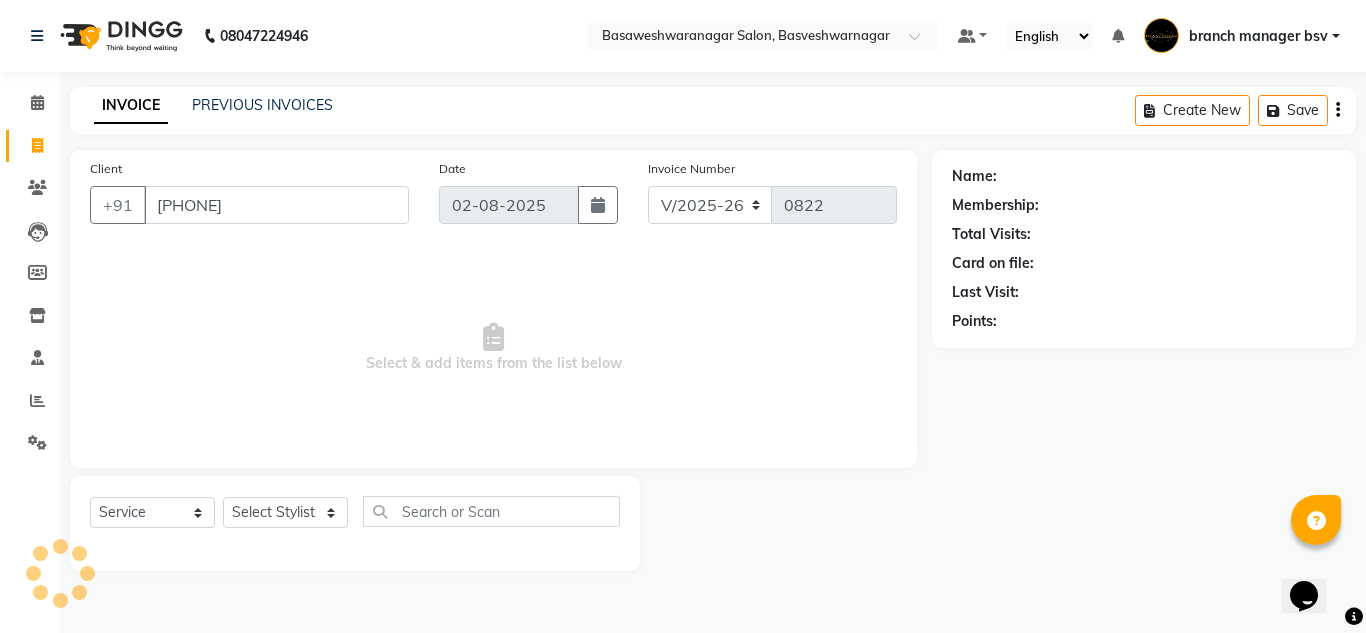 type on "8553815988" 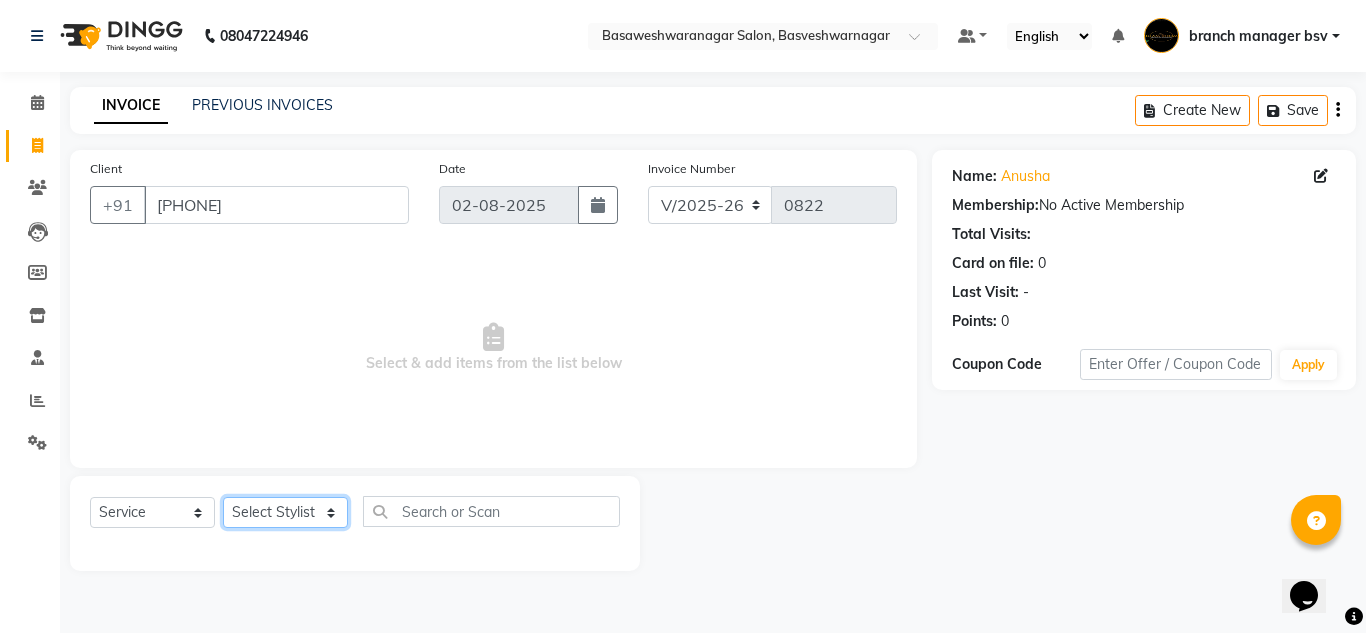 click on "Select Stylist" 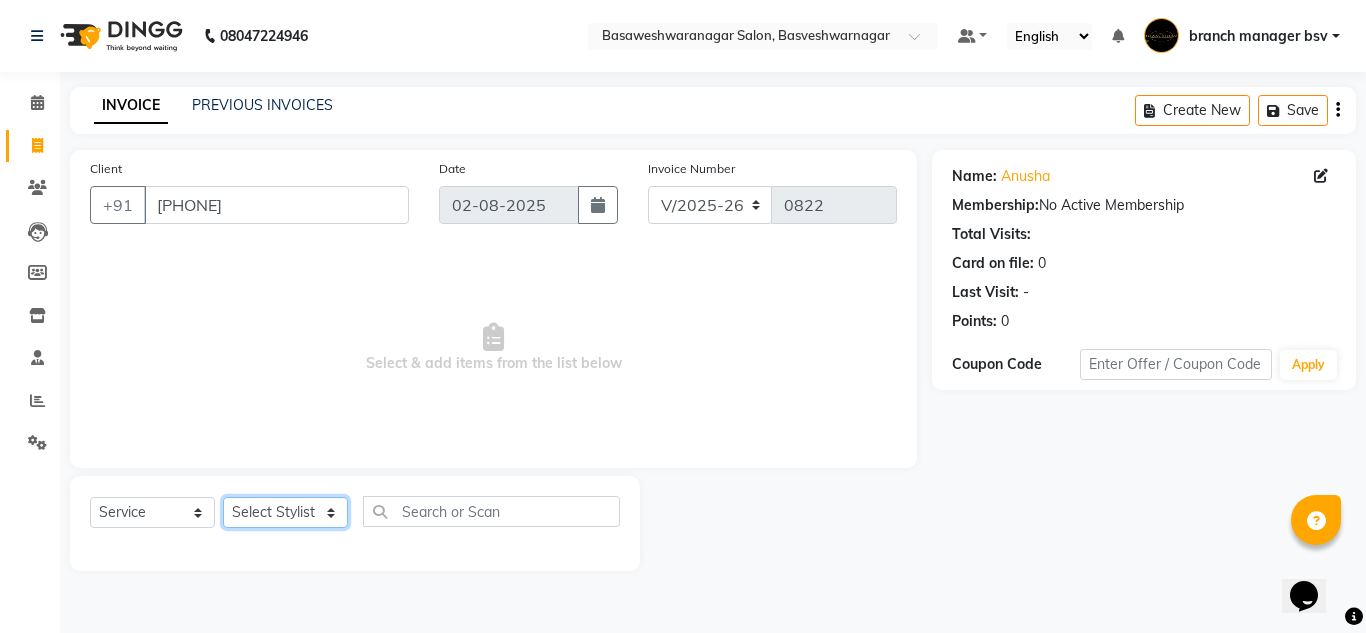 select on "13737" 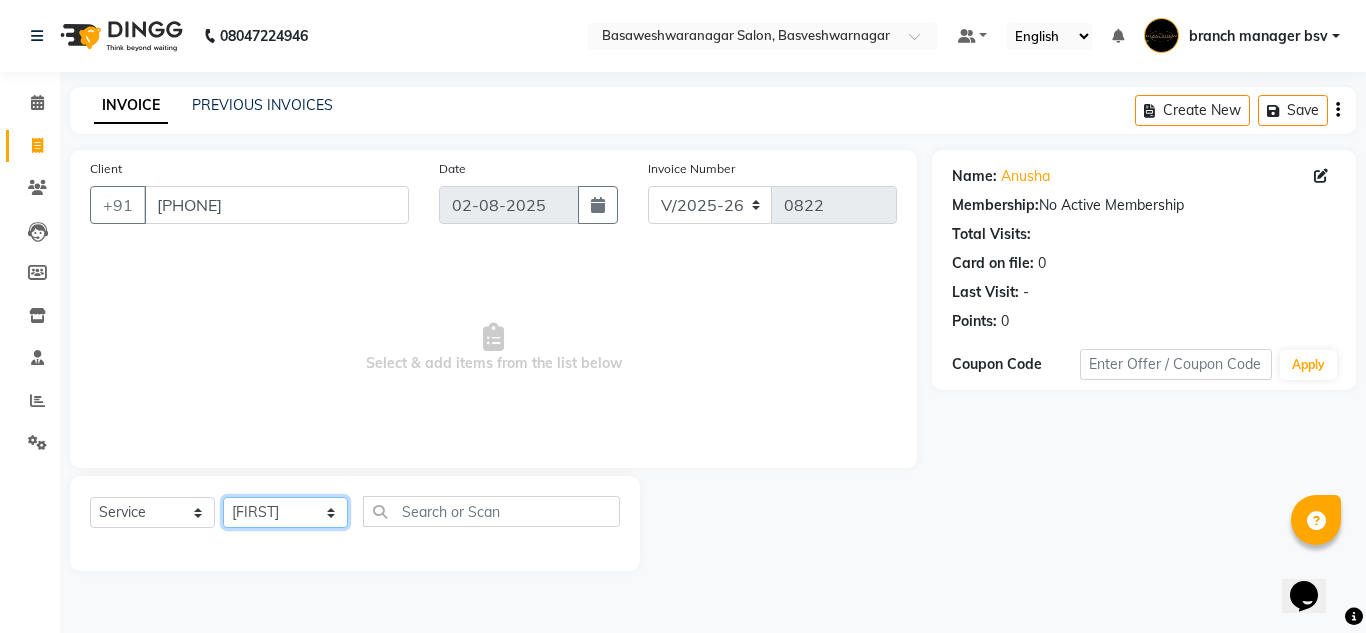 click on "Select Stylist ashwini branch manager bsv Dr.Jabin Dr mehzabin GURISH JASSI Jayshree Navya pooja accounts PRATIK RAJEESHA Rasna Sanskruthi shangnimwom SMIRTI SUMITH SUNITHA SUNNY Tanveer  TEZZ The Glam Room theja Trishna urmi" 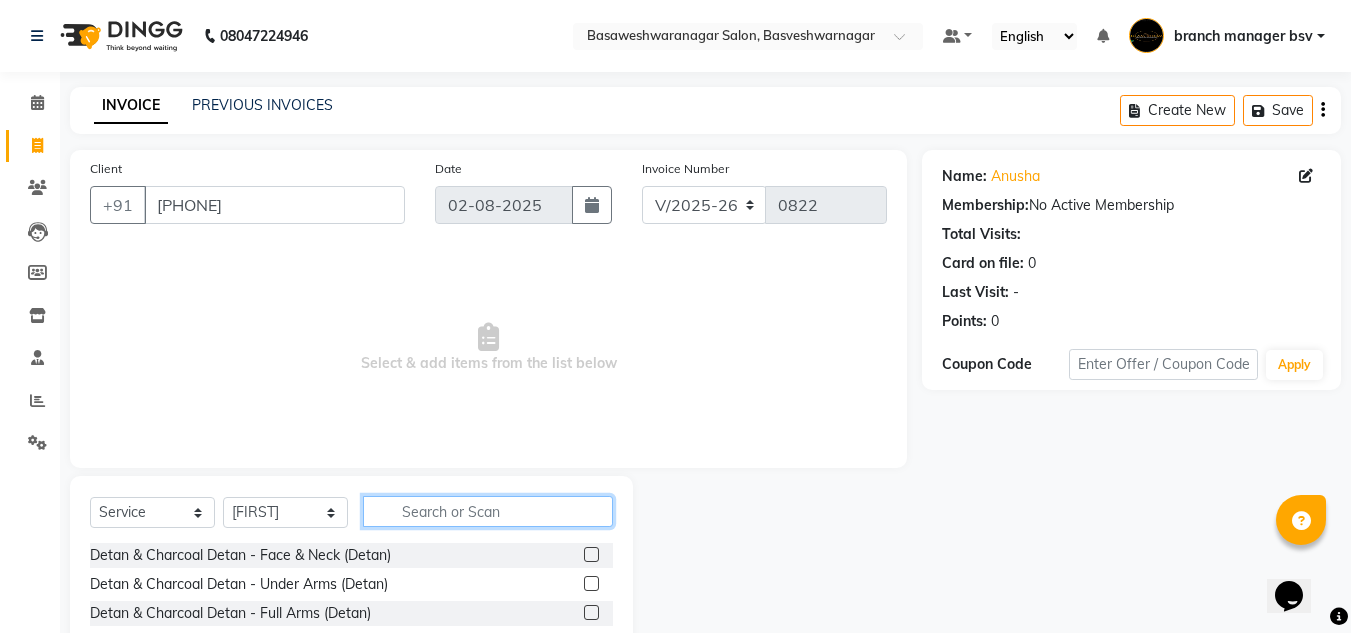 click 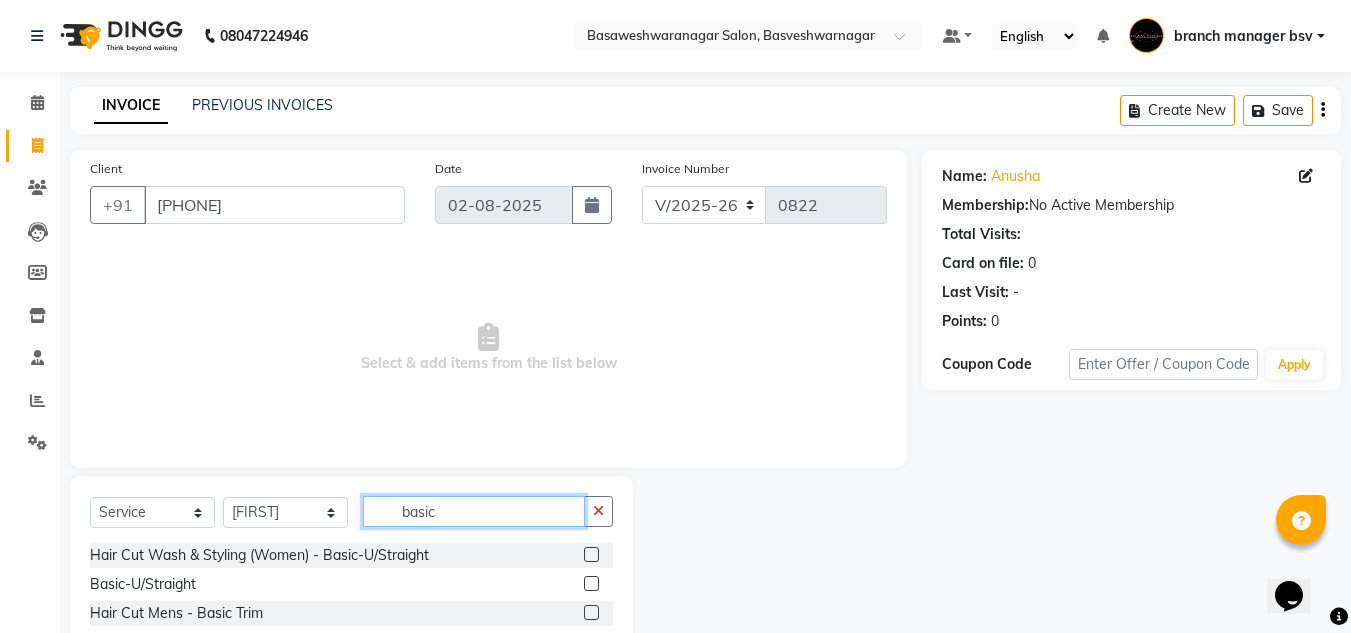 type on "basic" 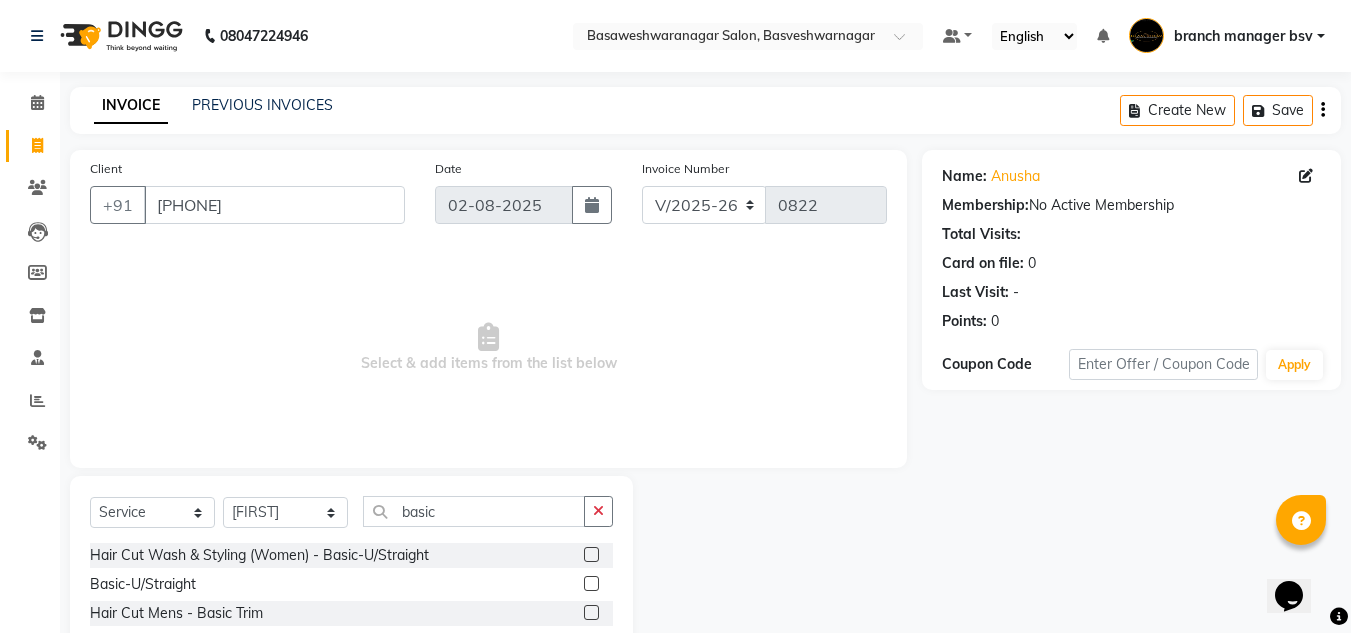click 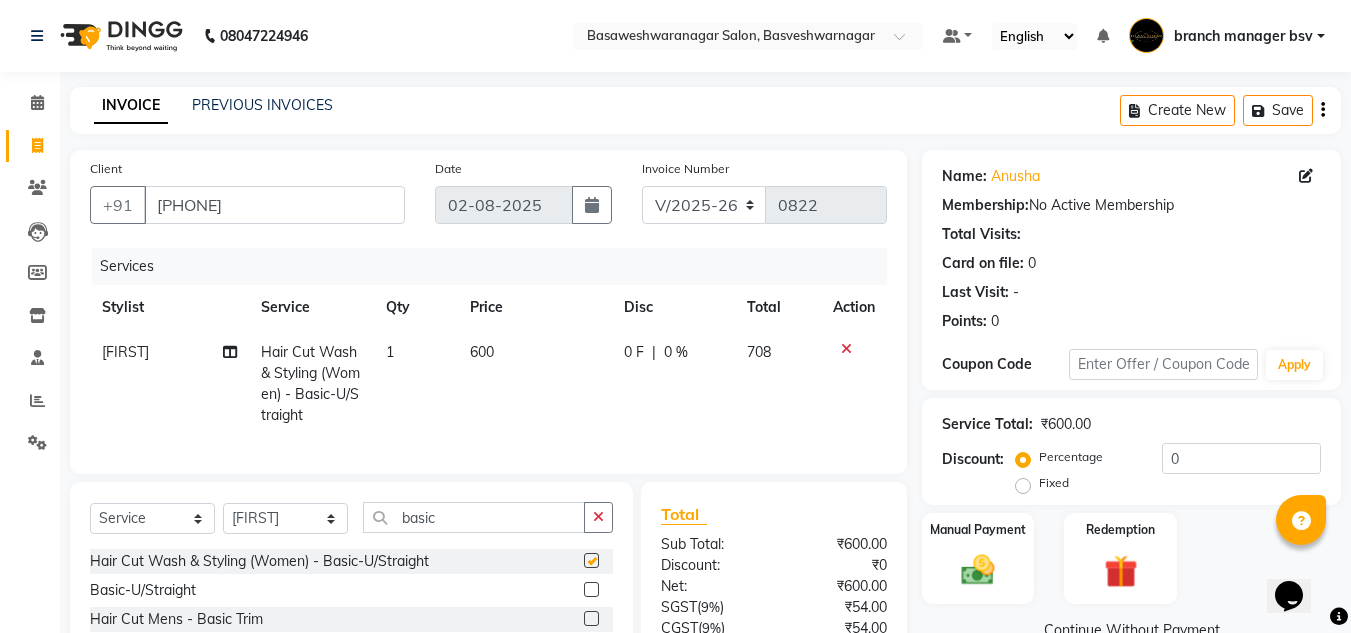 checkbox on "false" 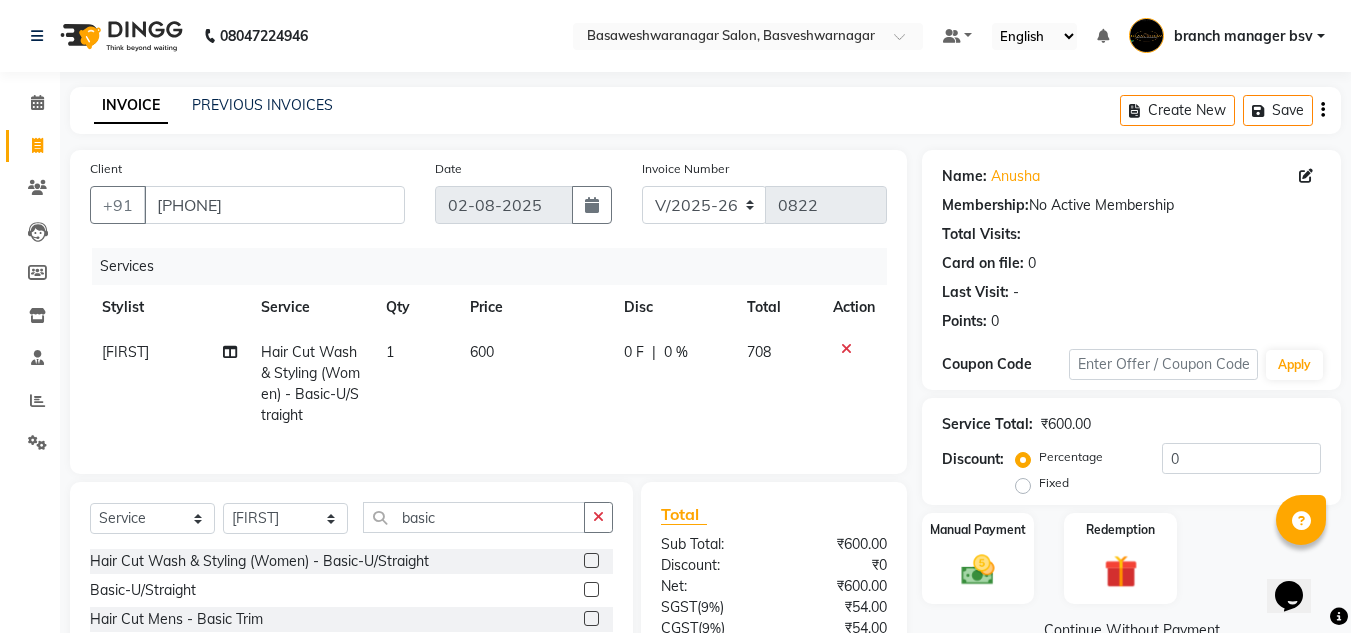 click on "600" 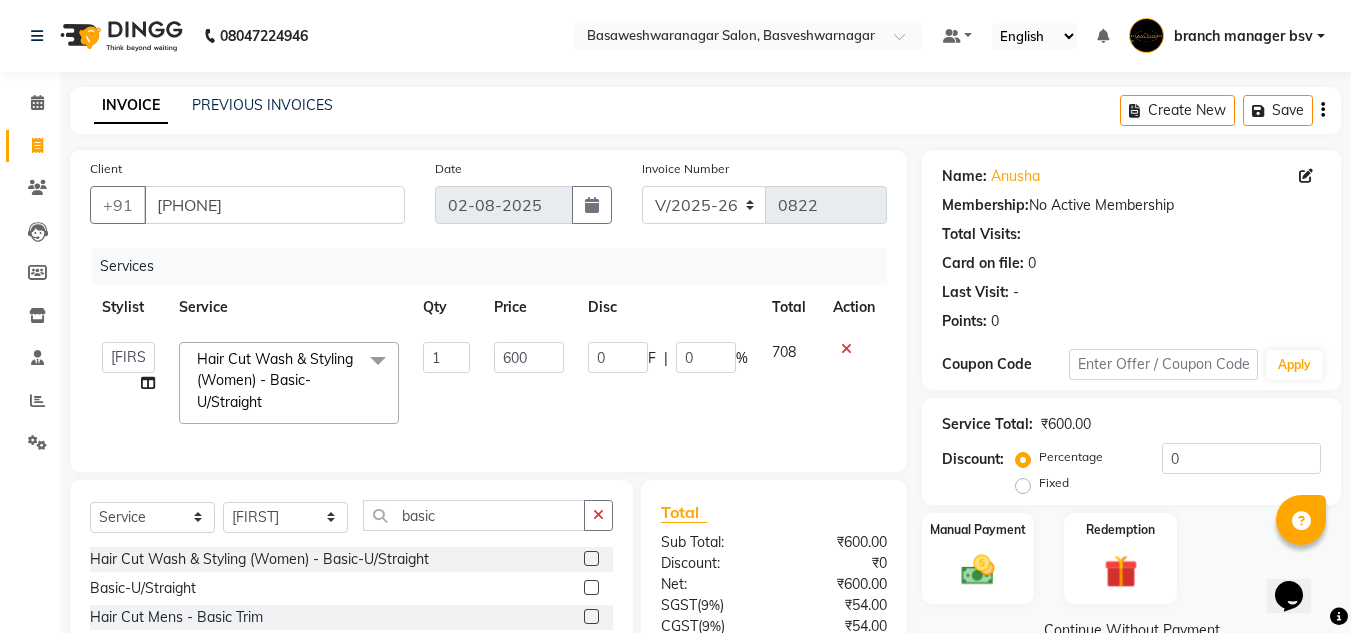 click on "600" 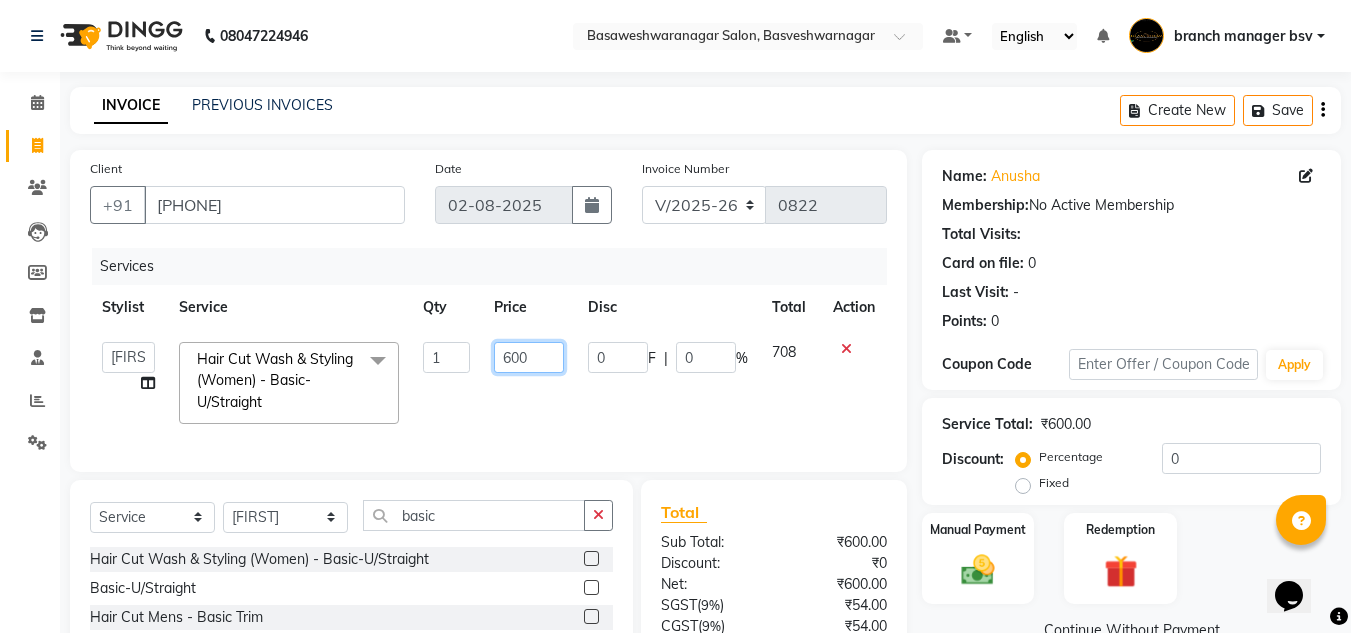 click on "600" 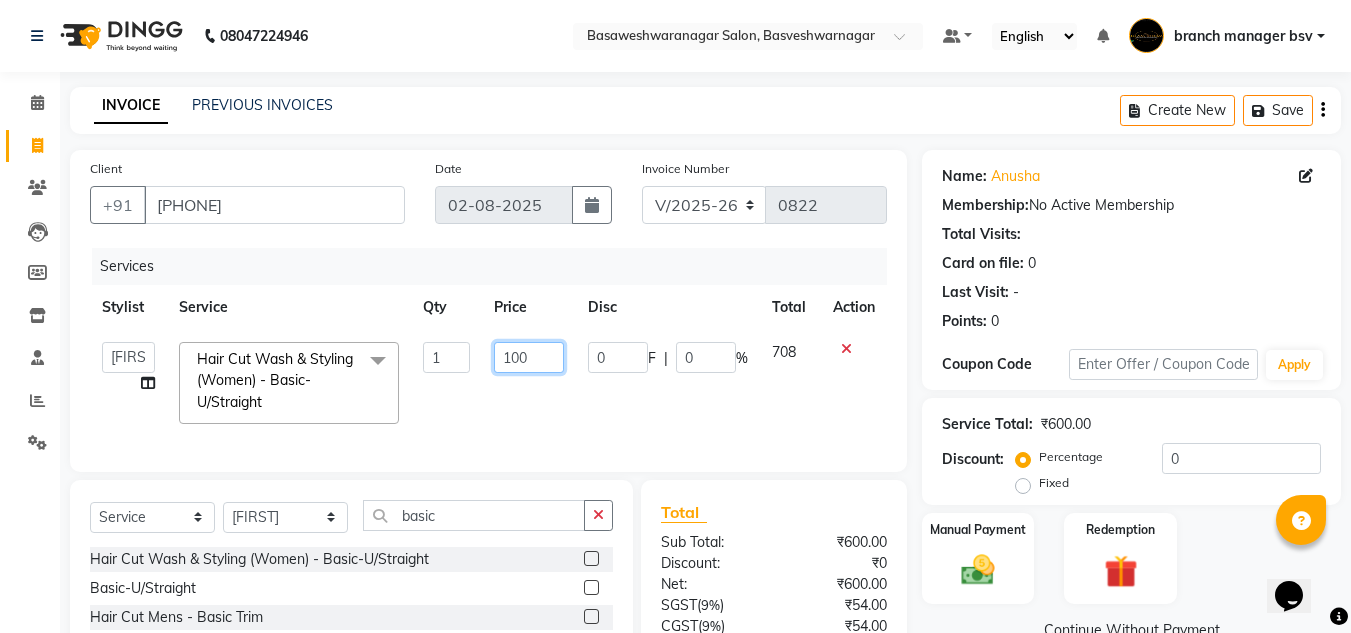 type on "1000" 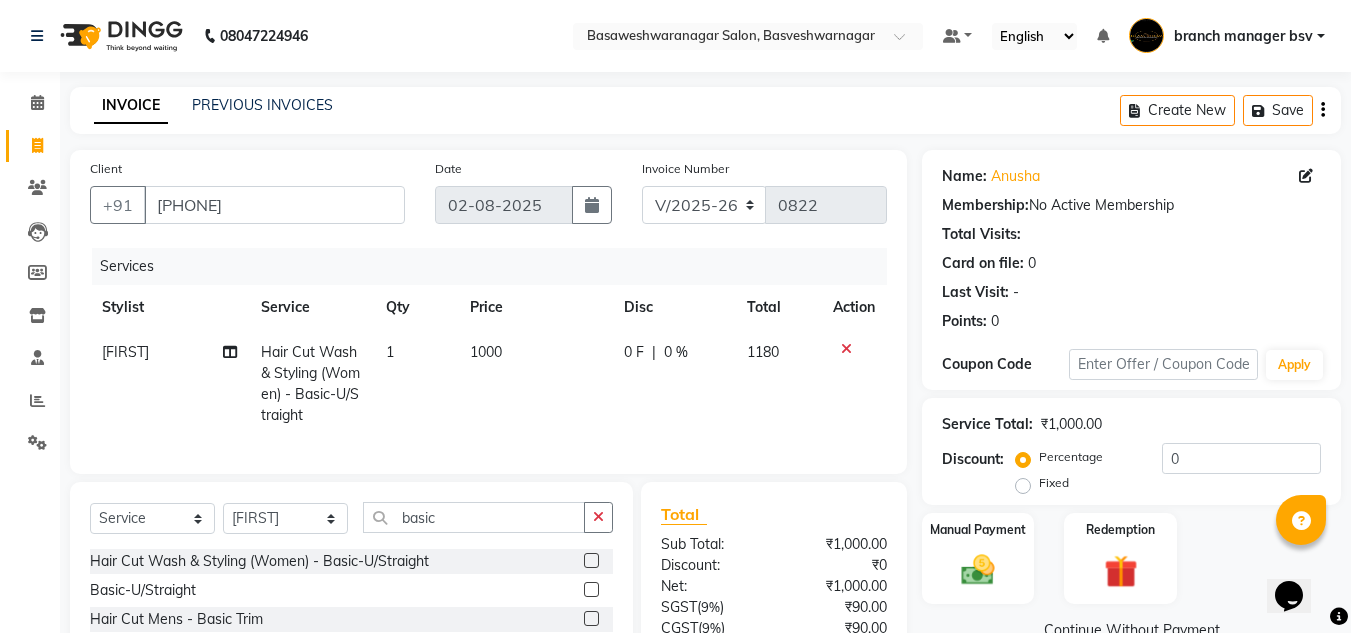 click on "Total Sub Total: ₹1,000.00 Discount: ₹0 Net: ₹1,000.00 SGST  ( 9% ) ₹90.00 CGST  ( 9% ) ₹90.00 Total: ₹1,180.00 Add Tip ₹0 Payable: ₹1,180.00 Paid: ₹0 Balance   : ₹1,180.00" 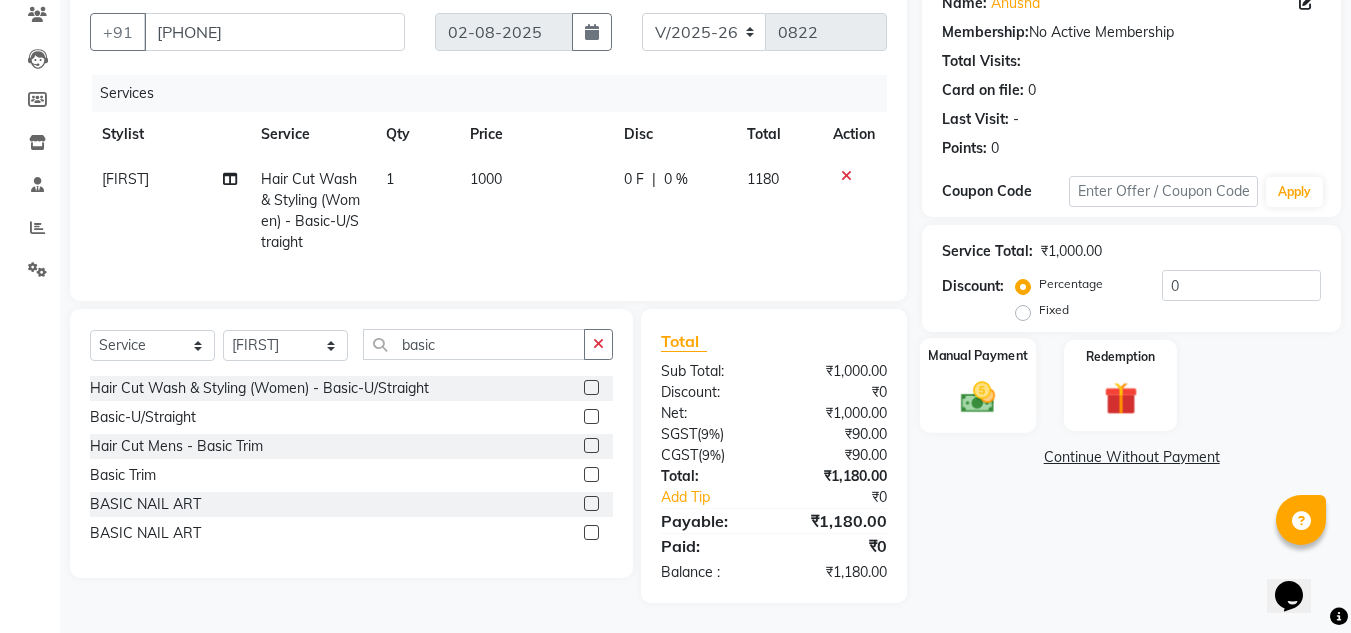 click on "Manual Payment" 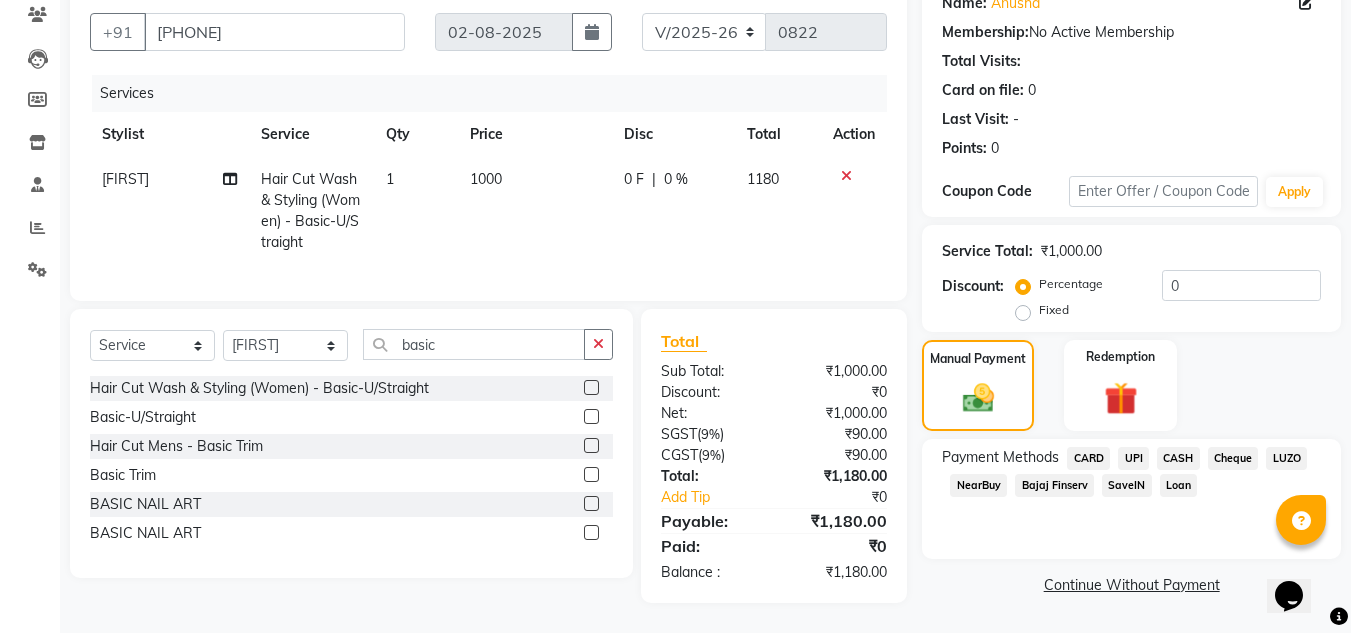 click on "UPI" 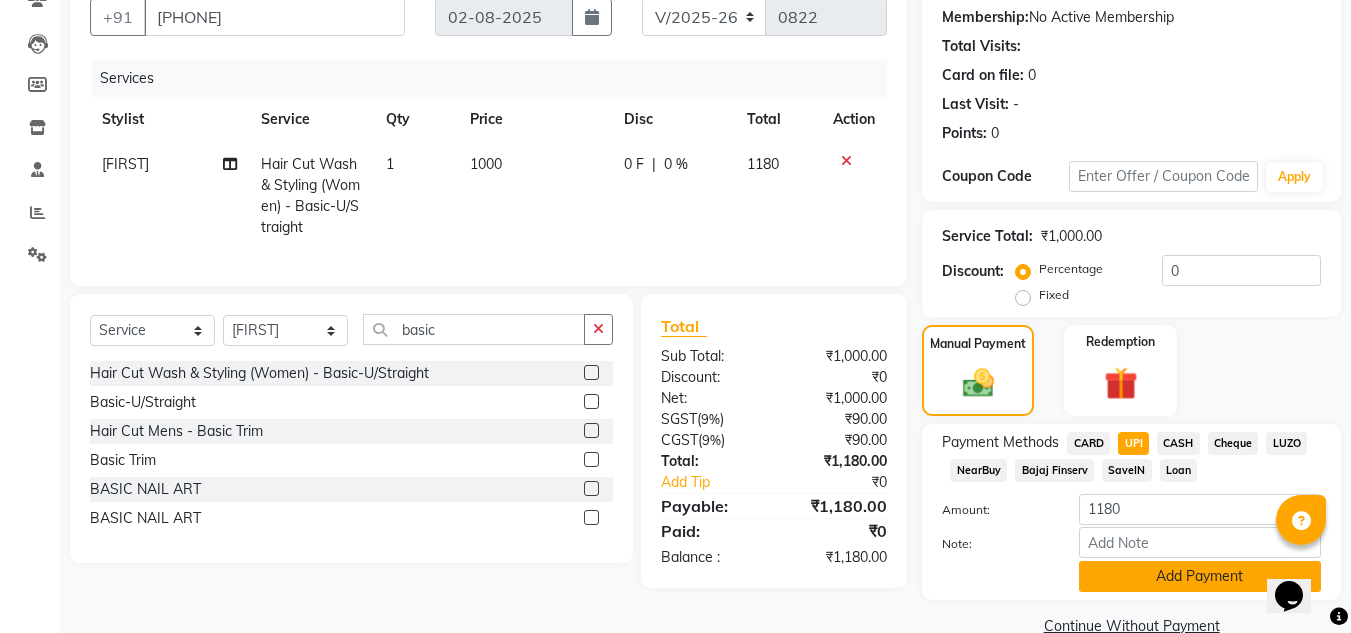 click on "Add Payment" 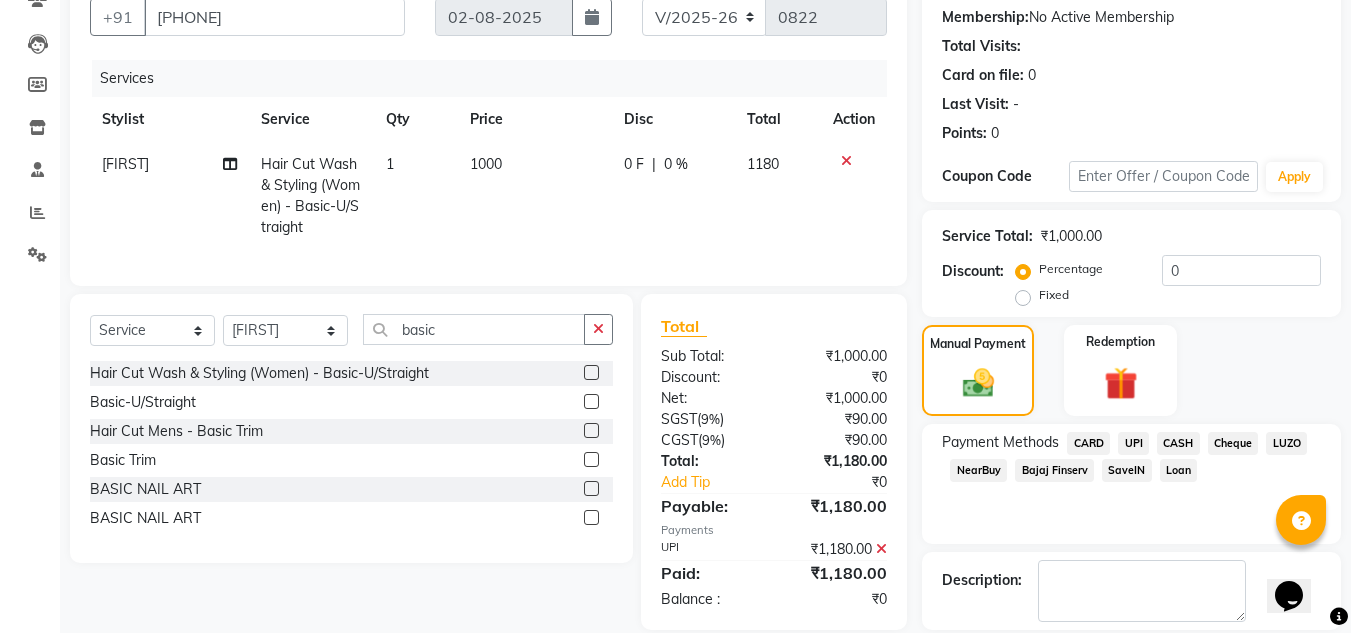 scroll, scrollTop: 283, scrollLeft: 0, axis: vertical 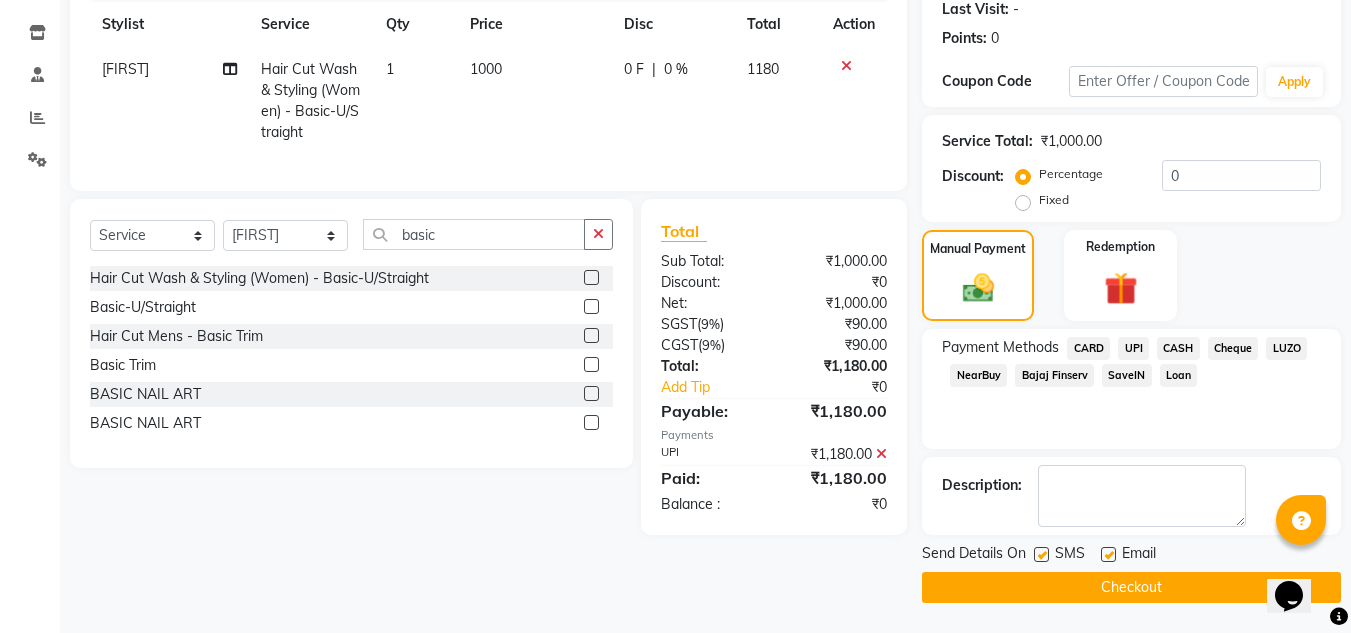 click on "Checkout" 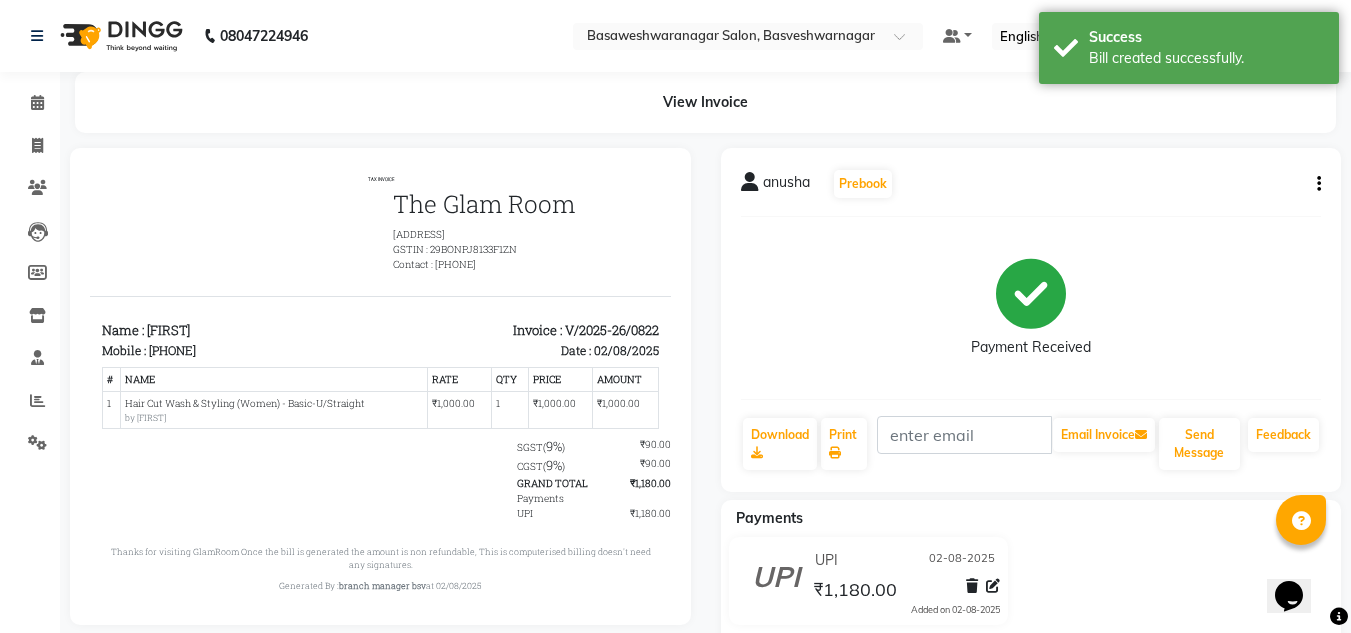 scroll, scrollTop: 0, scrollLeft: 0, axis: both 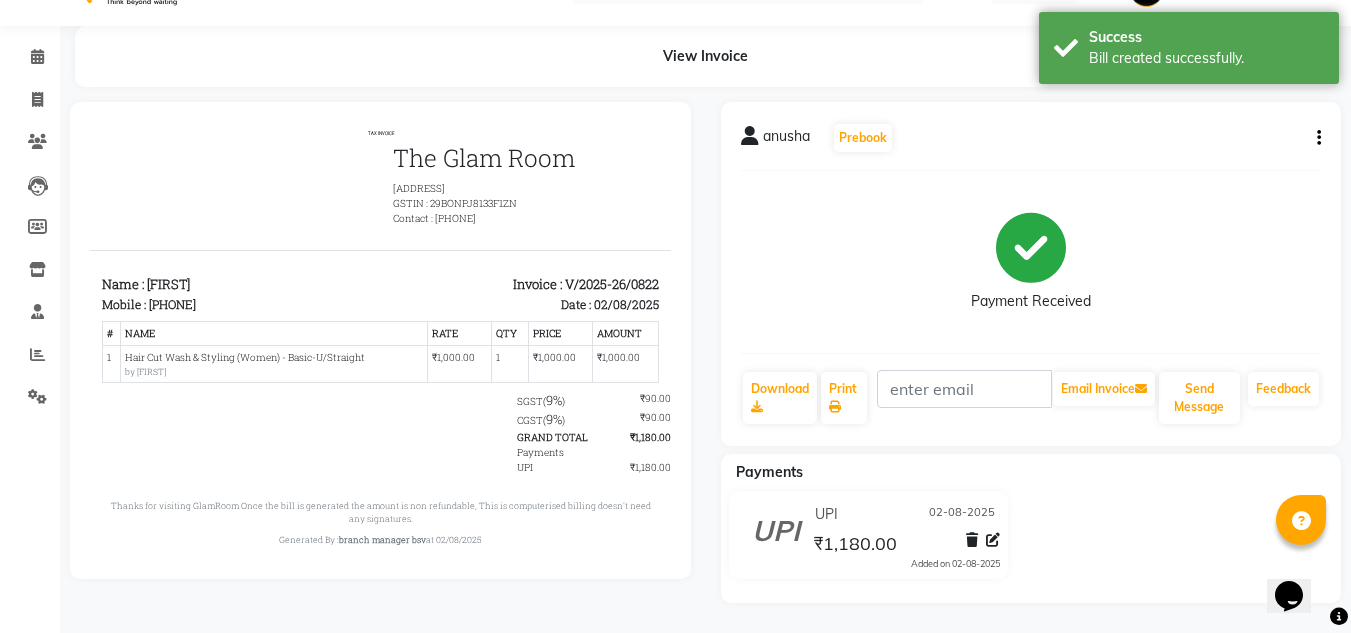 click on "Payments UPI 02-08-2025 ₹1,180.00  Added on 02-08-2025" 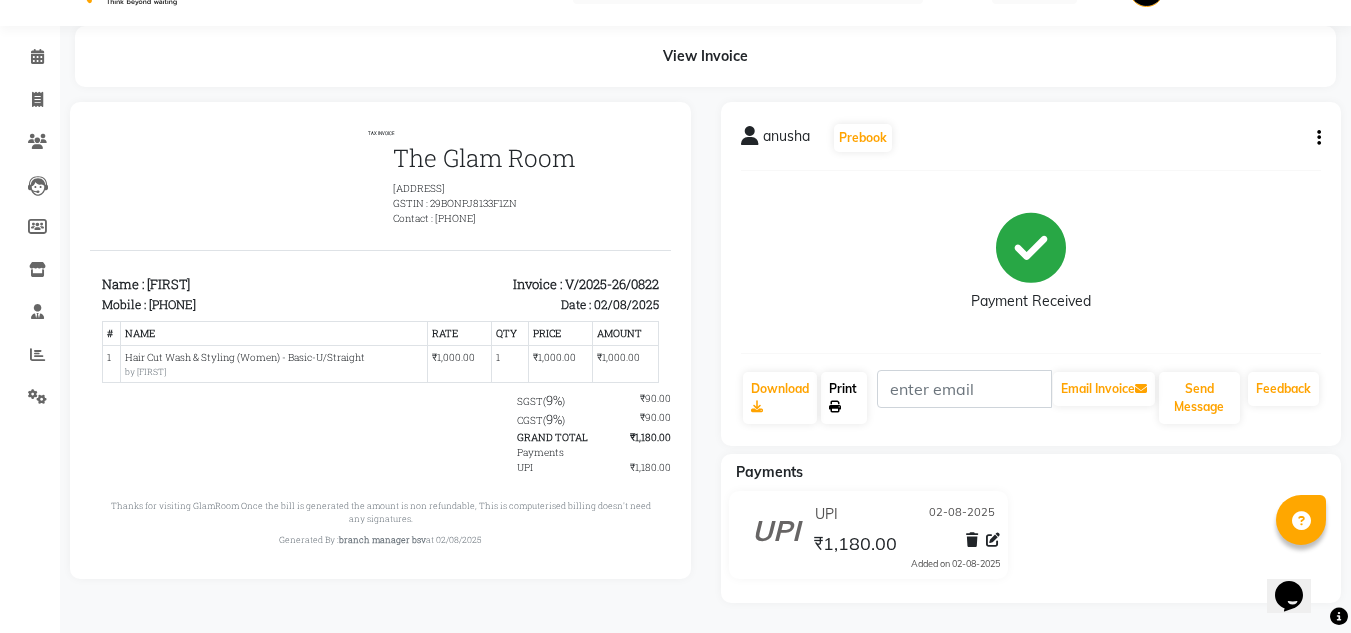 click on "Print" 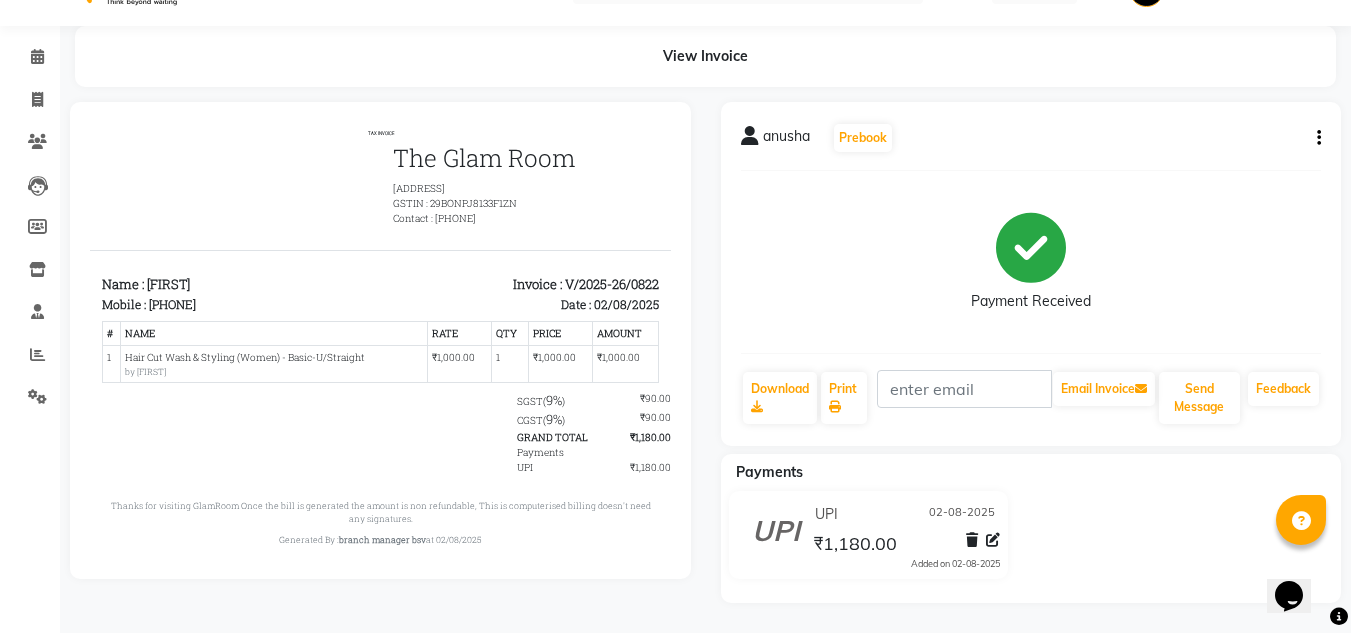 click on "Payment Received" 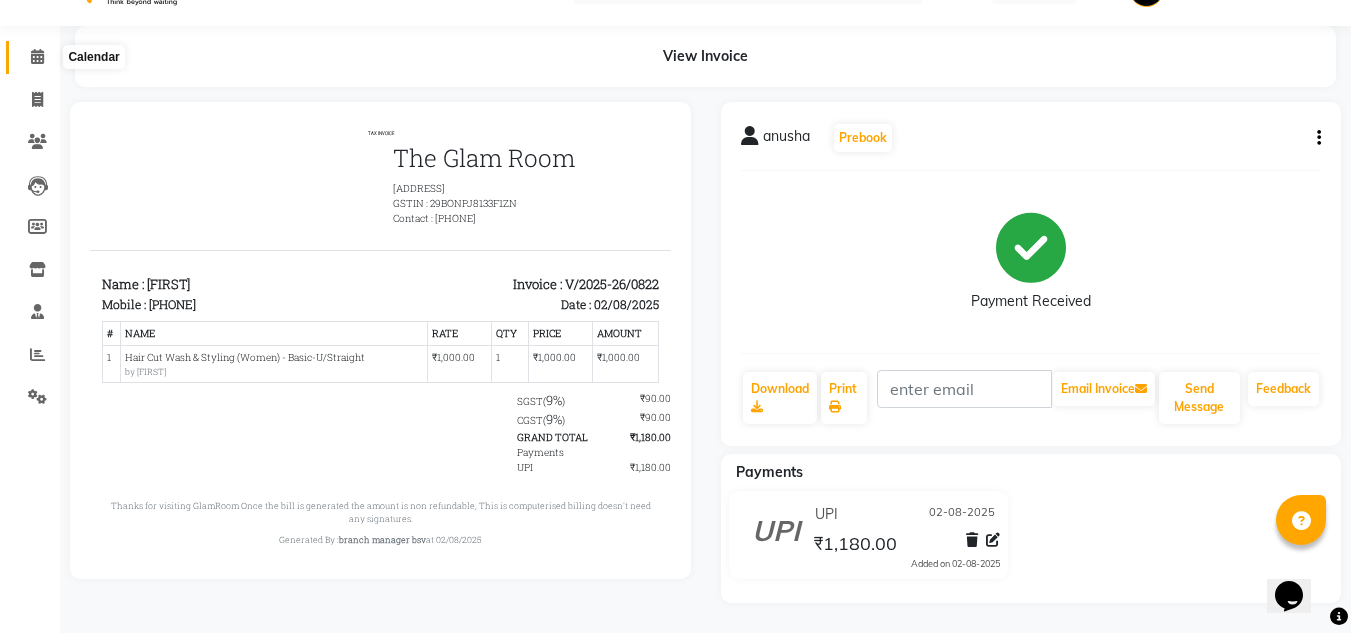 click 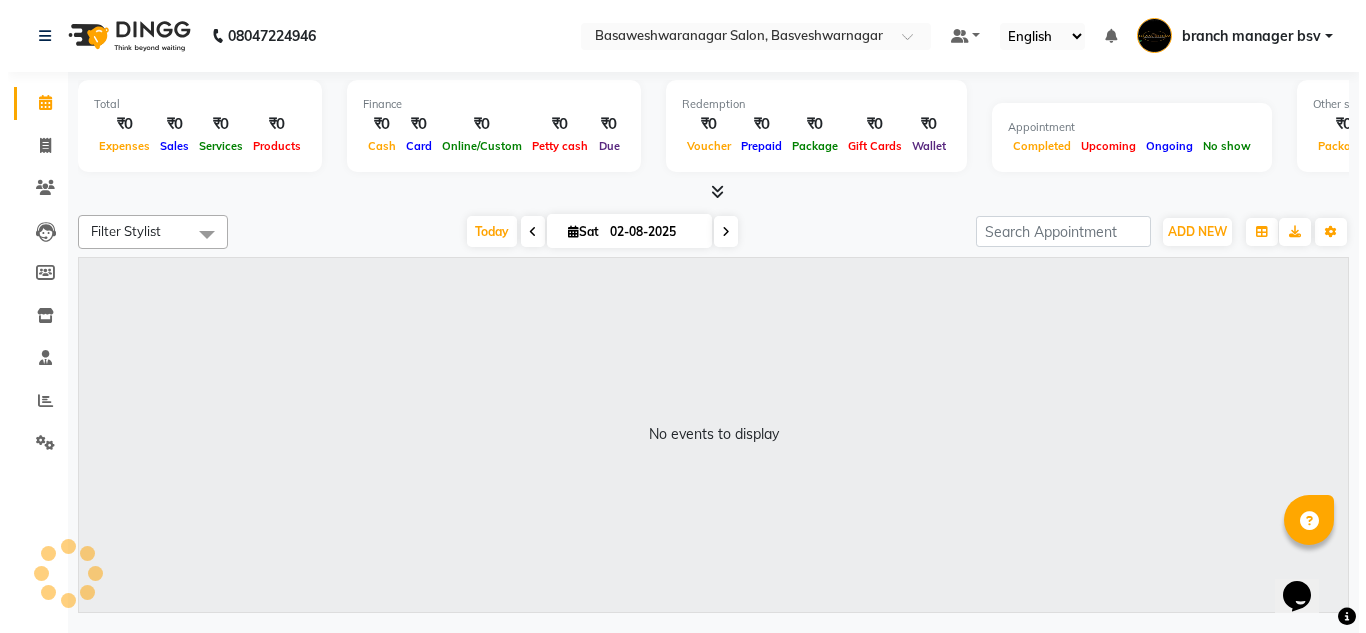 scroll, scrollTop: 0, scrollLeft: 0, axis: both 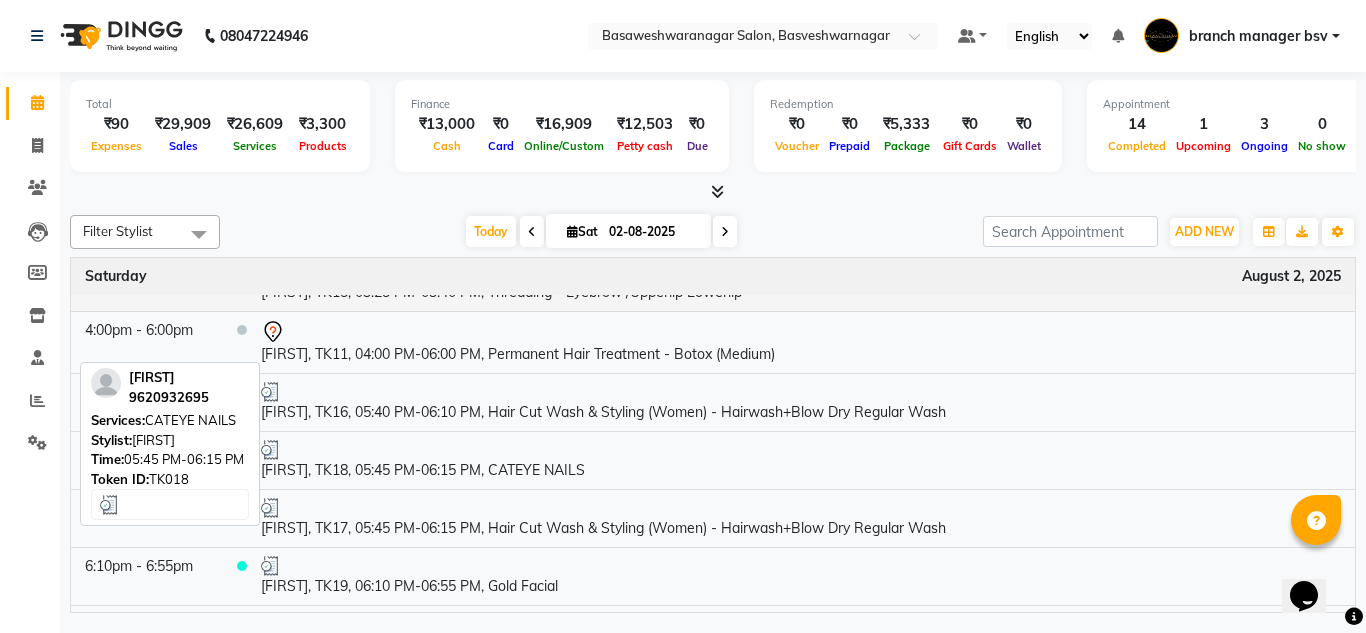 click at bounding box center (801, 450) 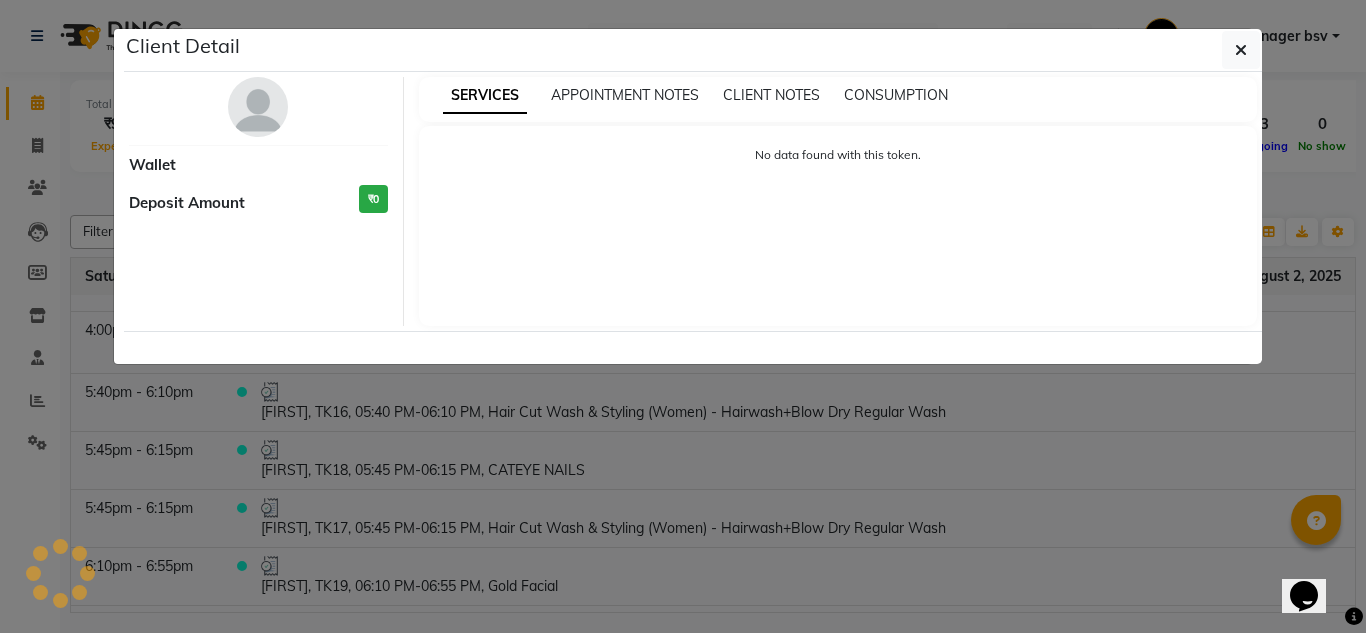 select on "3" 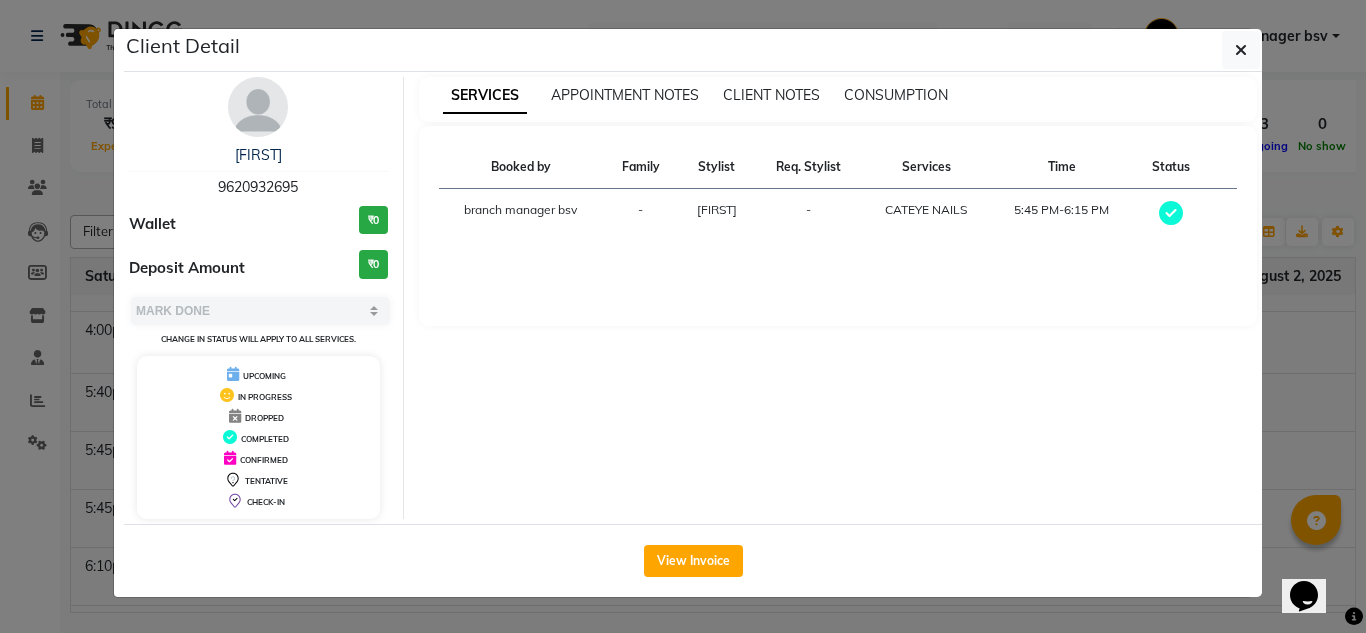 click on "Client Detail  HARSHITHA    9620932695 Wallet ₹0 Deposit Amount  ₹0  Select MARK DONE UPCOMING Change in status will apply to all services. UPCOMING IN PROGRESS DROPPED COMPLETED CONFIRMED TENTATIVE CHECK-IN SERVICES APPOINTMENT NOTES CLIENT NOTES CONSUMPTION Booked by Family Stylist Req. Stylist Services Time Status  branch manager bsv  - SMIRTI -  CATEYE NAILS   5:45 PM-6:15 PM   View Invoice" 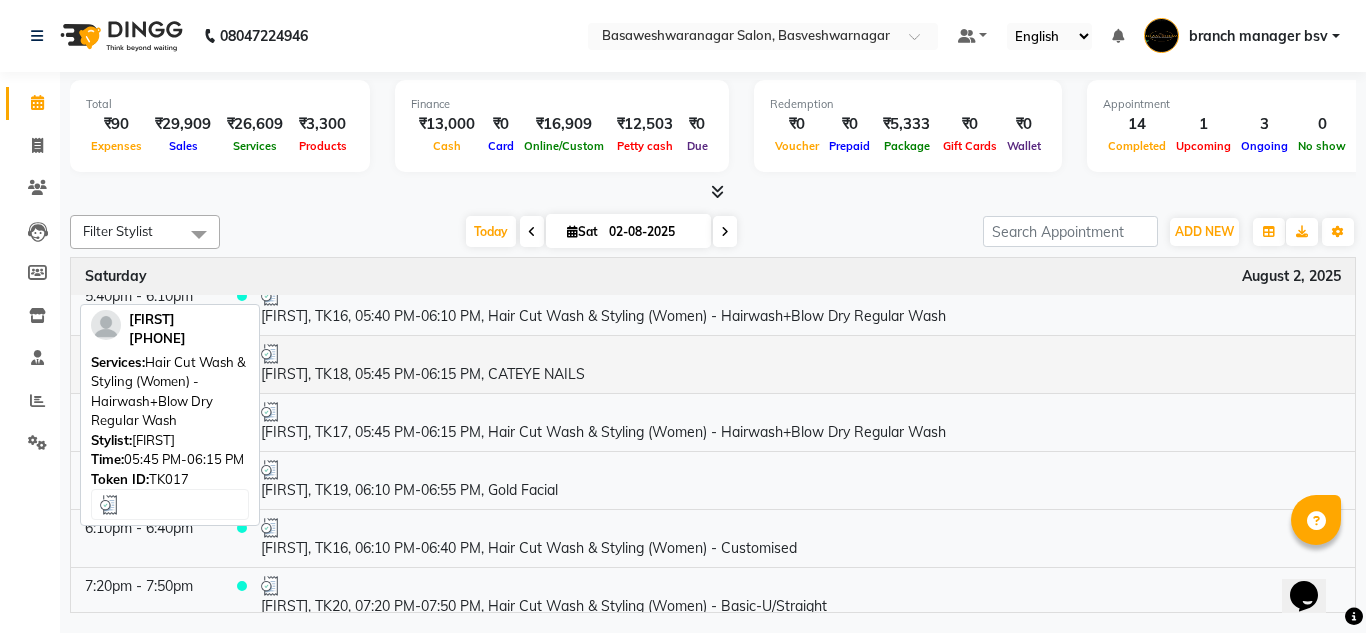 scroll, scrollTop: 767, scrollLeft: 0, axis: vertical 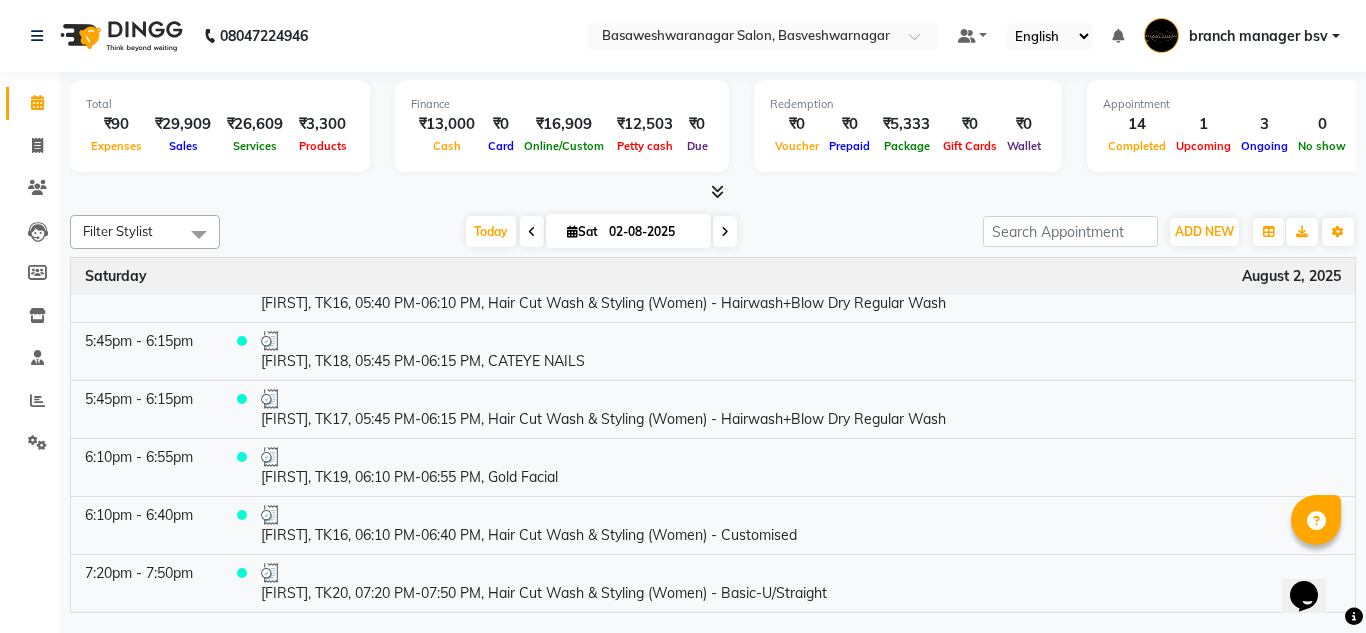 click on "Saturday August 2, 2025" at bounding box center [713, 276] 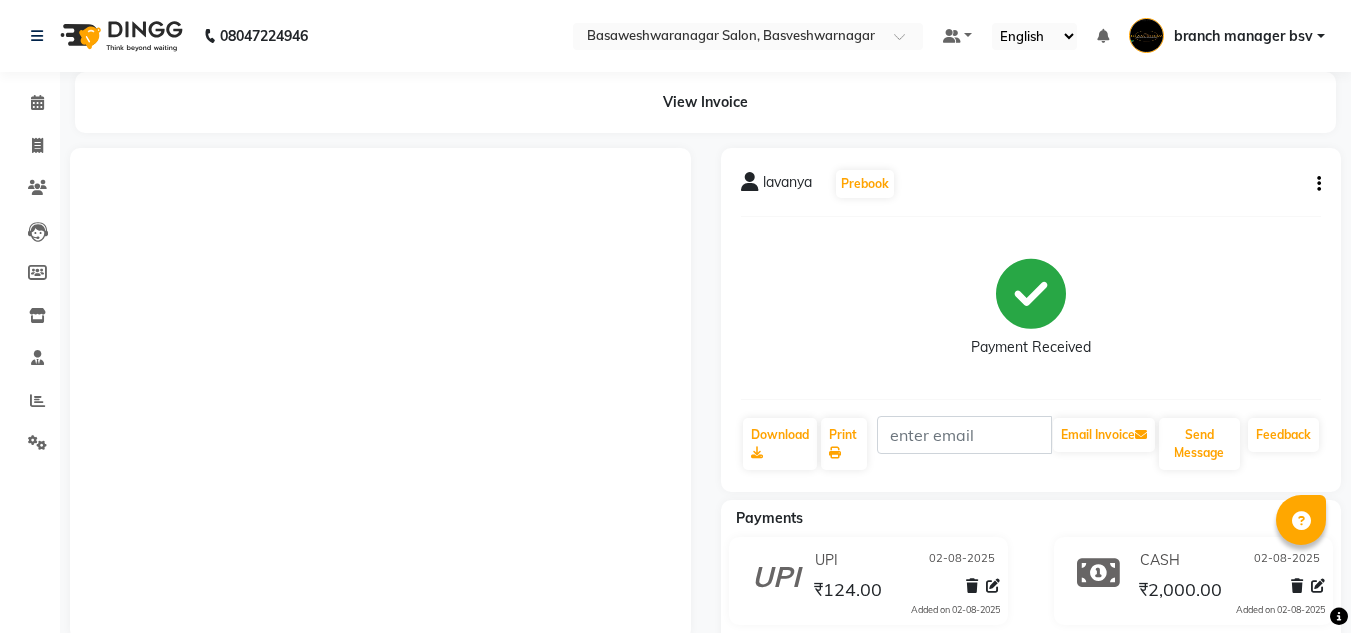 scroll, scrollTop: 0, scrollLeft: 0, axis: both 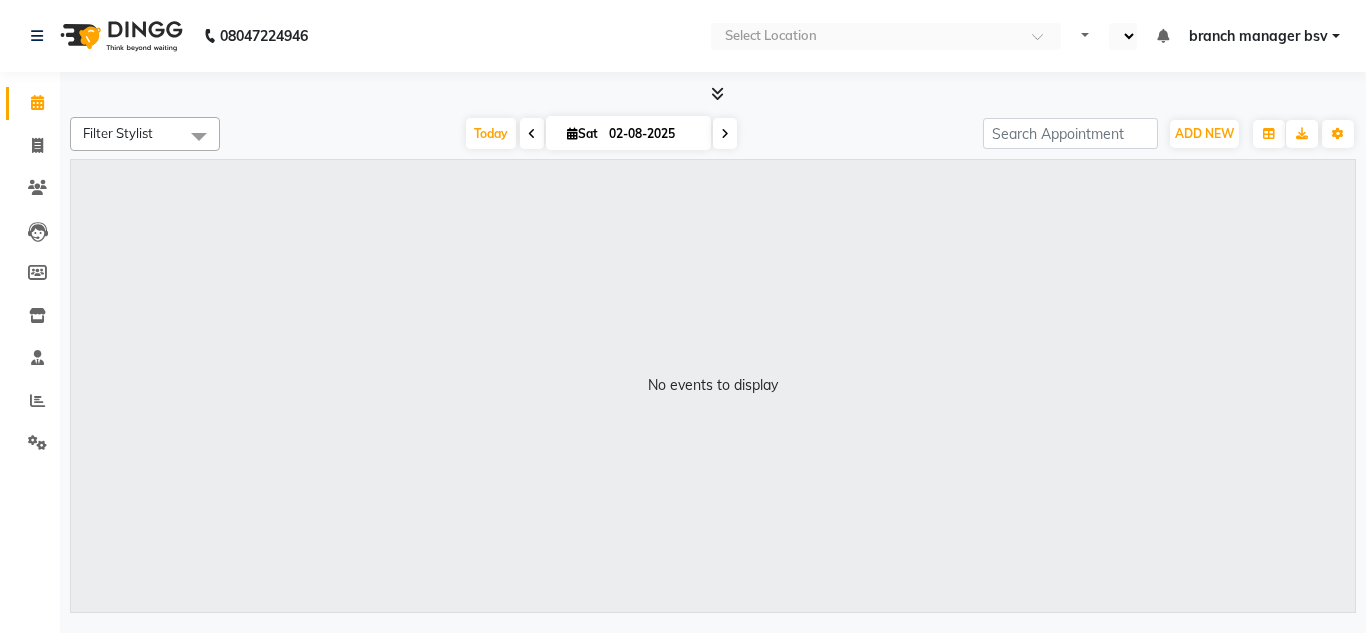 select on "en" 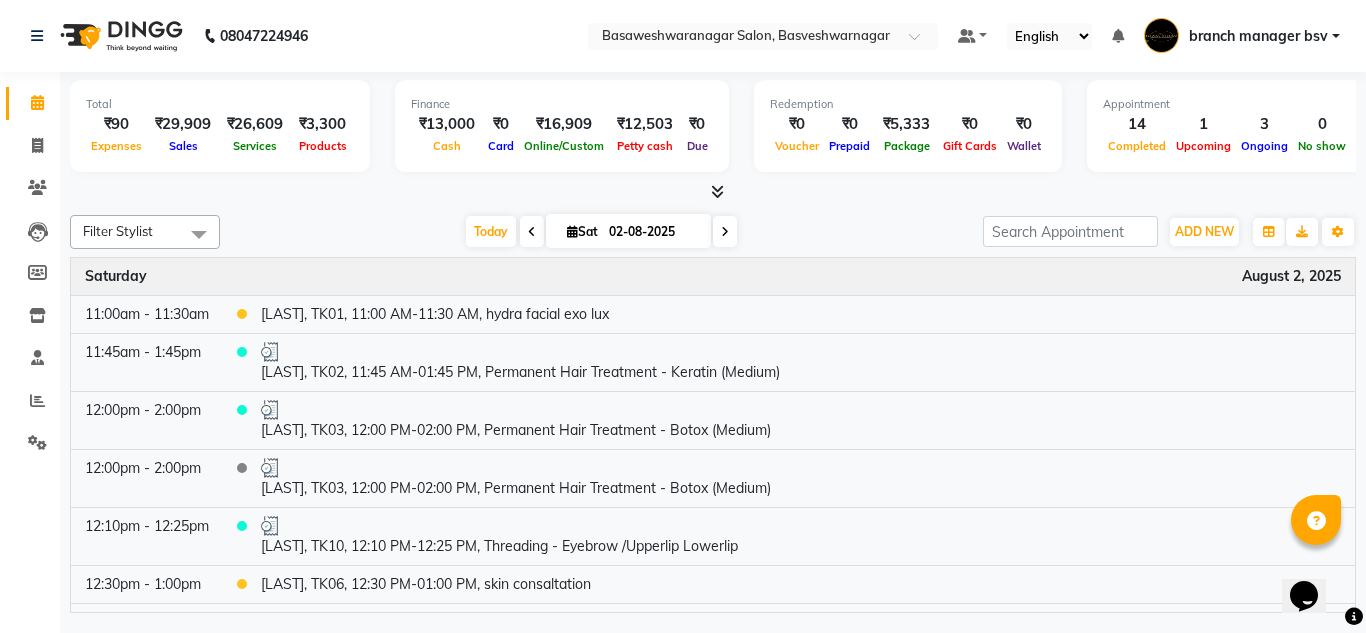scroll, scrollTop: 0, scrollLeft: 0, axis: both 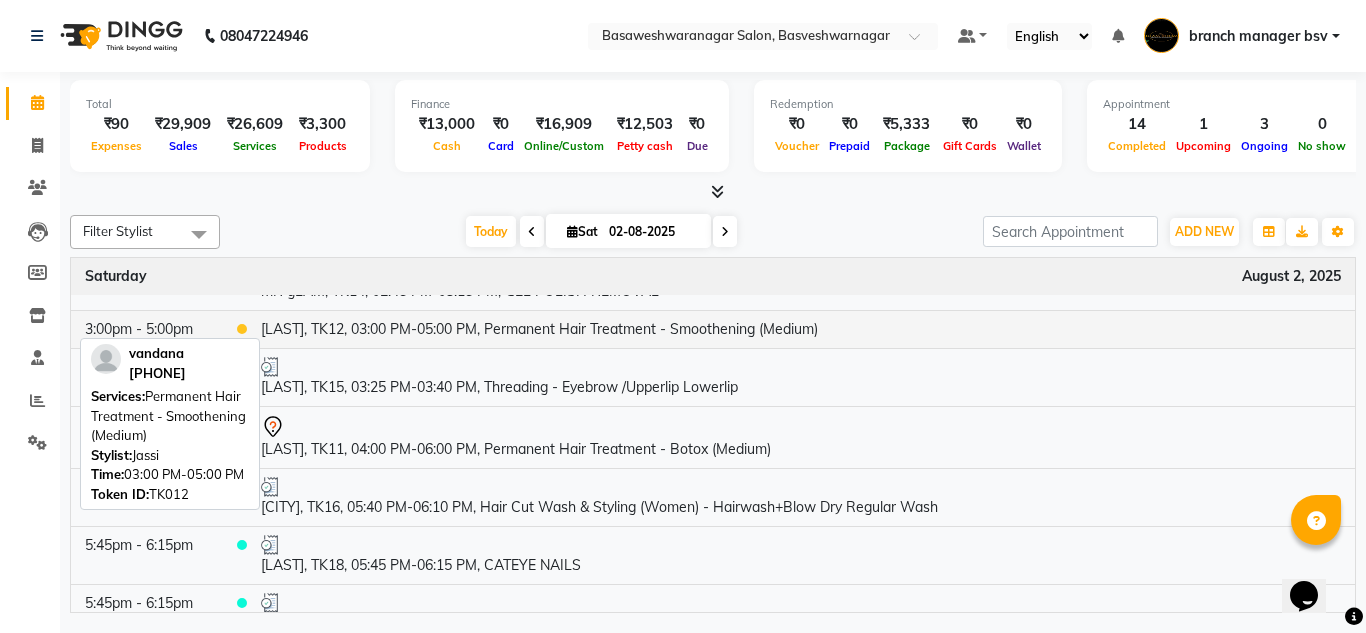 click on "[LAST], TK12, 03:00 PM-05:00 PM, Permanent Hair Treatment - Smoothening (Medium)" at bounding box center [801, 329] 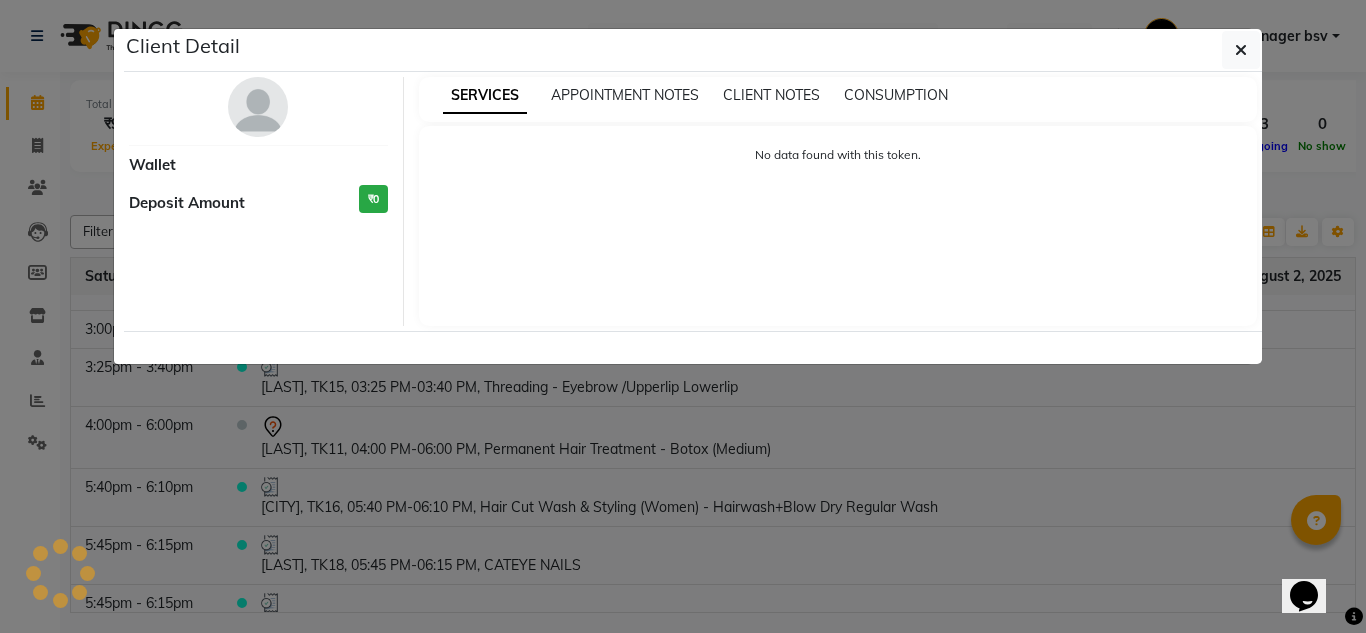 select on "1" 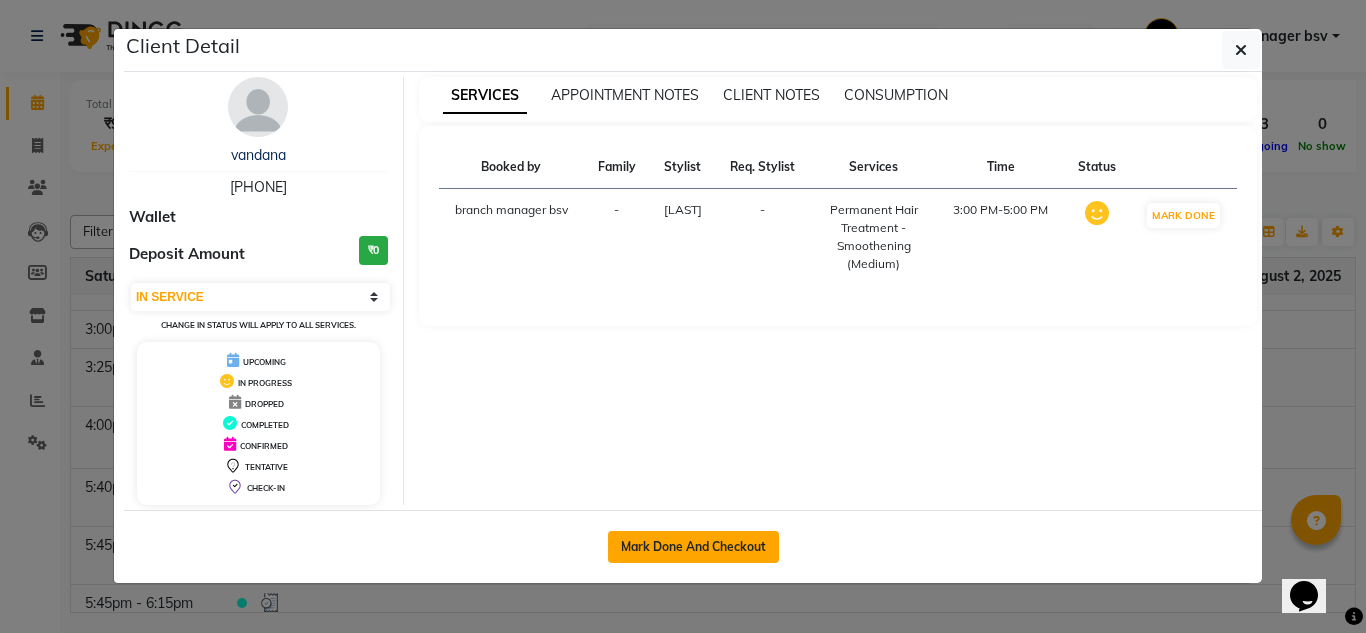 click on "Mark Done And Checkout" 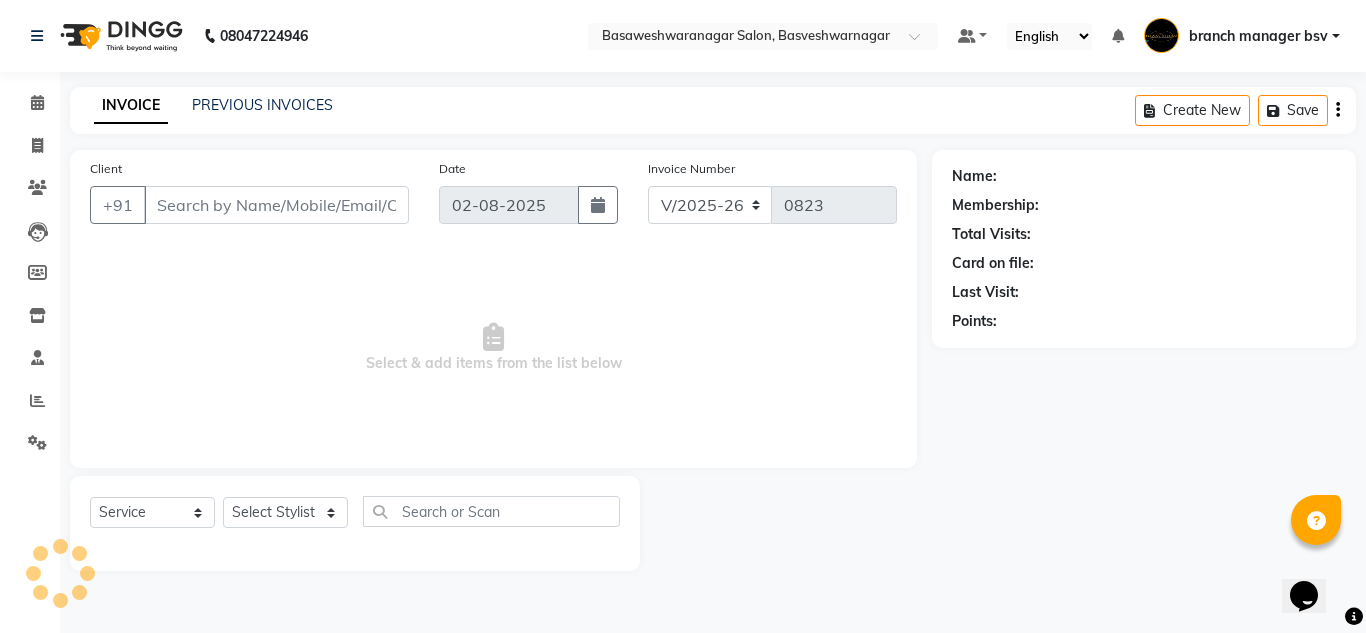 select on "3" 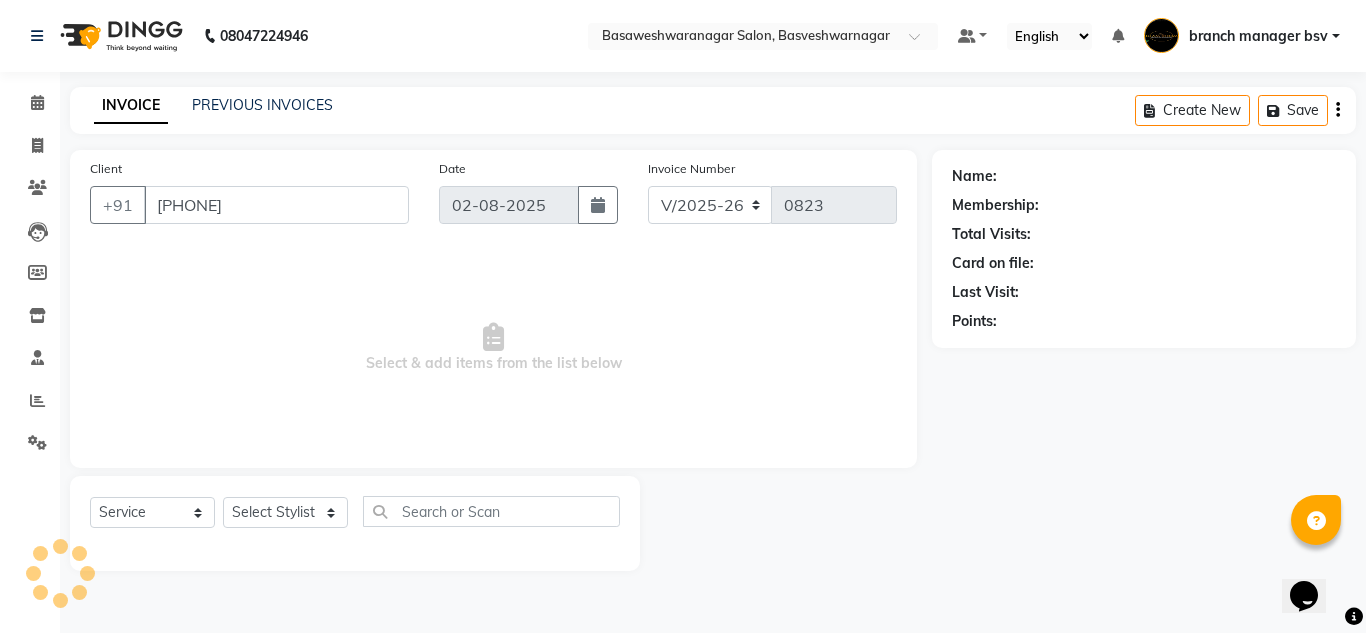 select on "13737" 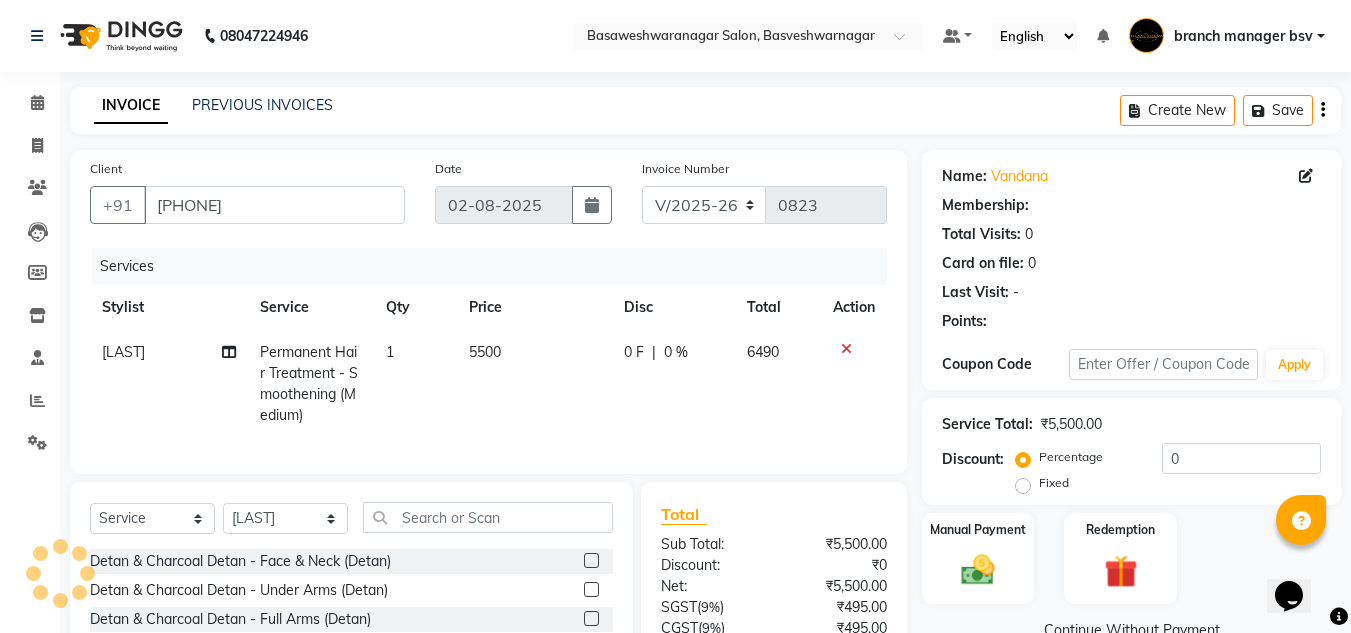 click on "[CUSTOMER_NAME]" 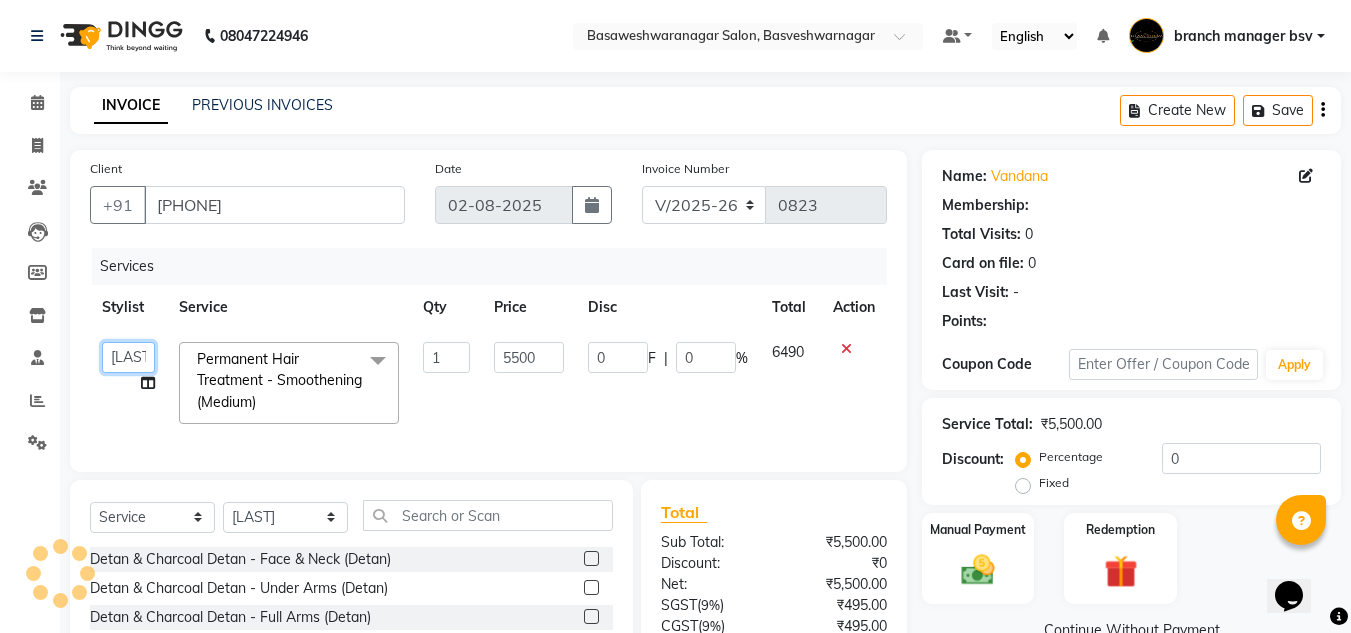 click on "ashwini   branch manager bsv   Dr.Jabin   Dr mehzabin   GURISH   JASSI   Jayshree   Navya   pooja accounts   PRATIK   RAJEESHA   Rasna   Sanskruthi   shangnimwom   SMIRTI   SUMITH   SUNITHA   SUNNY   Tanveer    TEZZ   The Glam Room   theja   Trishna   urmi" 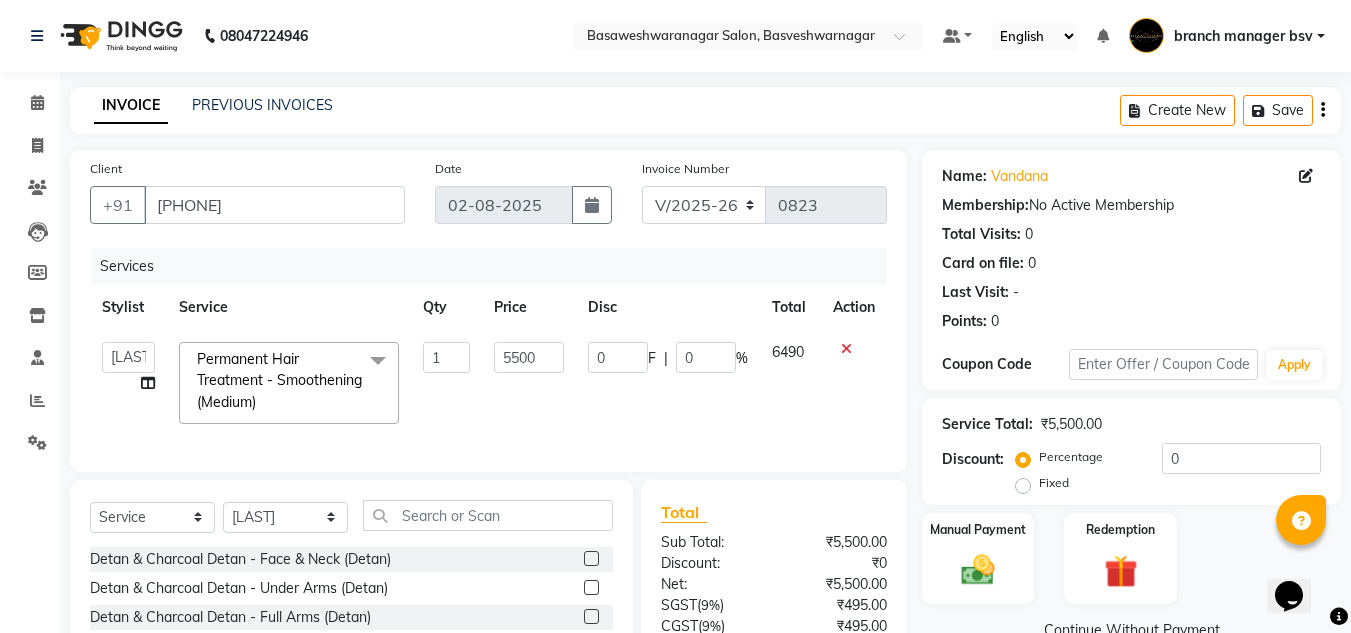select on "46882" 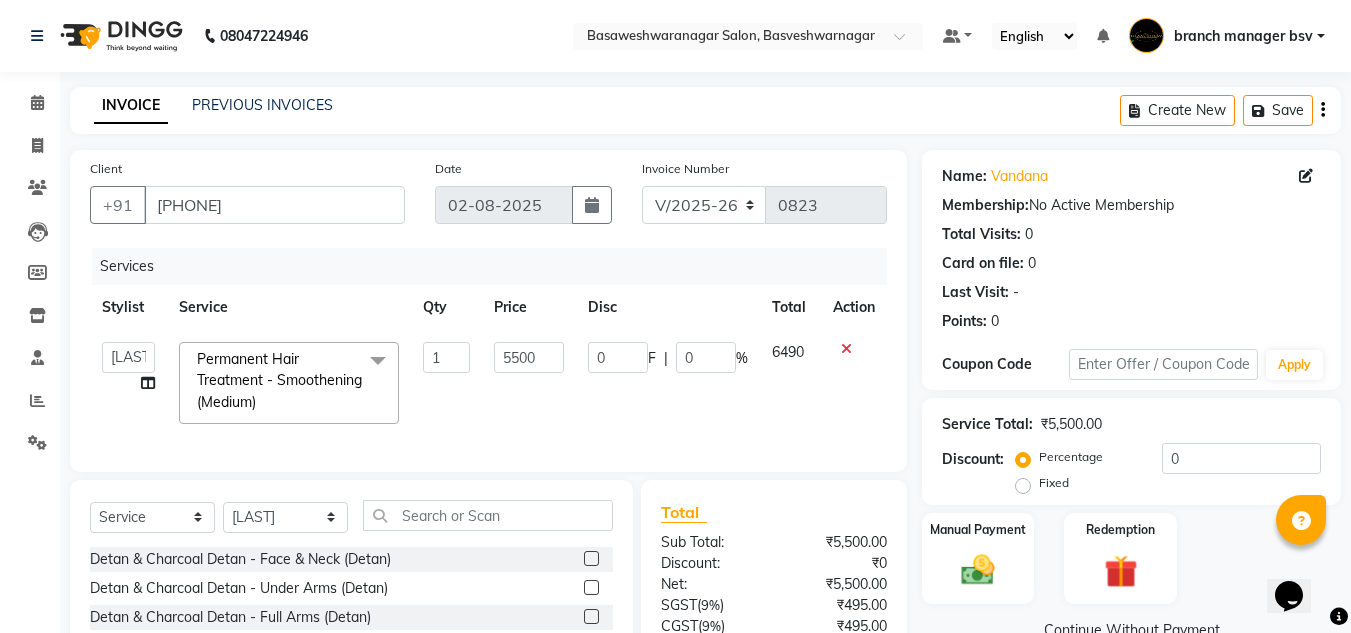 click on "Permanent Hair Treatment - Smoothening (Medium)" 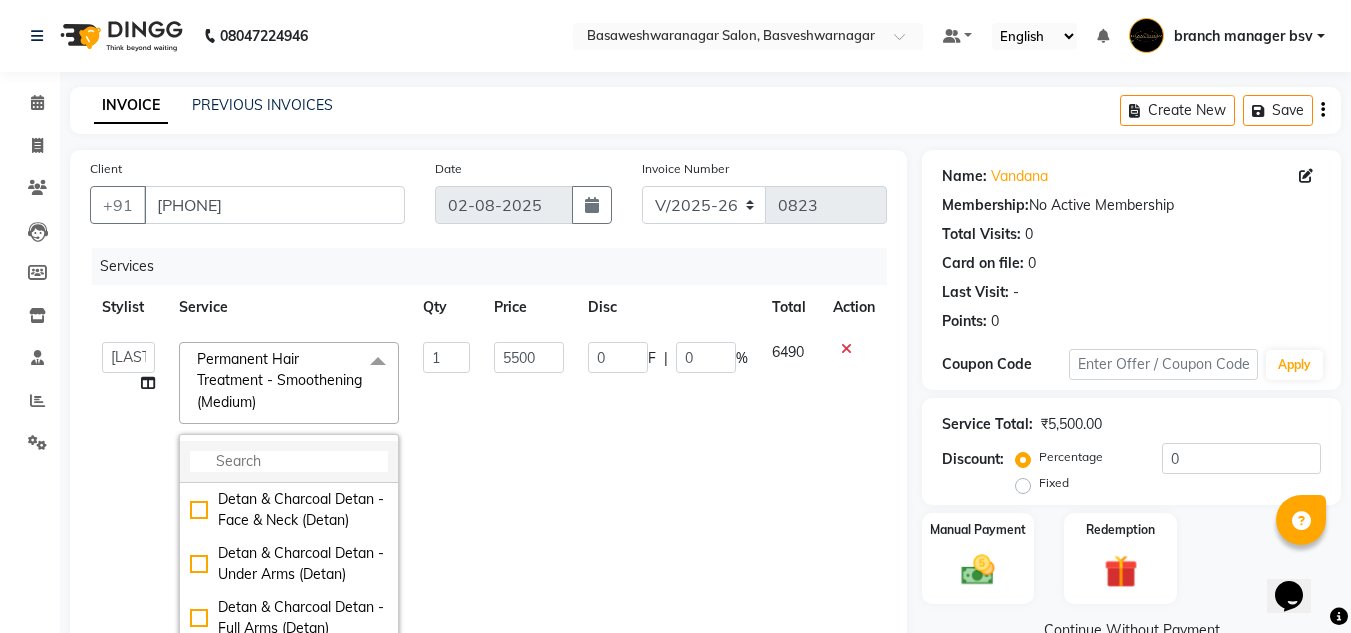 click 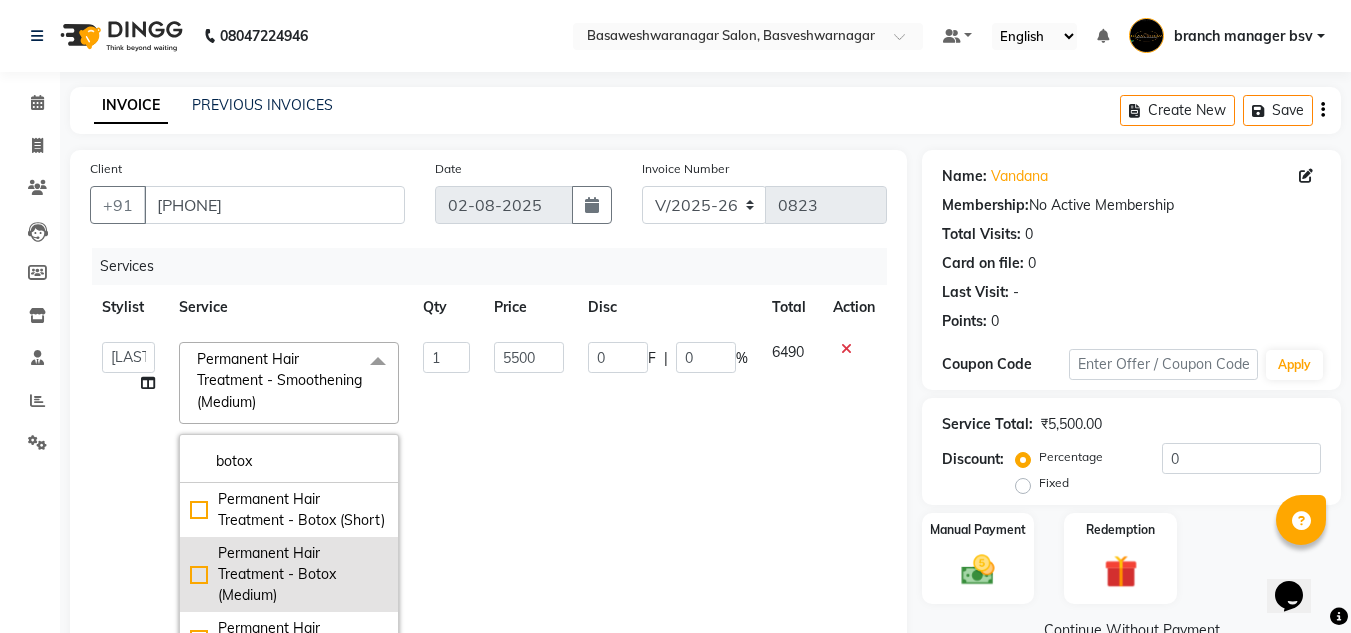 scroll, scrollTop: 94, scrollLeft: 0, axis: vertical 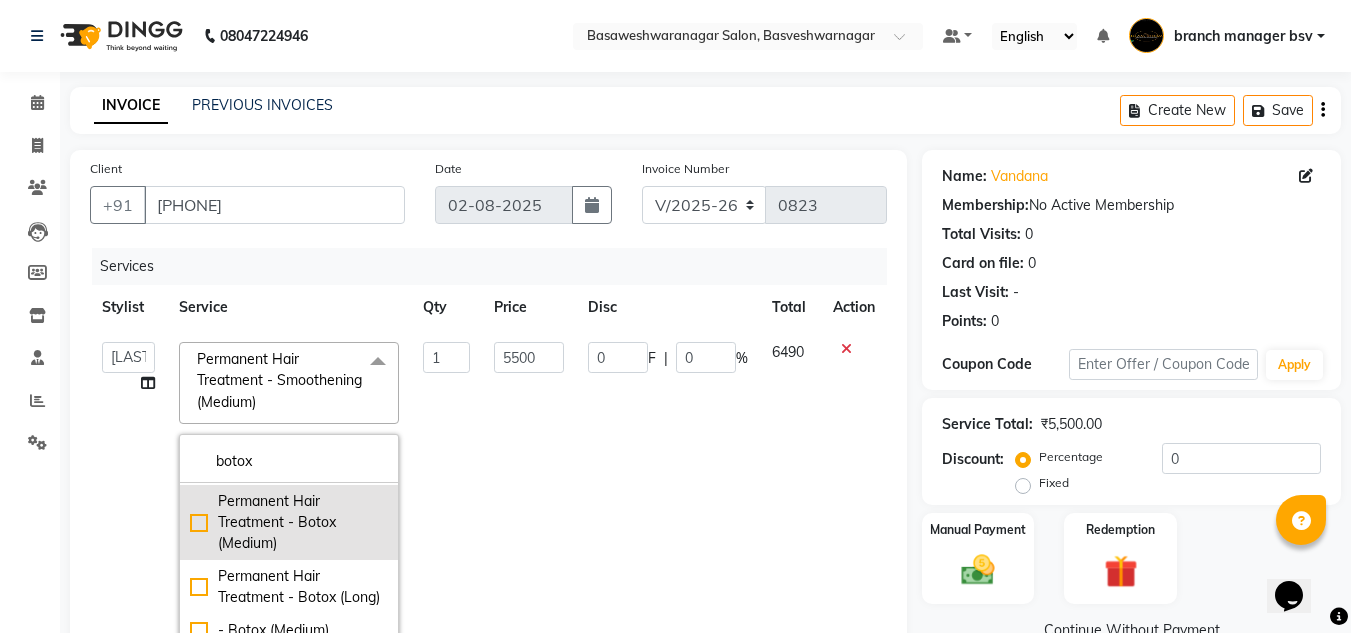 type on "botox" 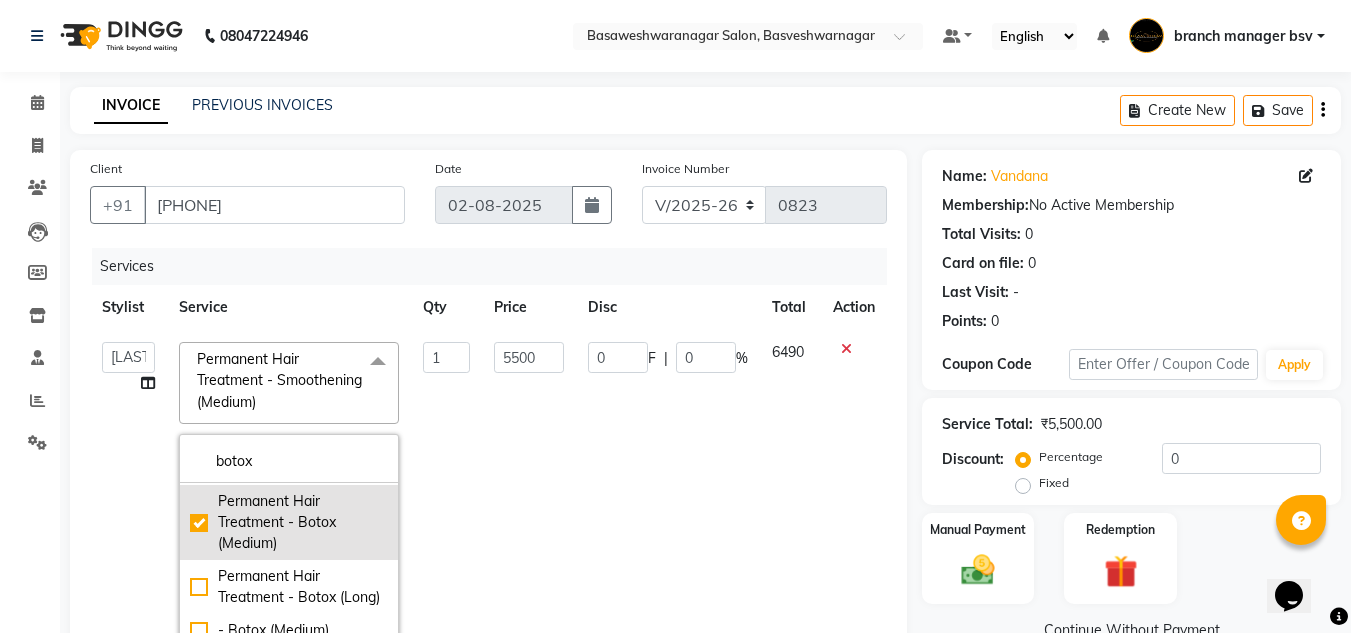 checkbox on "true" 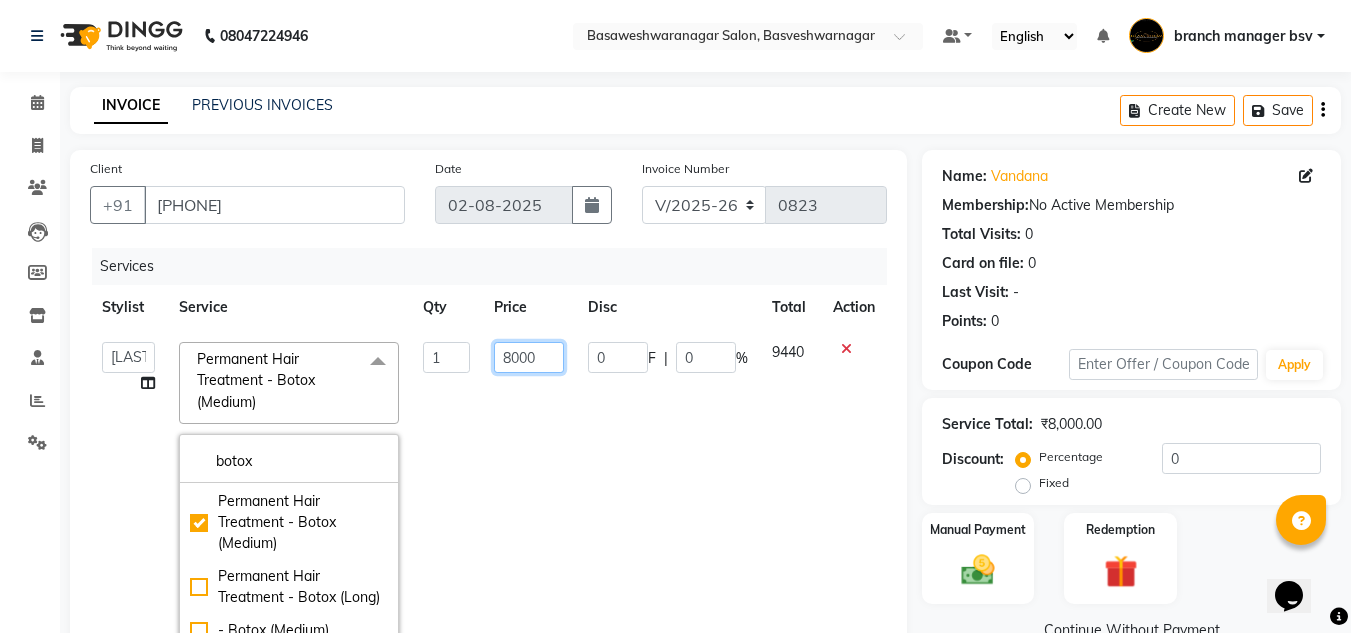 click on "8000" 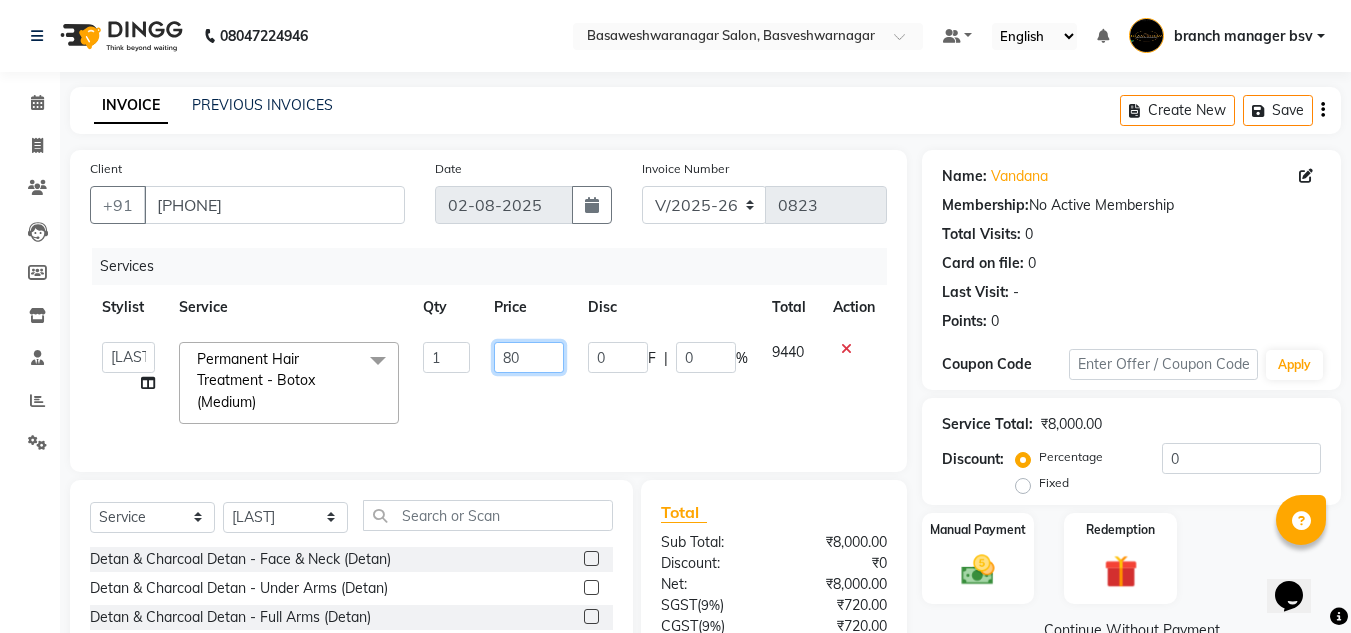 type on "8" 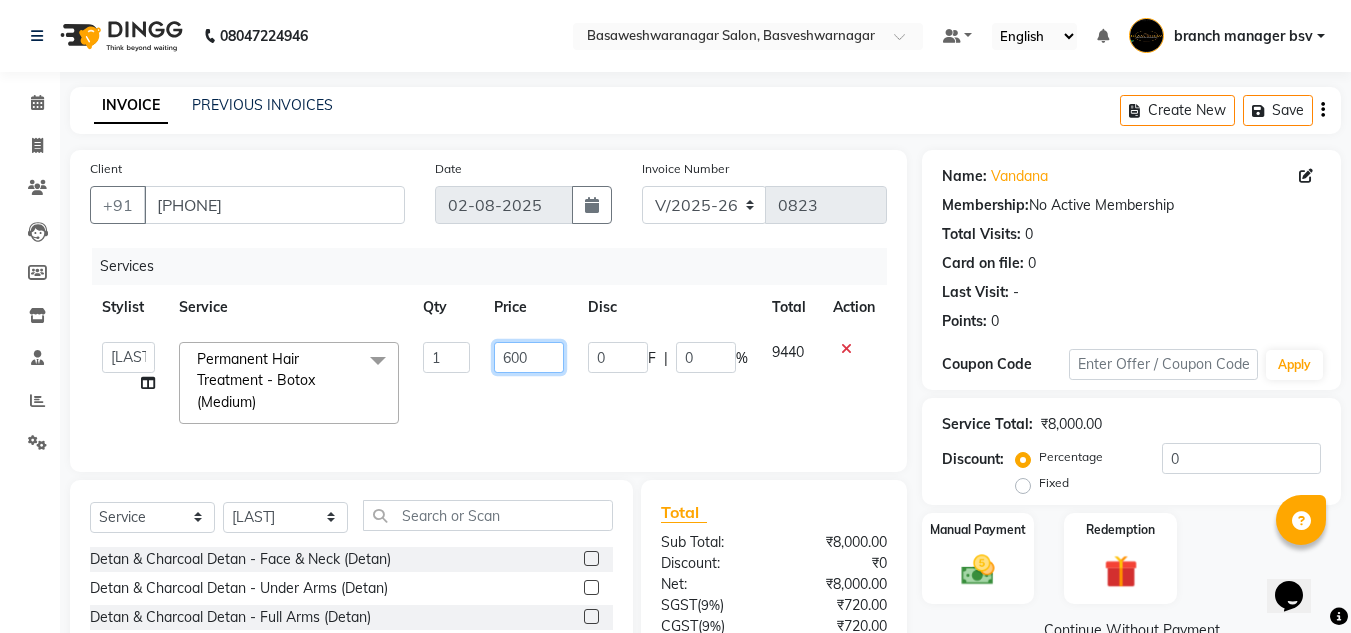 type on "6000" 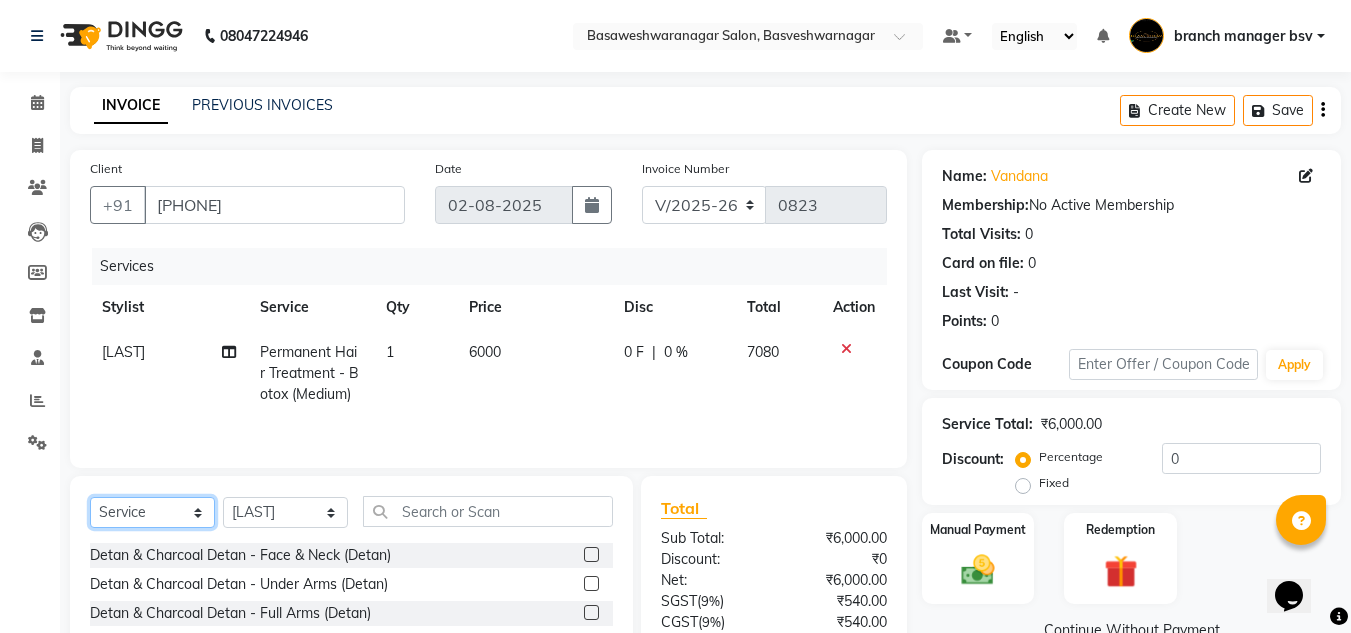 click on "Select  Service  Product  Membership  Package Voucher Prepaid Gift Card  Select Stylist ashwini branch manager bsv Dr.Jabin Dr mehzabin GURISH JASSI Jayshree Navya pooja accounts PRATIK RAJEESHA Rasna Sanskruthi shangnimwom SMIRTI SUMITH SUNITHA SUNNY Tanveer  TEZZ The Glam Room theja Trishna urmi" 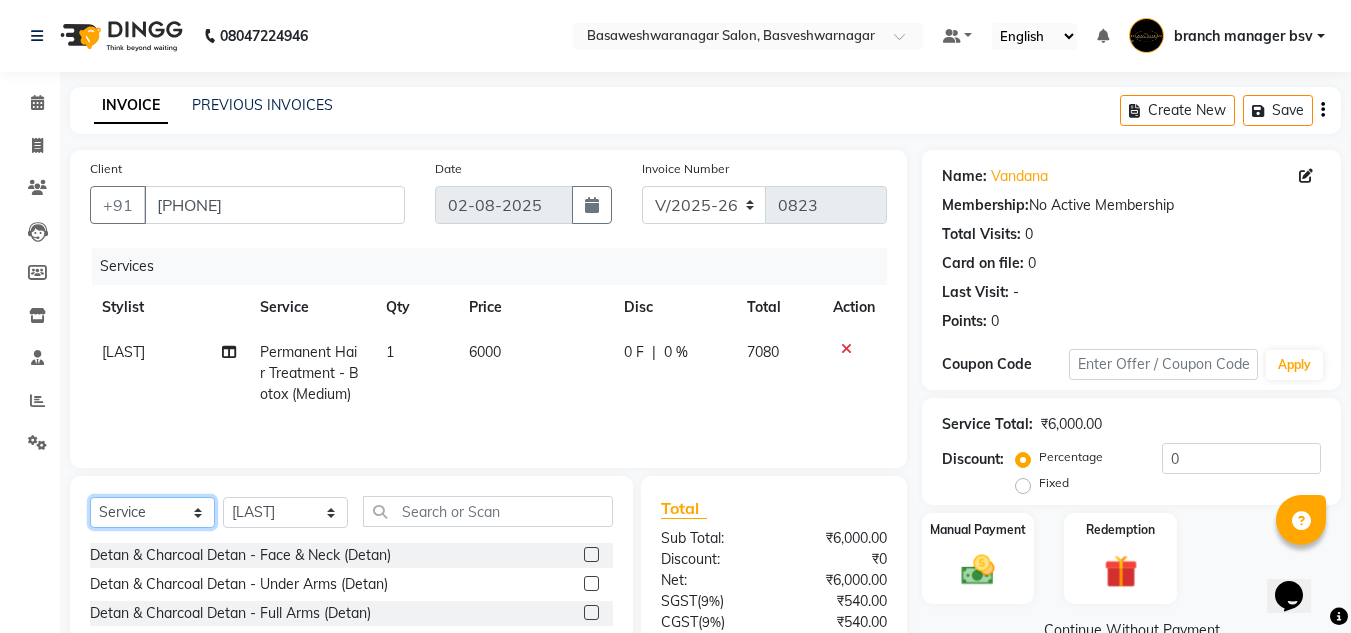 select on "product" 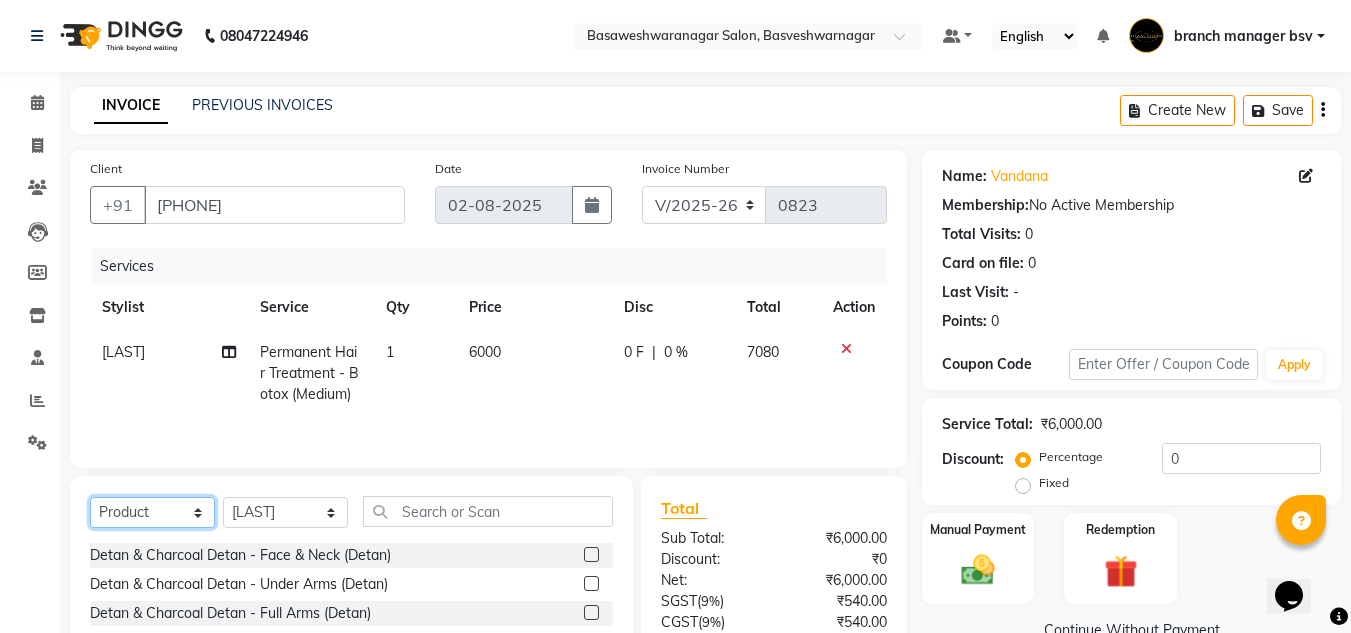 click on "Select  Service  Product  Membership  Package Voucher Prepaid Gift Card" 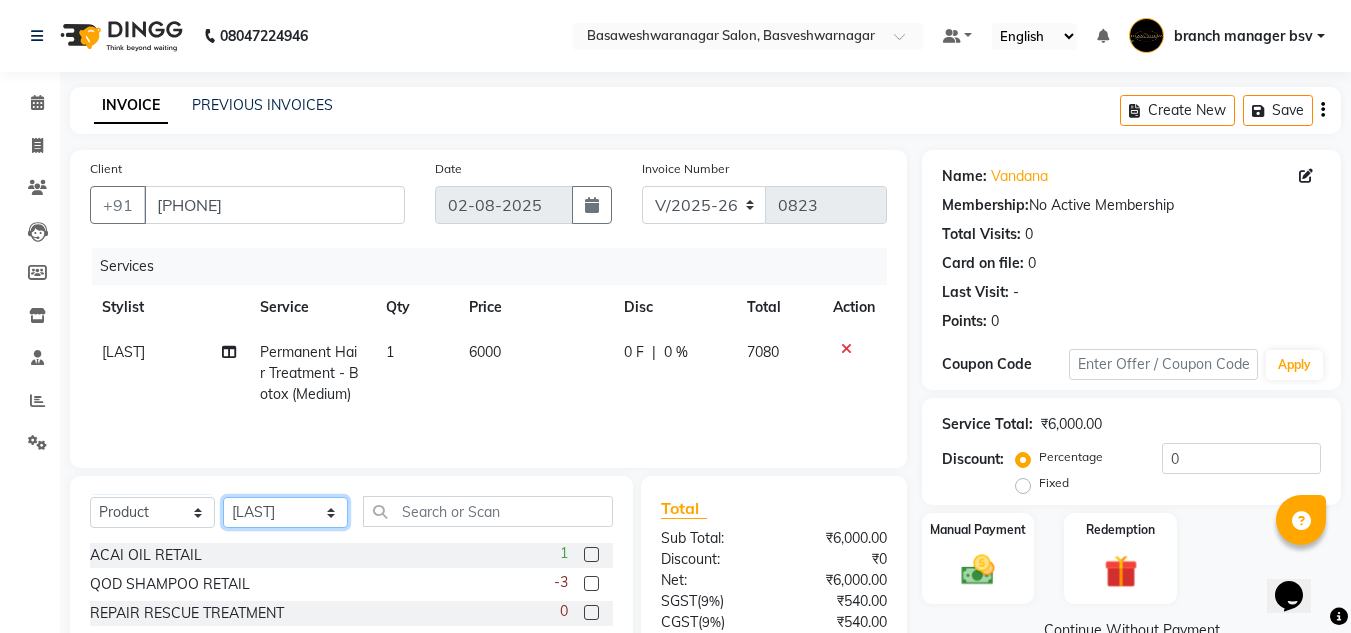 click on "Select Stylist ashwini branch manager bsv Dr.Jabin Dr mehzabin GURISH JASSI Jayshree Navya pooja accounts PRATIK RAJEESHA Rasna Sanskruthi shangnimwom SMIRTI SUMITH SUNITHA SUNNY Tanveer  TEZZ The Glam Room theja Trishna urmi" 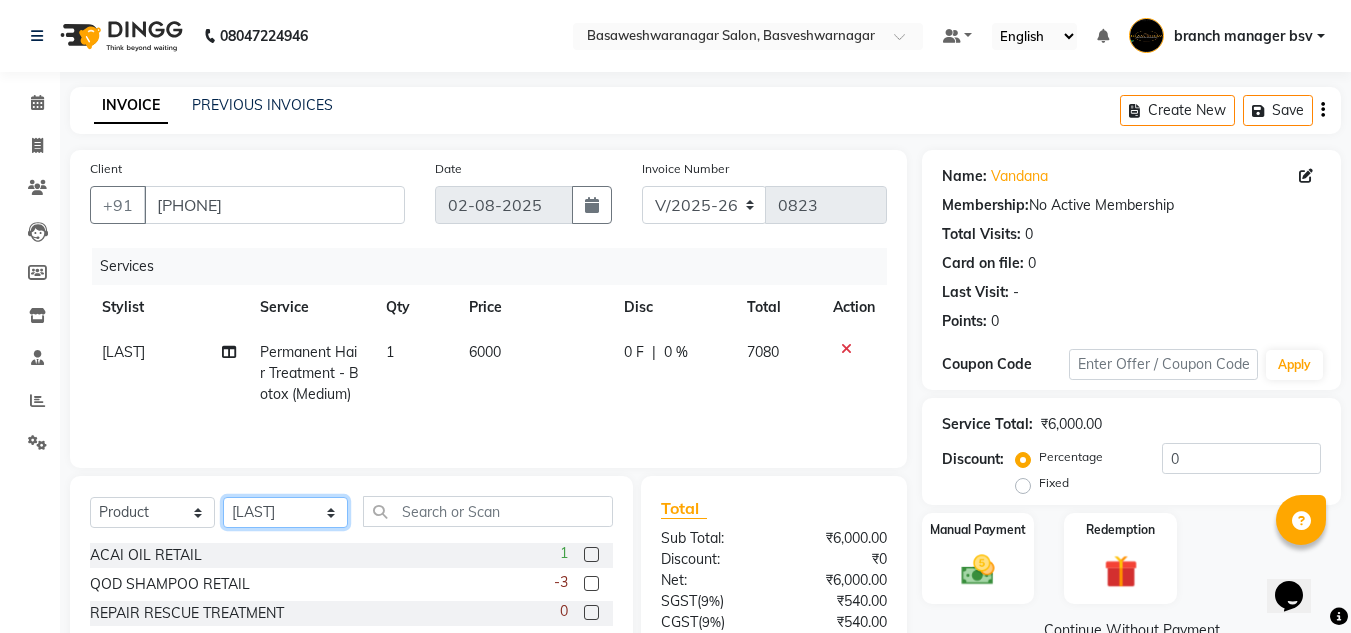 select on "46882" 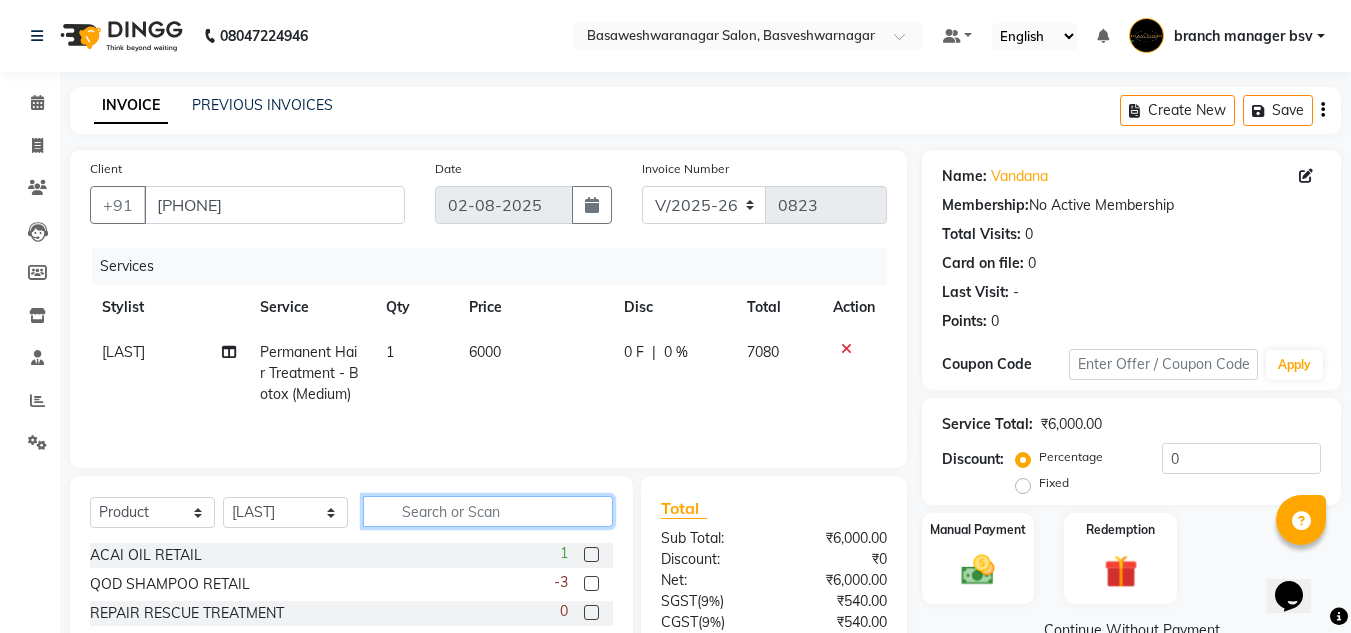 click 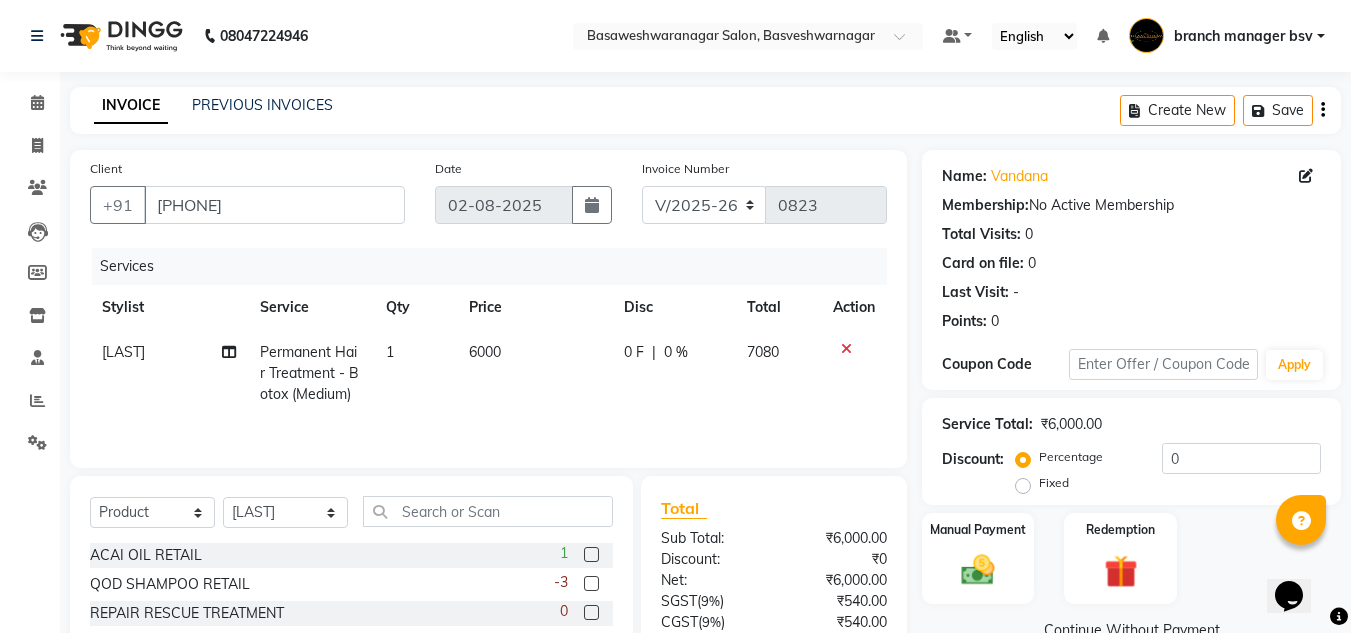 click 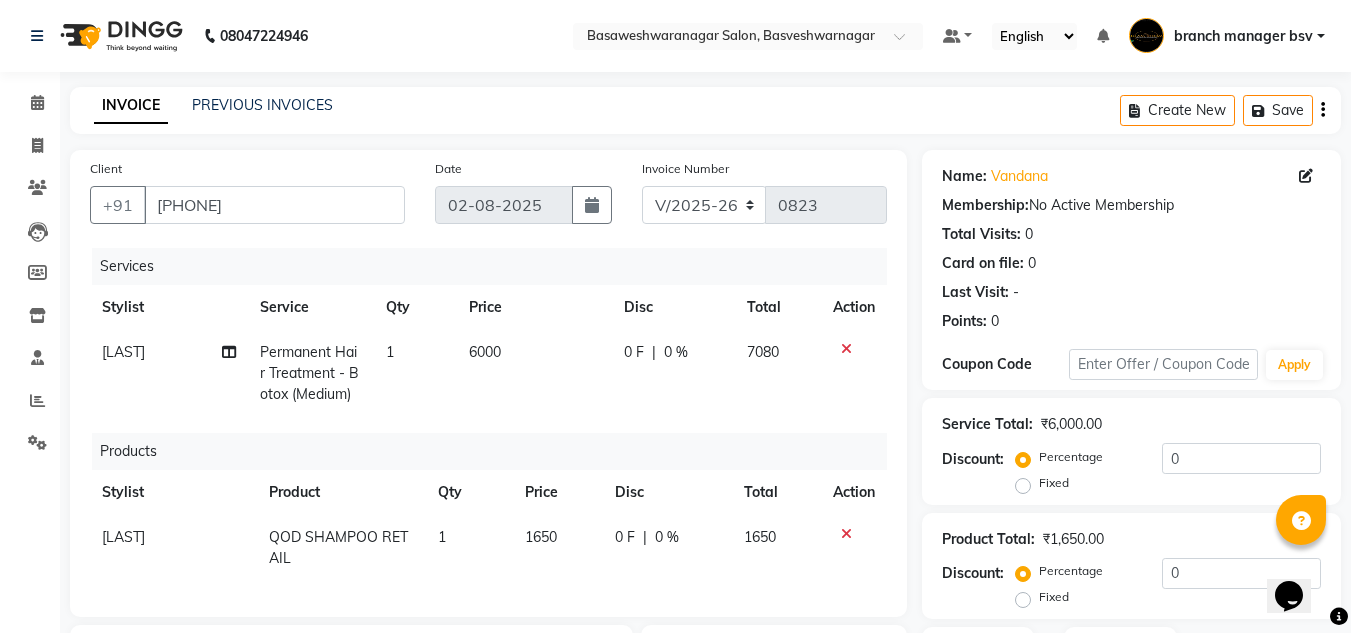 checkbox on "false" 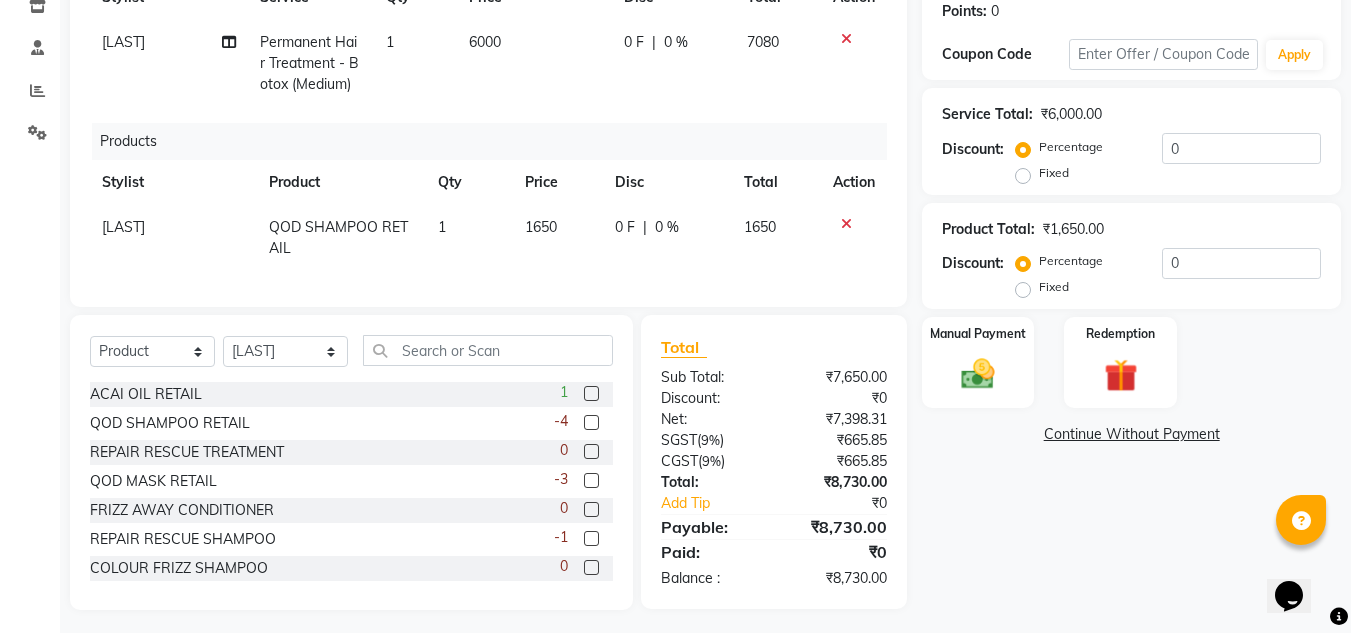 scroll, scrollTop: 315, scrollLeft: 0, axis: vertical 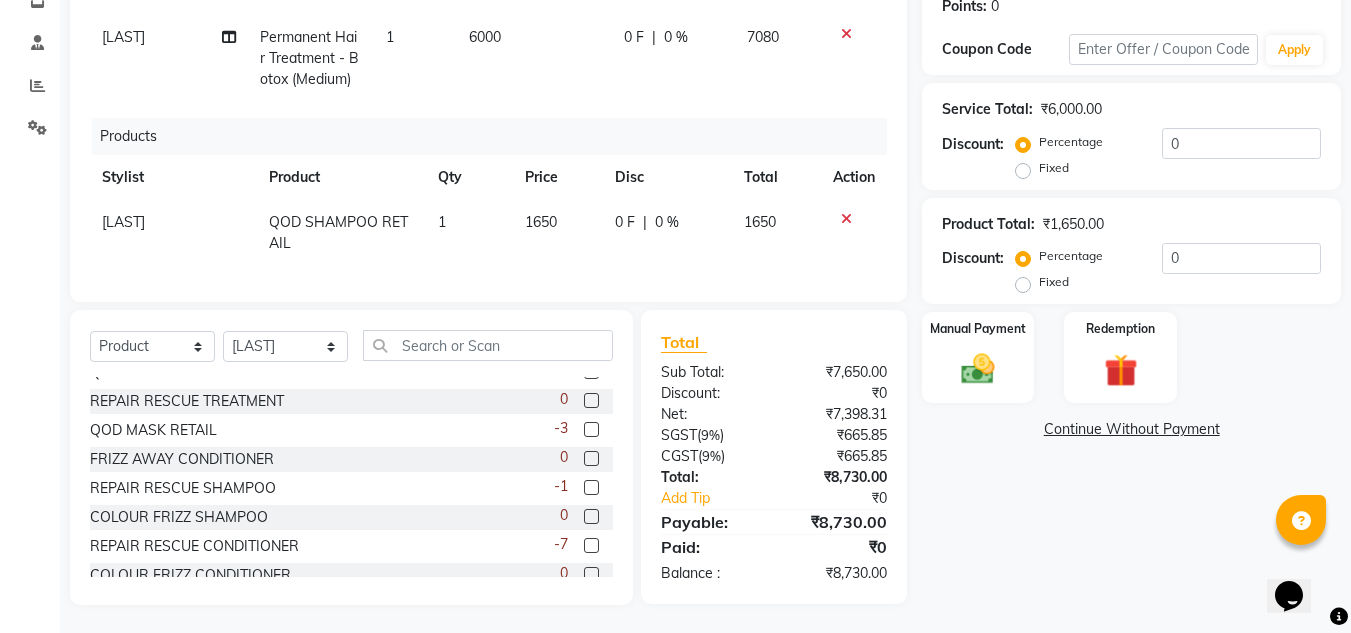 click 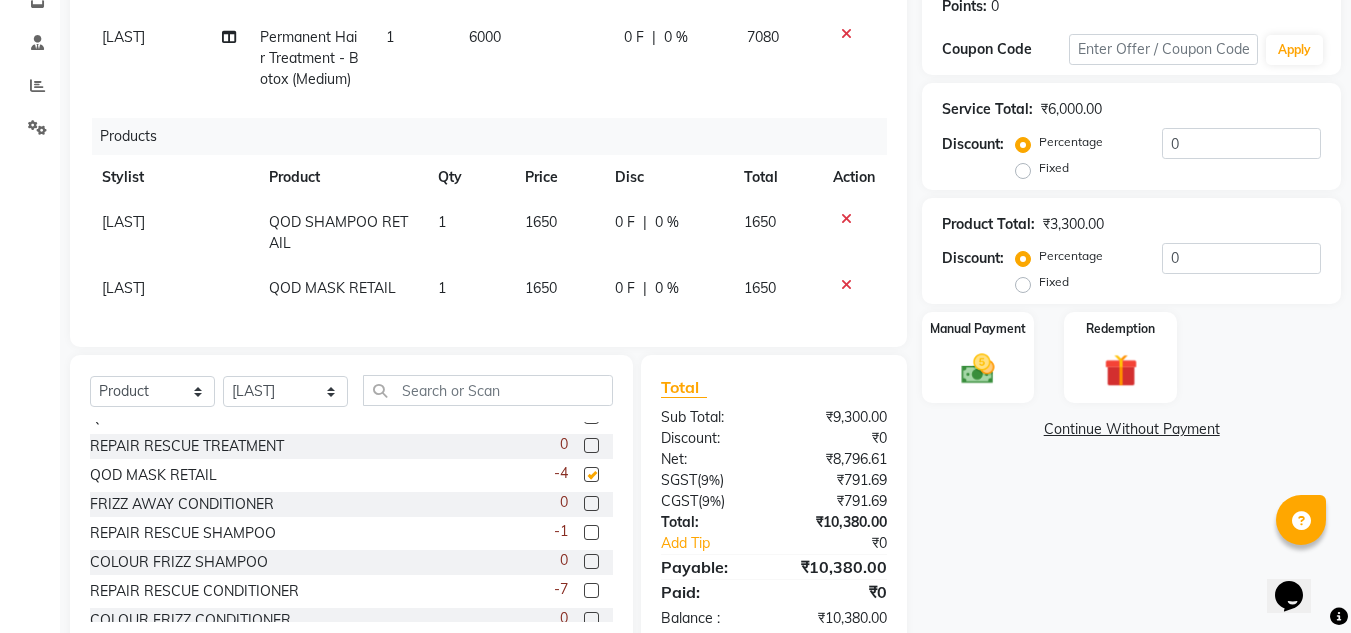 checkbox on "false" 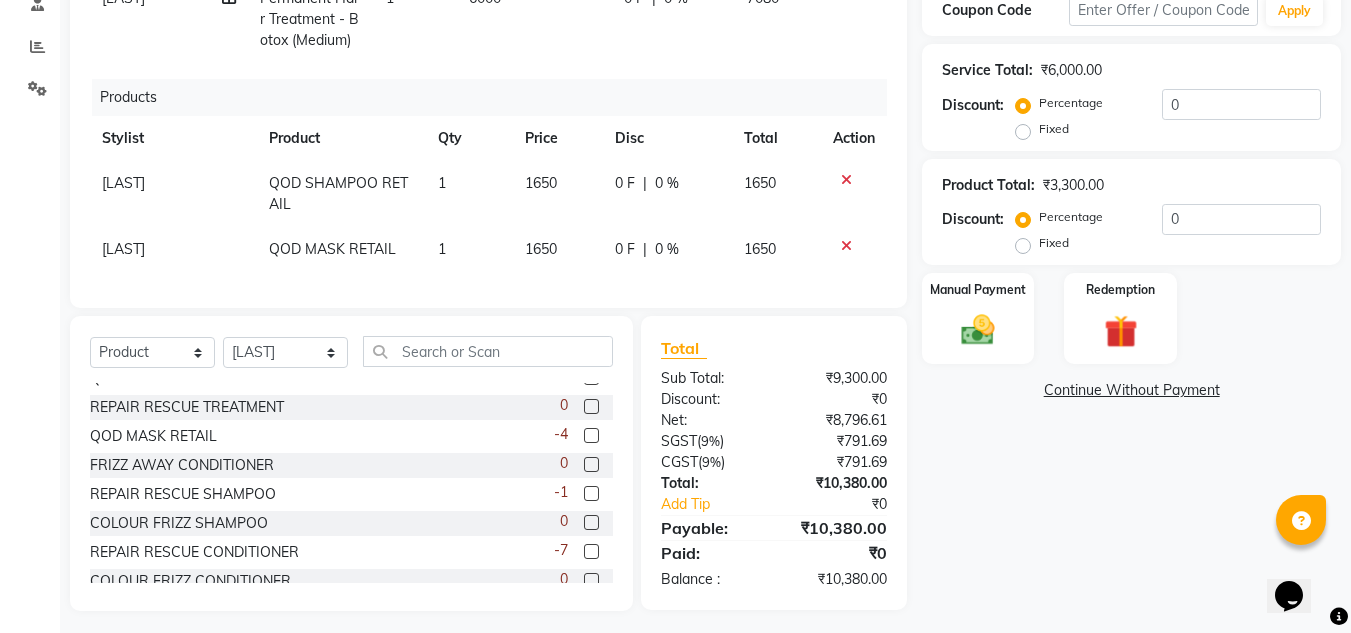 scroll, scrollTop: 350, scrollLeft: 0, axis: vertical 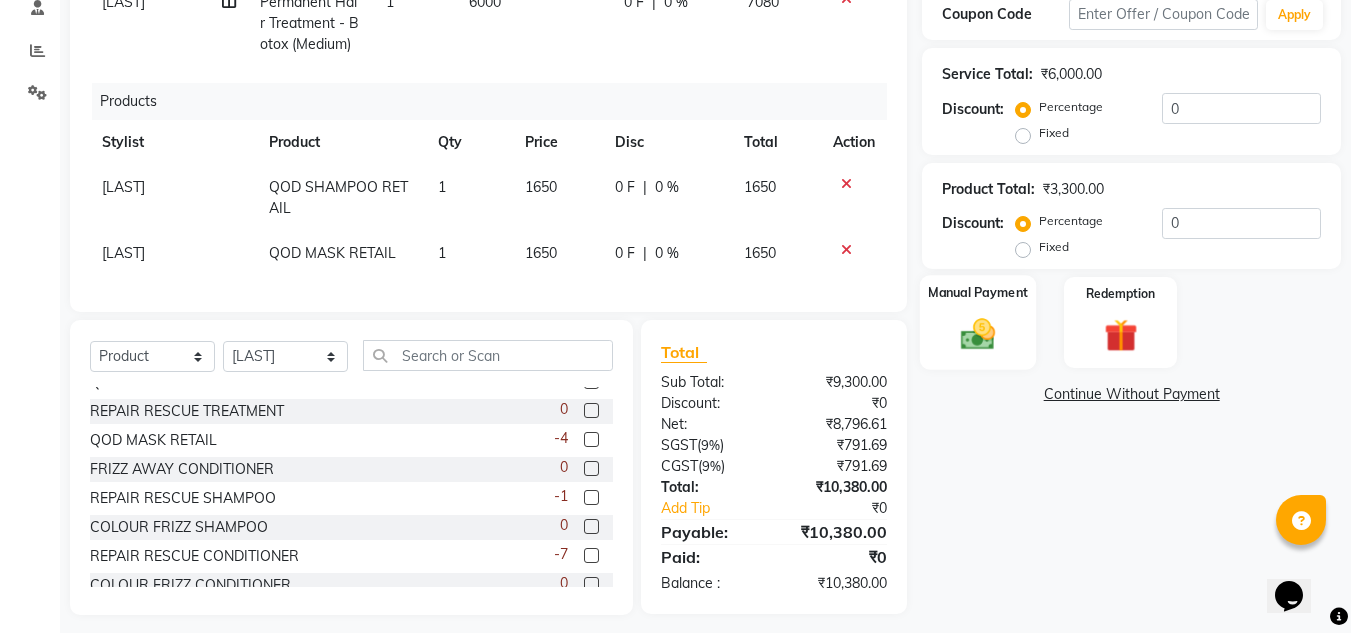 click on "Manual Payment" 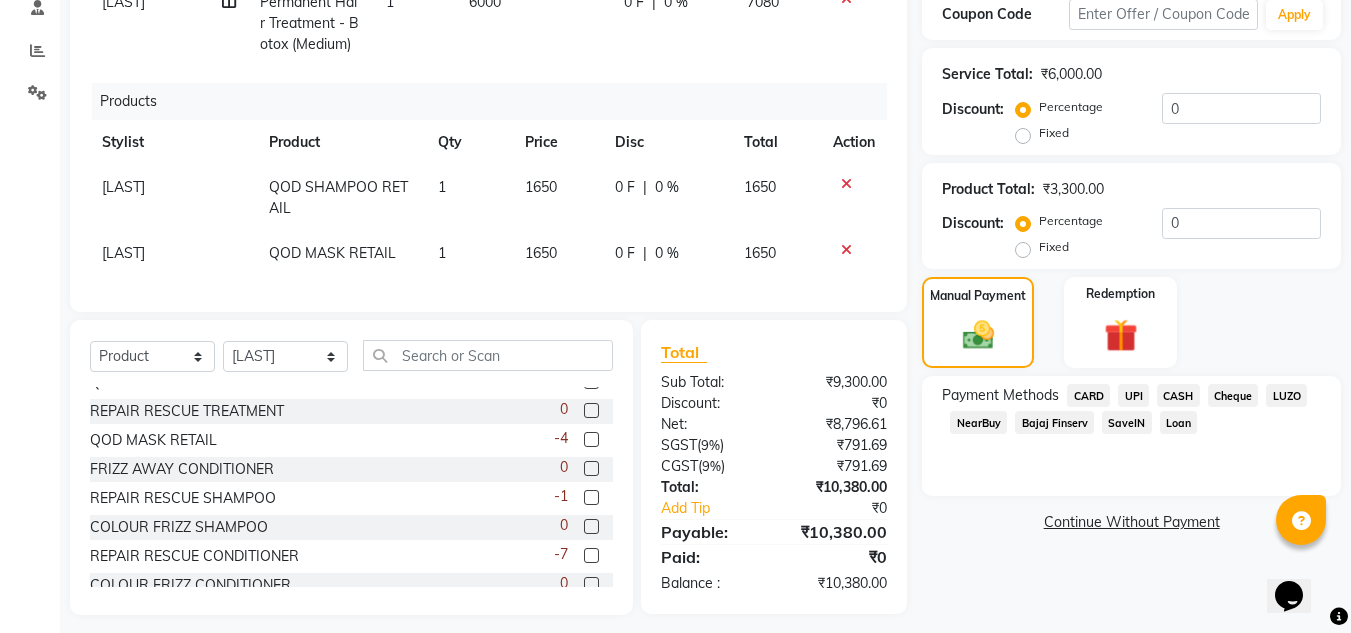 click on "CASH" 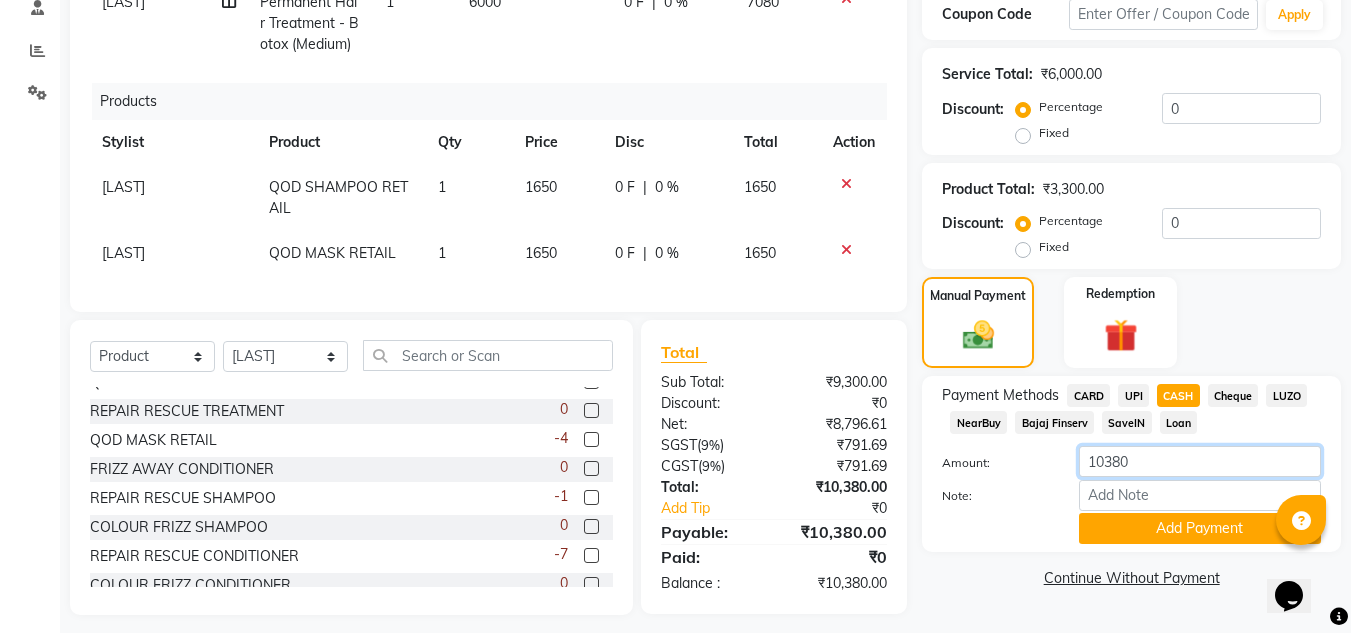 click on "10380" 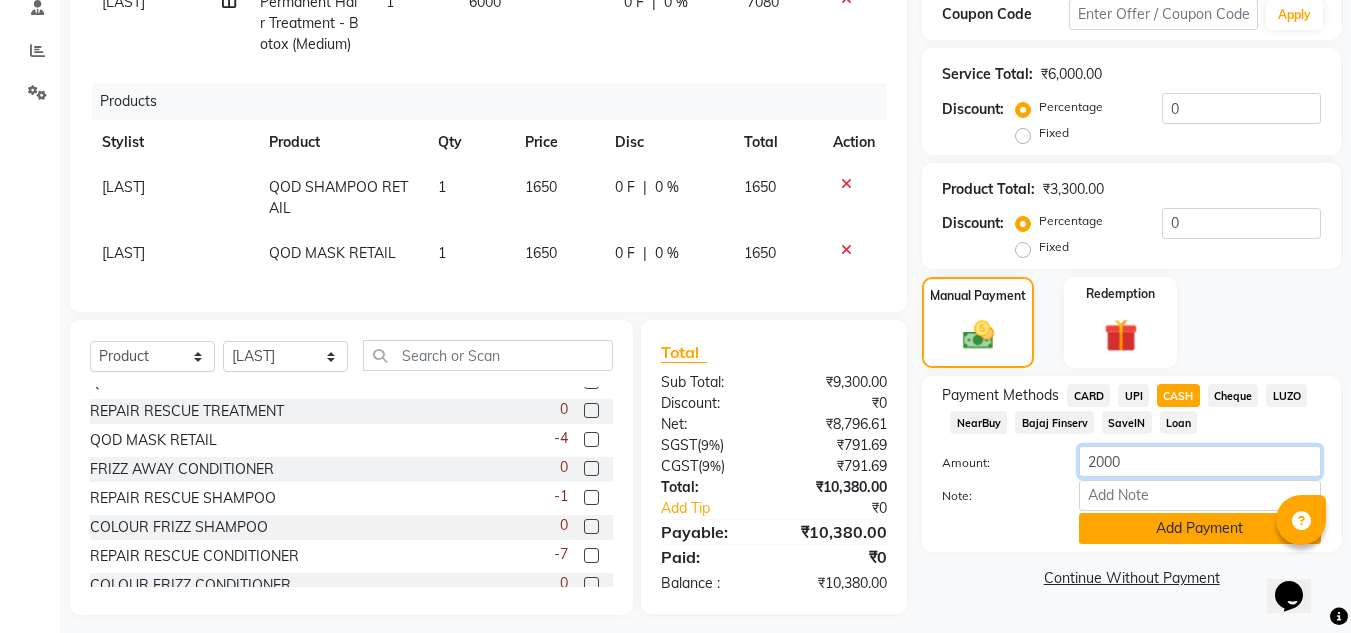 type on "2000" 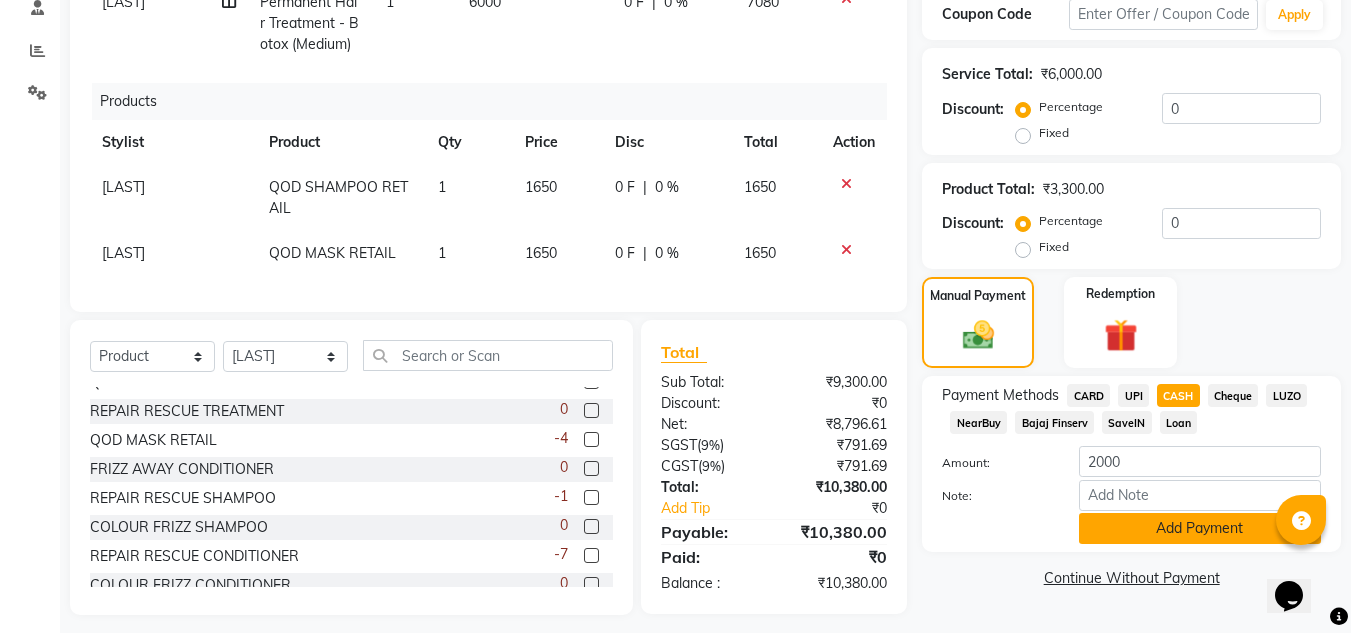 click on "Add Payment" 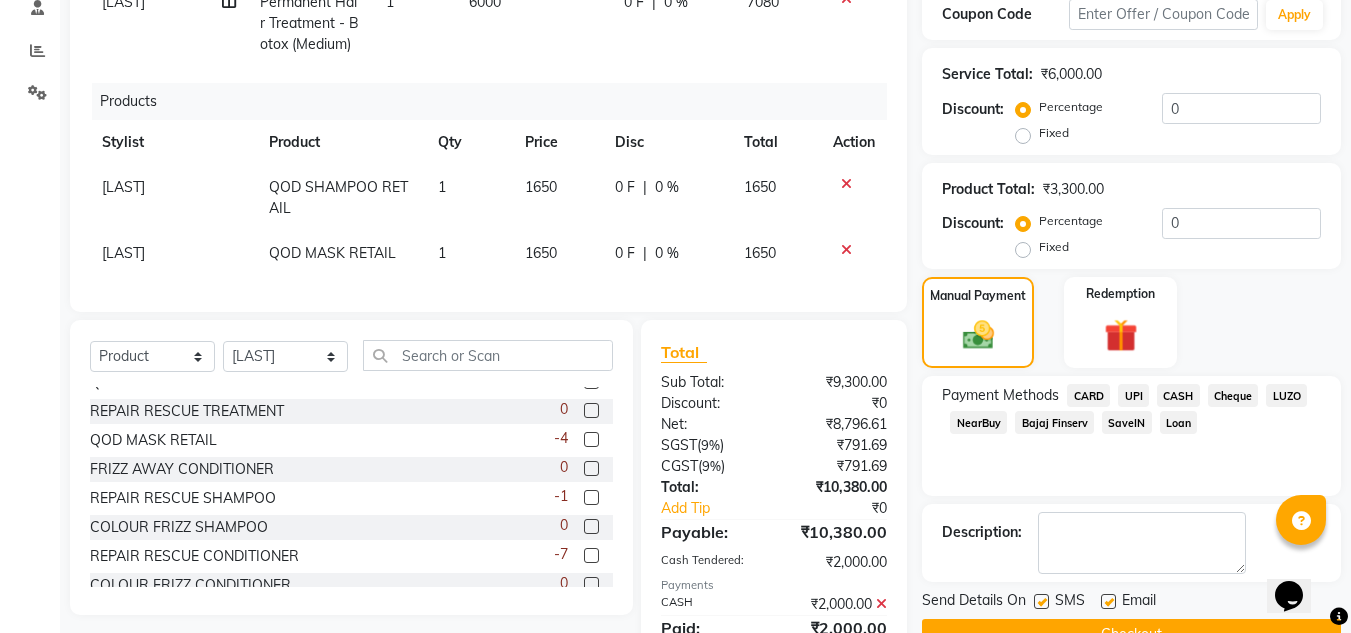 scroll, scrollTop: 447, scrollLeft: 0, axis: vertical 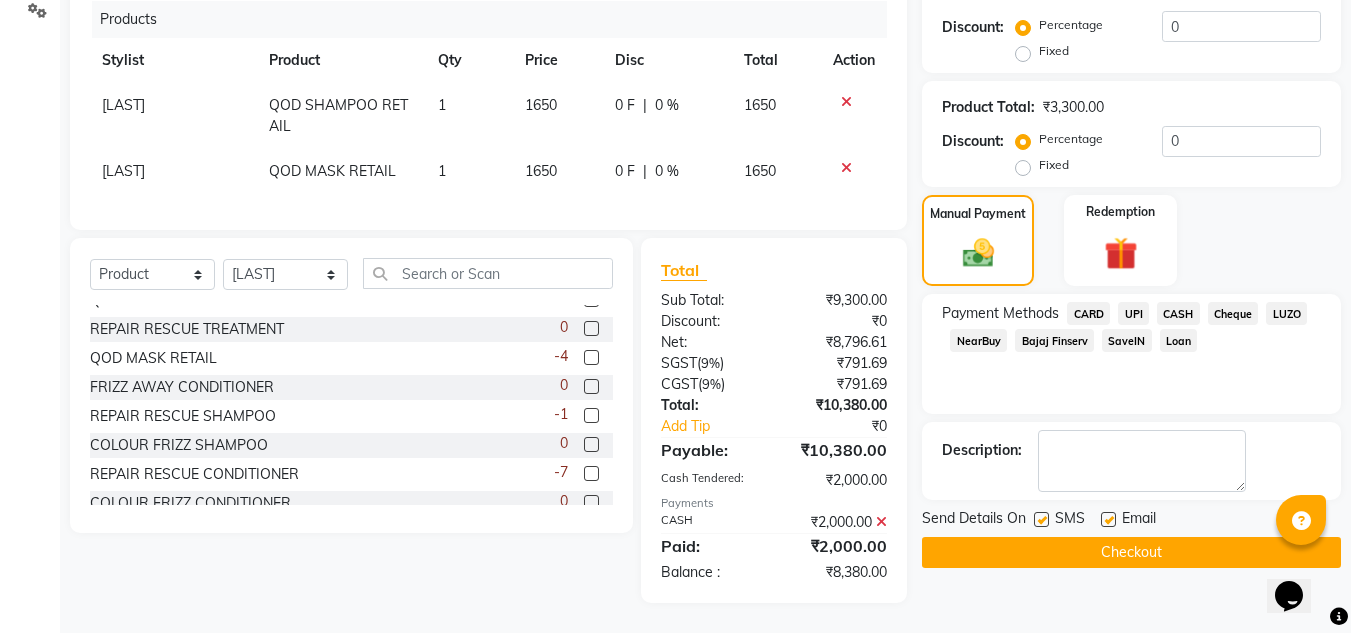 click on "UPI" 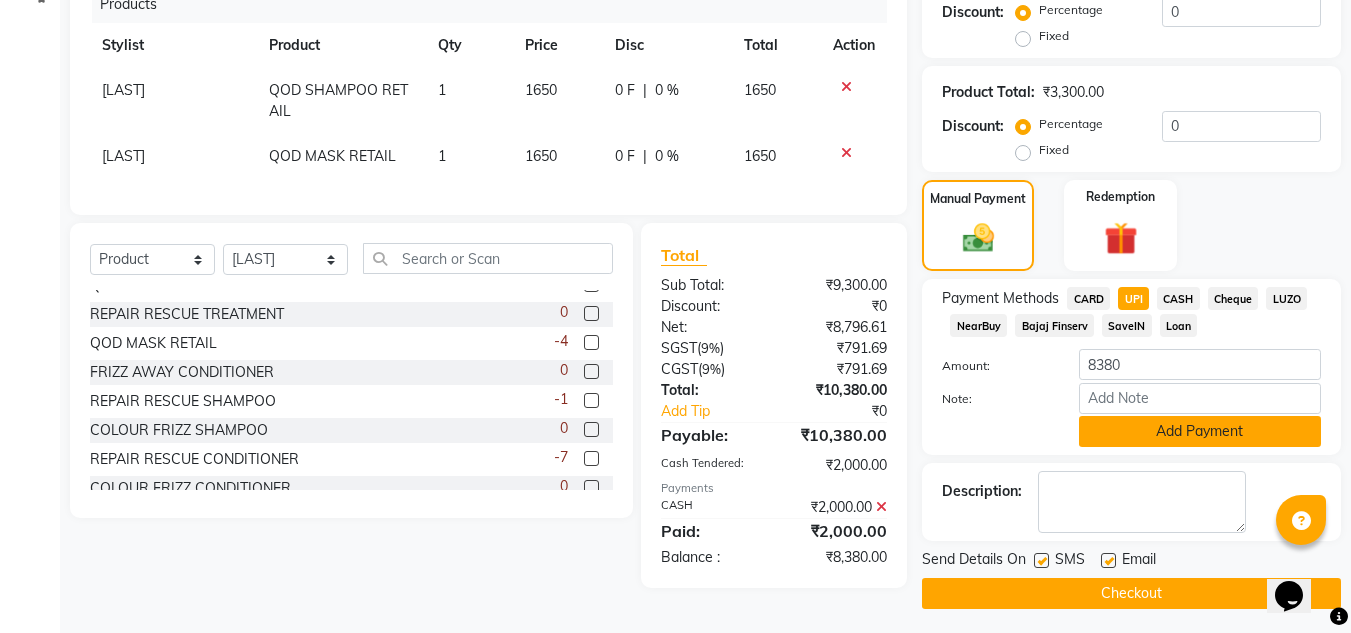 click on "Add Payment" 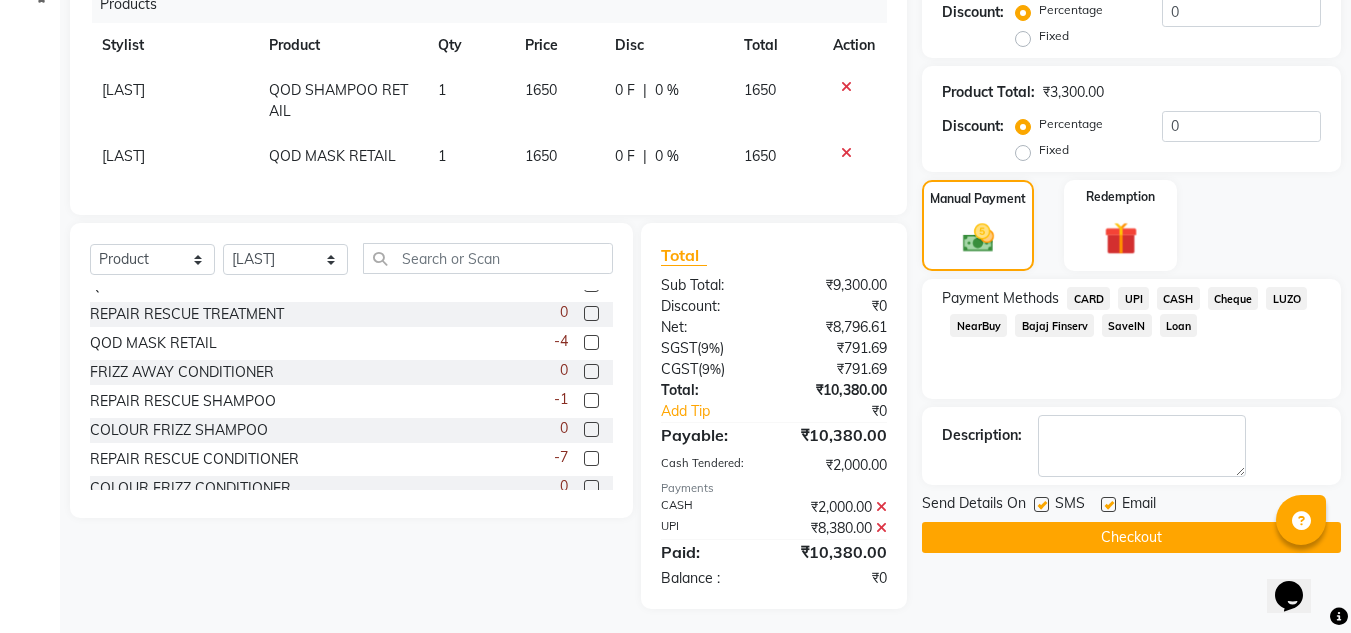 click on "Checkout" 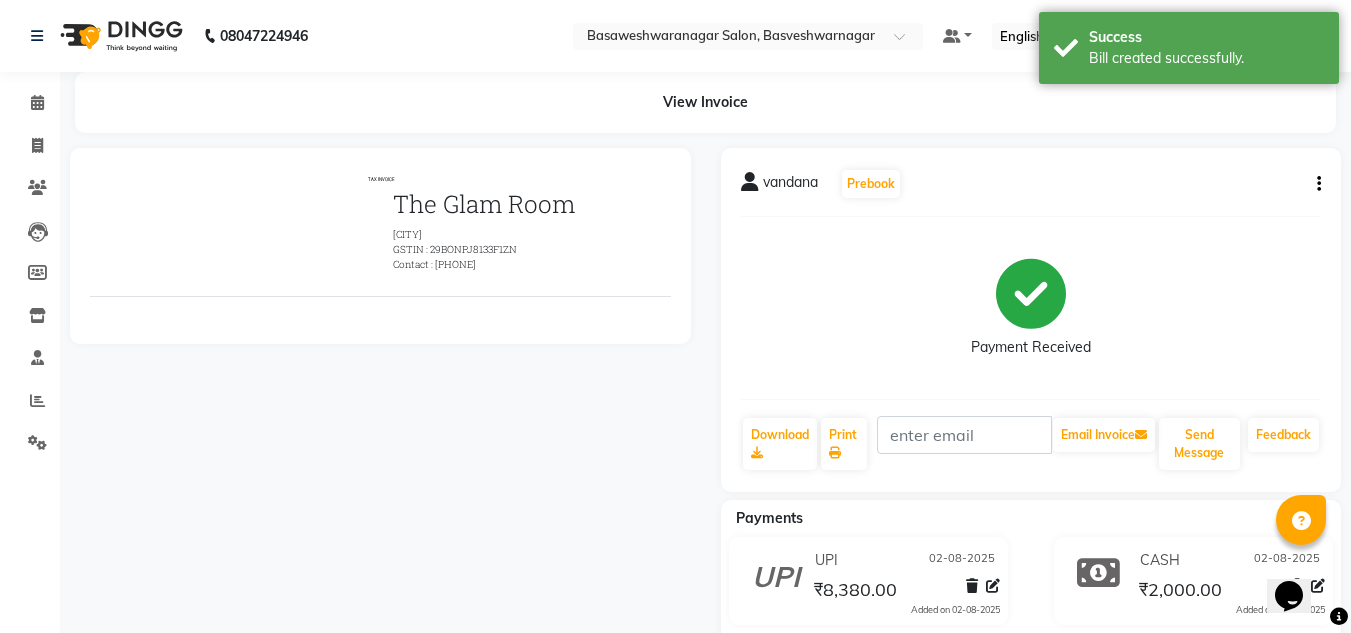 scroll, scrollTop: 0, scrollLeft: 0, axis: both 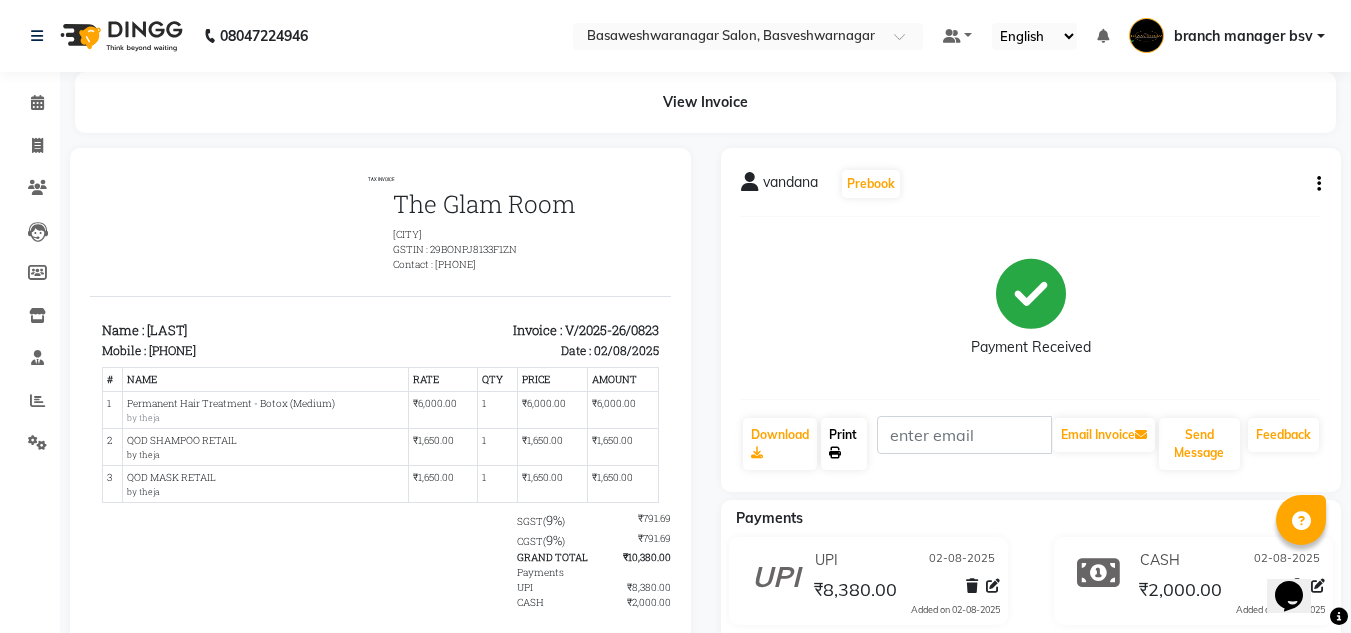 click on "Print" 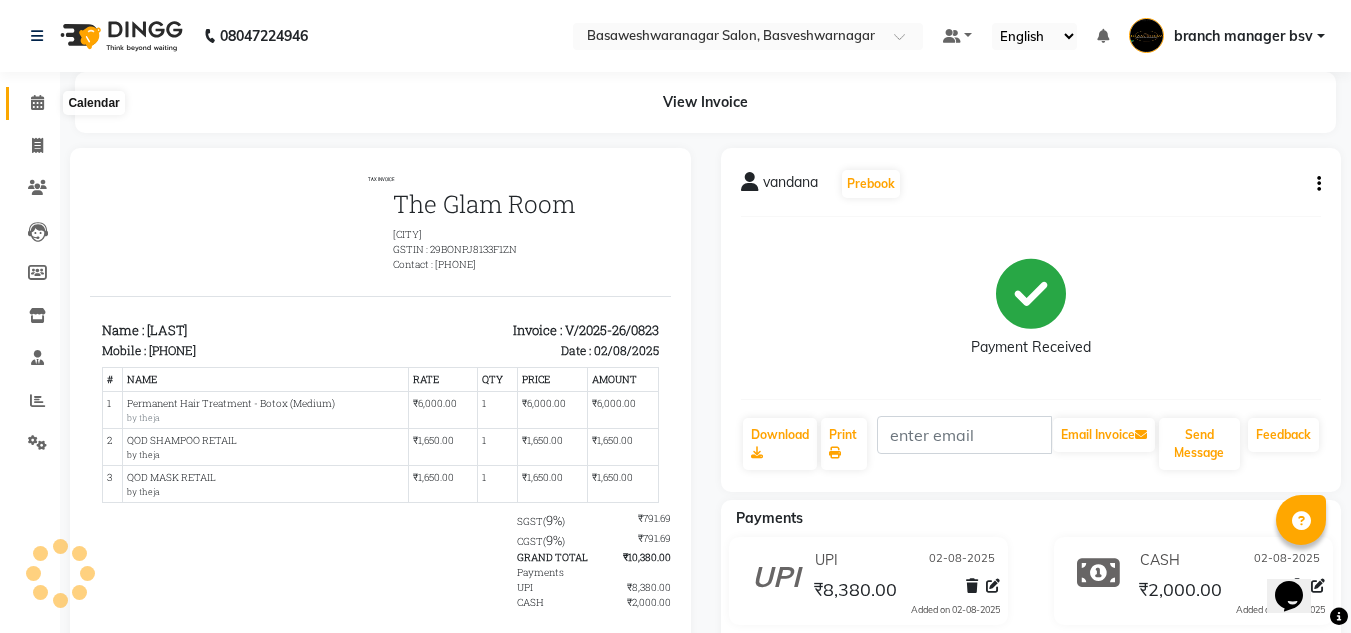 click 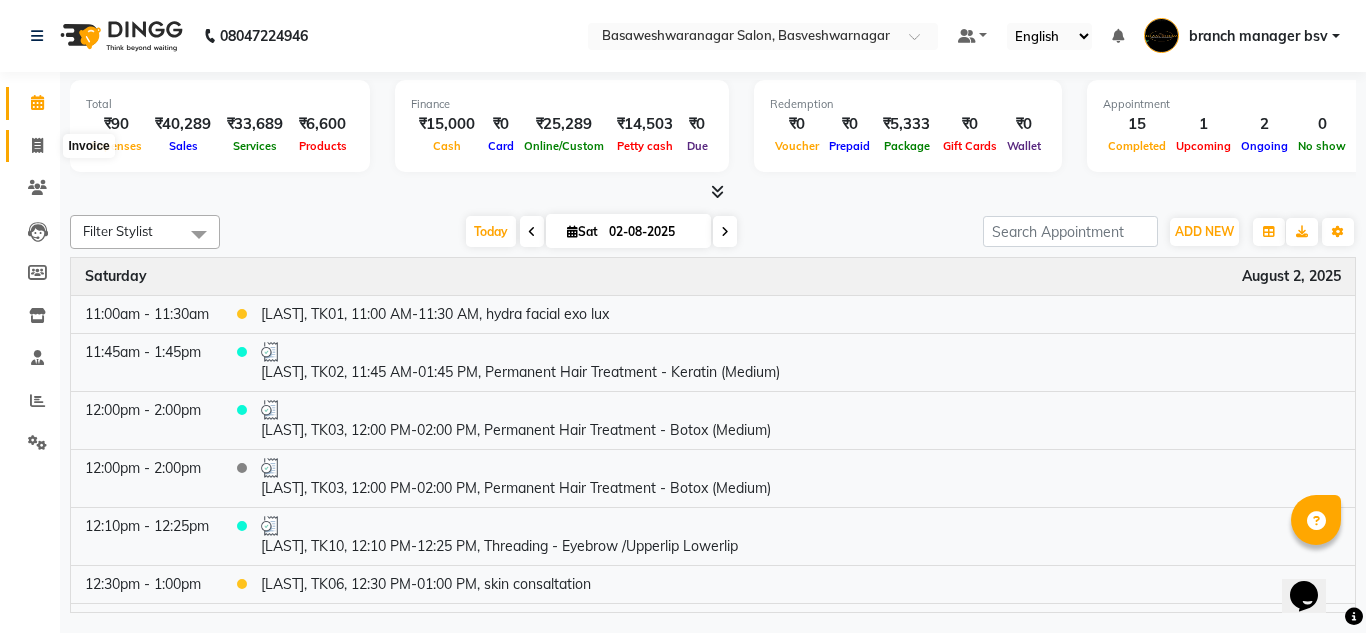 click 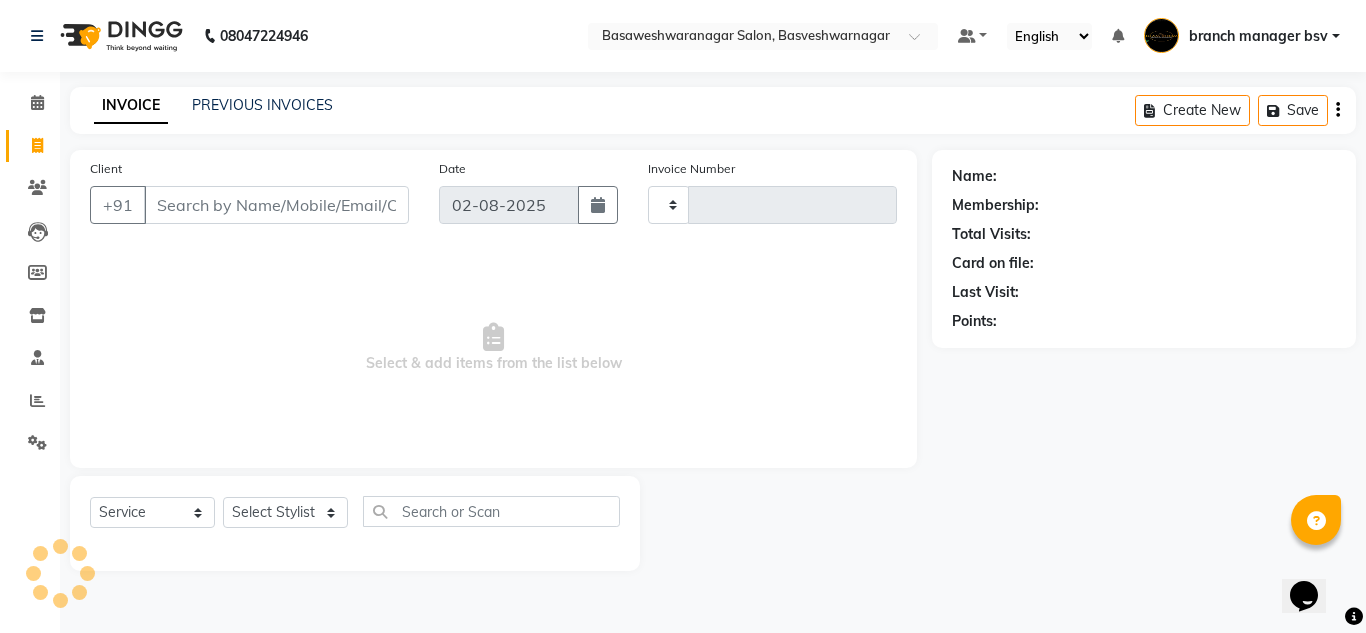 type on "0824" 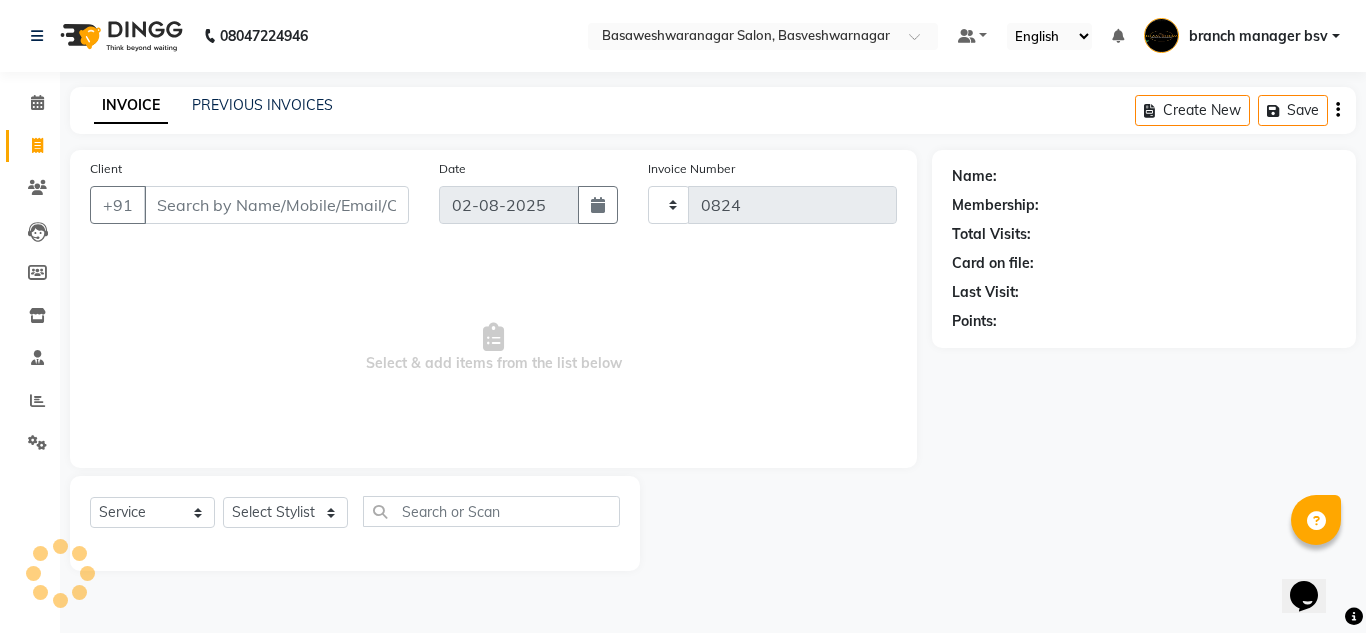 select on "842" 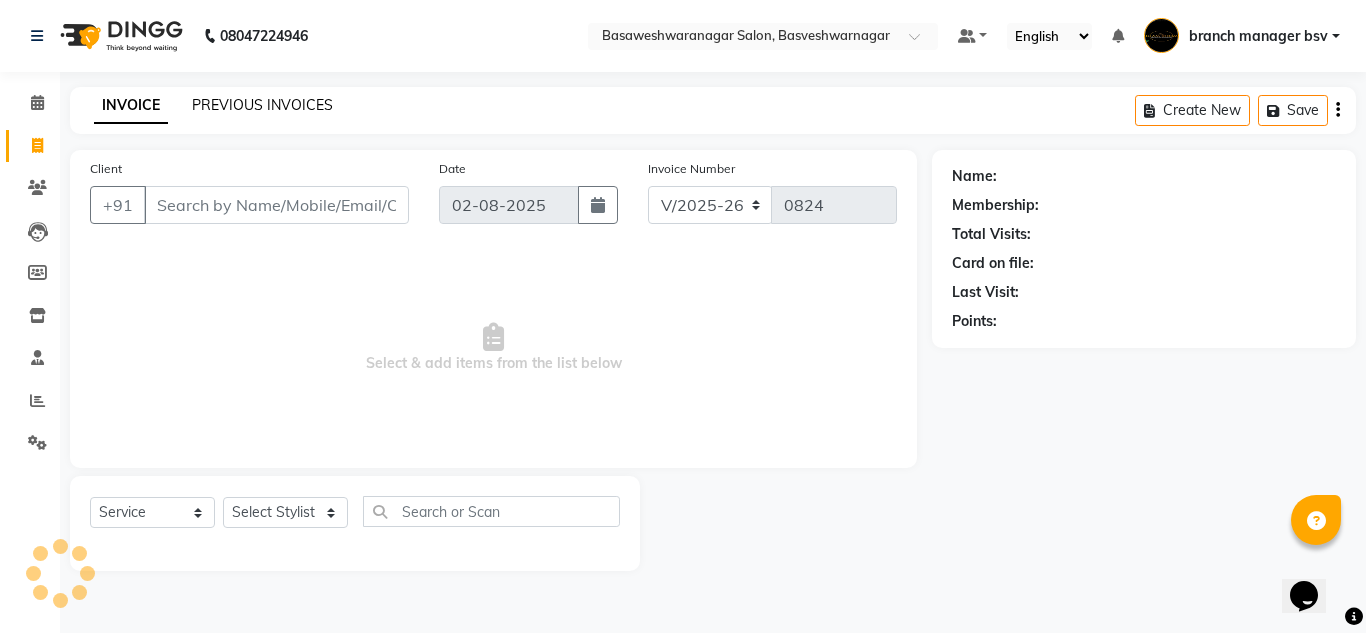click on "PREVIOUS INVOICES" 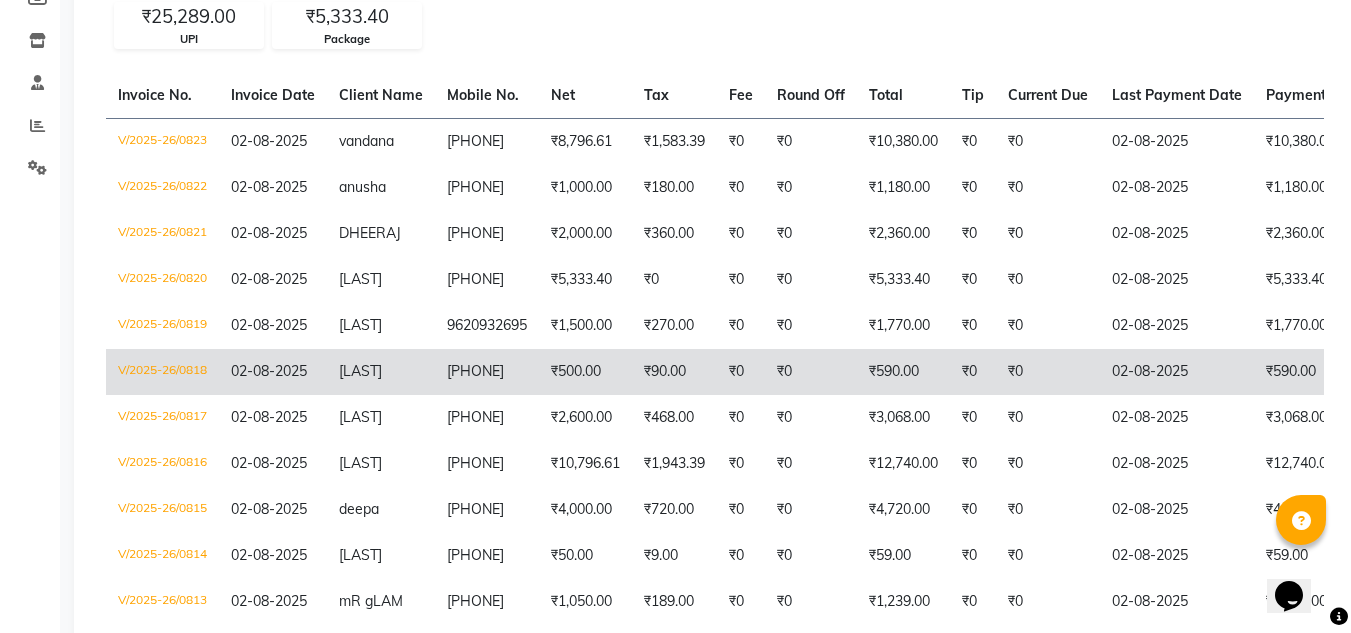 scroll, scrollTop: 483, scrollLeft: 0, axis: vertical 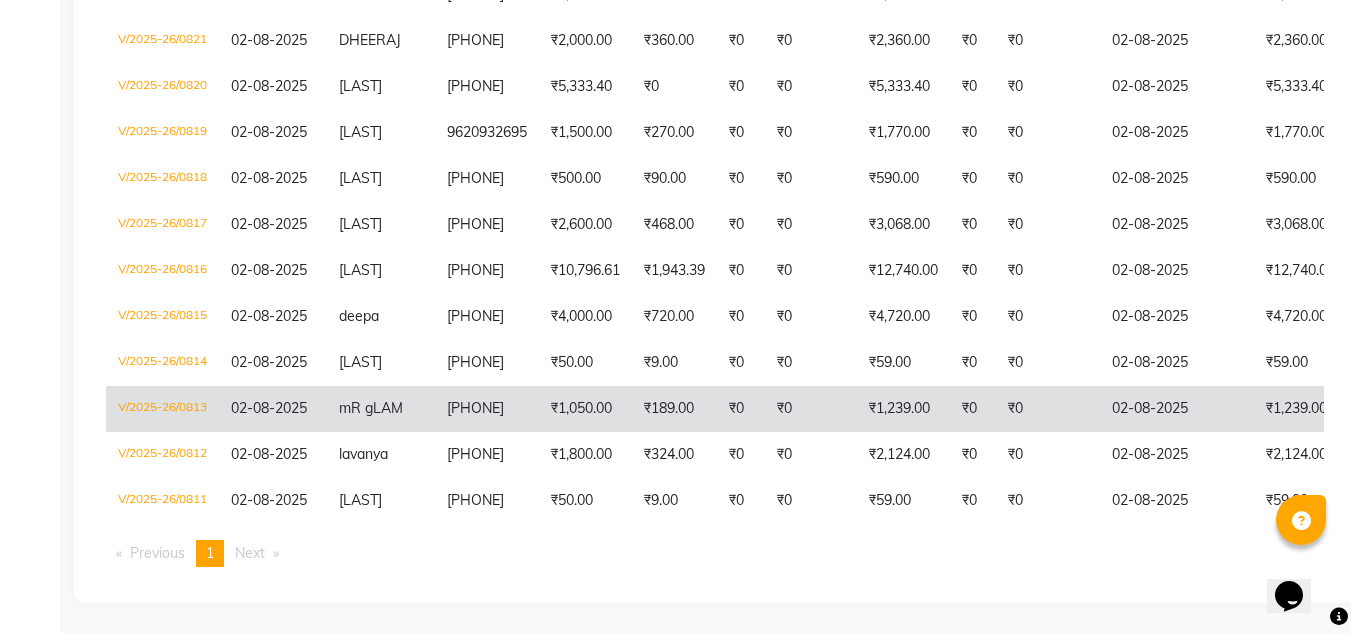 click on "9620552727" 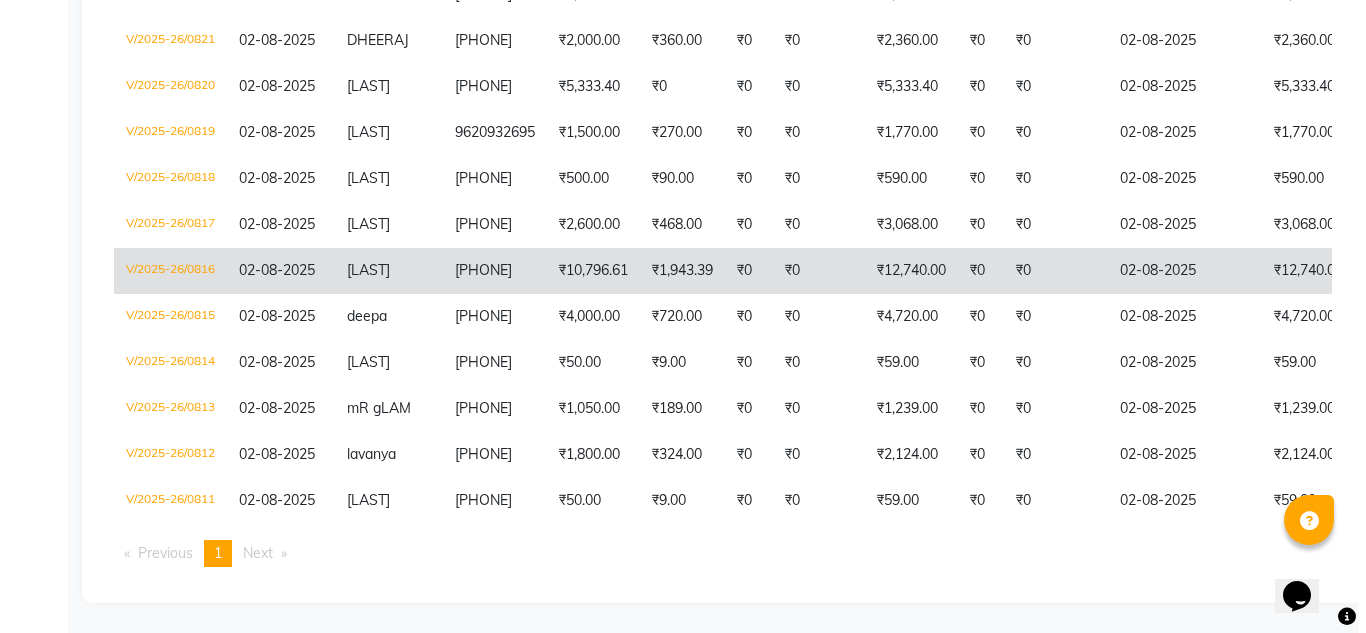 scroll, scrollTop: 0, scrollLeft: 0, axis: both 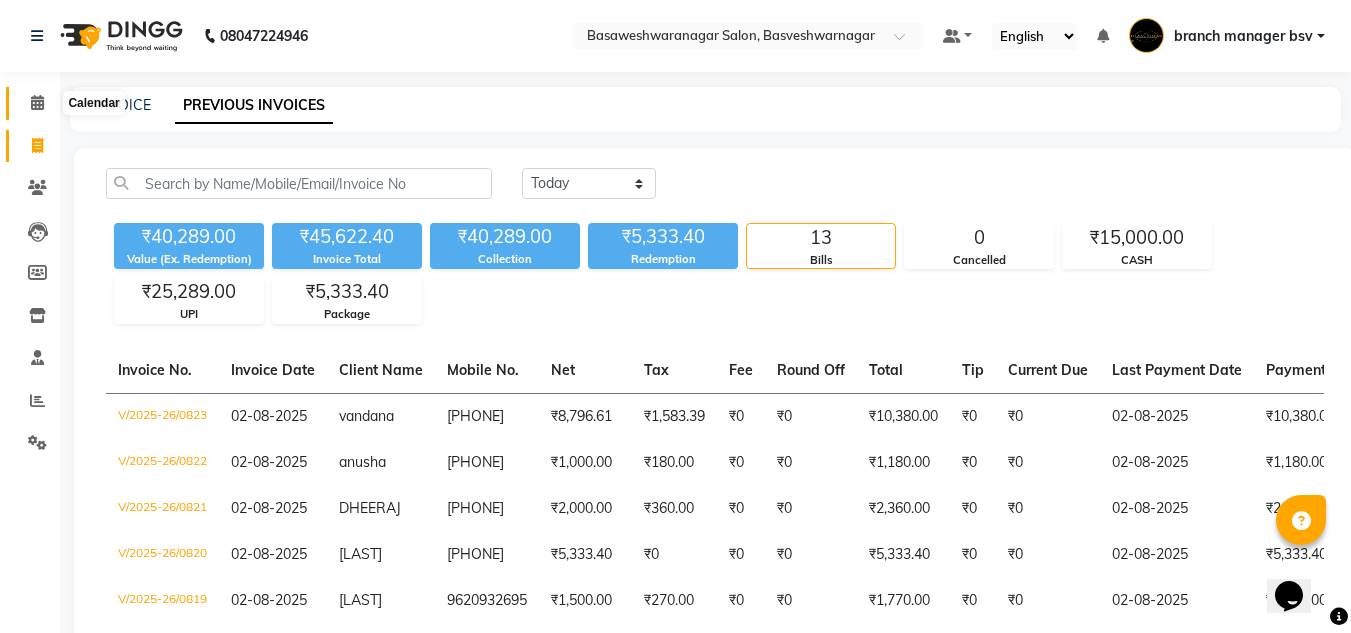 click 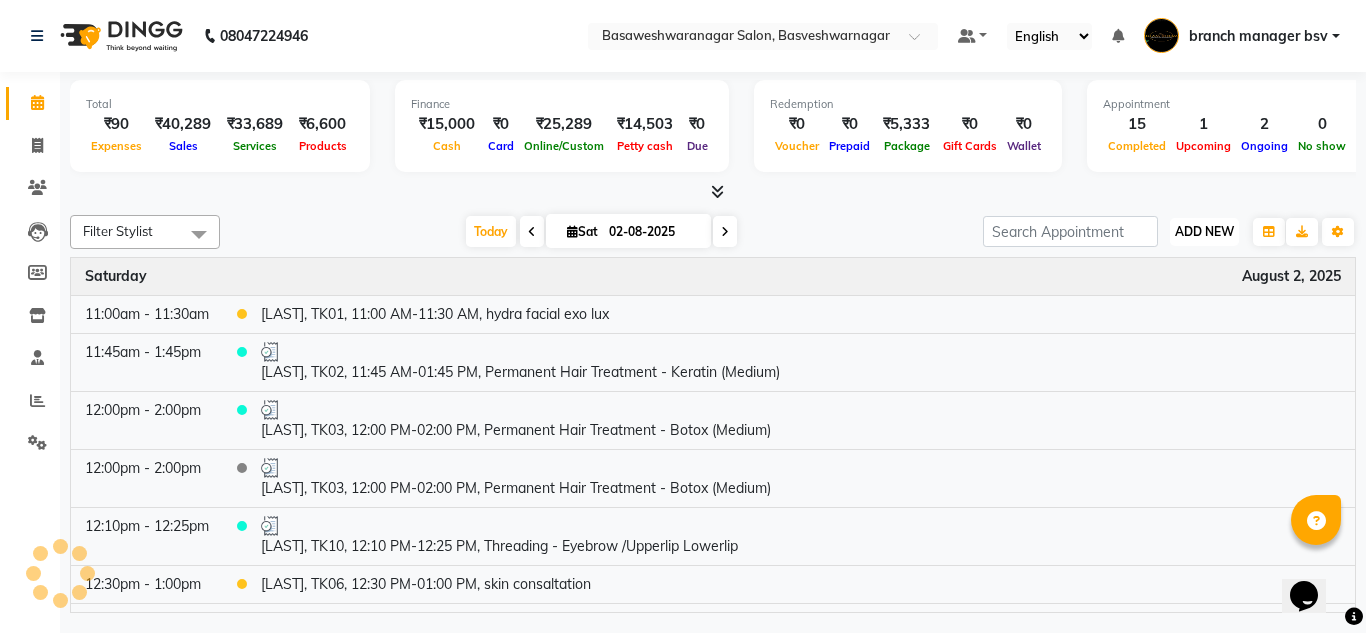 click on "ADD NEW" at bounding box center [1204, 231] 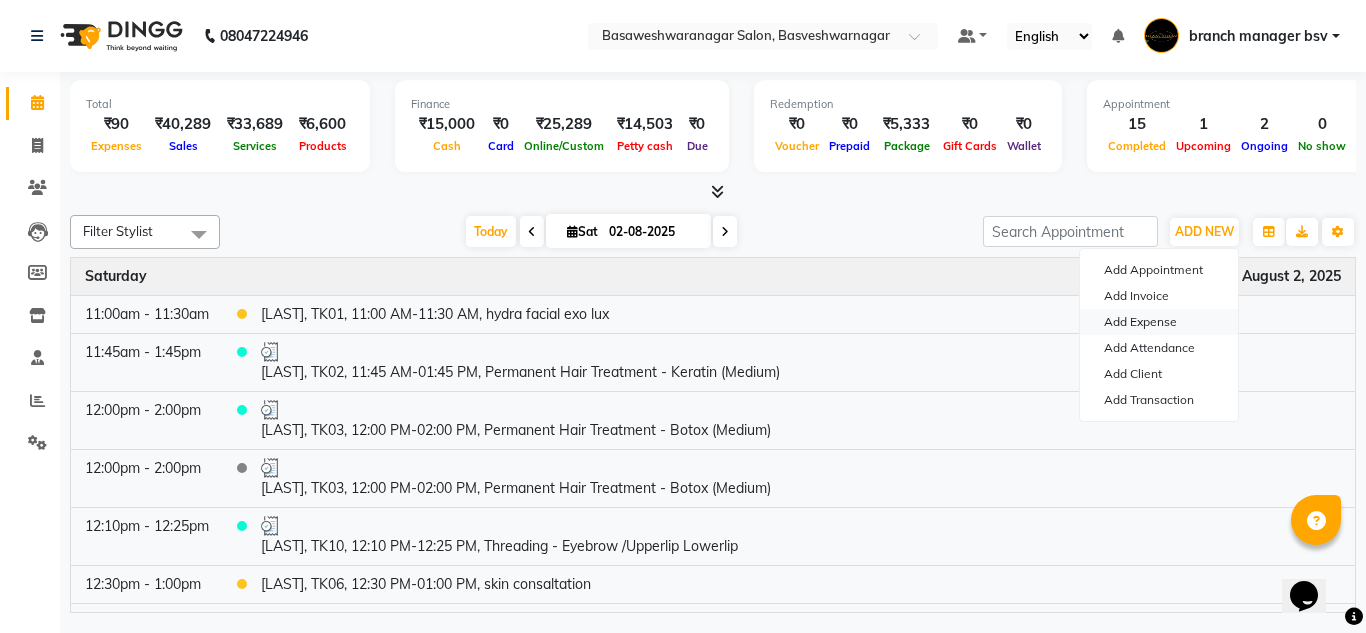 click on "Add Expense" at bounding box center (1159, 322) 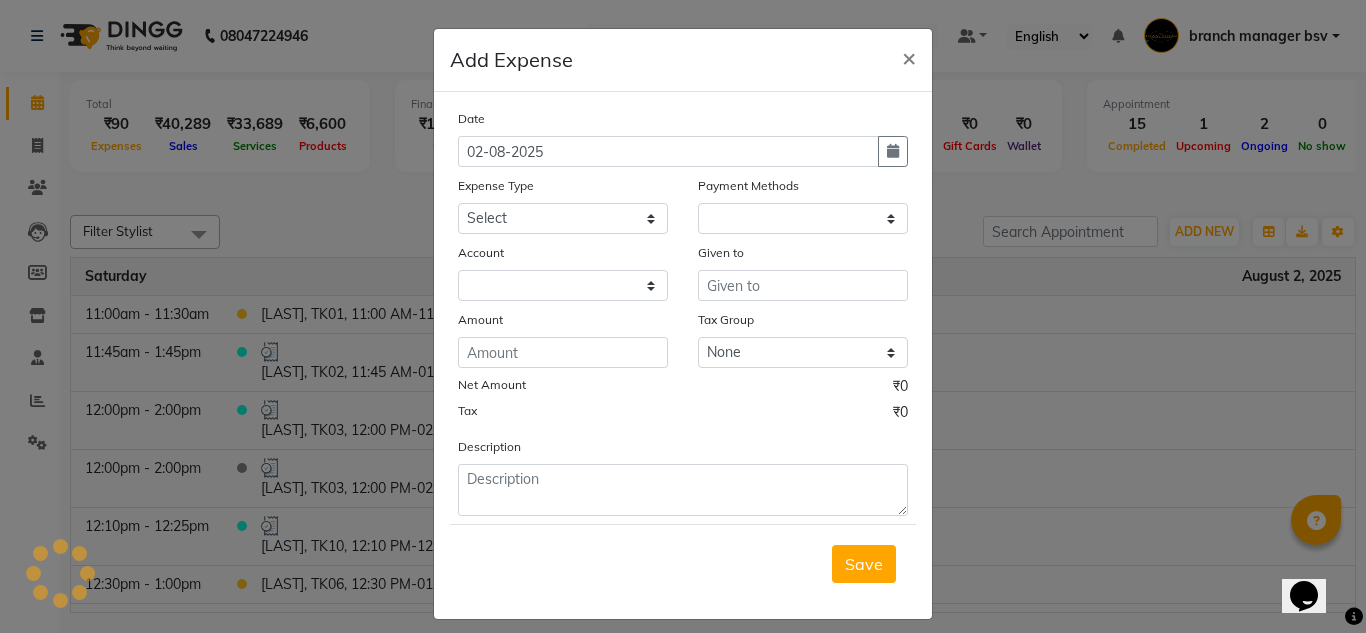 select on "1" 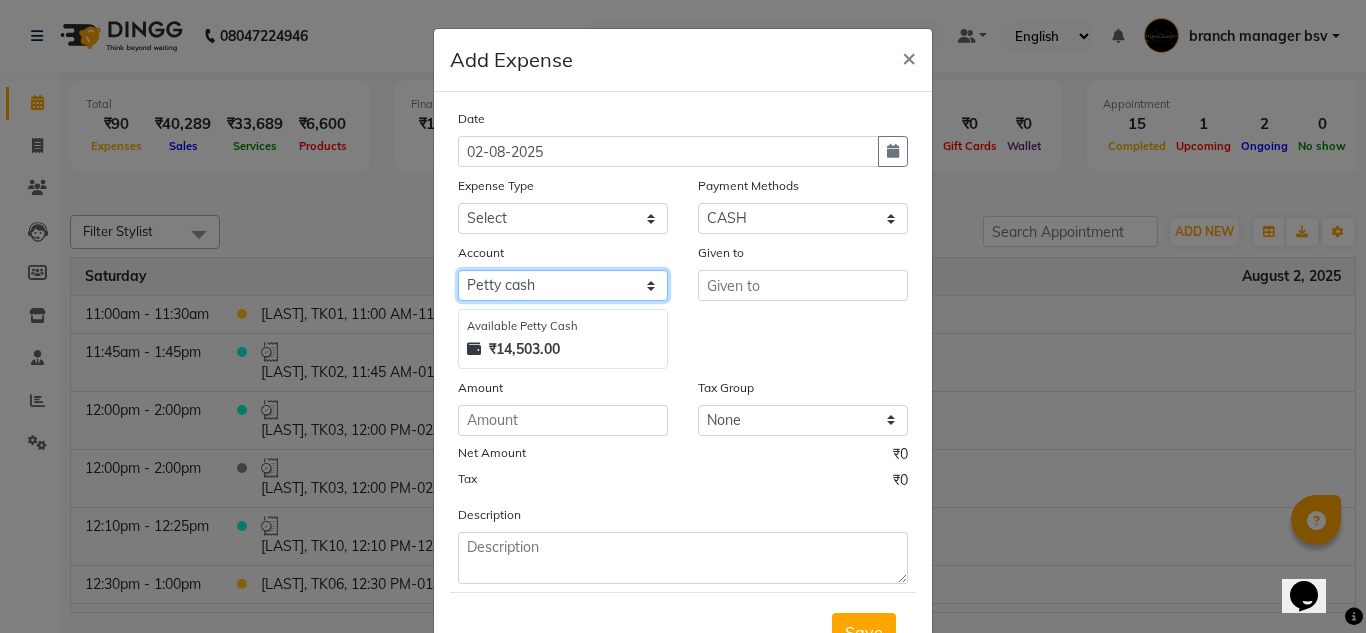 click on "Select Petty cash Cash Settlement Jayashree Bank MONTHLY EXPENSES" 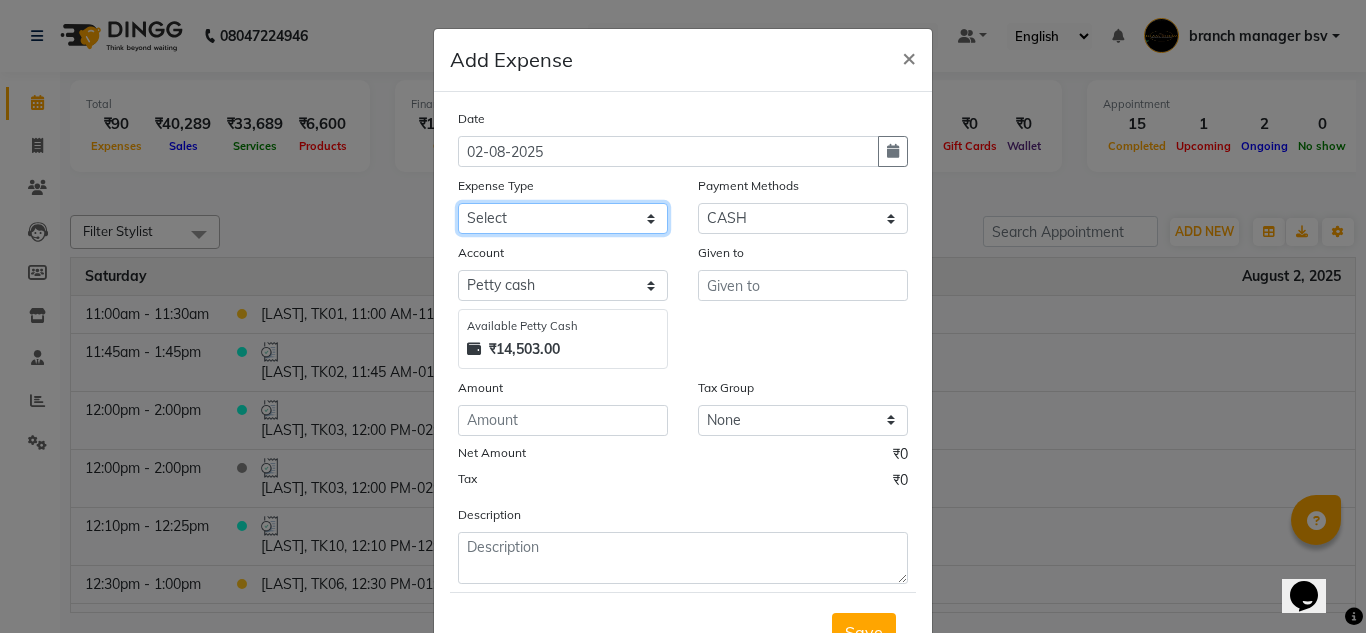click on "Select AC SERVICE Beauty Center BLINKIT BPMP Building Rent Cash setteled to devika anti Cash Setteled to vimarsh Cash Settled to Jayshree cash settled to madesh uncle Client Refund clinical covers courier DEPOSIT drink prime Electricity and water Bill FOIL PAPER FOR CLIENT Furniture and Fixtures GARBAGE GARBAGE MAN GENERATOR FUEL CHARGES GLOBLANC incentive JAYASHREE jayshree upi jayshree upi KNK Distributors Laundry Madhu medicals MAHADEV MEDICALS MANJUNATHA PRINTERS Marketing Expenses Google Marketing expenses Meta Medigetz MILK MONTHLY BILL Pantry Expenses pavan Surge Naveen Surgical PHONE PAY PLUMPER PMU products pooja expense POOJA ITEMS Porter PRILOX Printing and Designing Charges Printing and Stationary Purchase of Products RECHARGE RENT Repair and Maintenance Salaries Salon and Clinic Cash Purchases SECURITY SERVICE CHARGES Sreenivasa Glamour Stores Staff welfare telephone and Internet Bill TRANSGENDER TRAVELLING EXPENSES WATER RECHARGE ZEPTO" 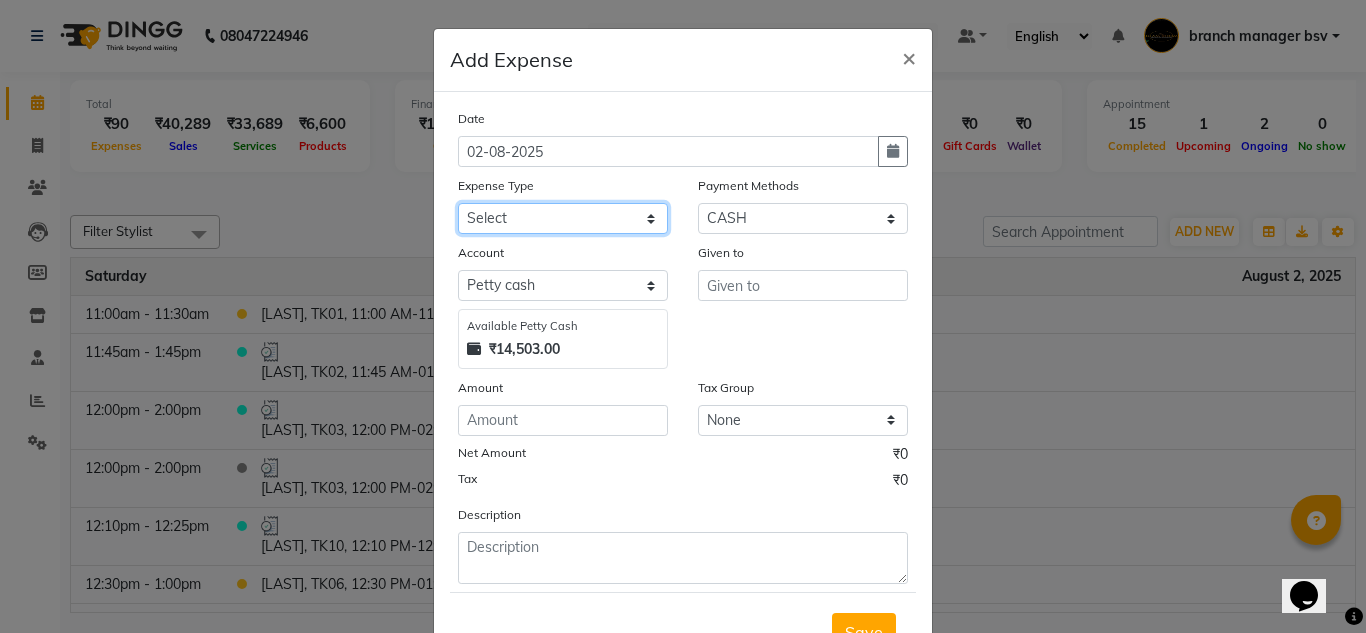 select on "17241" 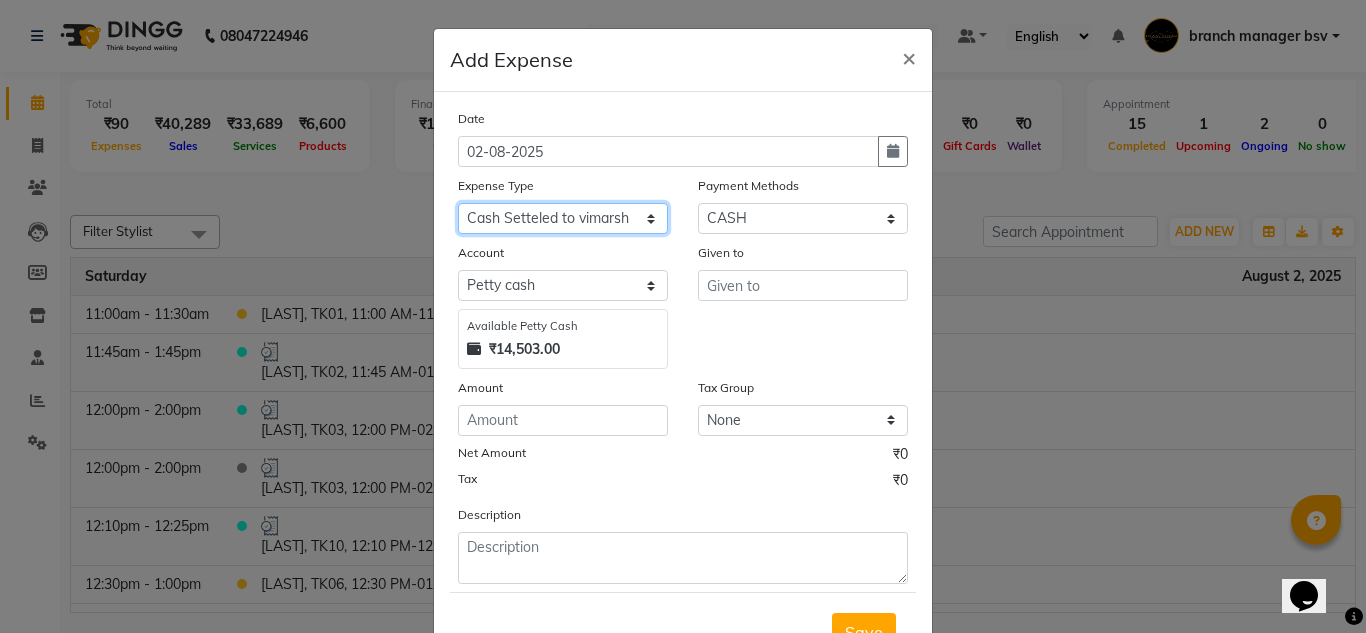 click on "Select AC SERVICE Beauty Center BLINKIT BPMP Building Rent Cash setteled to devika anti Cash Setteled to vimarsh Cash Settled to Jayshree cash settled to madesh uncle Client Refund clinical covers courier DEPOSIT drink prime Electricity and water Bill FOIL PAPER FOR CLIENT Furniture and Fixtures GARBAGE GARBAGE MAN GENERATOR FUEL CHARGES GLOBLANC incentive JAYASHREE jayshree upi jayshree upi KNK Distributors Laundry Madhu medicals MAHADEV MEDICALS MANJUNATHA PRINTERS Marketing Expenses Google Marketing expenses Meta Medigetz MILK MONTHLY BILL Pantry Expenses pavan Surge Naveen Surgical PHONE PAY PLUMPER PMU products pooja expense POOJA ITEMS Porter PRILOX Printing and Designing Charges Printing and Stationary Purchase of Products RECHARGE RENT Repair and Maintenance Salaries Salon and Clinic Cash Purchases SECURITY SERVICE CHARGES Sreenivasa Glamour Stores Staff welfare telephone and Internet Bill TRANSGENDER TRAVELLING EXPENSES WATER RECHARGE ZEPTO" 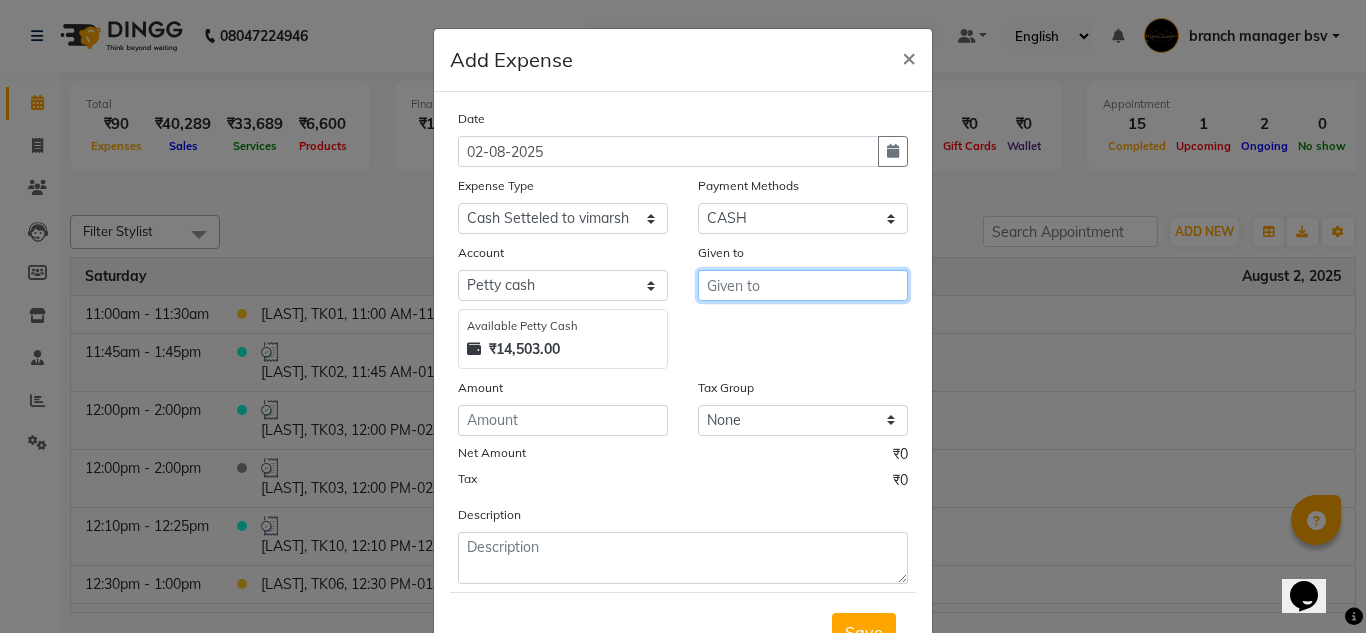 click at bounding box center [803, 285] 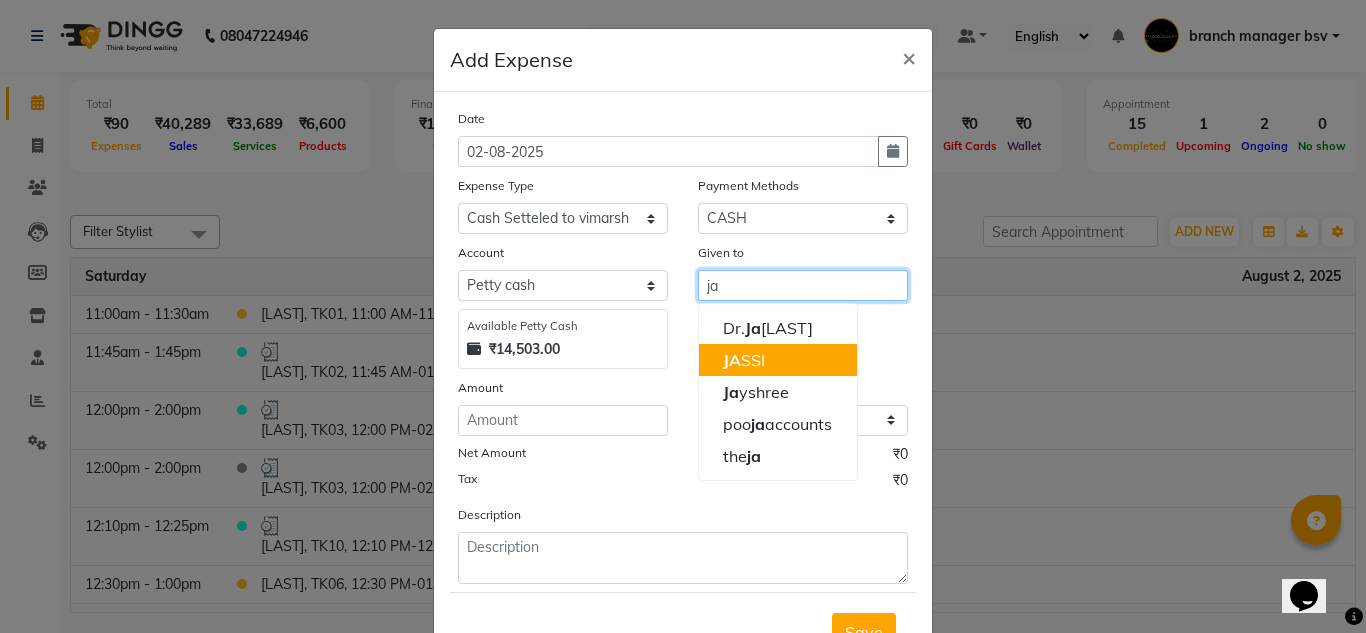click on "JA SSI" at bounding box center [778, 360] 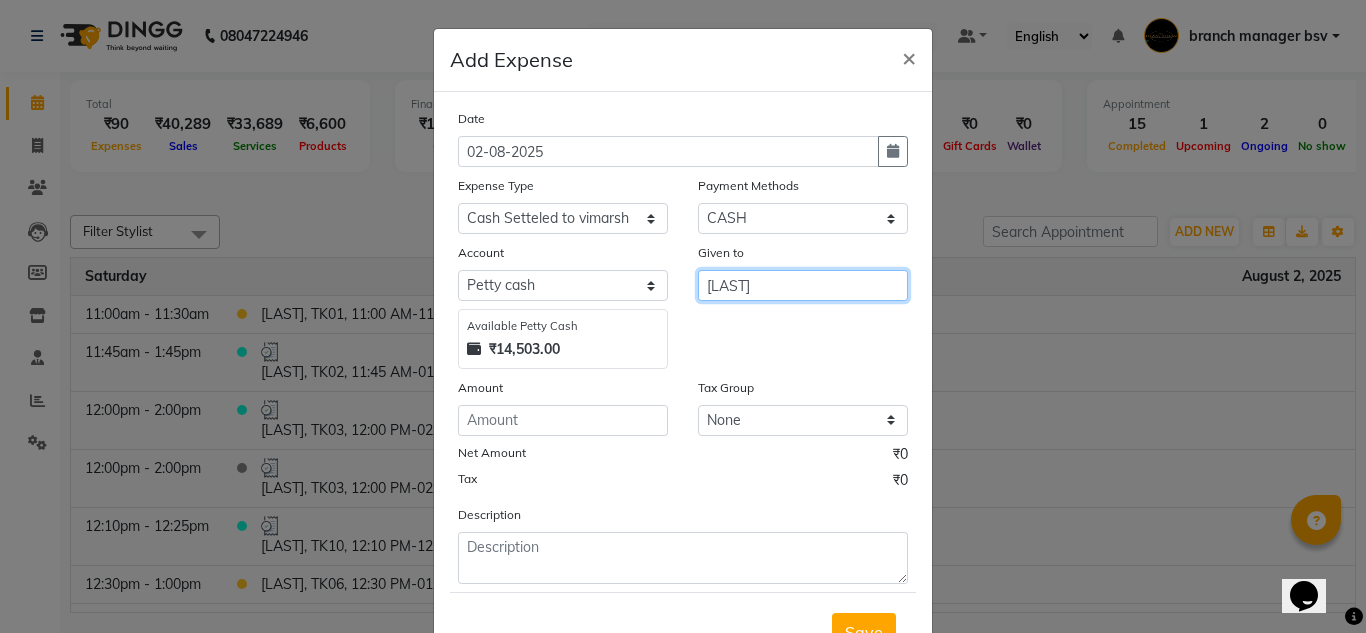 type on "[FIRST]" 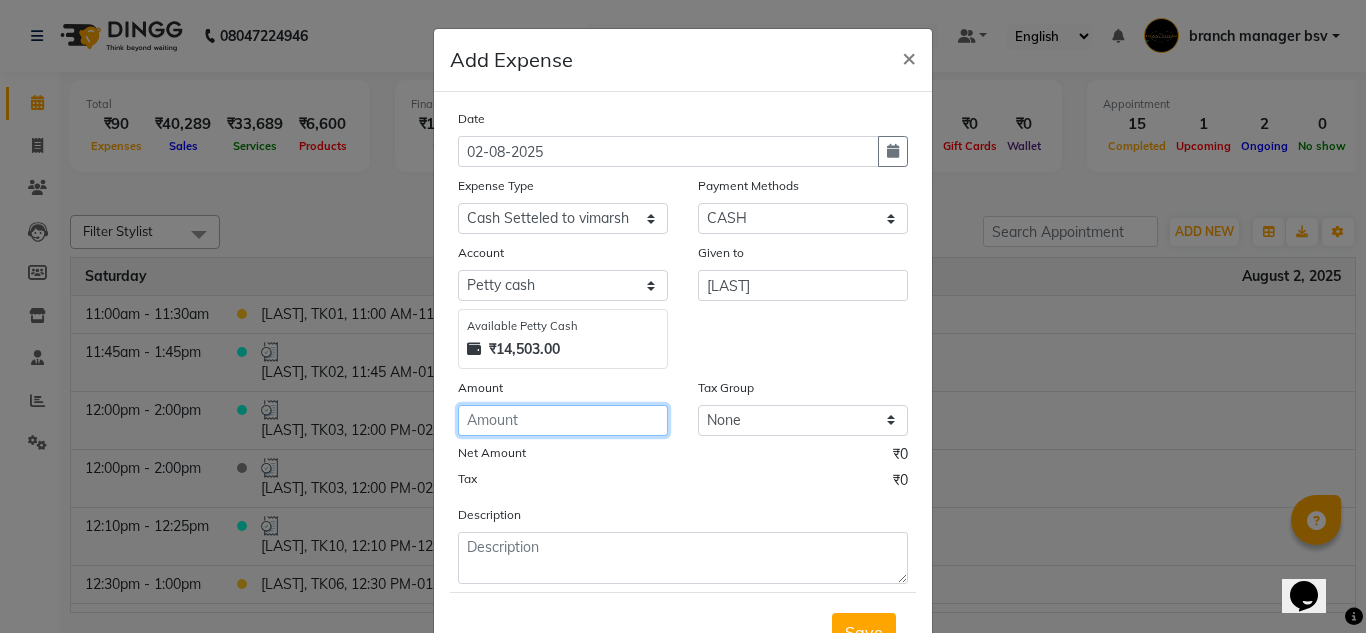 click 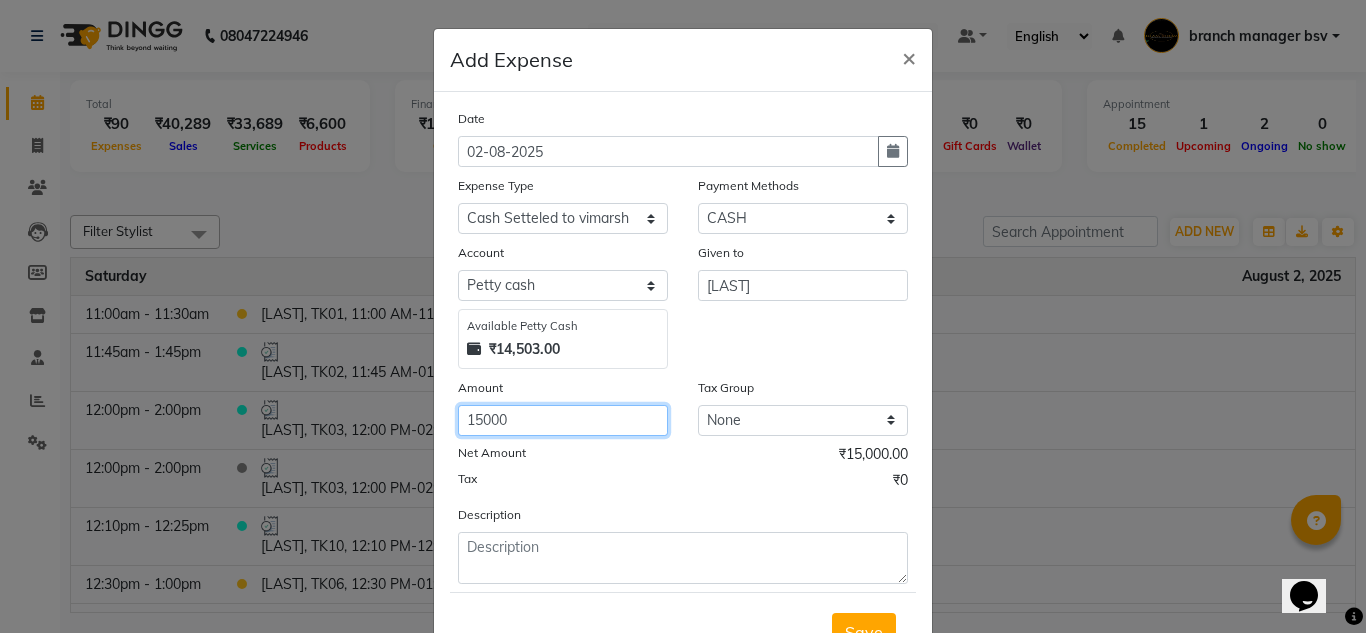 type on "15000" 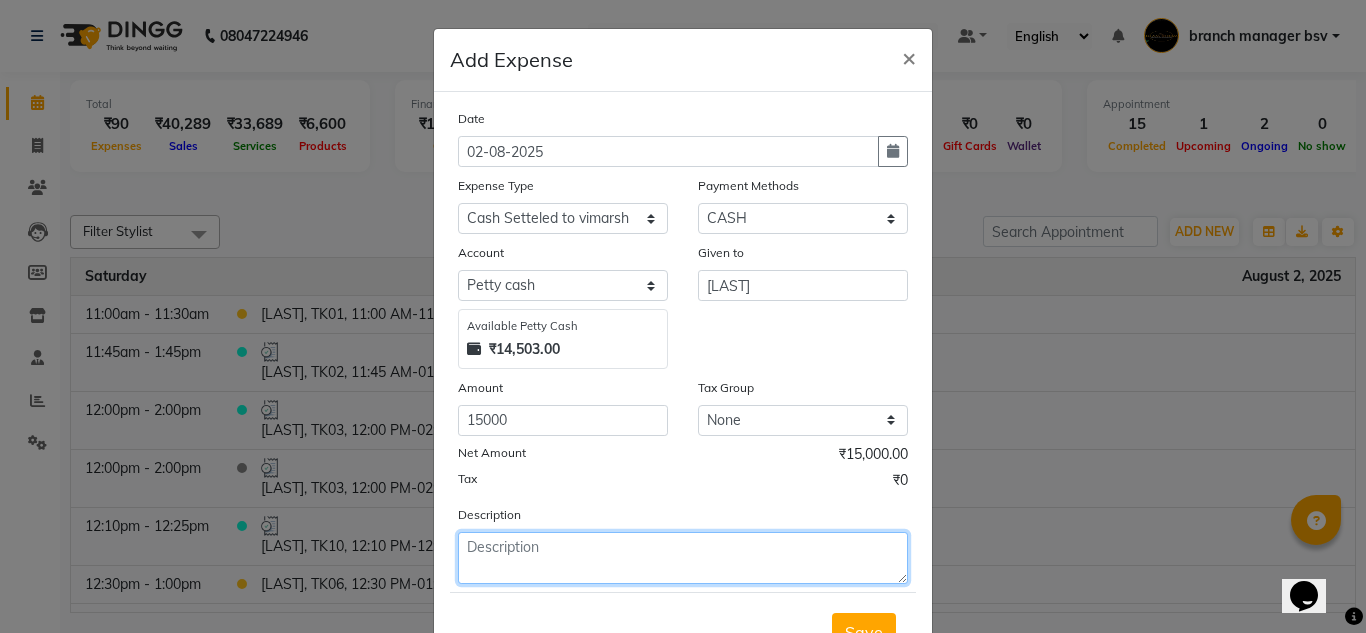 click 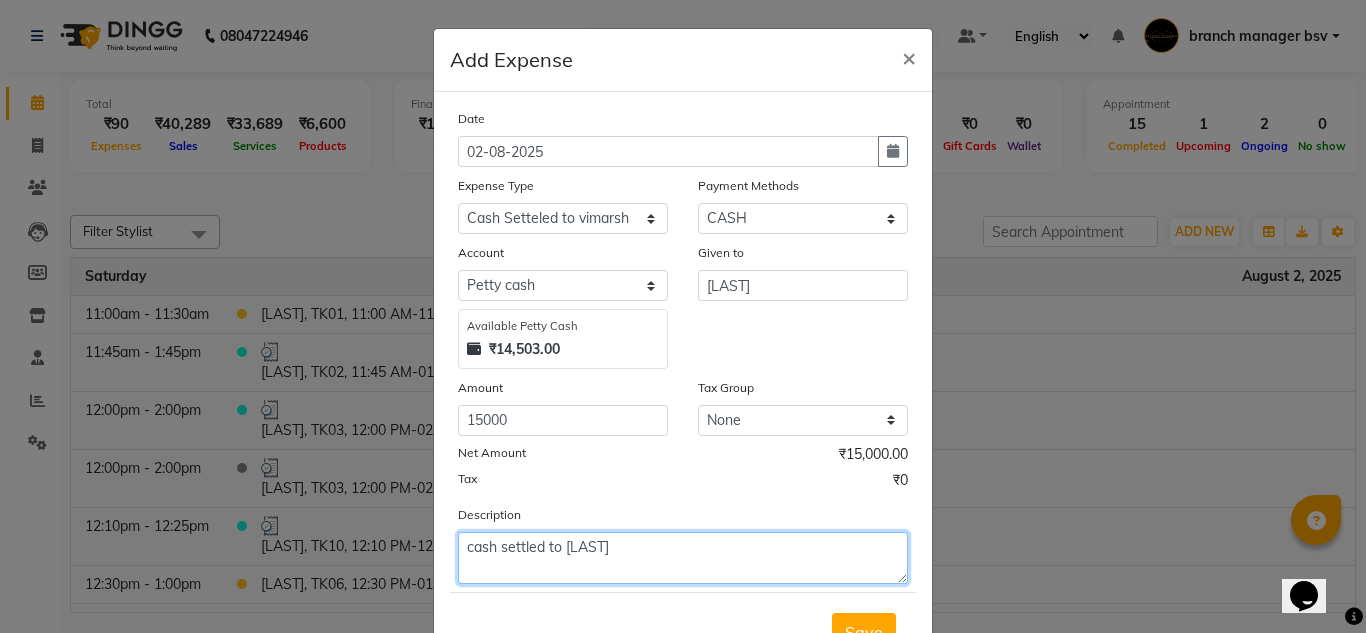 scroll, scrollTop: 83, scrollLeft: 0, axis: vertical 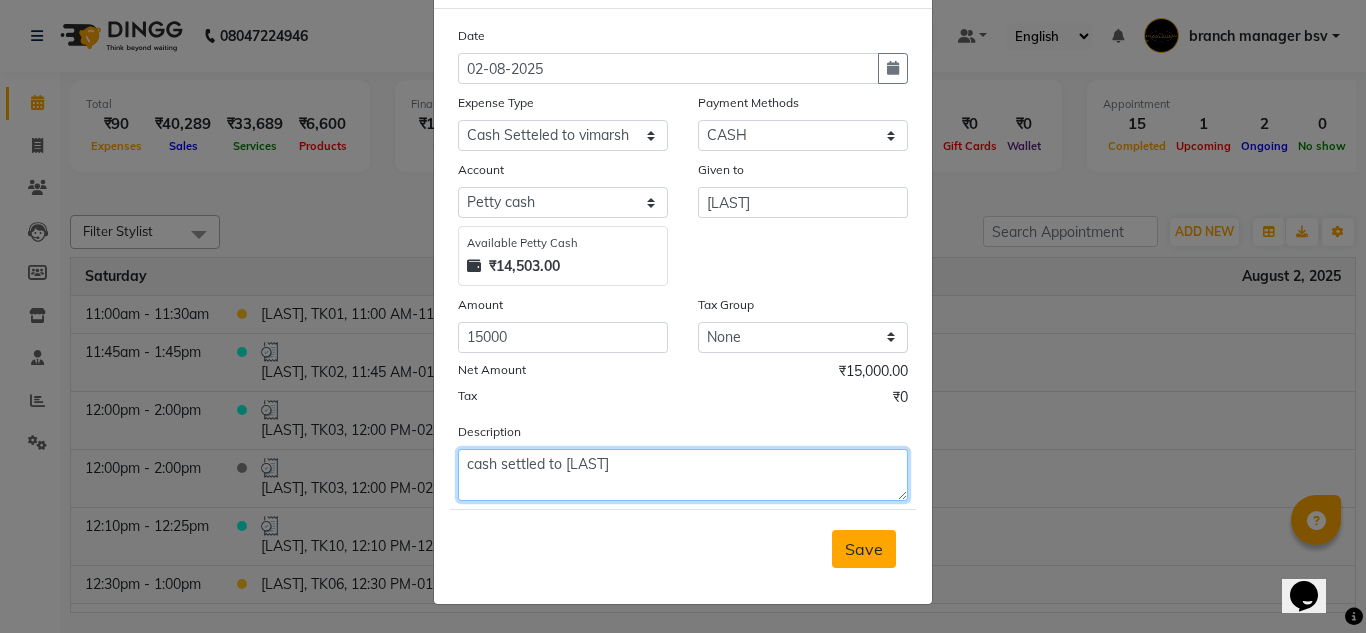 type on "cash settled to jassi" 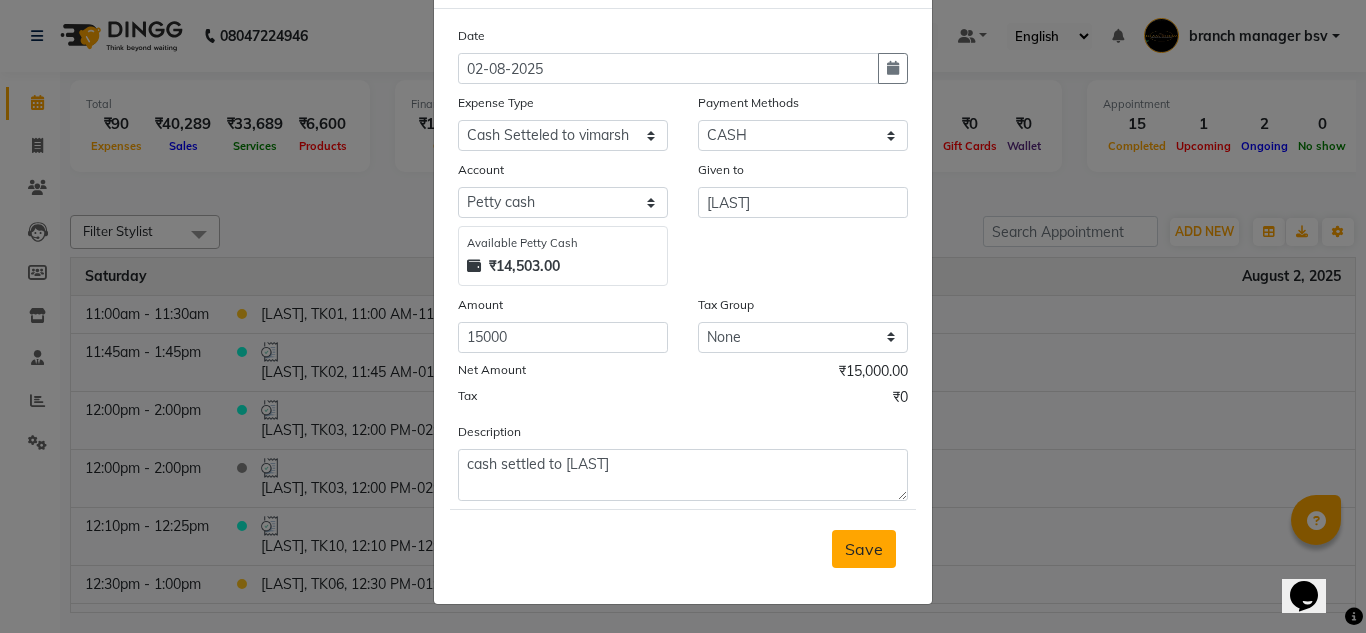 click on "Save" at bounding box center (864, 549) 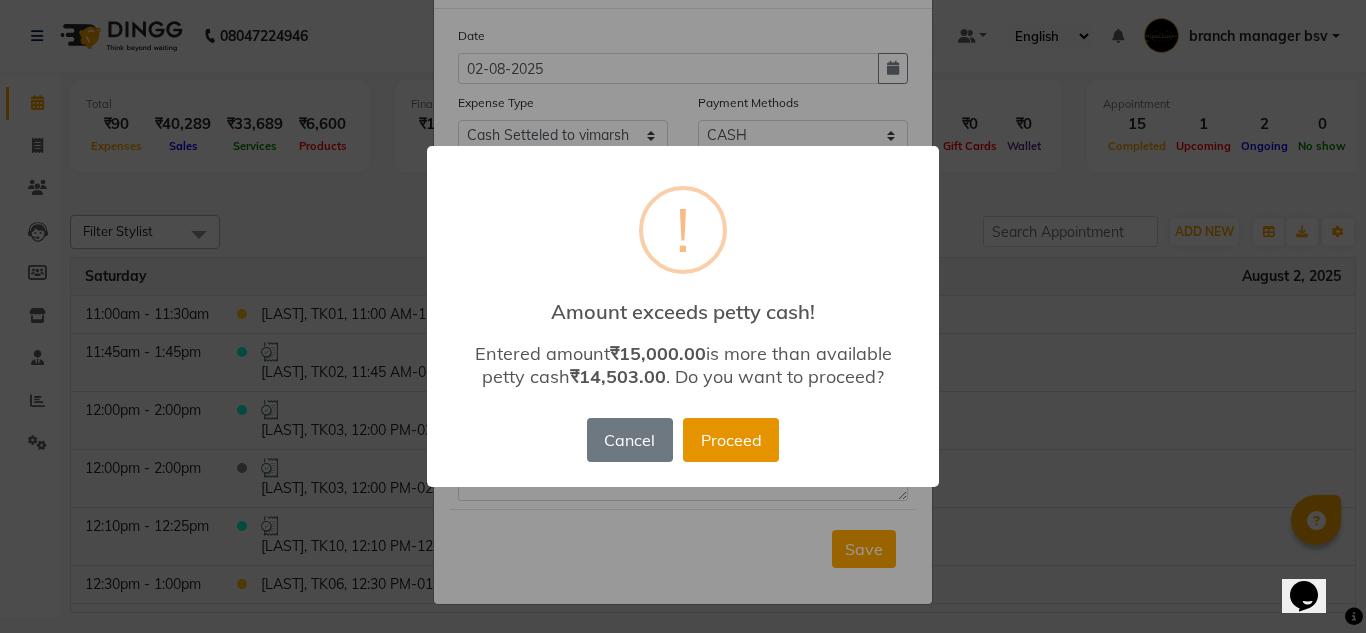 click on "Proceed" at bounding box center [731, 440] 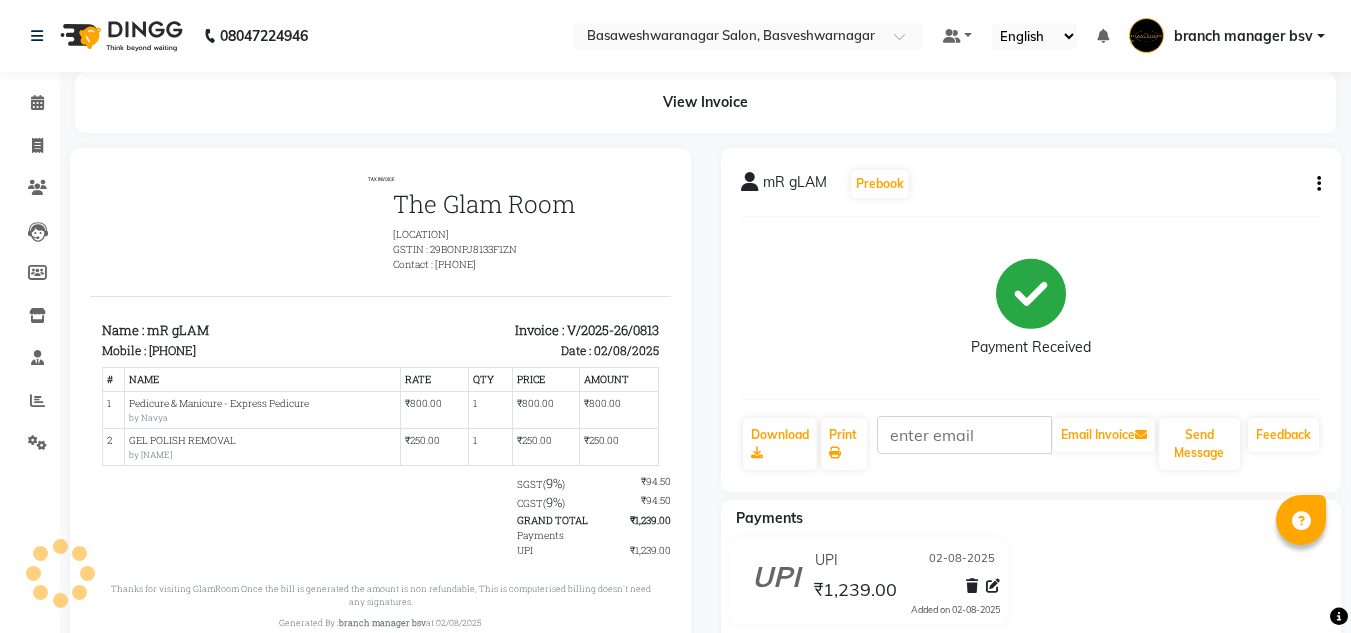 scroll, scrollTop: 0, scrollLeft: 0, axis: both 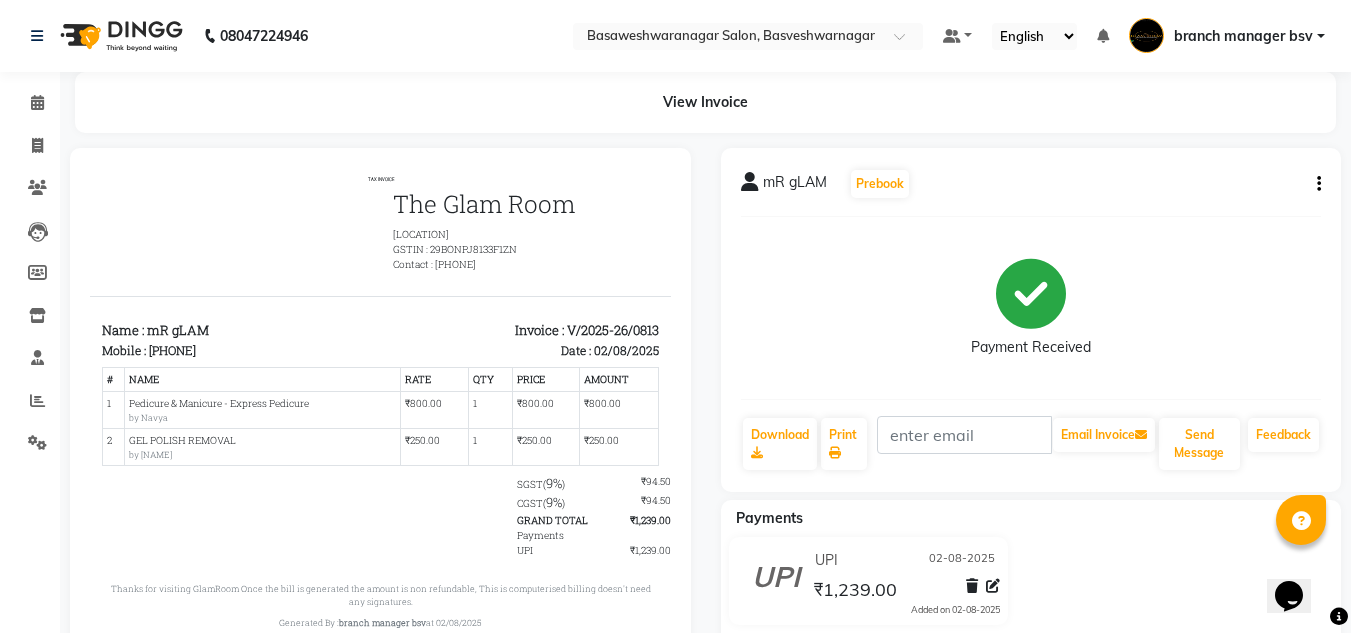 click on "mR gLAM   Prebook   Payment Received  Download  Print   Email Invoice   Send Message Feedback" 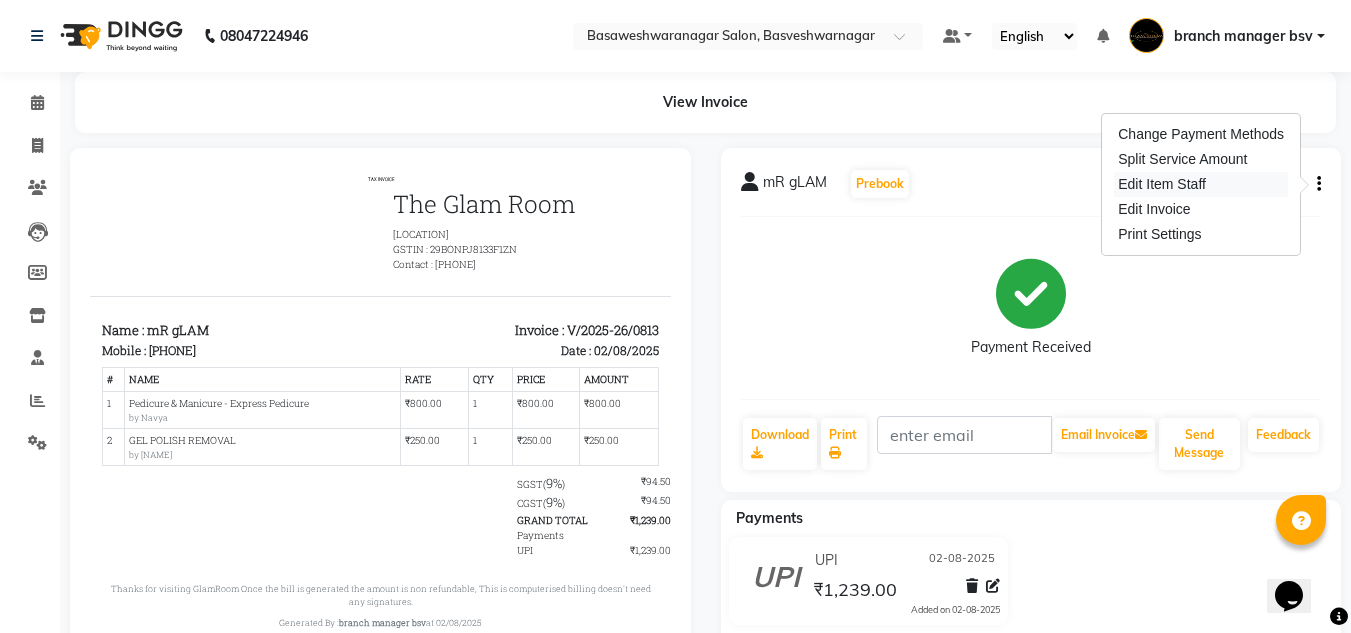 click on "Edit Item Staff" at bounding box center (1201, 184) 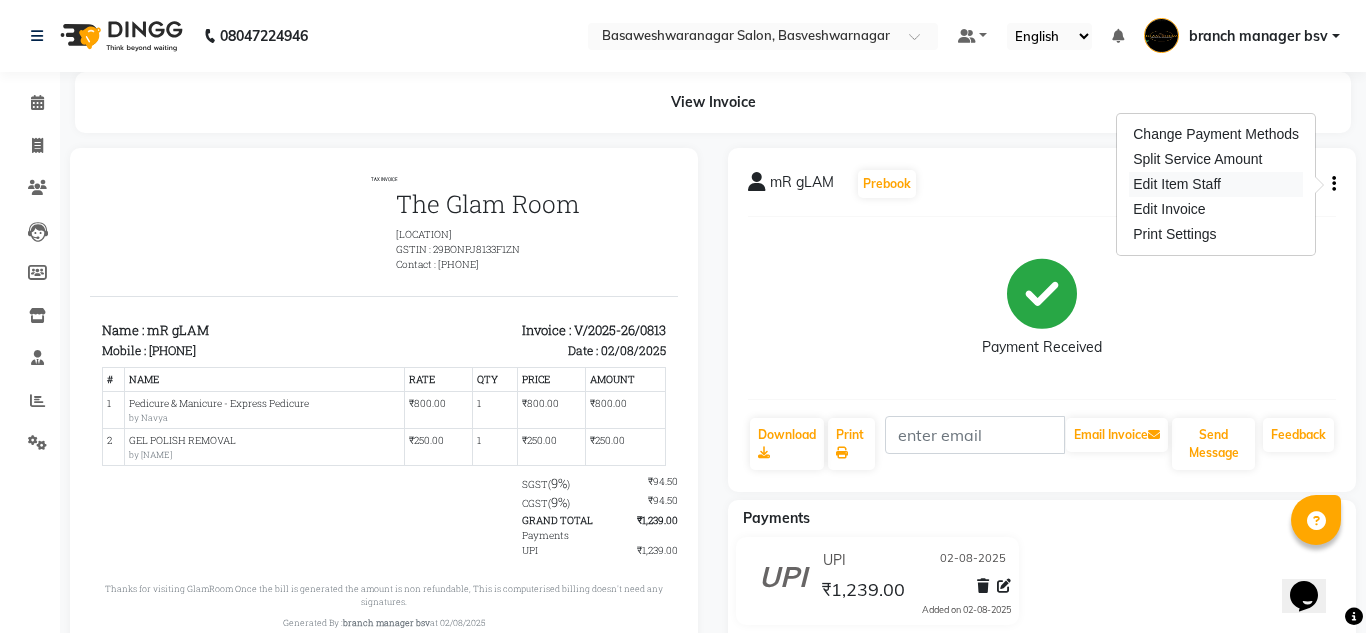 select 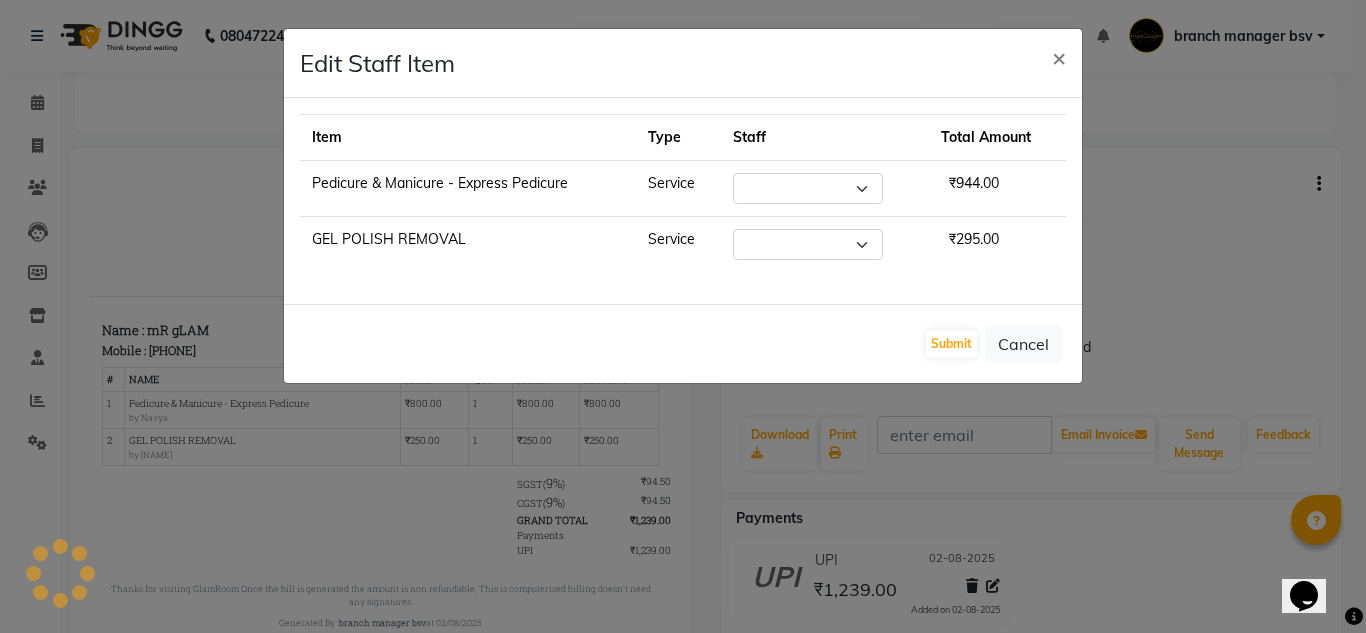 select on "46115" 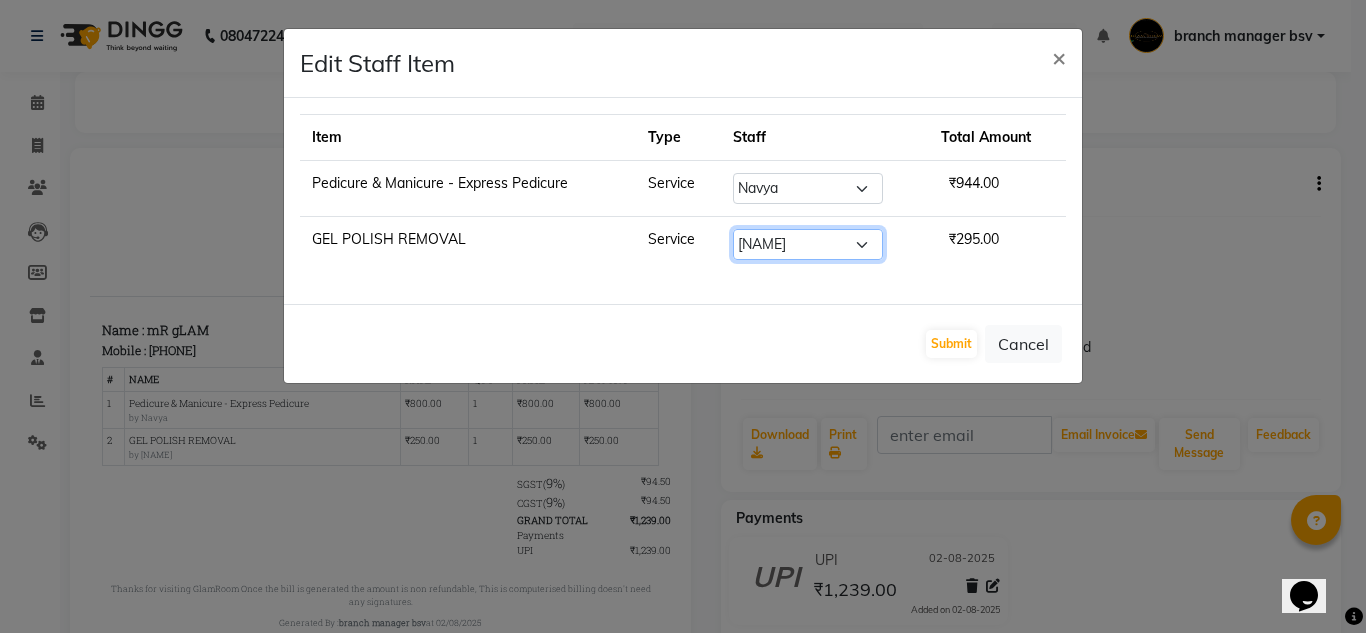 click on "Select  ashwini   branch manager bsv   Dr.Jabin   Dr mehzabin   GURISH   JASSI   Jayshree   Navya   pooja accounts   PRATIK   RAJEESHA   Rasna   Sanskruthi   shangnimwom   SMIRTI   SUMITH   SUNITHA   SUNNY   Tanveer    TEZZ   The Glam Room   theja   Trishna   urmi" 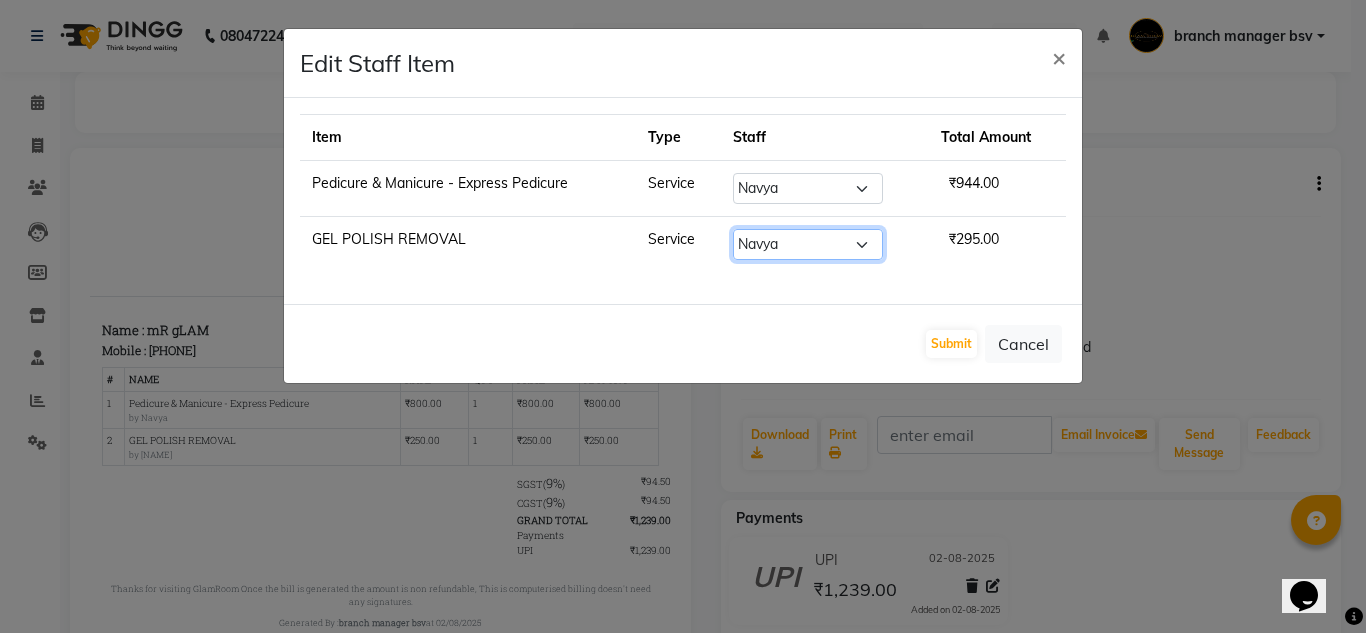 click on "Select  ashwini   branch manager bsv   Dr.Jabin   Dr mehzabin   GURISH   JASSI   Jayshree   Navya   pooja accounts   PRATIK   RAJEESHA   Rasna   Sanskruthi   shangnimwom   SMIRTI   SUMITH   SUNITHA   SUNNY   Tanveer    TEZZ   The Glam Room   theja   Trishna   urmi" 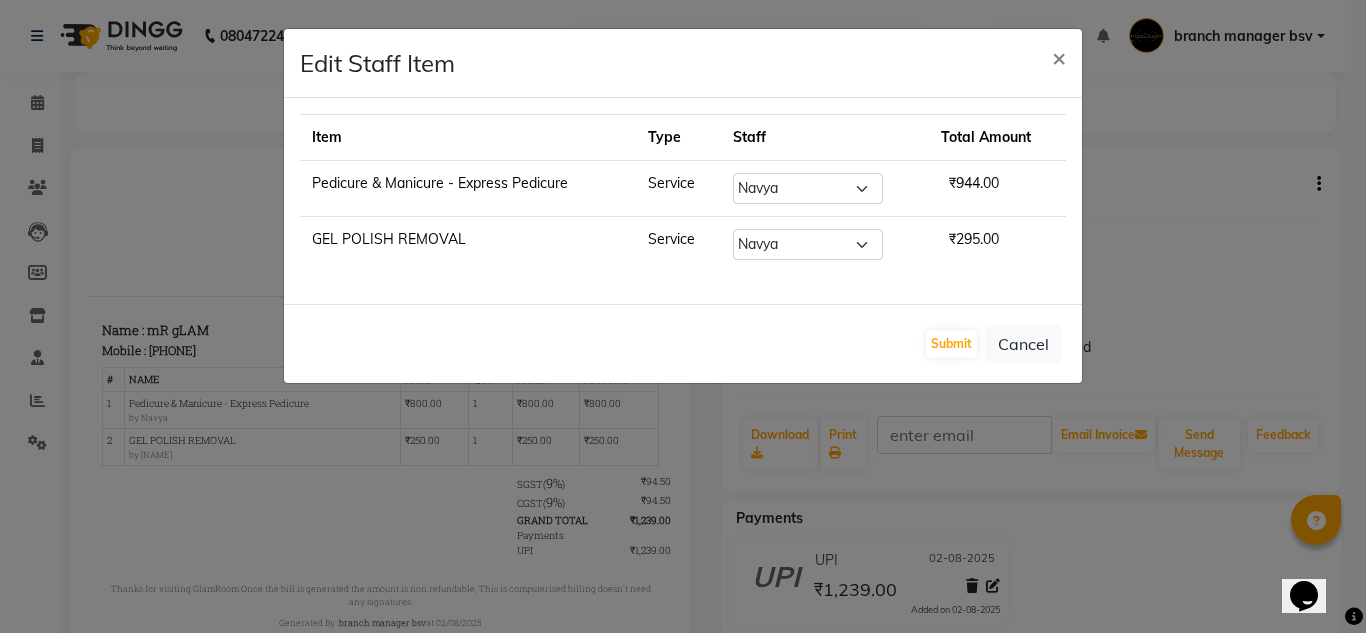 click on "Submit   Cancel" 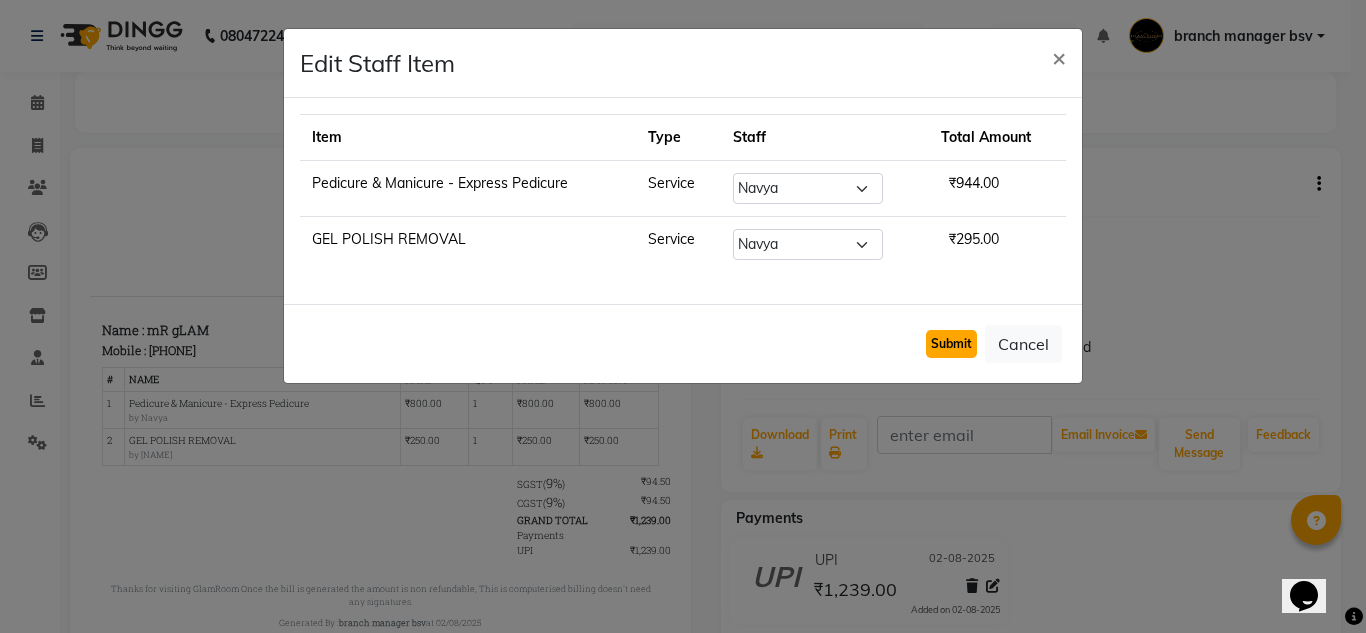 click on "Submit" 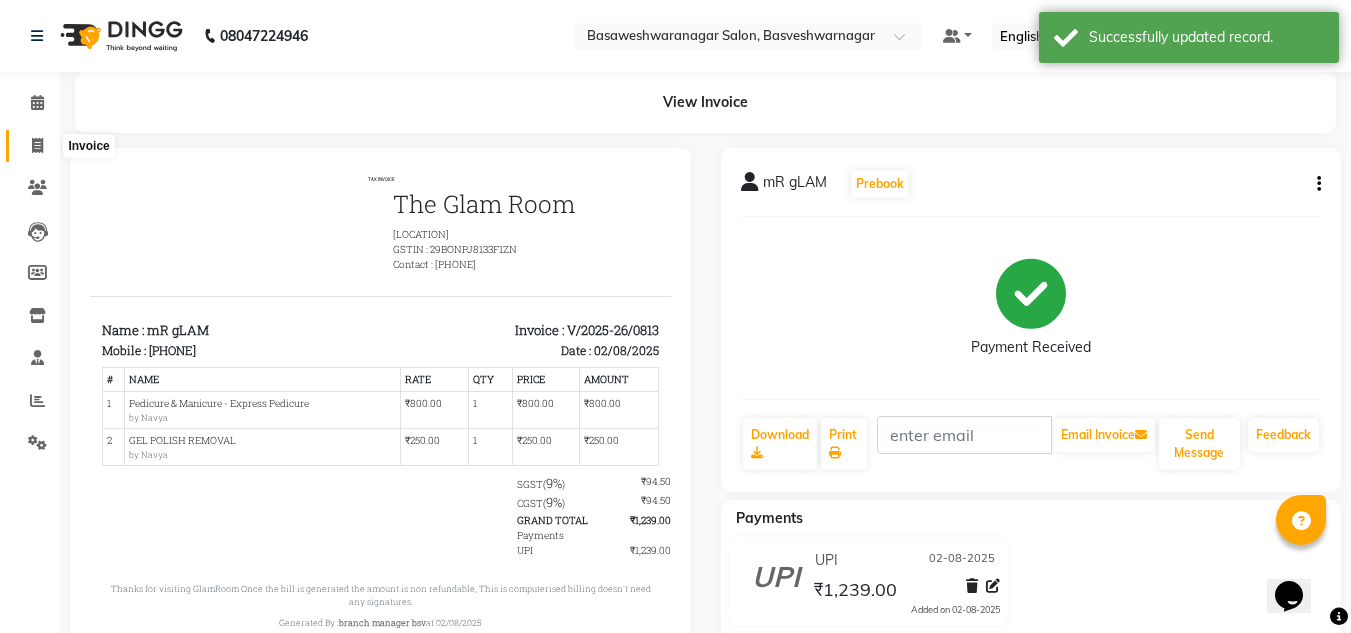 click 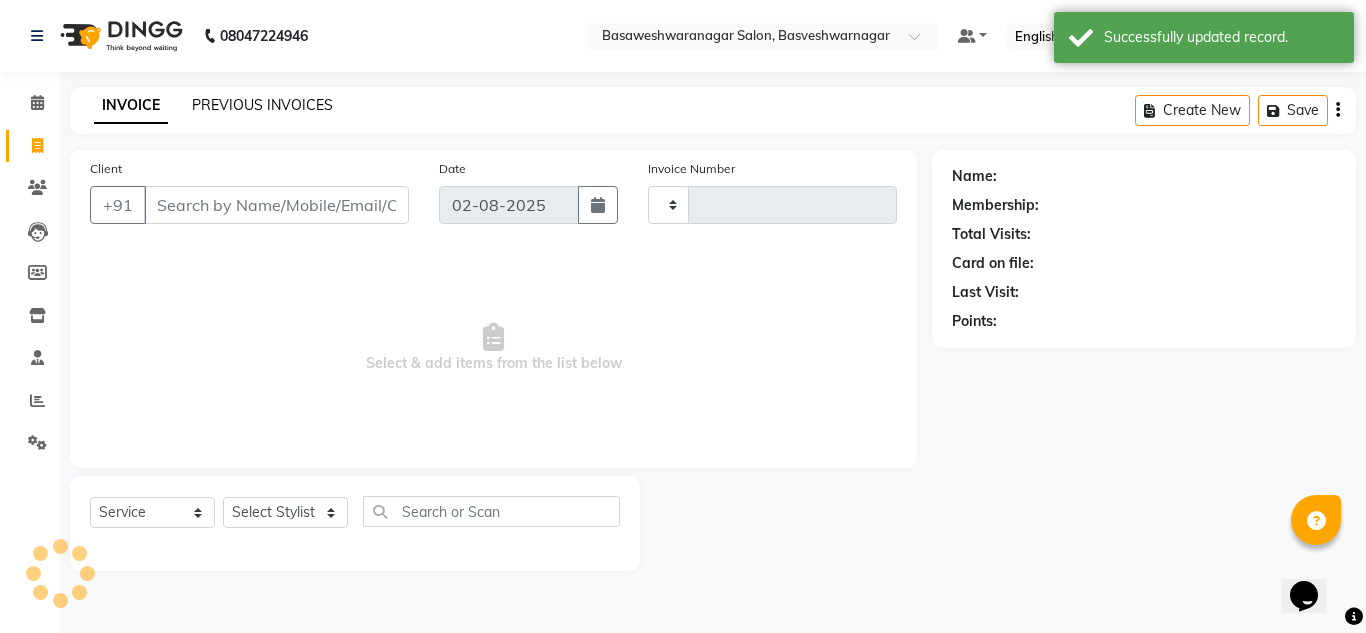 click on "PREVIOUS INVOICES" 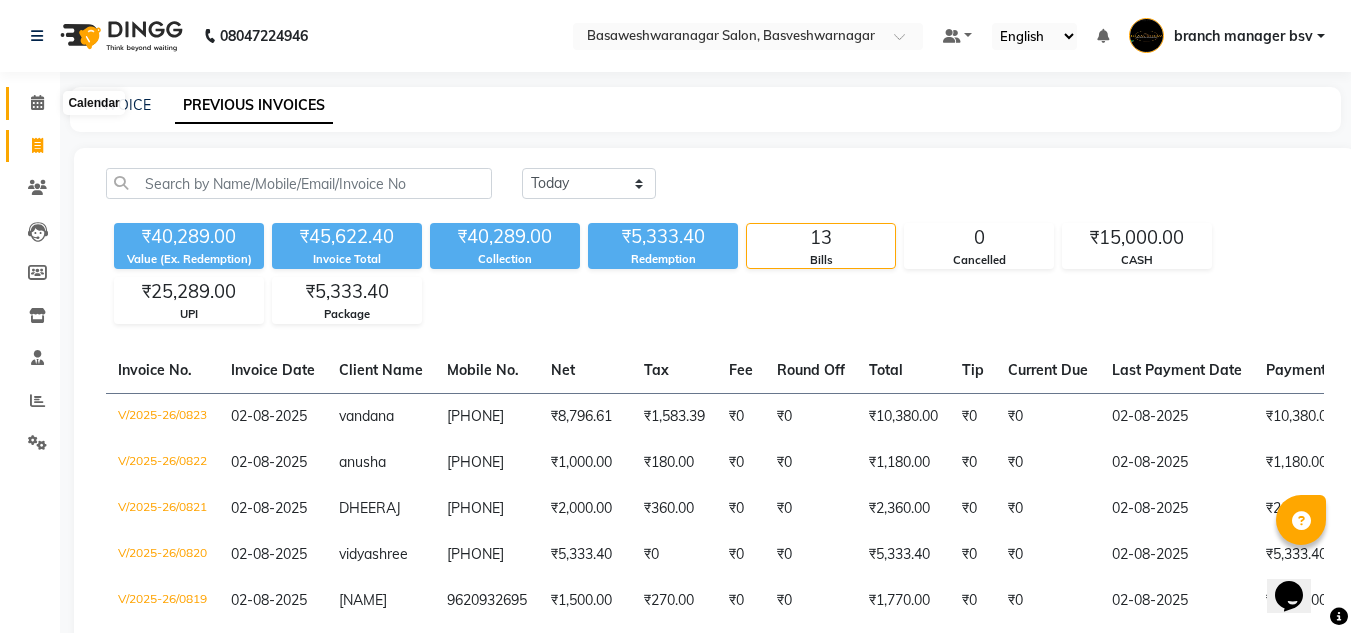 click 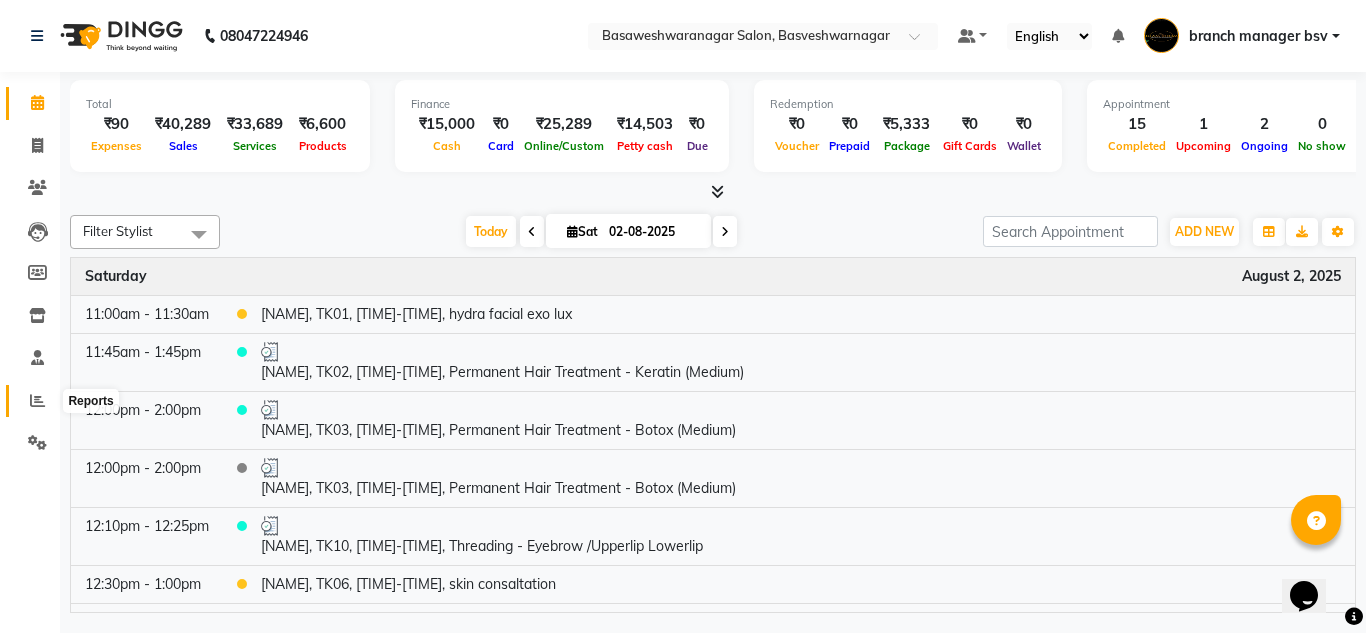 click 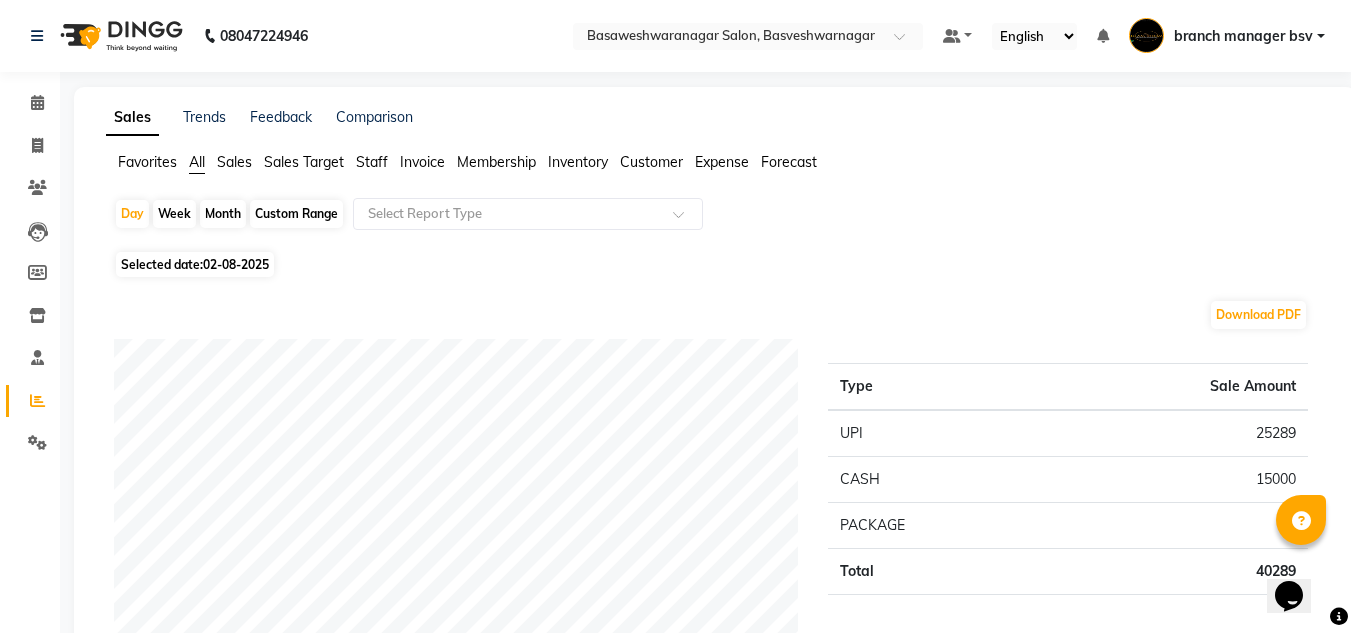 click on "Staff" 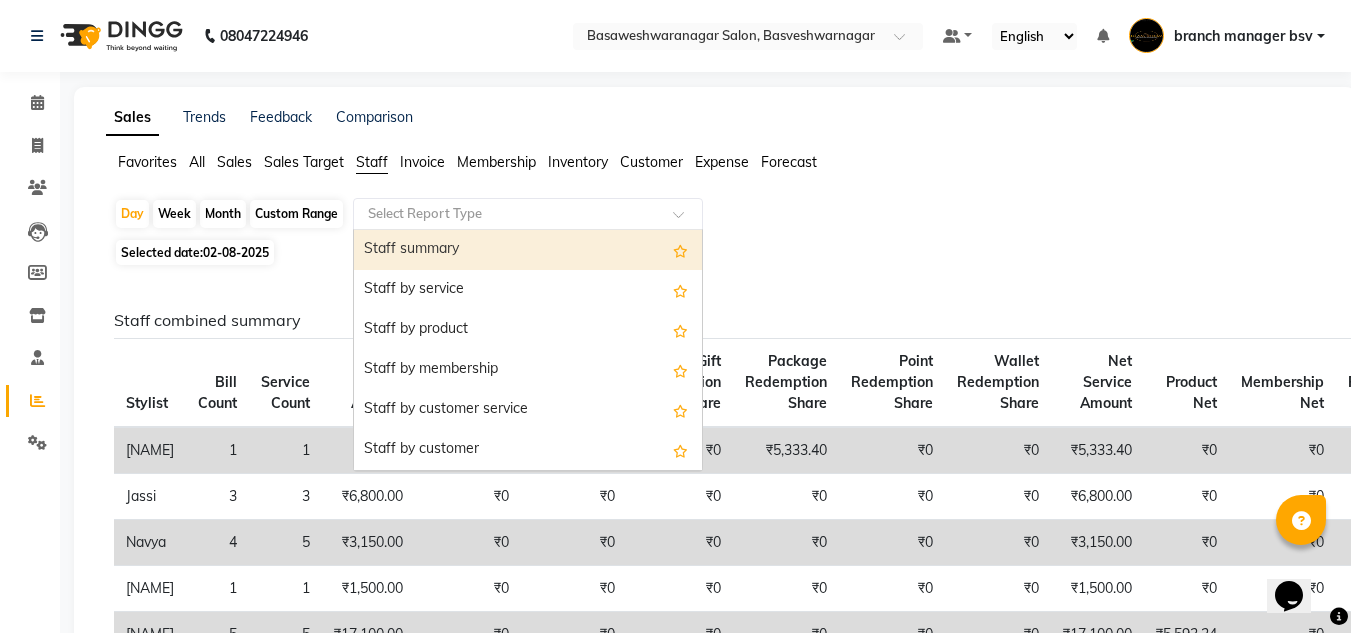 click 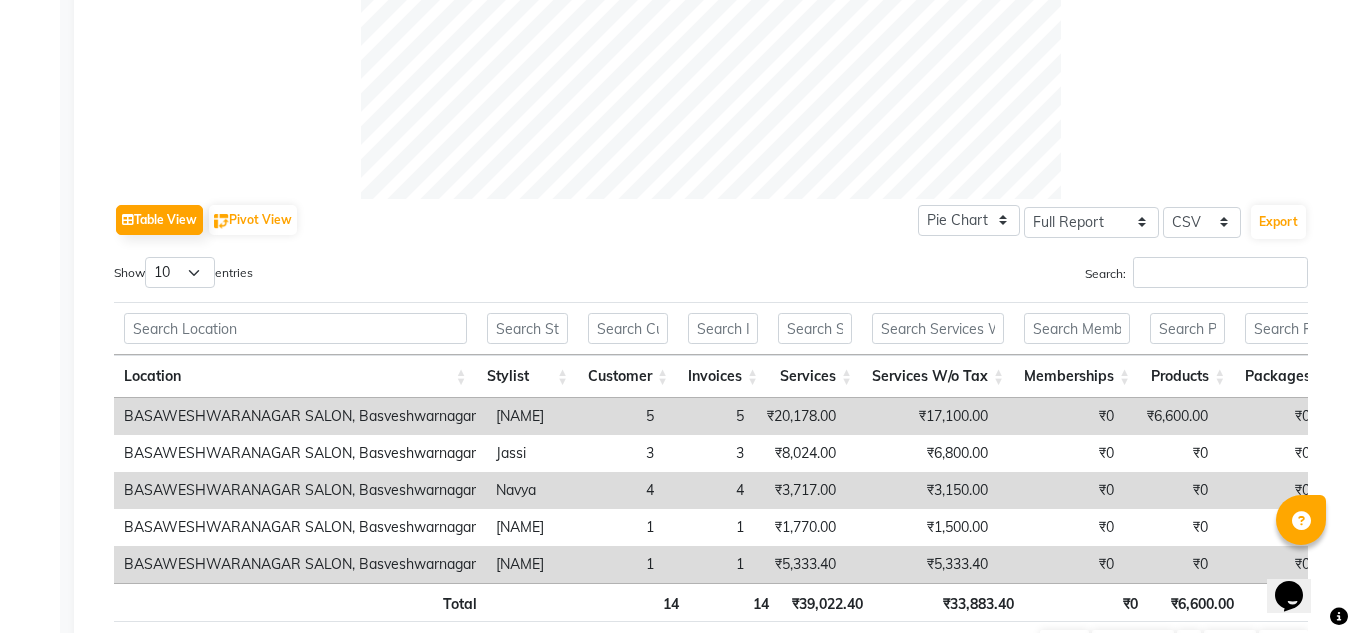 scroll, scrollTop: 943, scrollLeft: 0, axis: vertical 